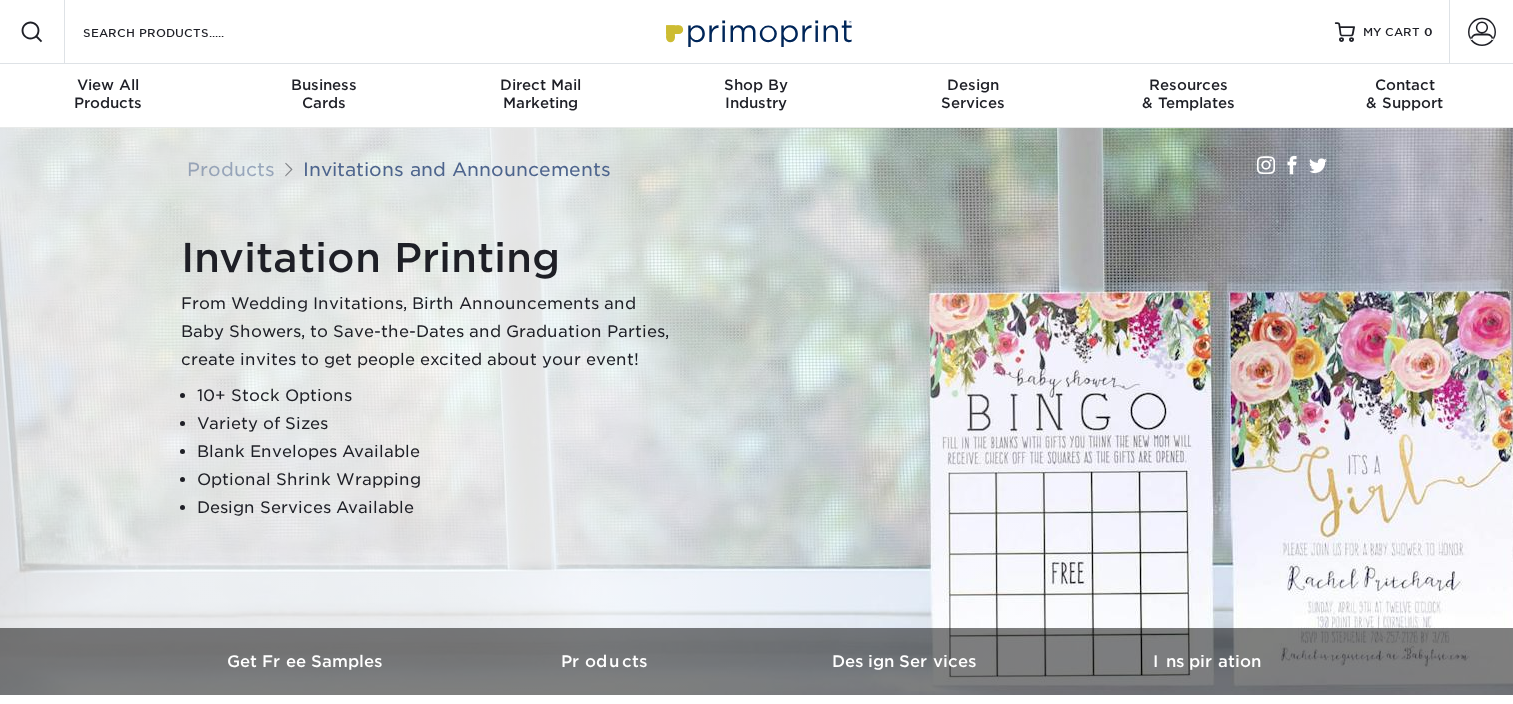 scroll, scrollTop: 0, scrollLeft: 0, axis: both 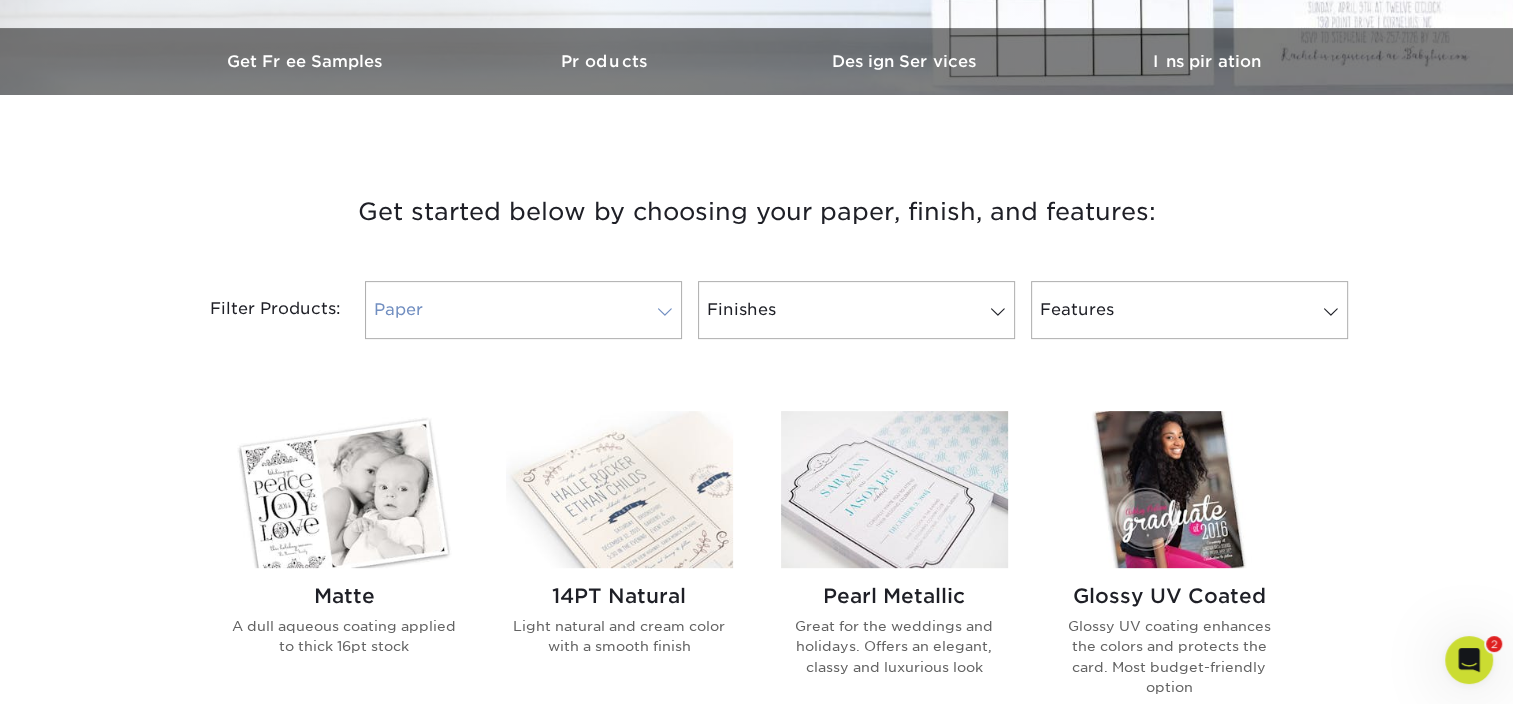 click on "Paper" at bounding box center [523, 310] 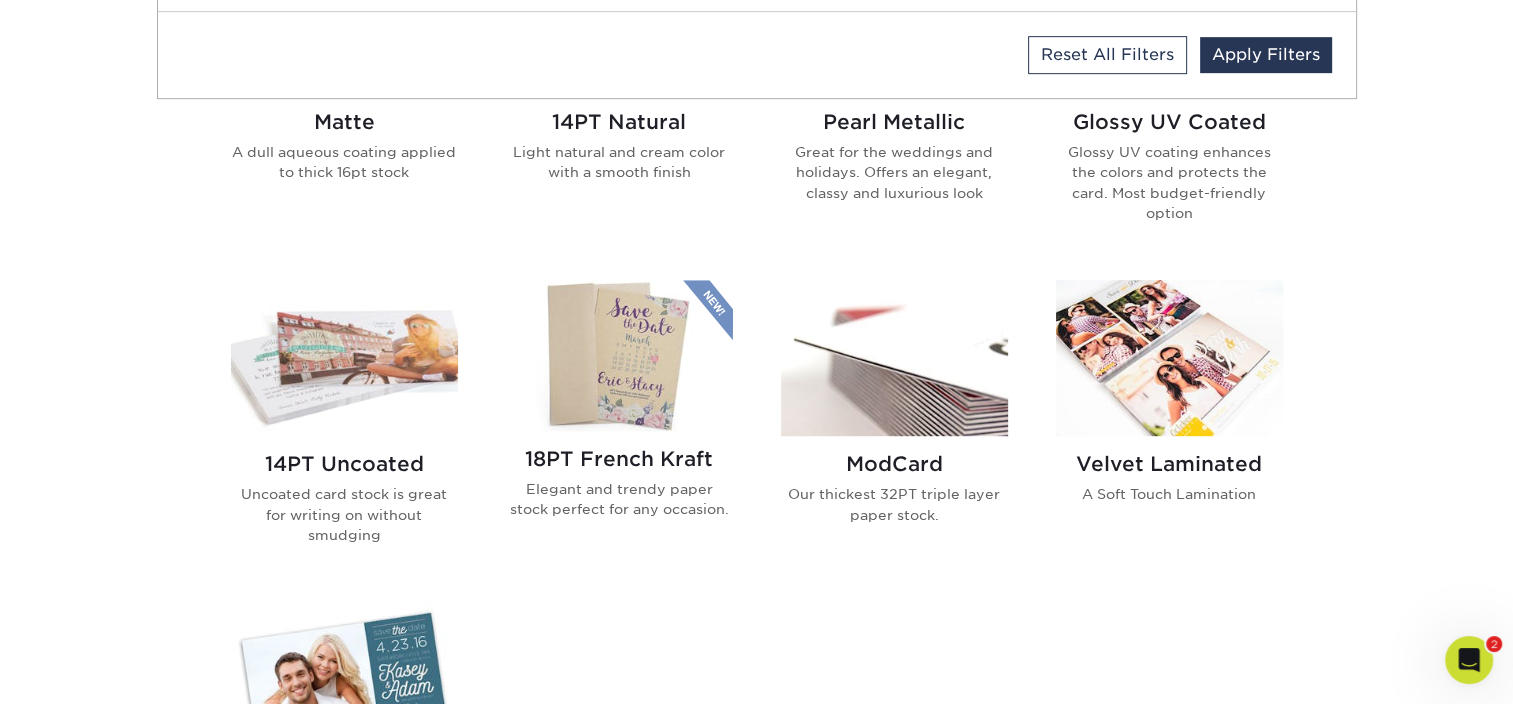 scroll, scrollTop: 1100, scrollLeft: 0, axis: vertical 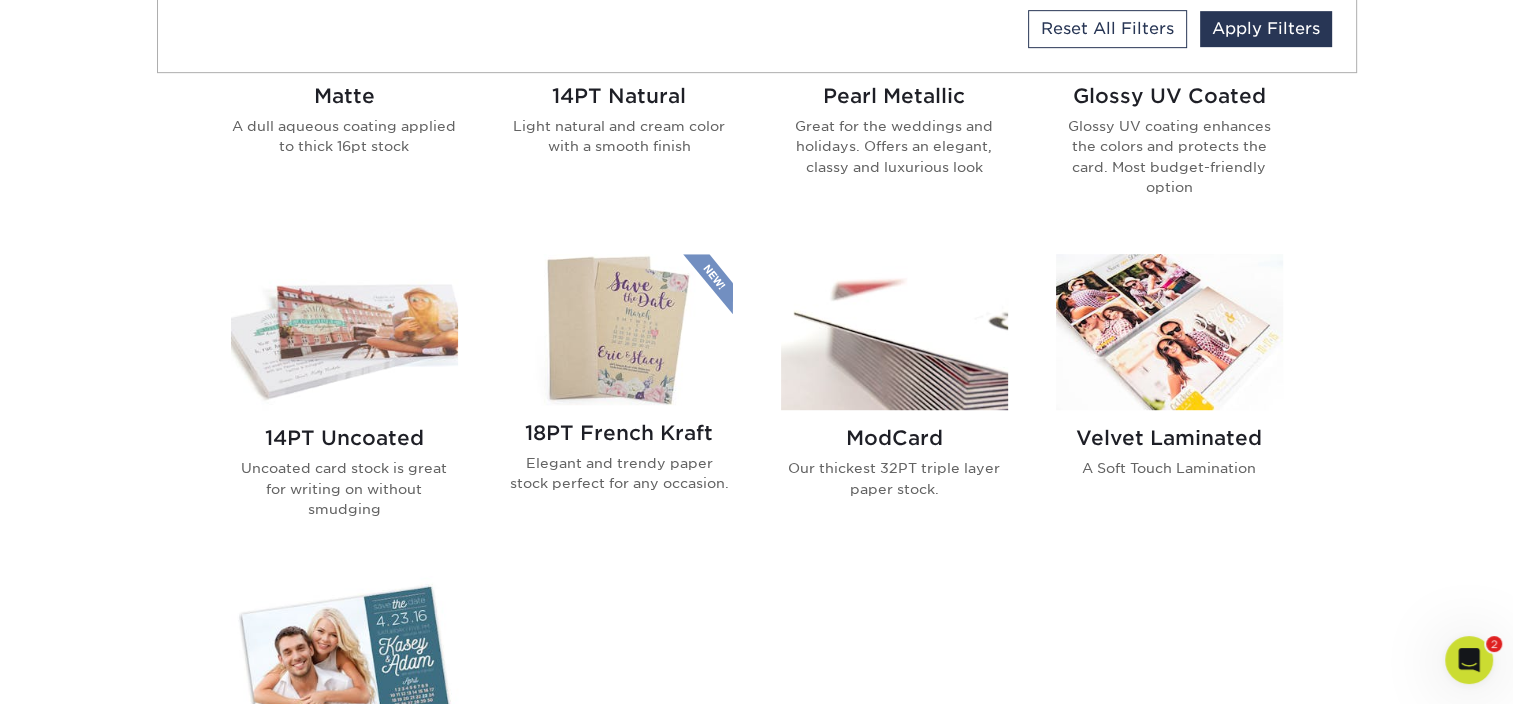 click on "Pearl Metallic" at bounding box center [894, 96] 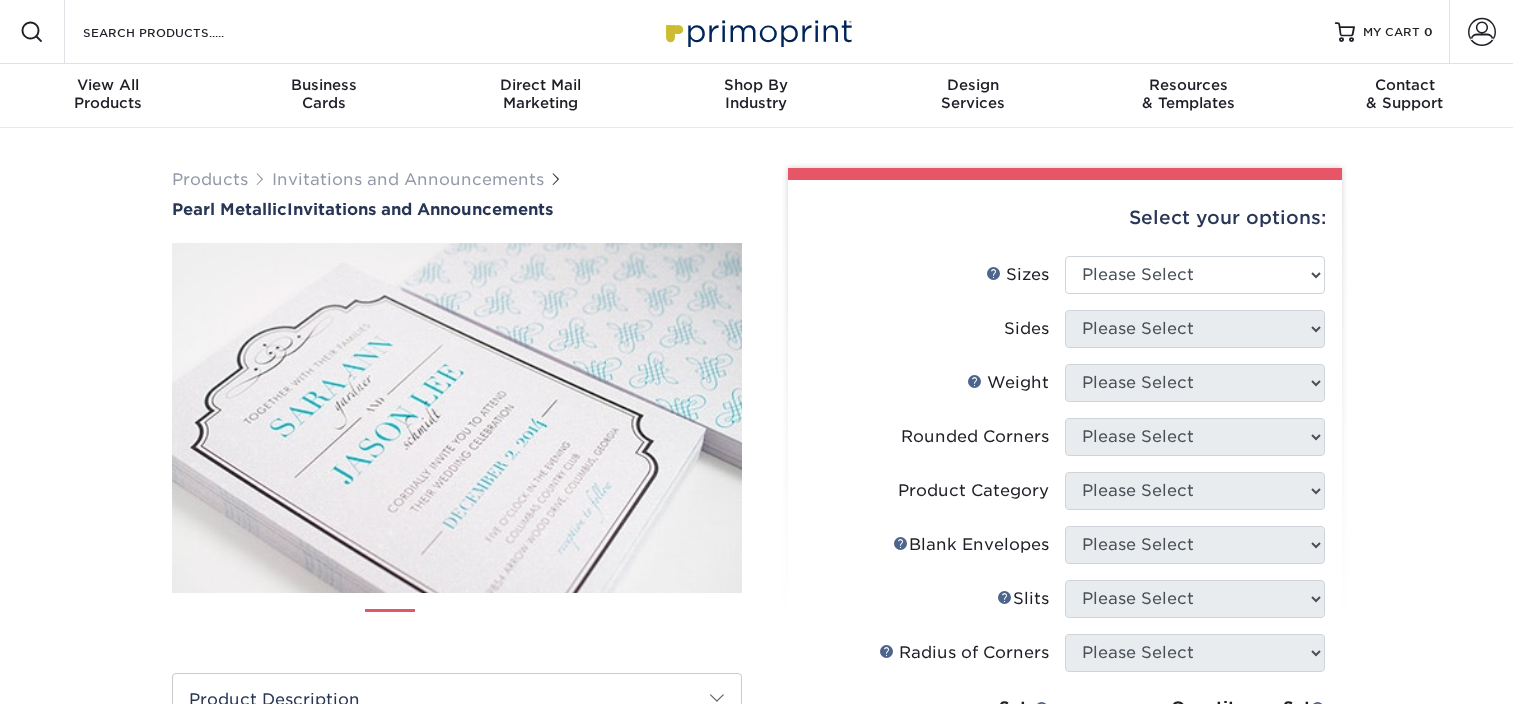 scroll, scrollTop: 0, scrollLeft: 0, axis: both 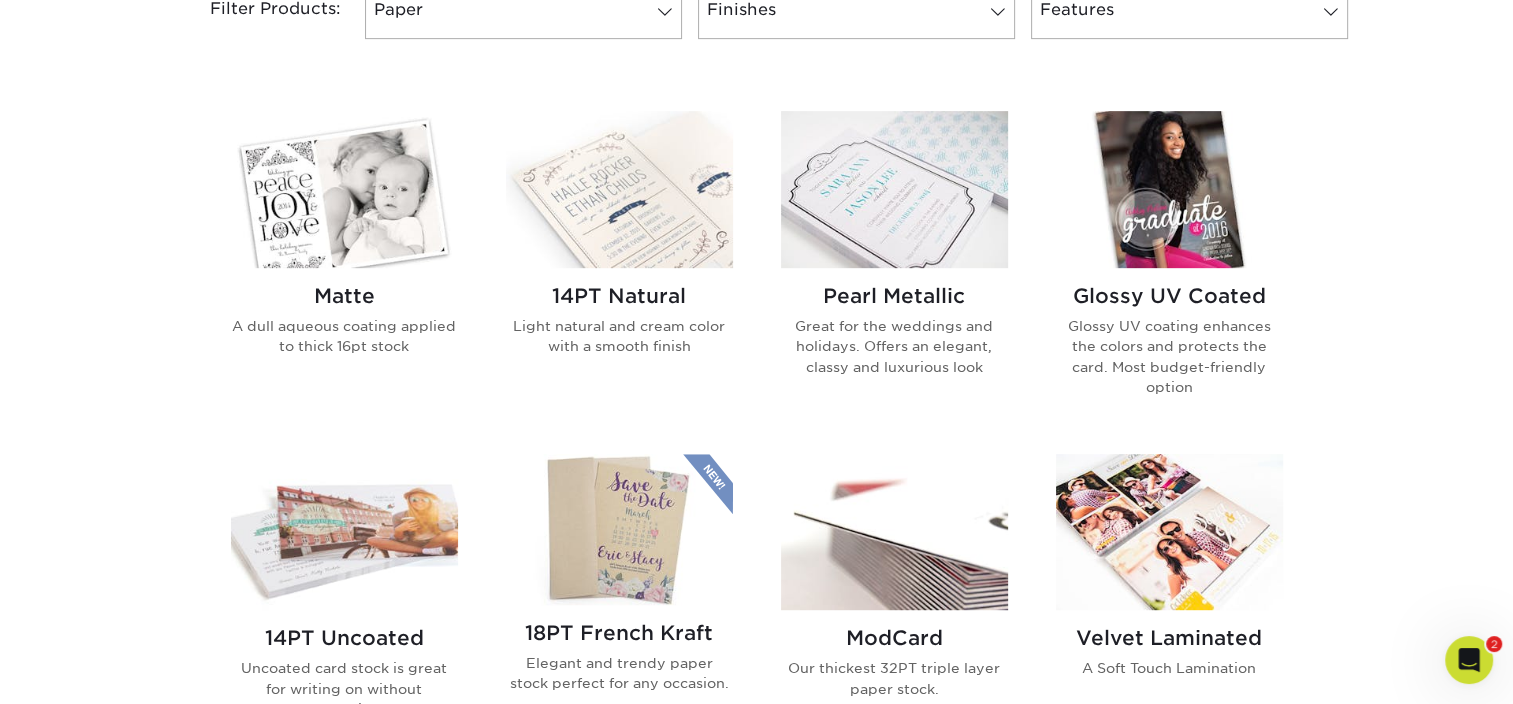 click on "14PT Natural" at bounding box center [619, 296] 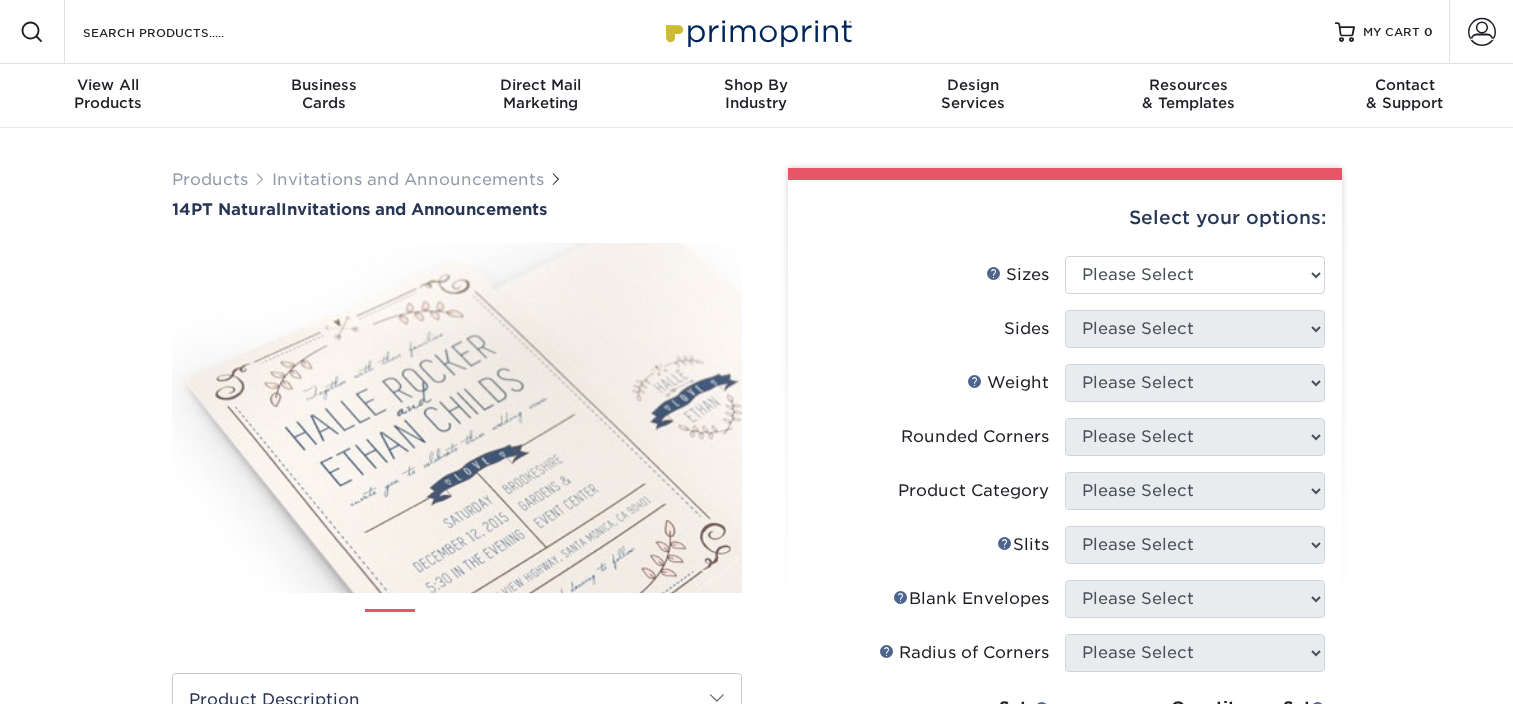 scroll, scrollTop: 0, scrollLeft: 0, axis: both 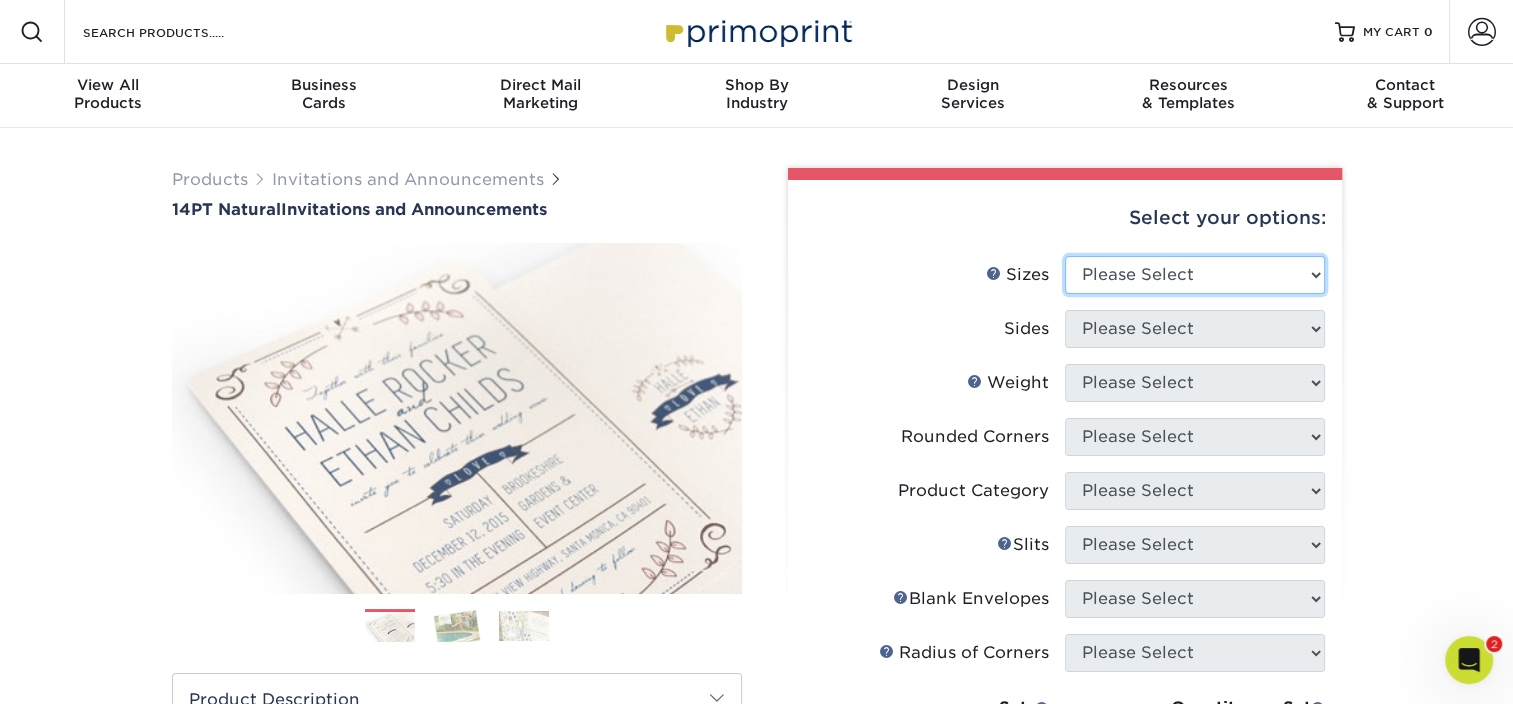click on "Please Select
4.25" x 5.5"
4.25" x 6"
5" x 7"
5.5" x 8.5"
6" x 6"" at bounding box center (1195, 275) 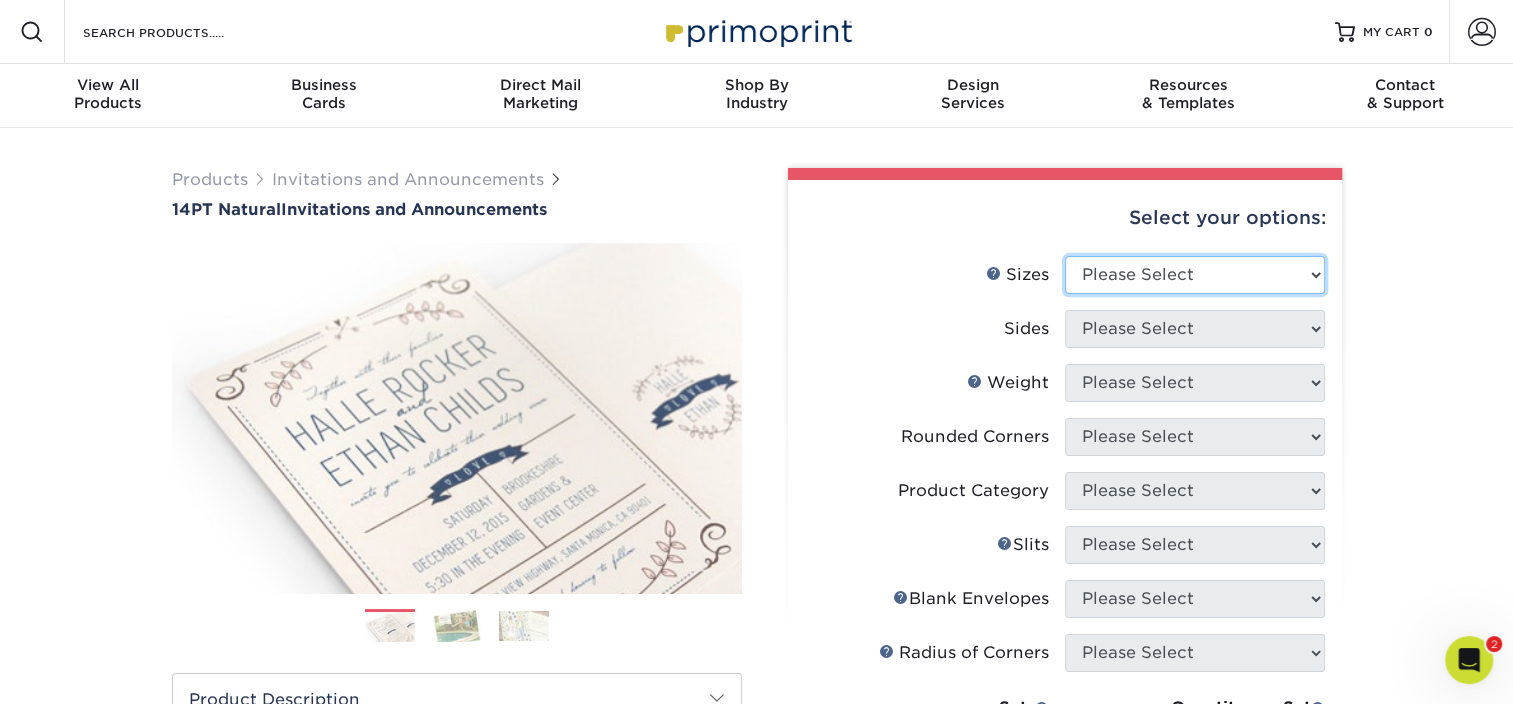 select on "5.00x7.00" 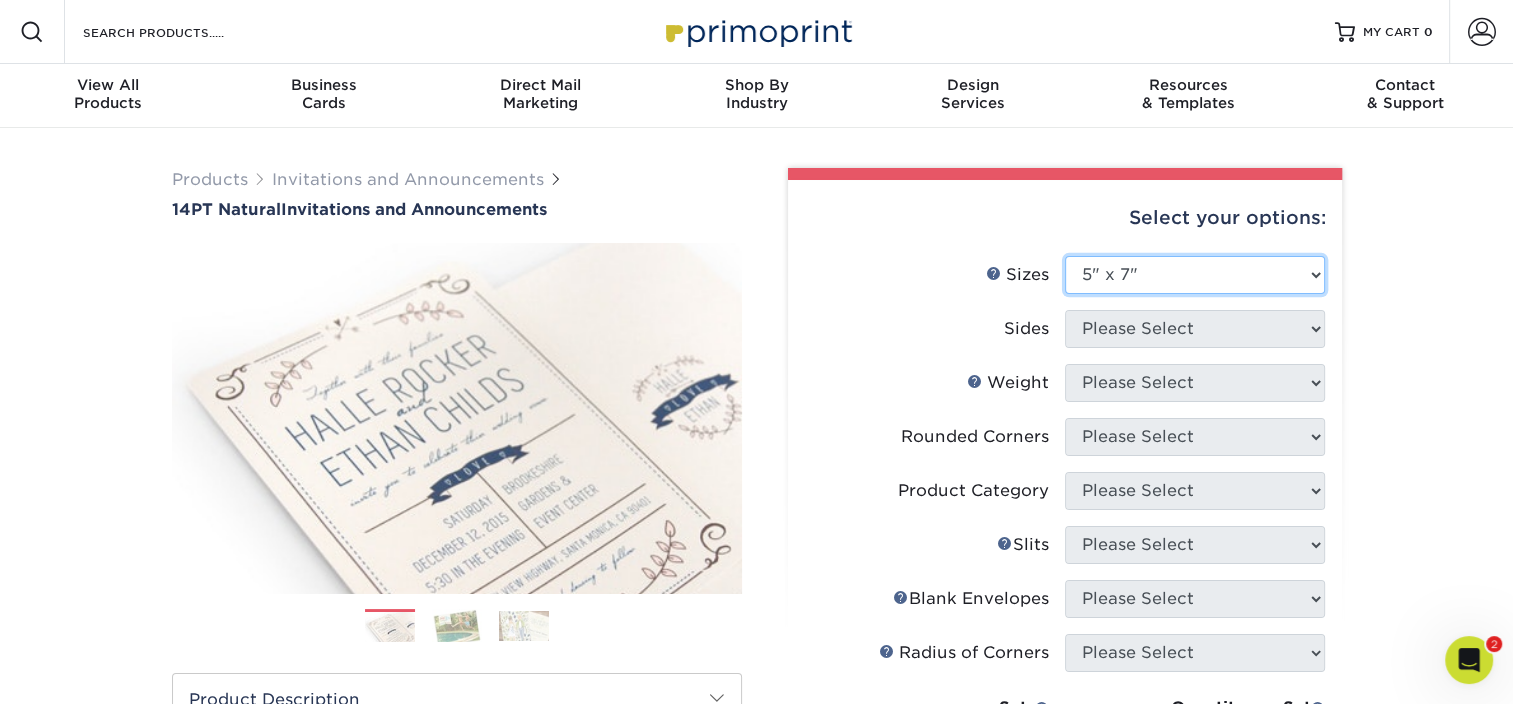 click on "Please Select
4.25" x 5.5"
4.25" x 6"
5" x 7"
5.5" x 8.5"
6" x 6"" at bounding box center (1195, 275) 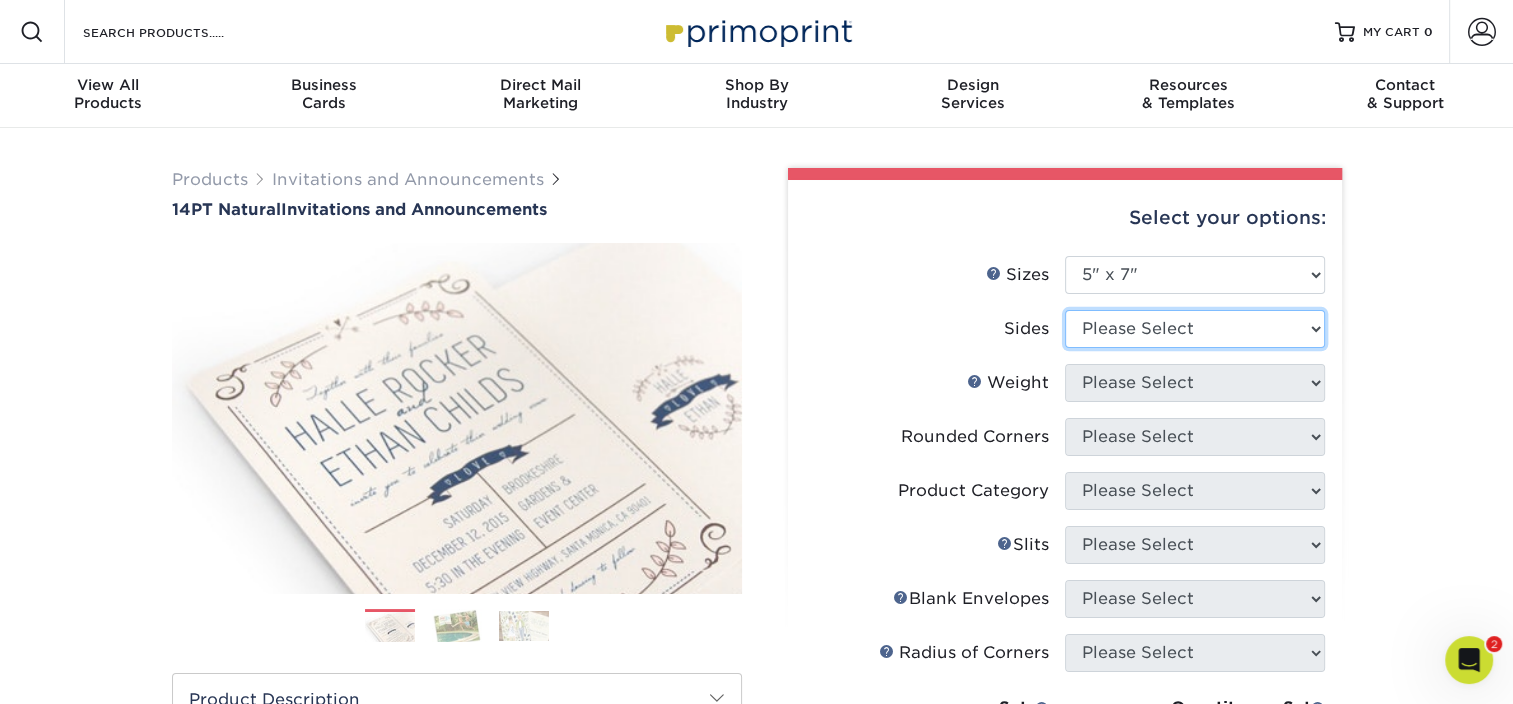 click on "Please Select Print Both Sides Print Front Only" at bounding box center [1195, 329] 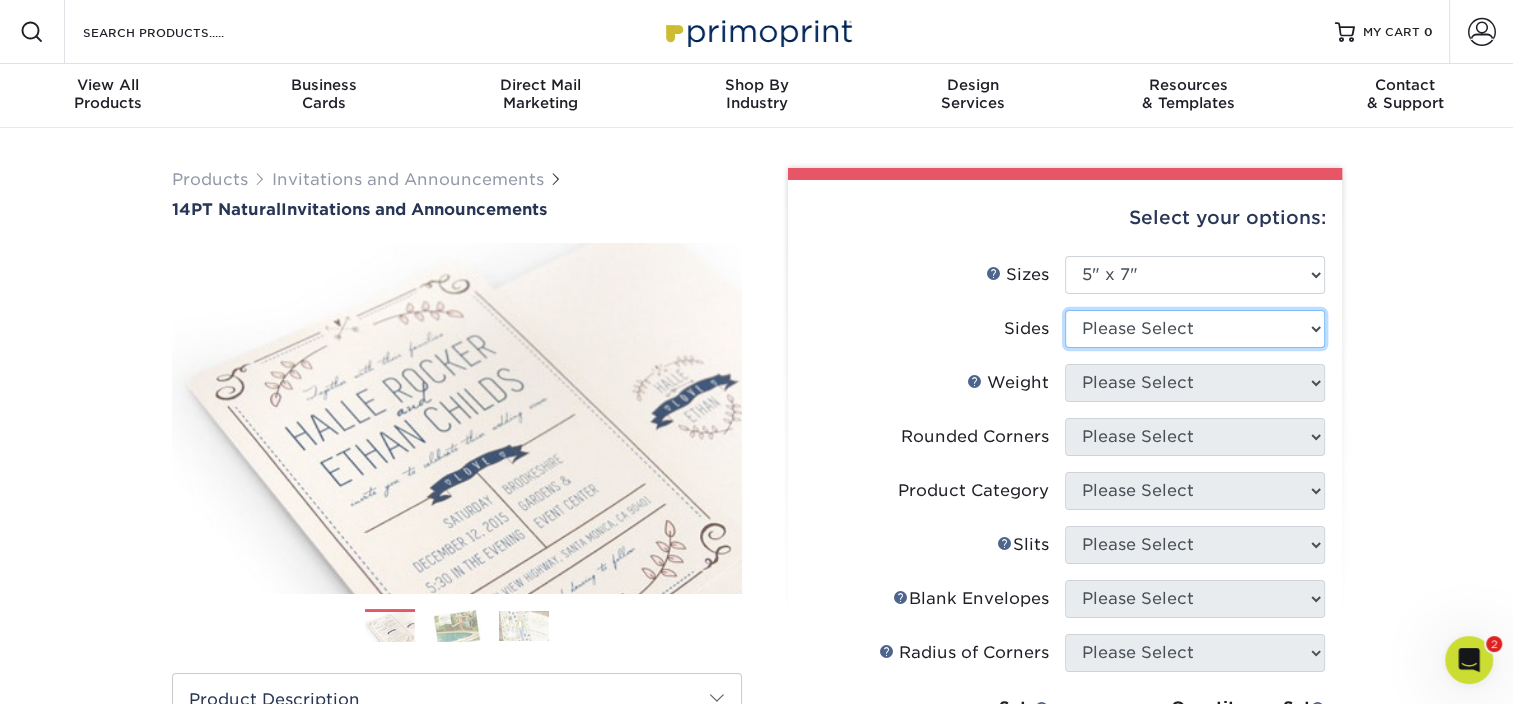 select on "32d3c223-f82c-492b-b915-ba065a00862f" 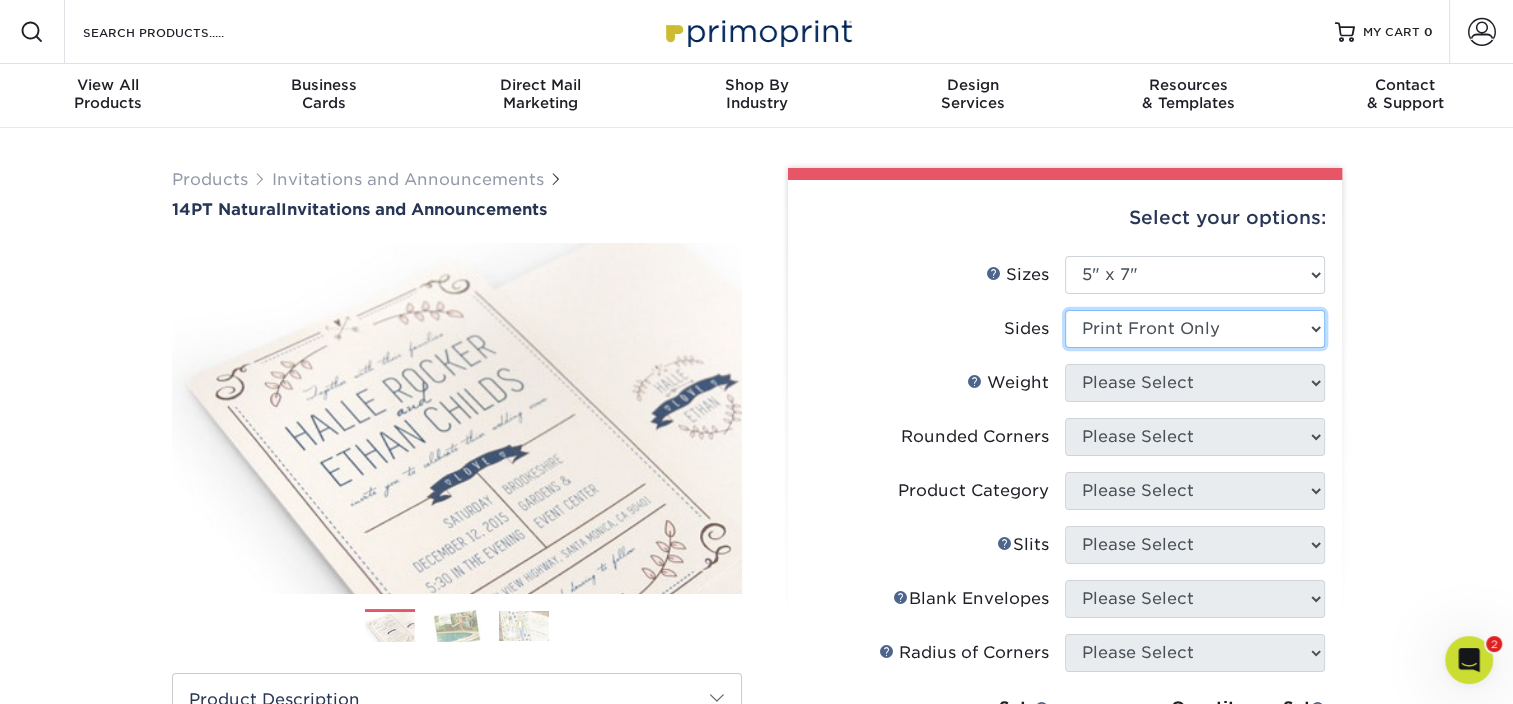 click on "Please Select Print Both Sides Print Front Only" at bounding box center (1195, 329) 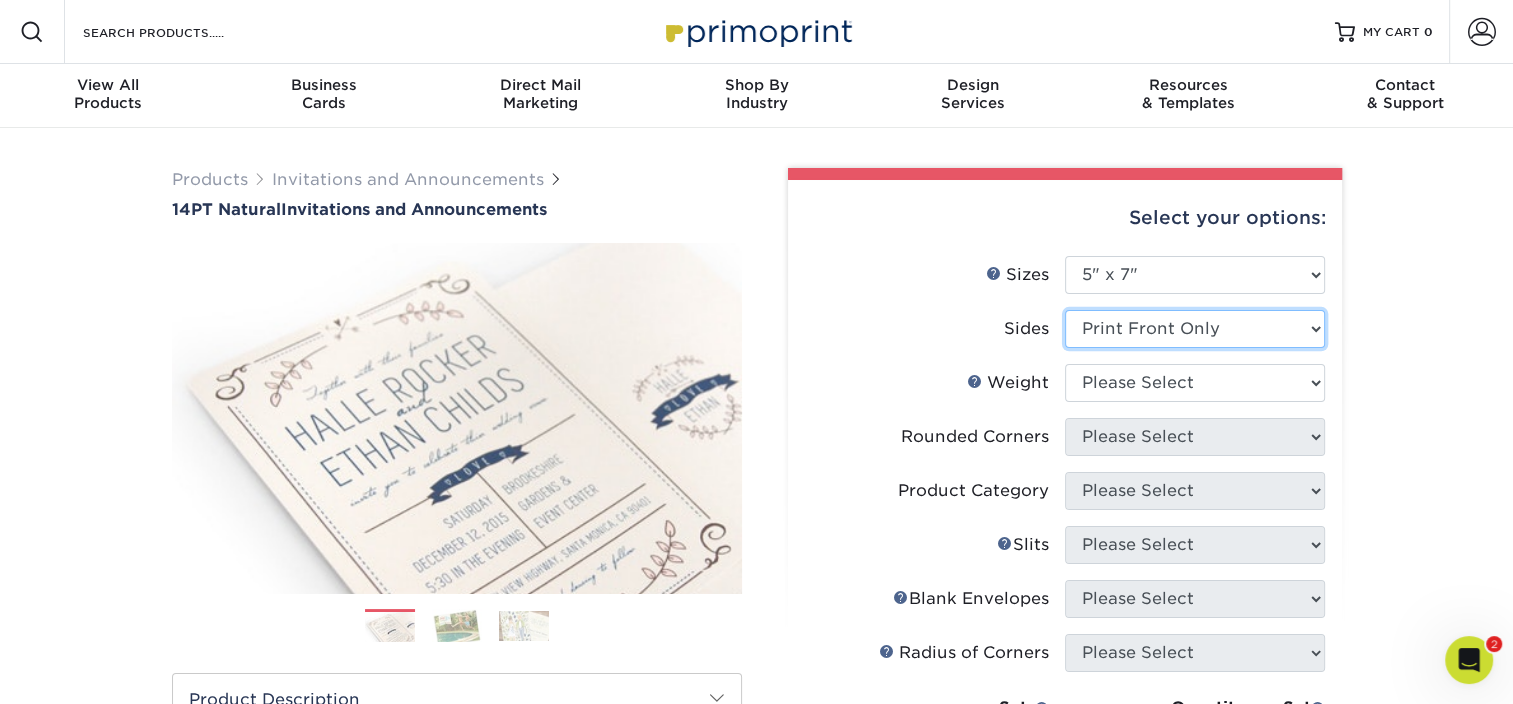 scroll, scrollTop: 100, scrollLeft: 0, axis: vertical 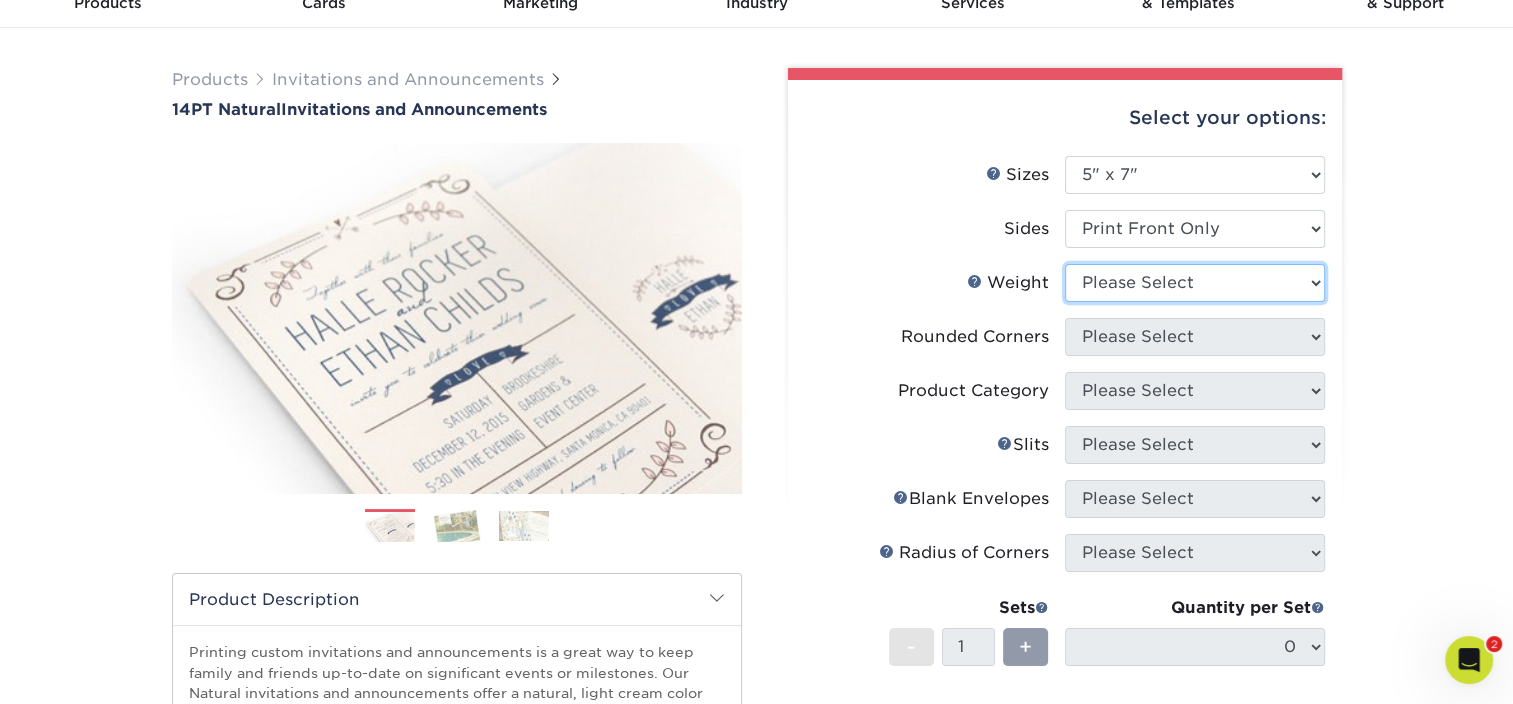 click on "Please Select 14PTNT" at bounding box center (1195, 283) 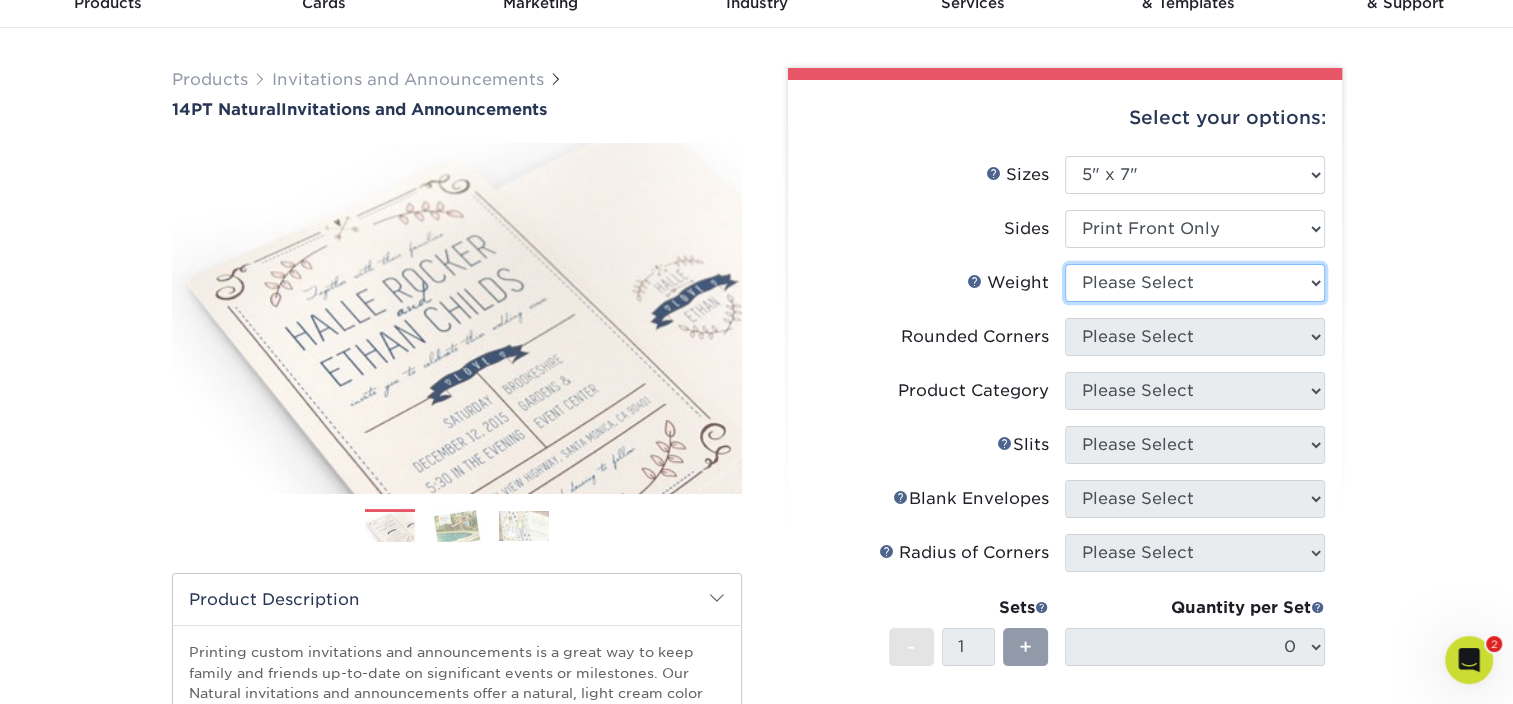 select on "14PTNT" 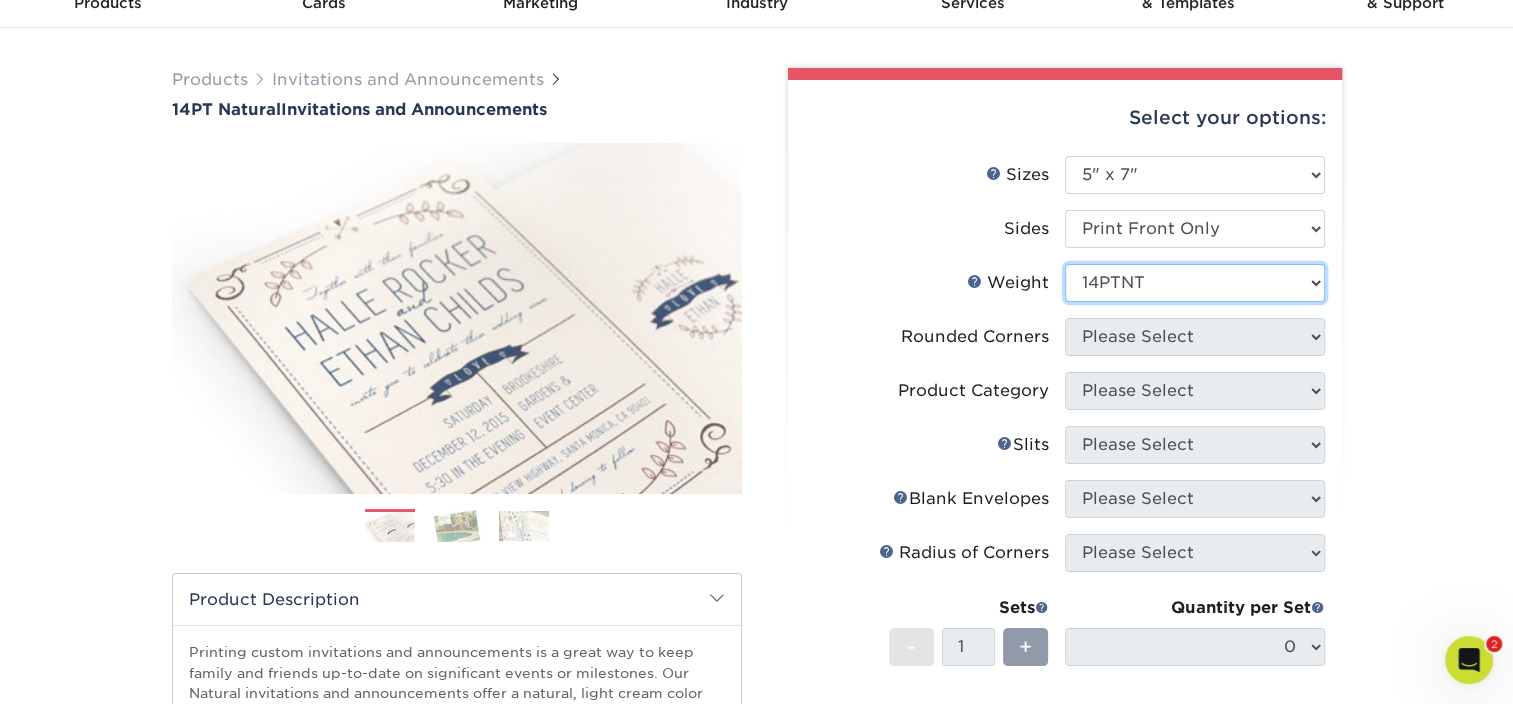 click on "Please Select 14PTNT" at bounding box center (1195, 283) 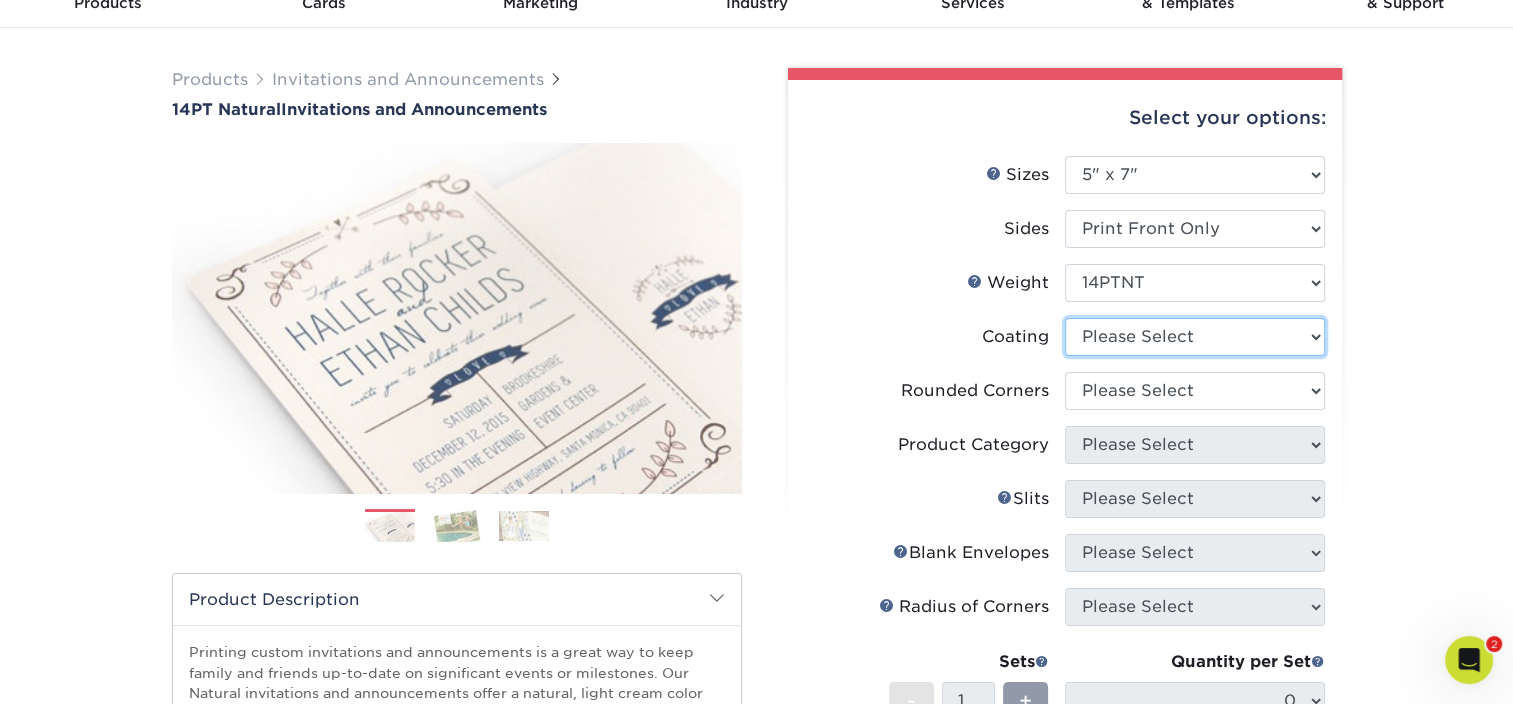 click at bounding box center (1195, 337) 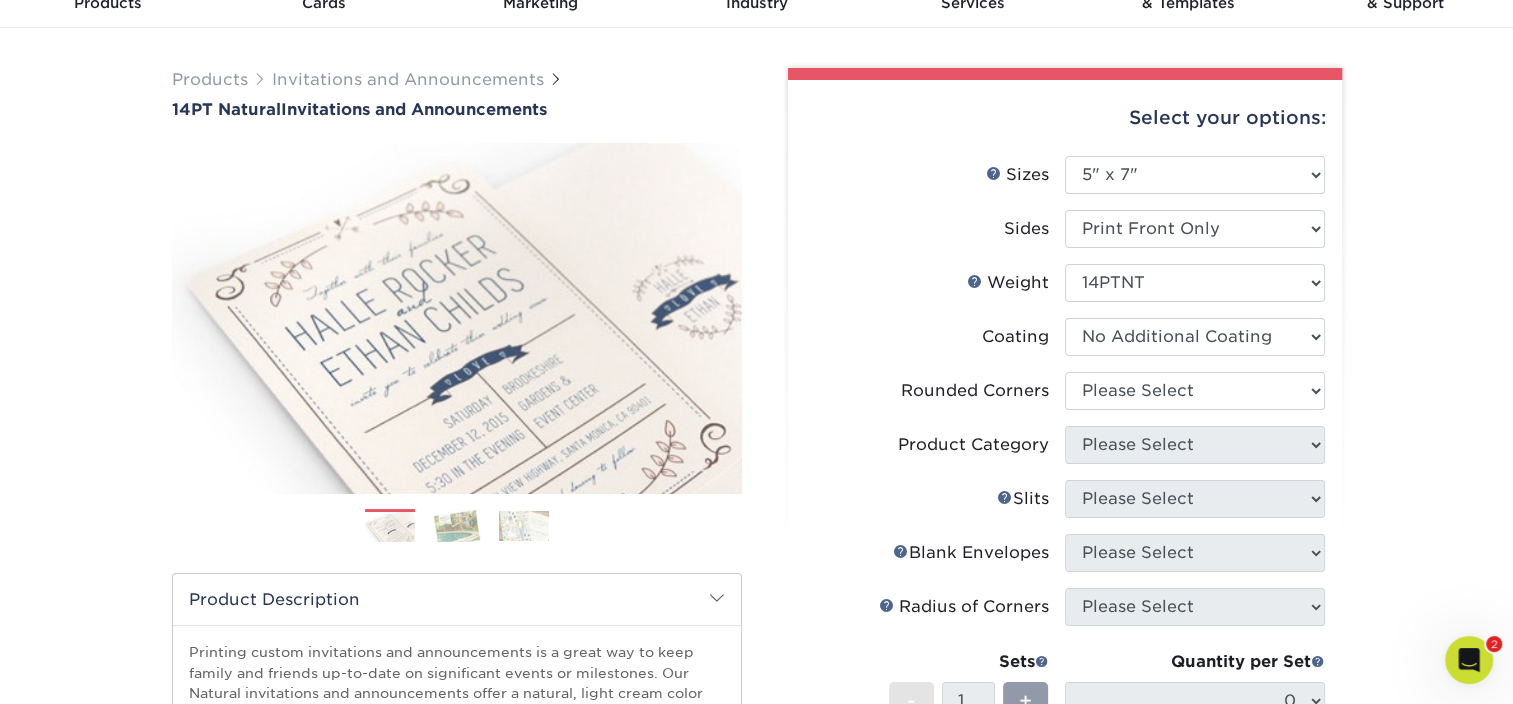click at bounding box center (1195, 337) 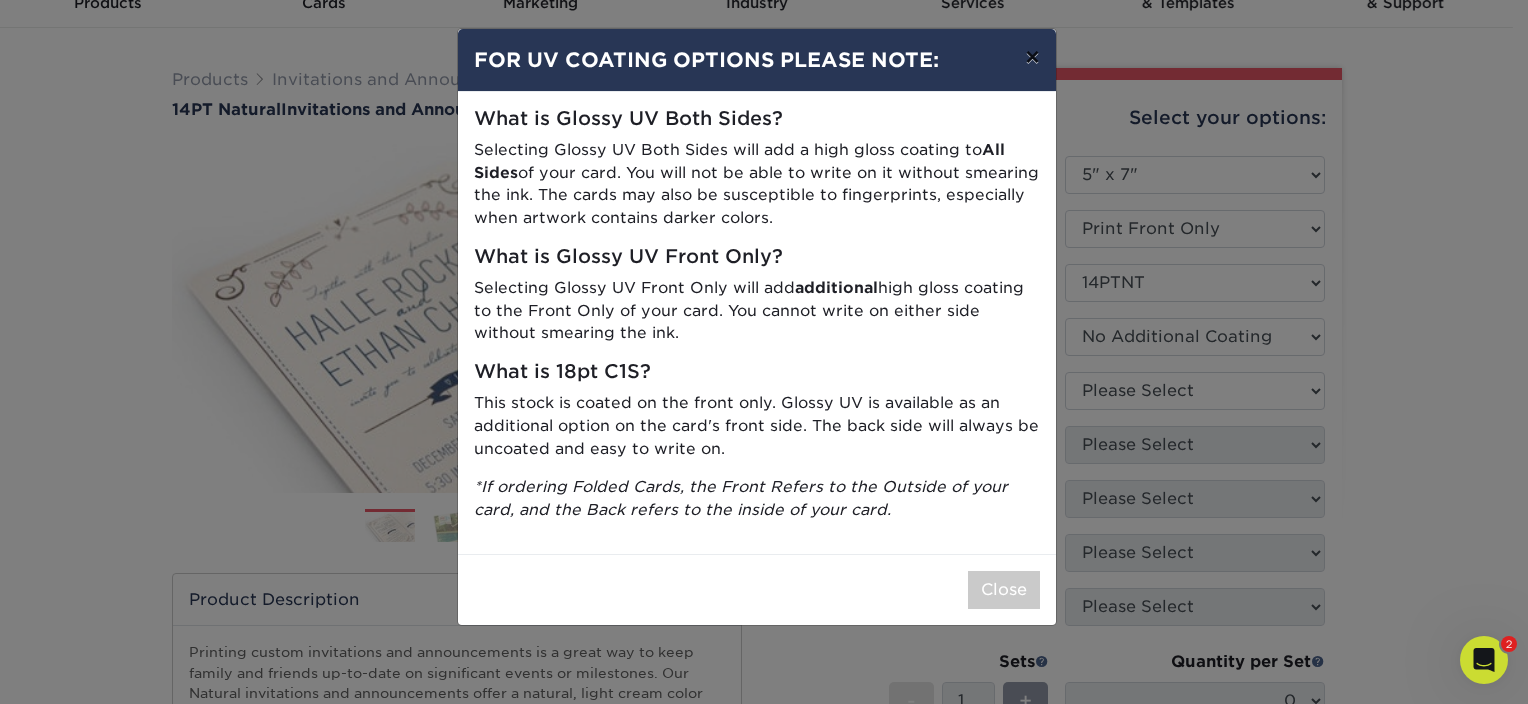click on "×" at bounding box center (1032, 57) 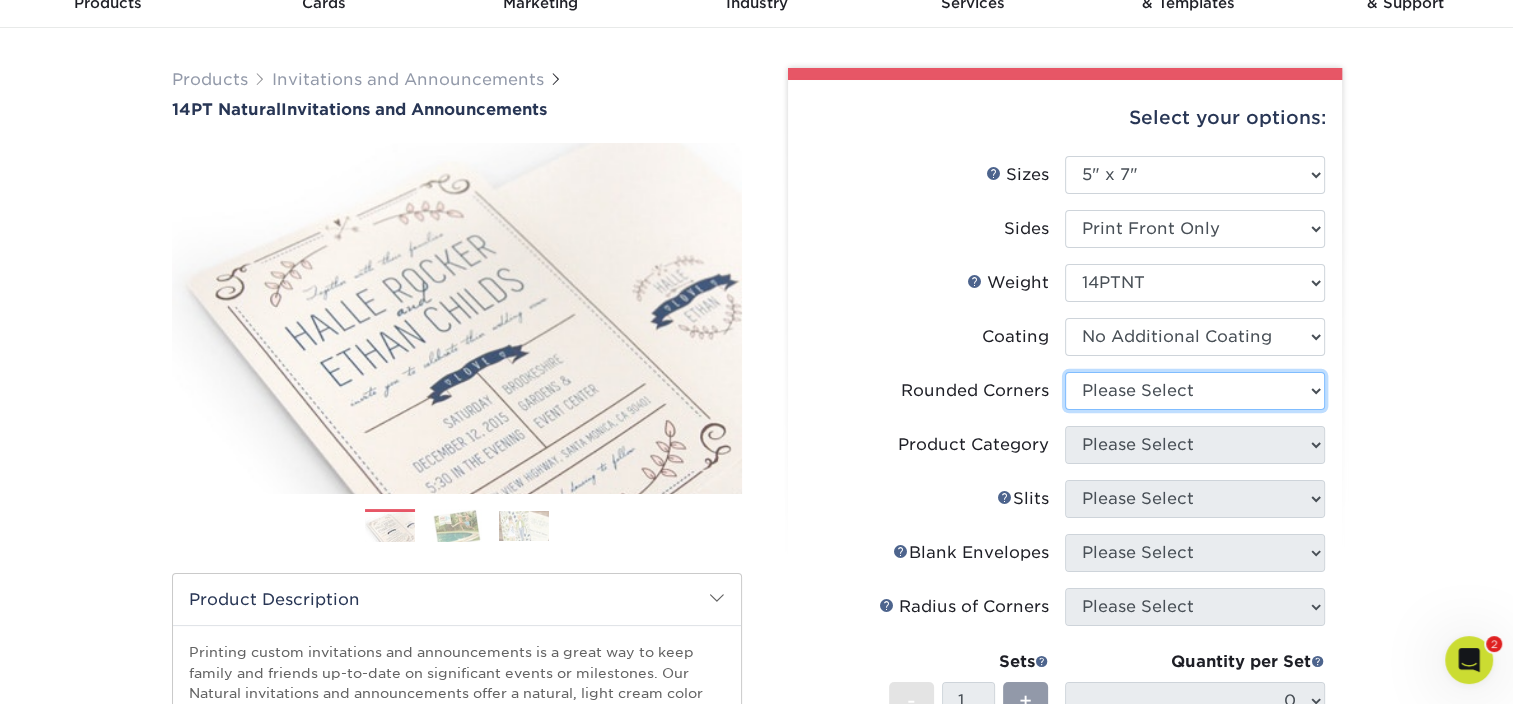 click on "Please Select
Yes - Round 4 Corners                                                    No" at bounding box center (1195, 391) 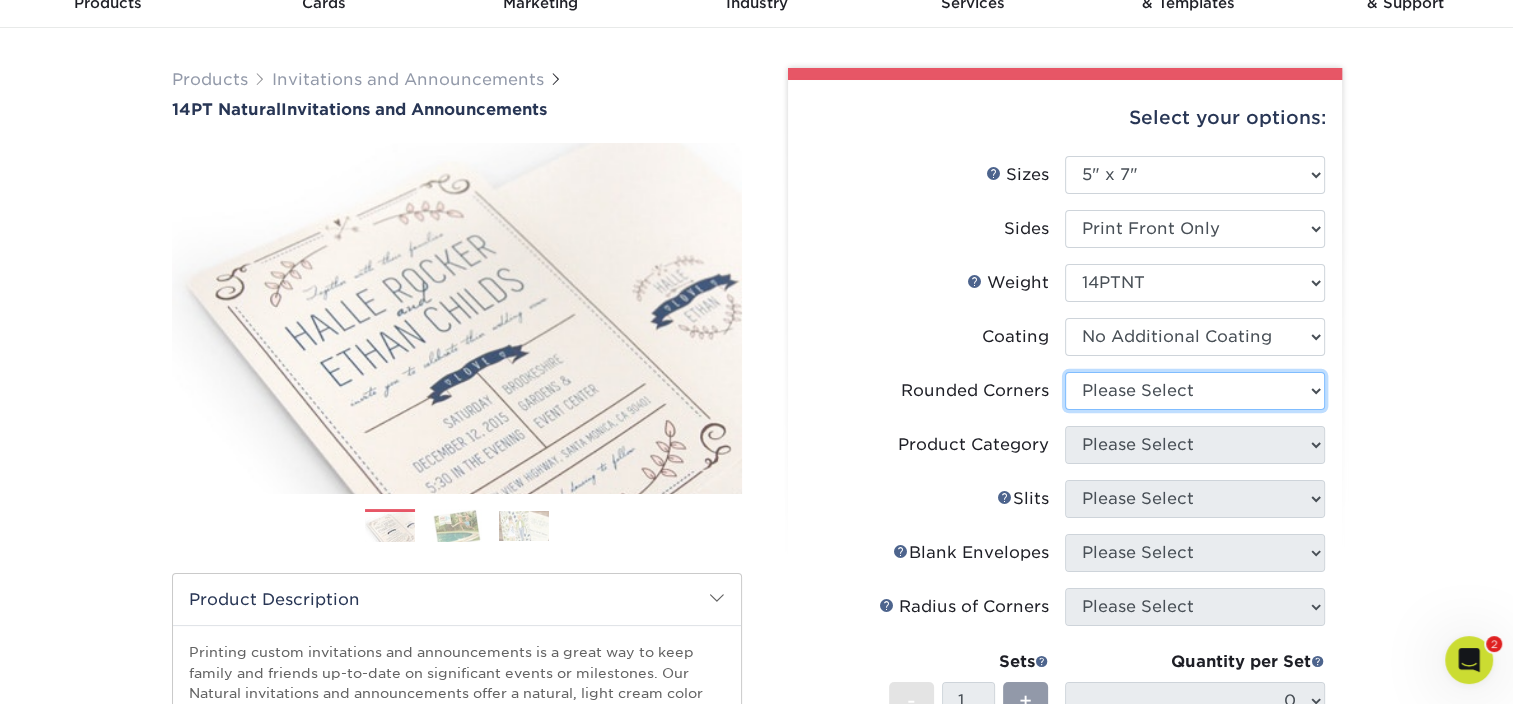 select on "0" 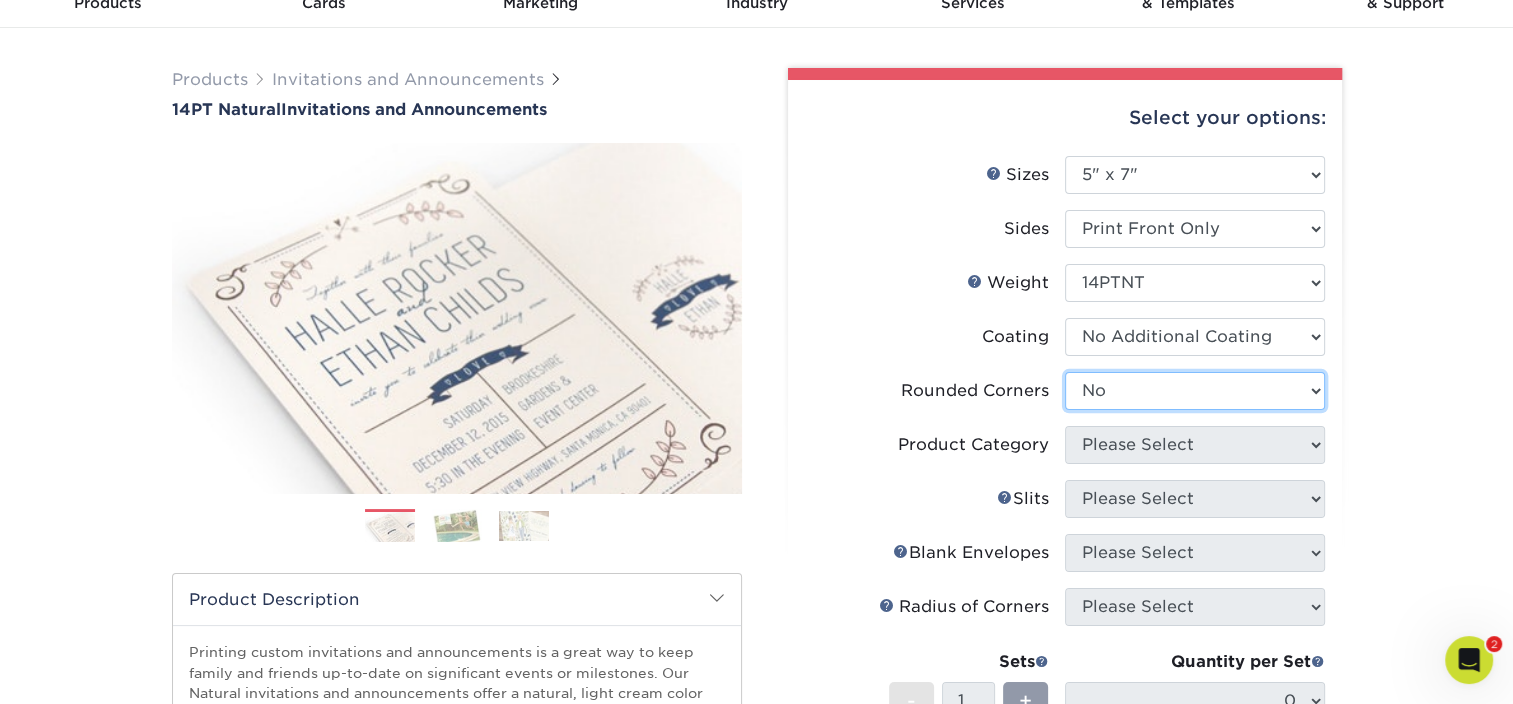 click on "Please Select
Yes - Round 4 Corners                                                    No" at bounding box center [1195, 391] 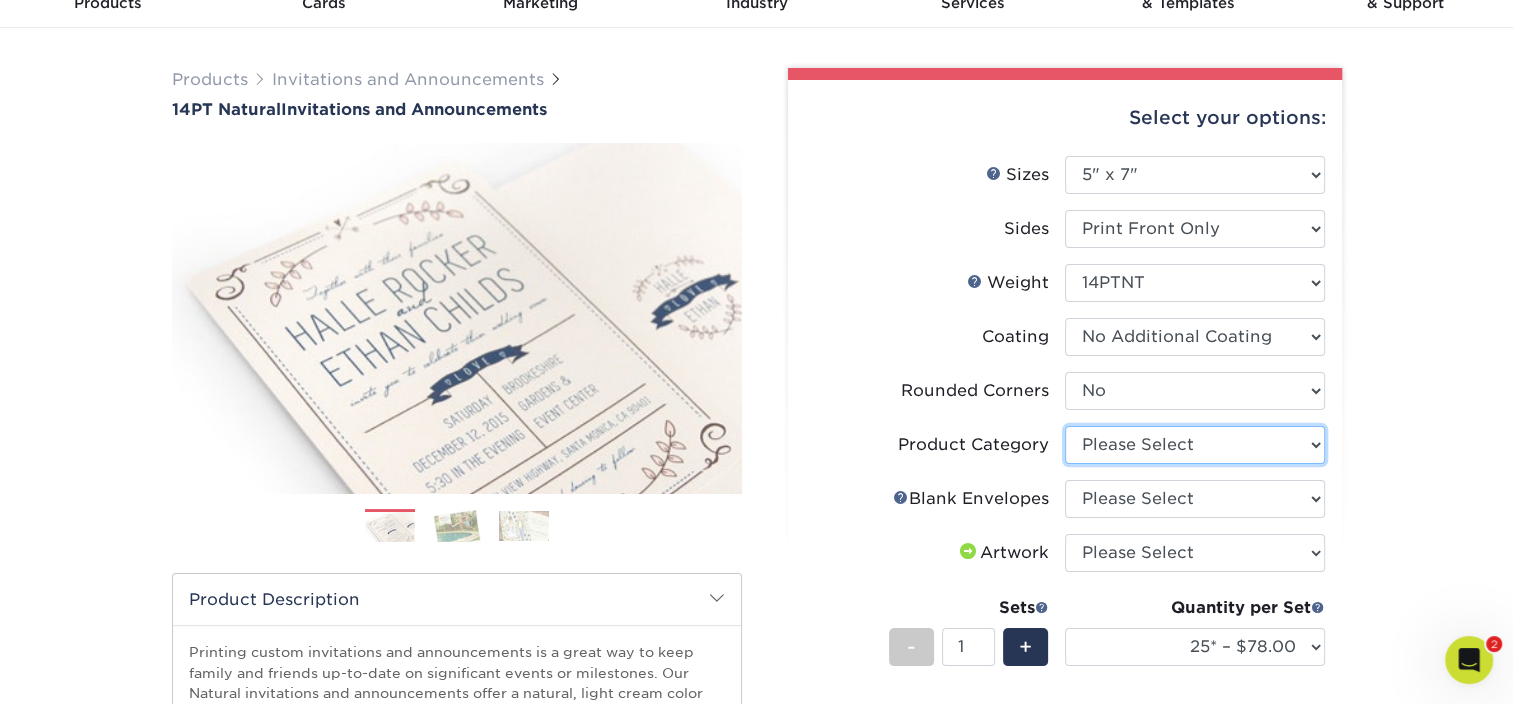 click on "Please Select Announcement Cards" at bounding box center (1195, 445) 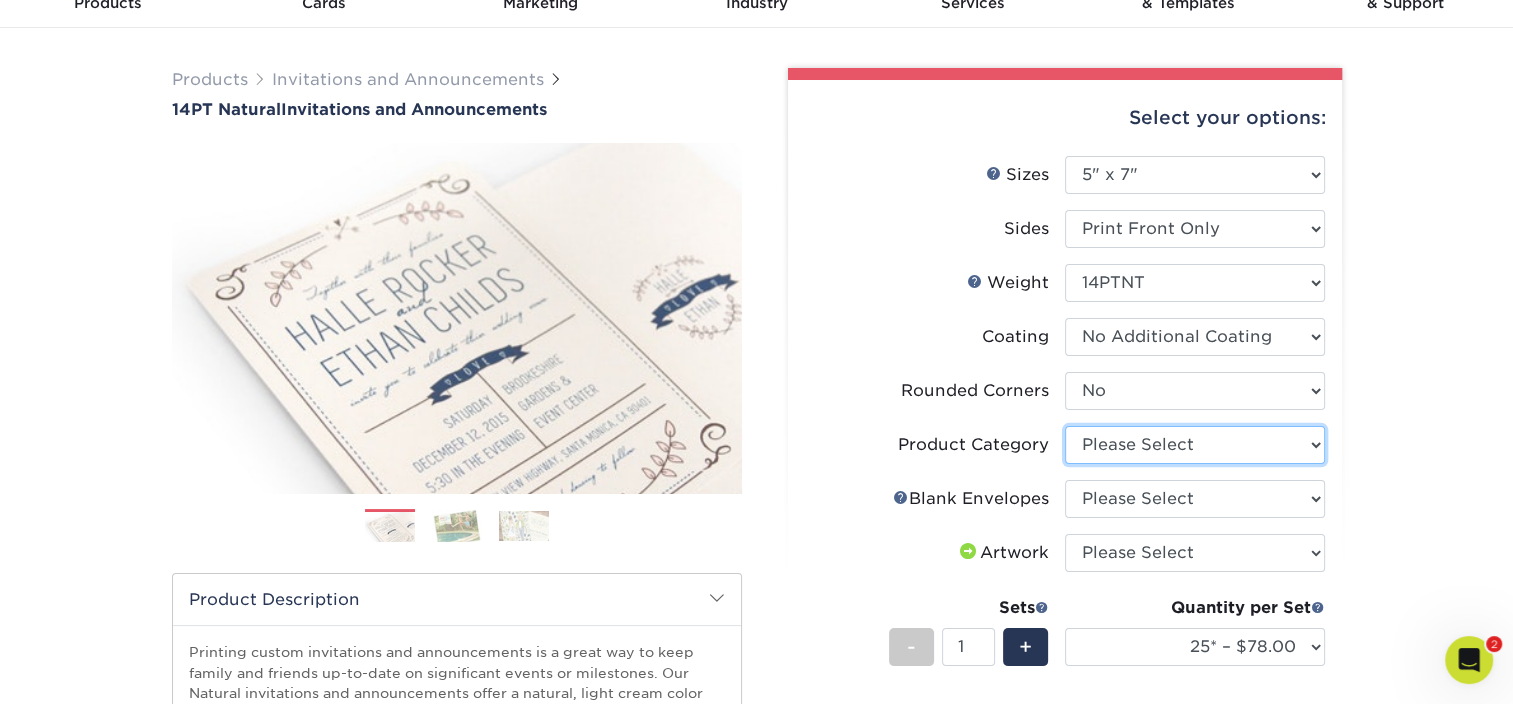select on "afc43903-b91d-4869-9f05-9fa1eb7dcbea" 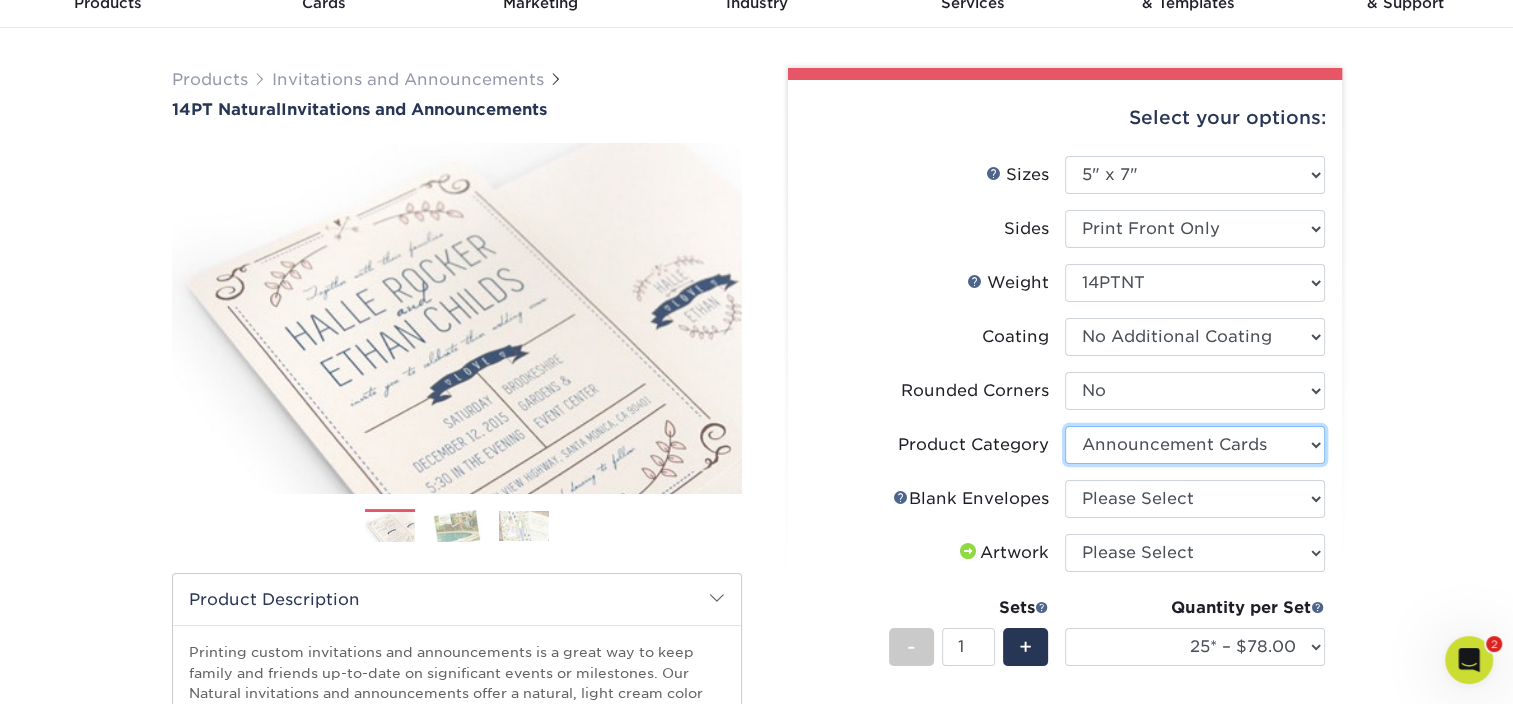 click on "Please Select Announcement Cards" at bounding box center [1195, 445] 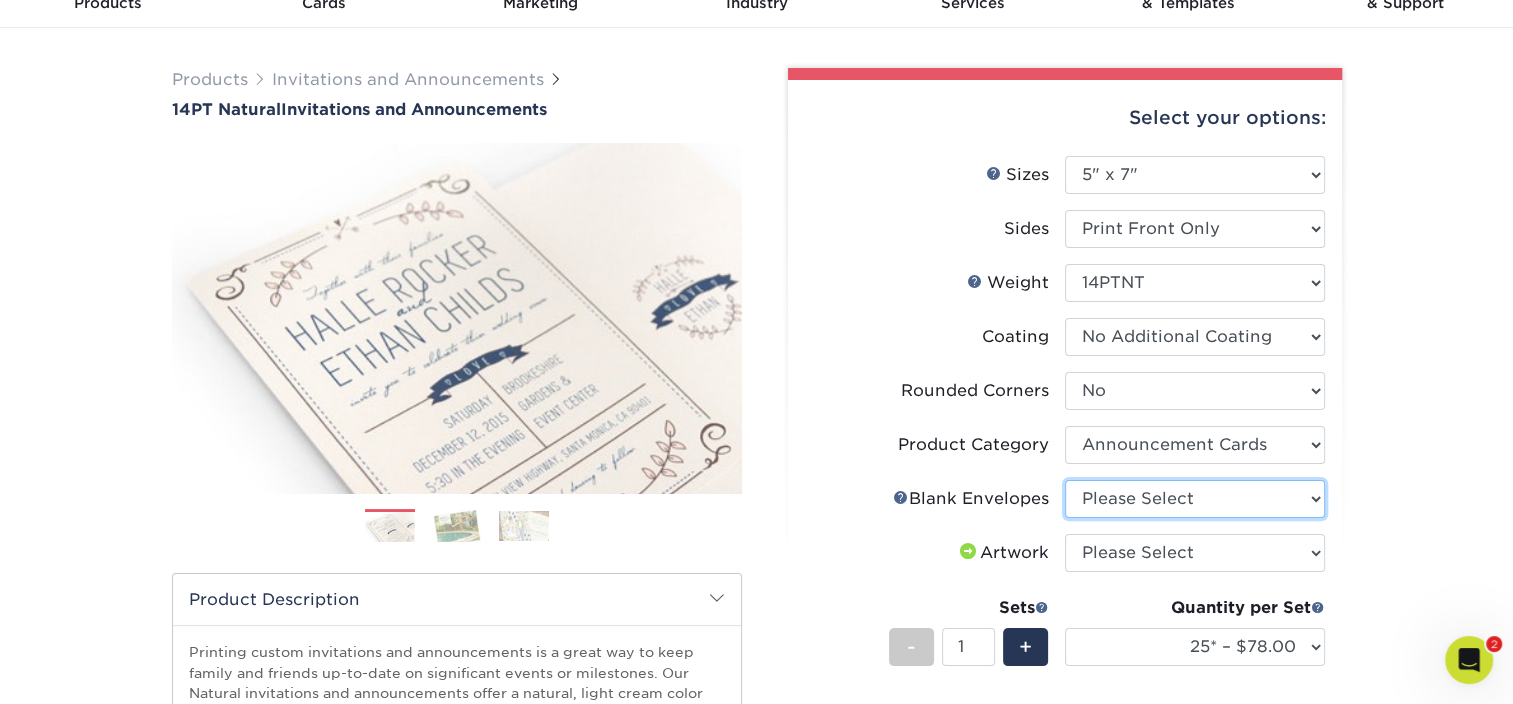 click on "Please Select No Blank Envelopes Yes 25 Natural Envelopes A7 Yes 50 Natural Envelopes A7 Yes 75 Natural Envelopes A7 Yes 100 Natural Envelopes A7 Yes 250 Natural Envelopes A7 Yes 500 Natural Envelopes A7 Yes 1000 Natural Envelopes A7" at bounding box center (1195, 499) 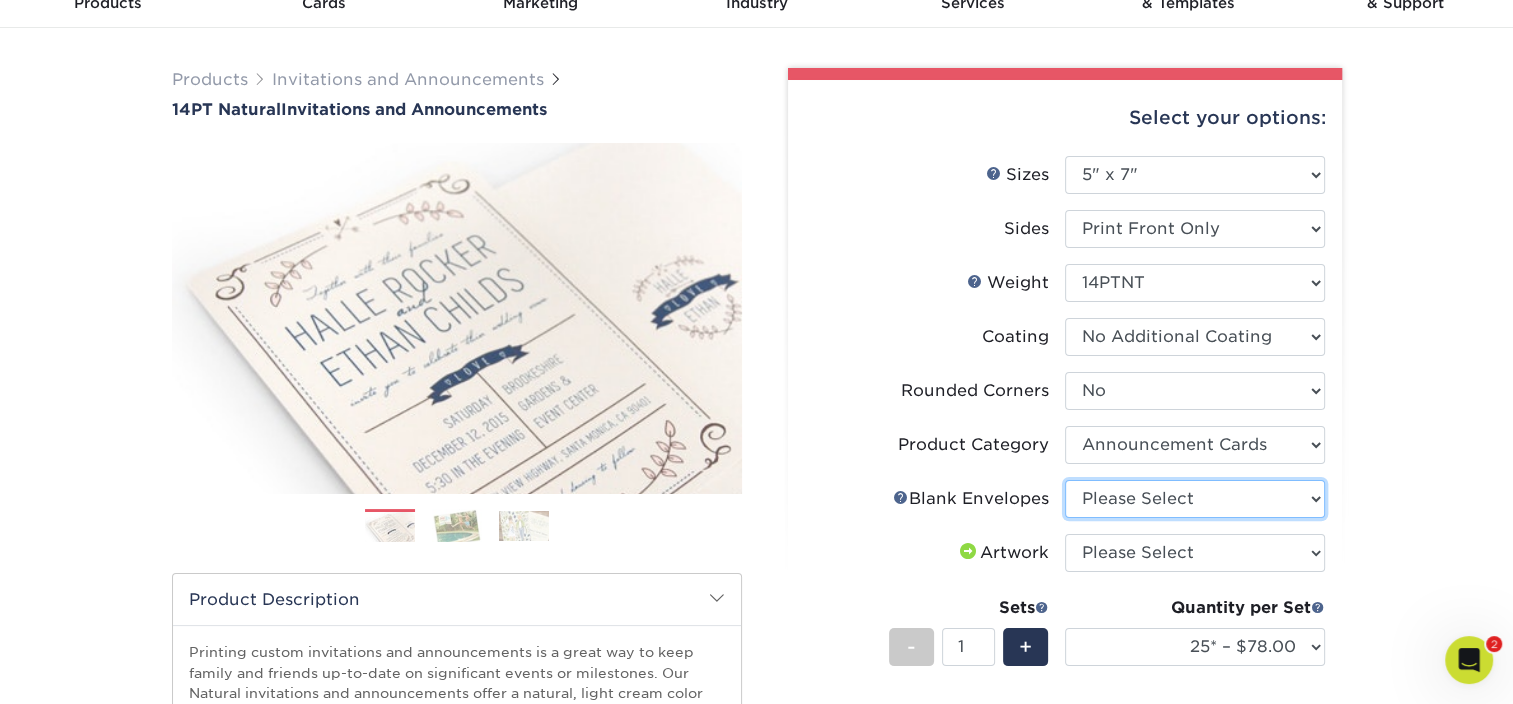 select on "9f137334-7cf0-4a73-8a74-a4df662606ea" 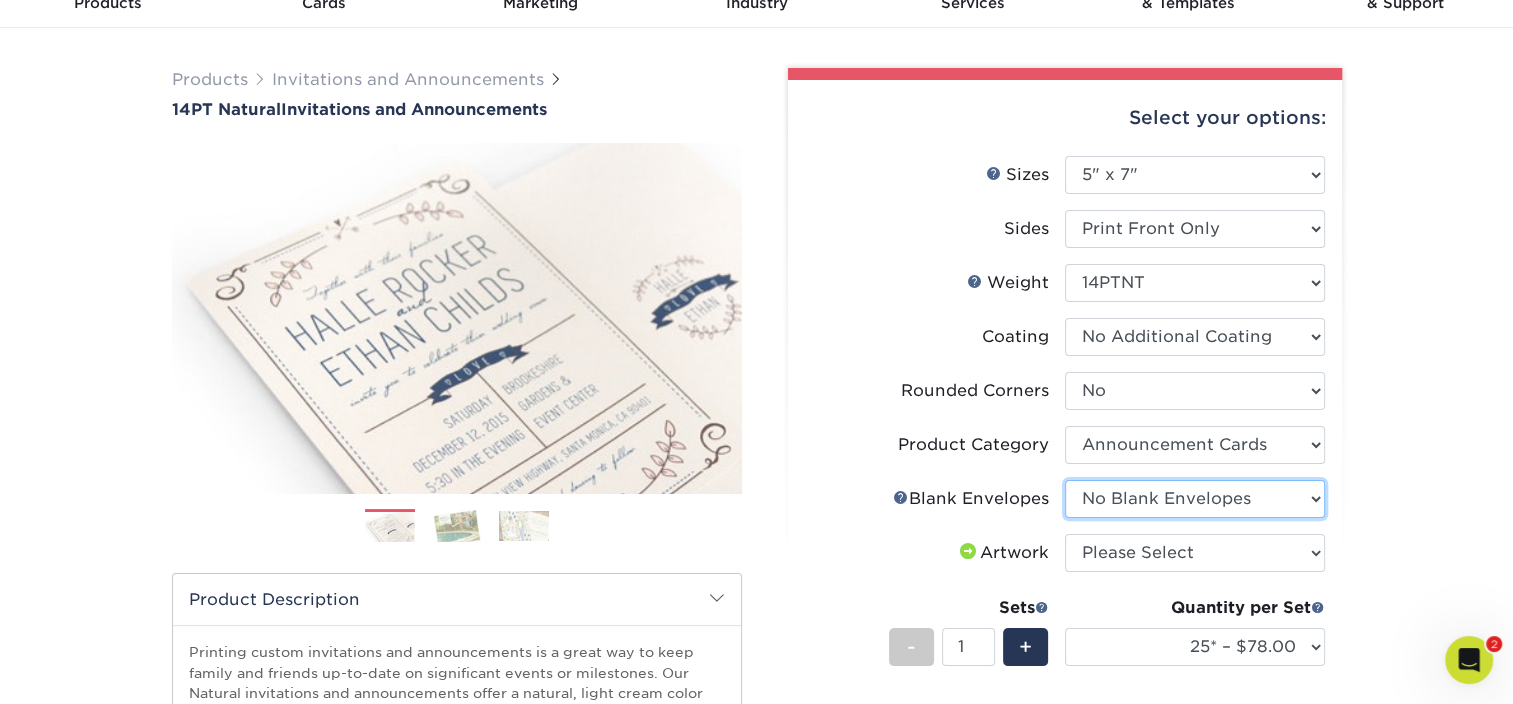 click on "Please Select No Blank Envelopes Yes 25 Natural Envelopes A7 Yes 50 Natural Envelopes A7 Yes 75 Natural Envelopes A7 Yes 100 Natural Envelopes A7 Yes 250 Natural Envelopes A7 Yes 500 Natural Envelopes A7 Yes 1000 Natural Envelopes A7" at bounding box center (1195, 499) 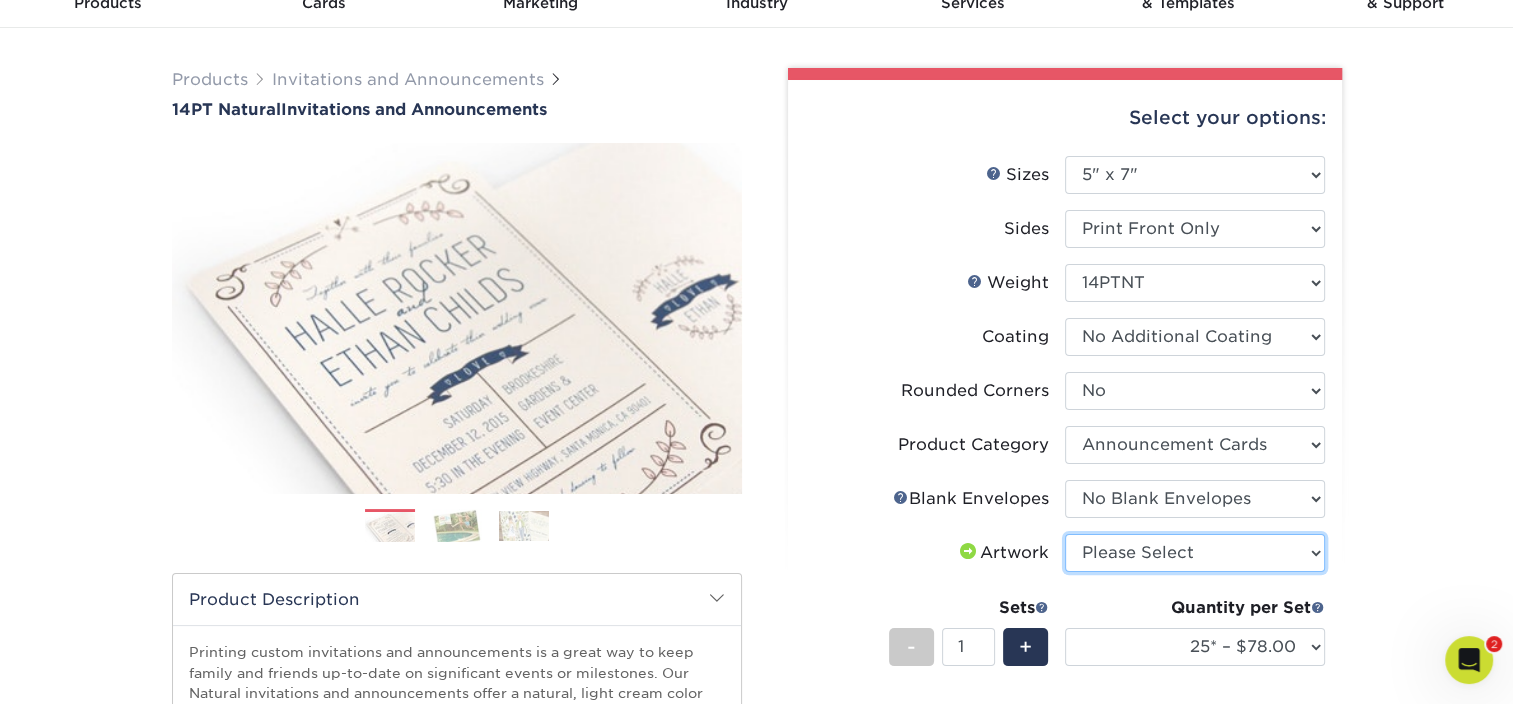 click on "Please Select I will upload files I need a design - $100" at bounding box center [1195, 553] 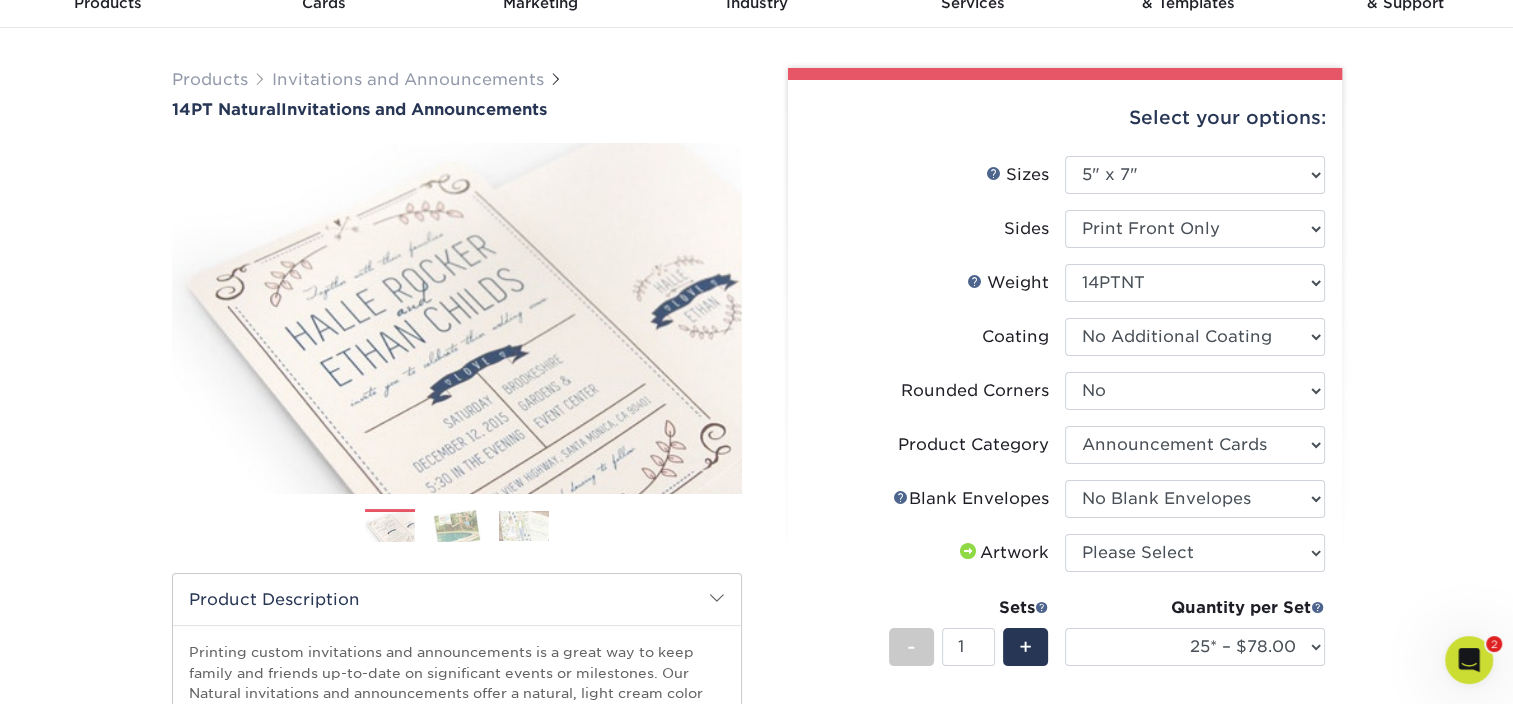 click on "Products
Invitations and Announcements
14PT Natural  Invitations and Announcements
Previous Next  /" at bounding box center [756, 596] 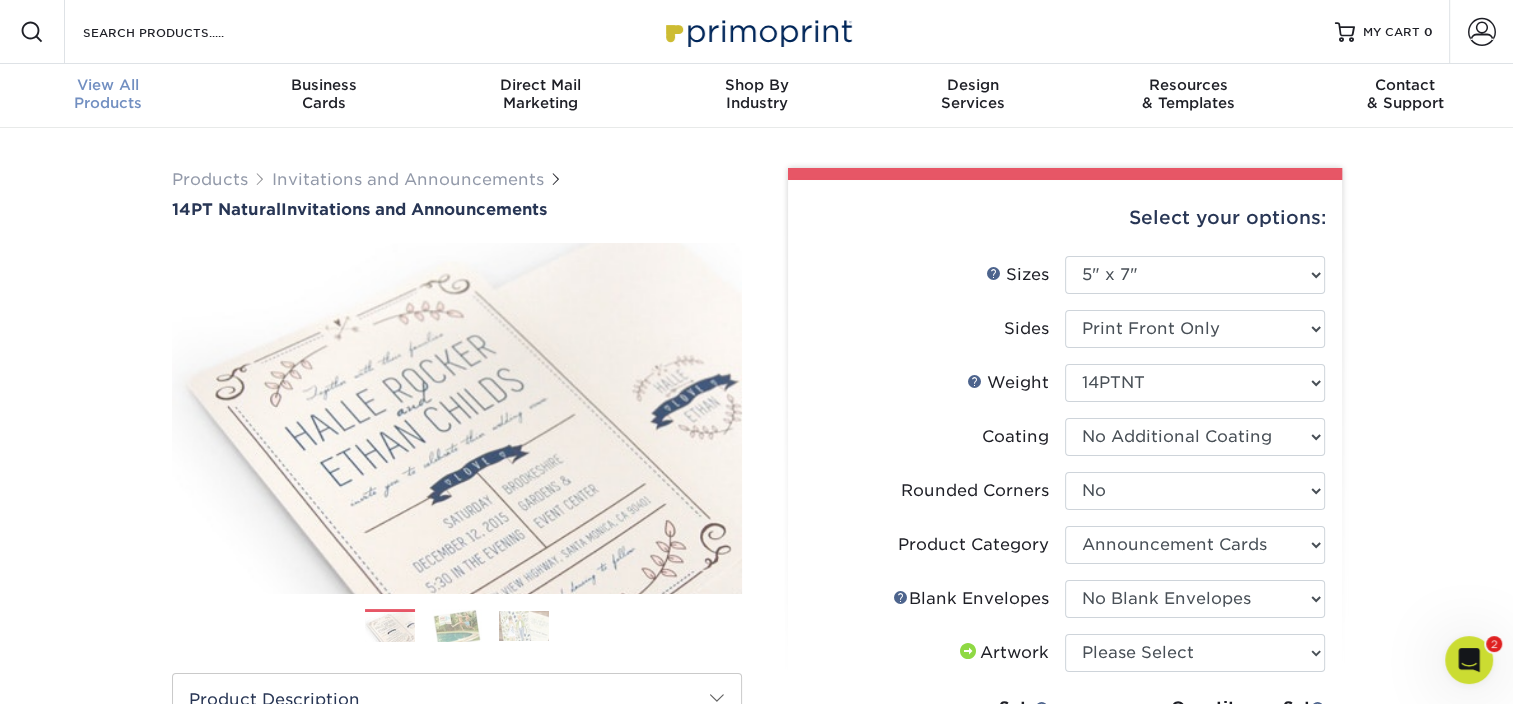 scroll, scrollTop: 0, scrollLeft: 0, axis: both 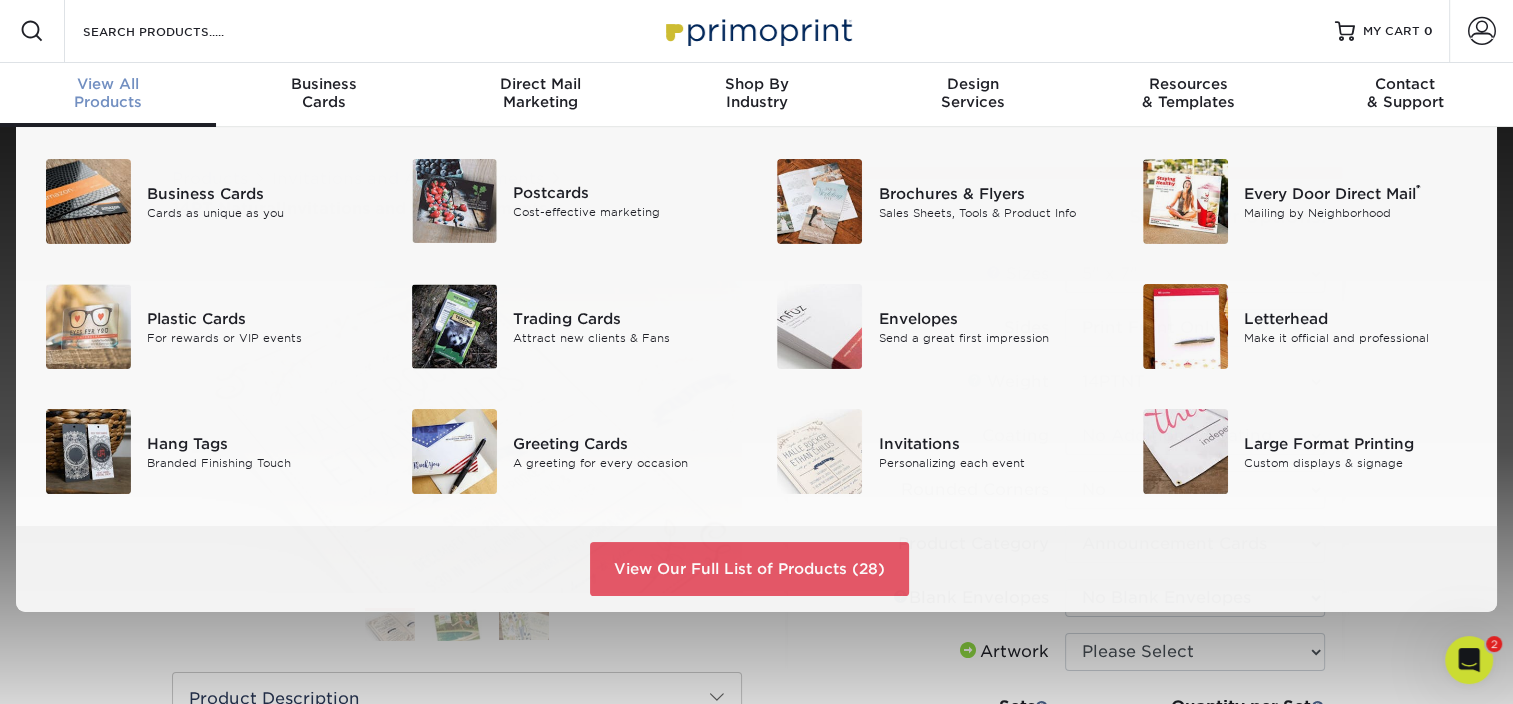 click on "View All" at bounding box center (108, 84) 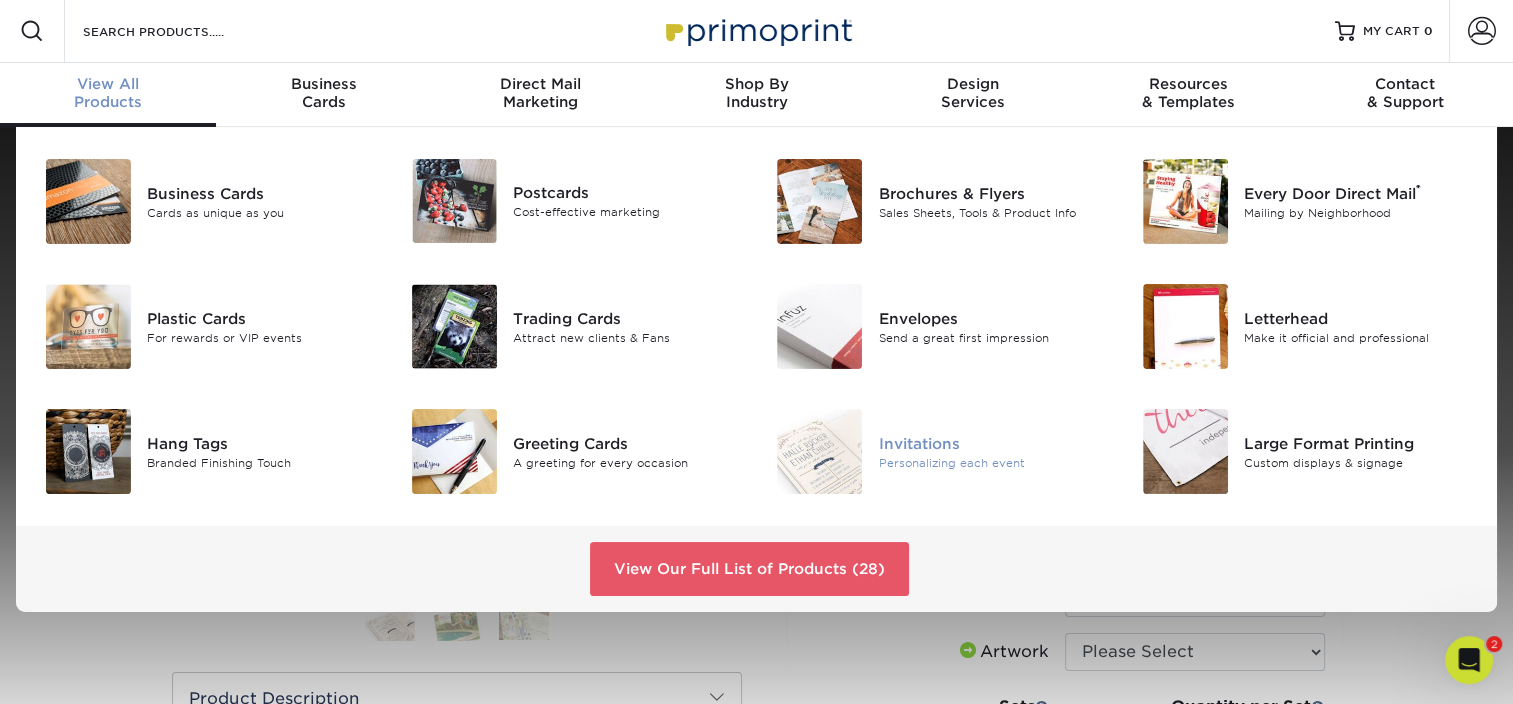 click on "Invitations" at bounding box center [992, 443] 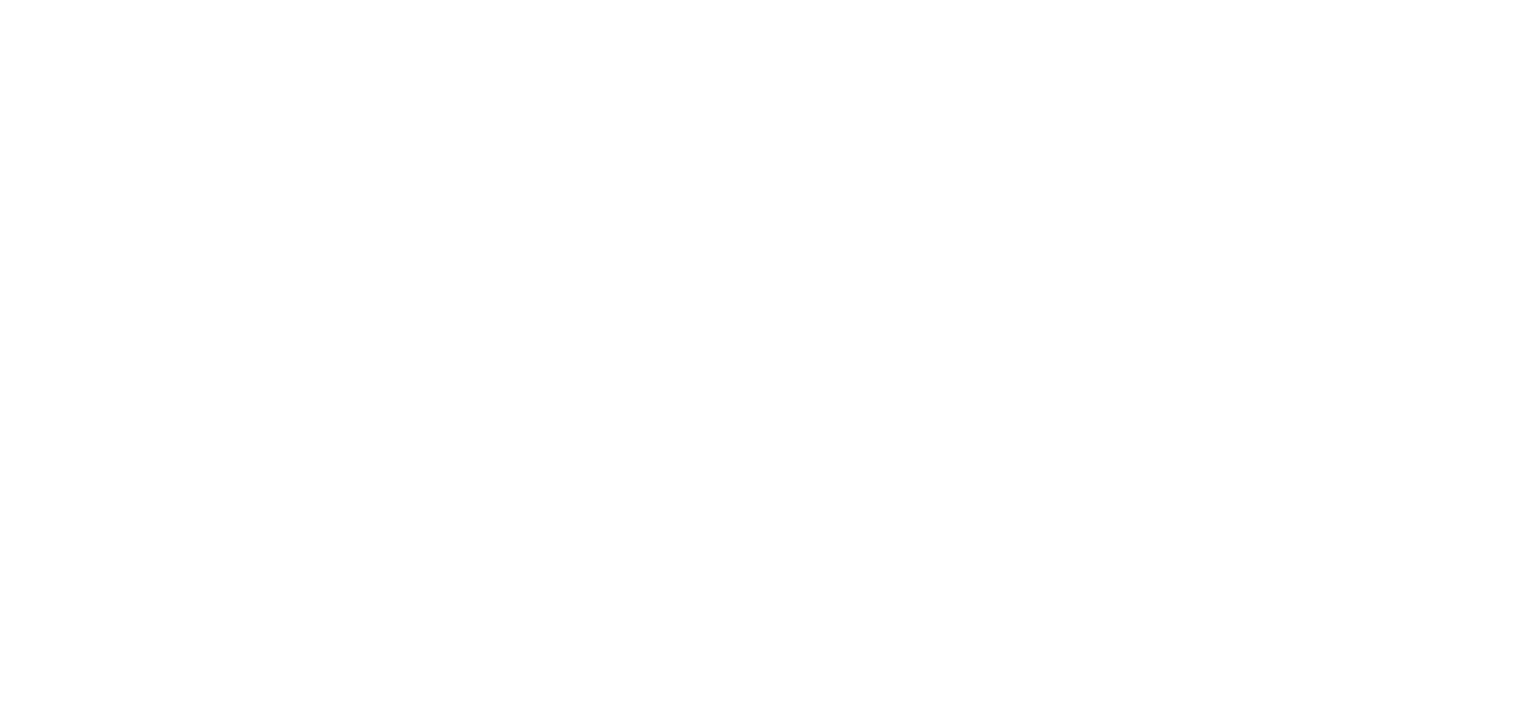 scroll, scrollTop: 0, scrollLeft: 0, axis: both 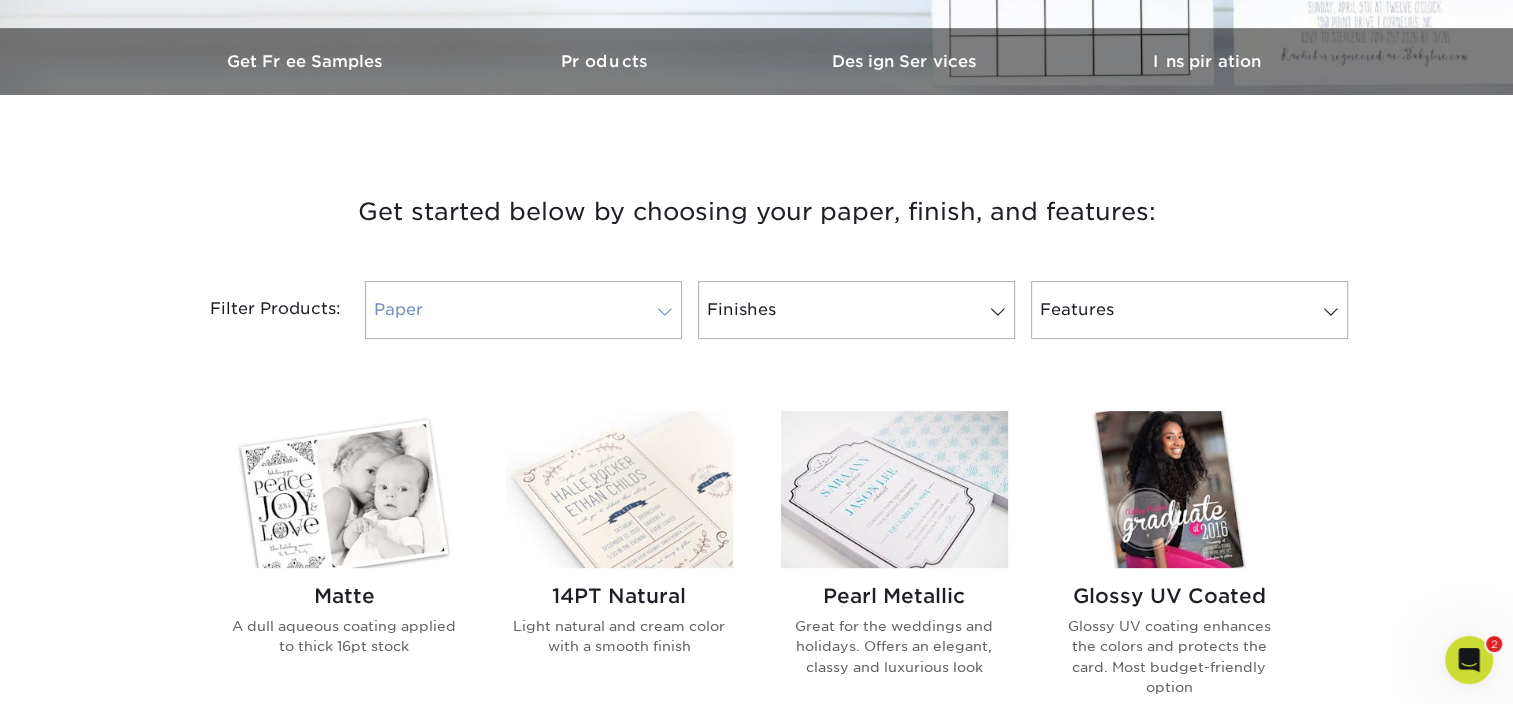 click on "Paper" at bounding box center [523, 310] 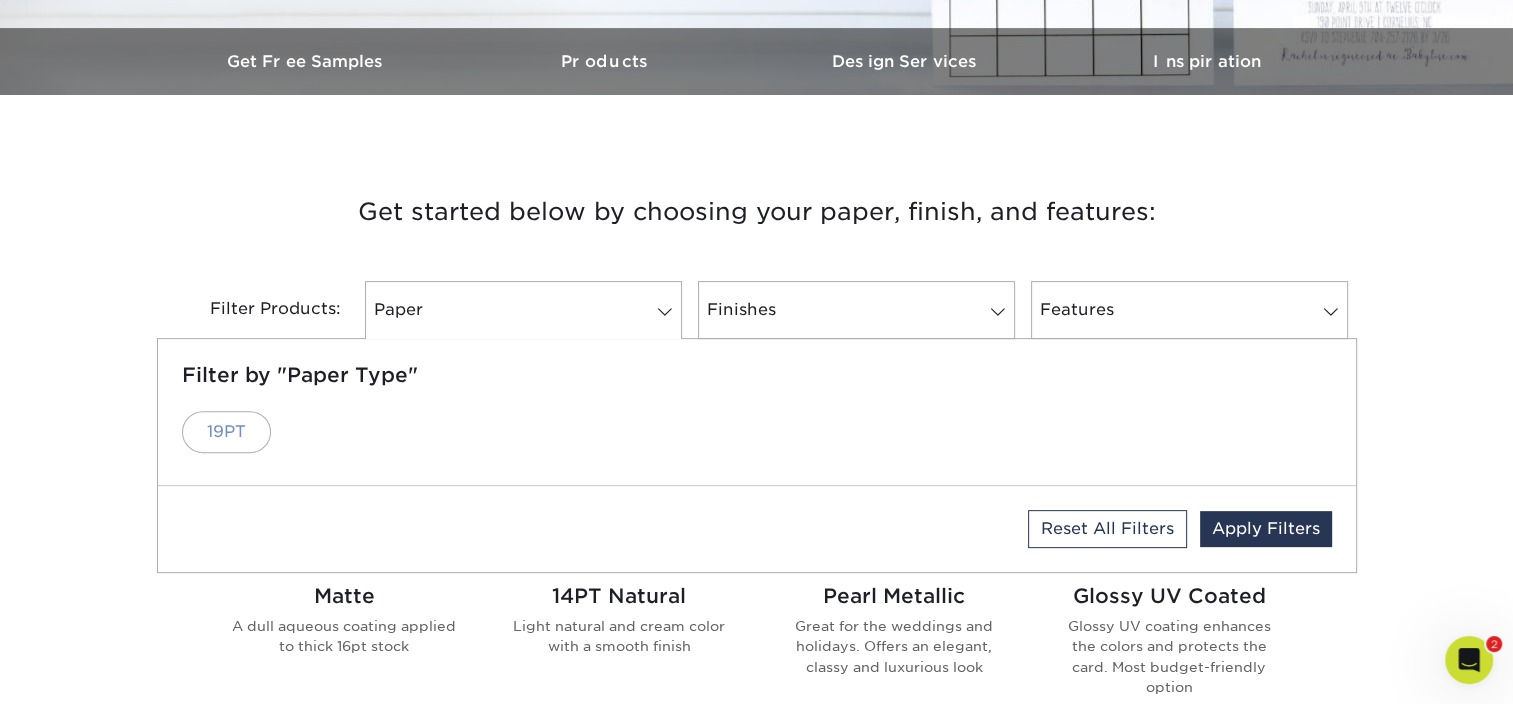 click on "19PT" at bounding box center [226, 432] 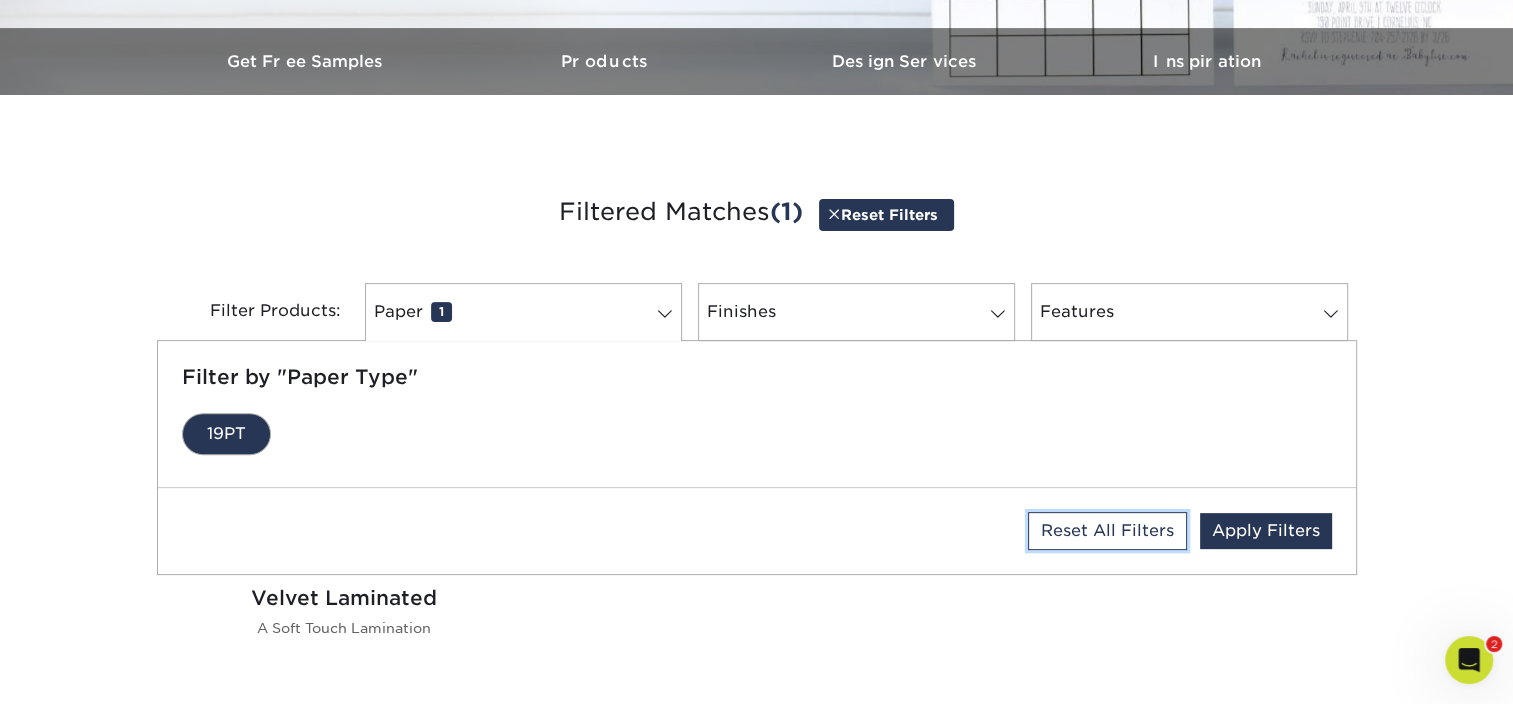 click on "Reset All Filters" at bounding box center [1107, 531] 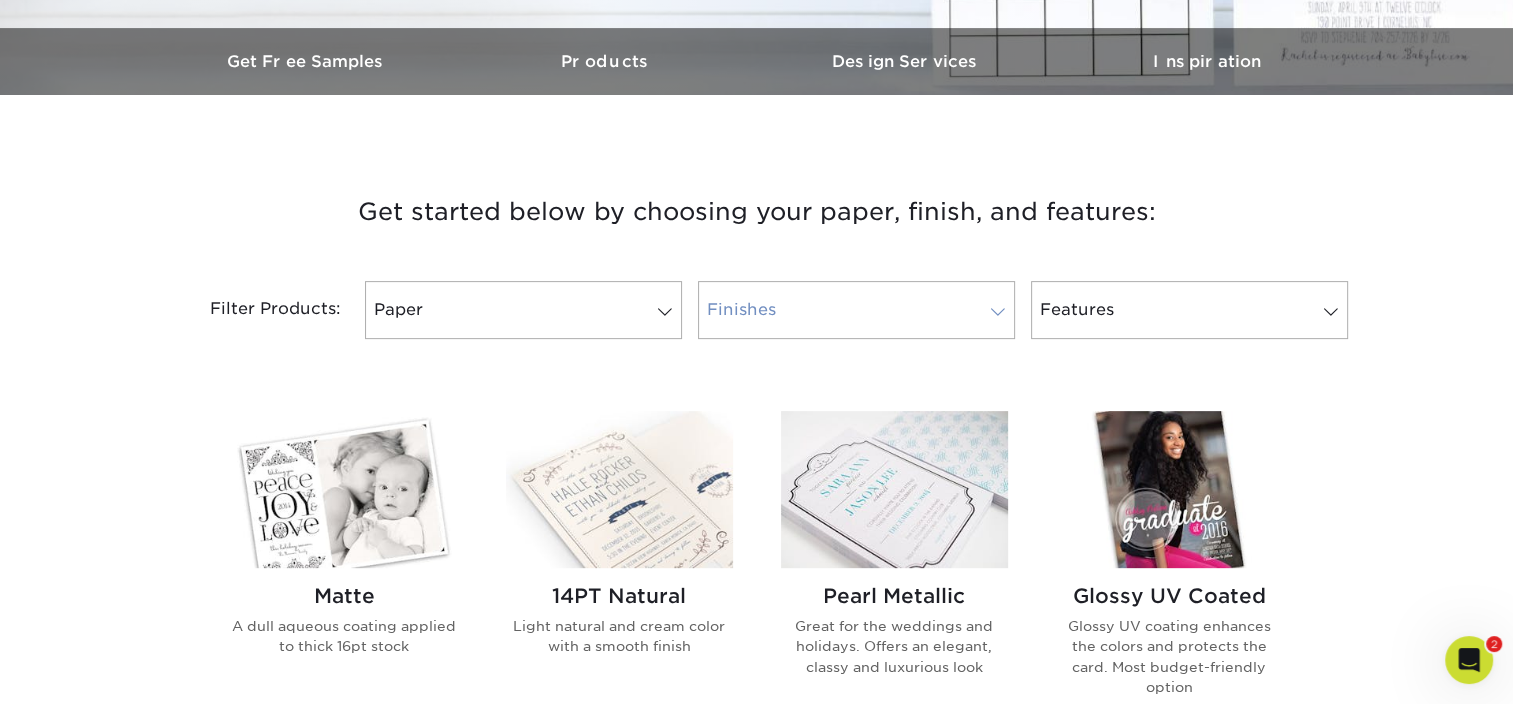 click on "Finishes
0" at bounding box center (856, 310) 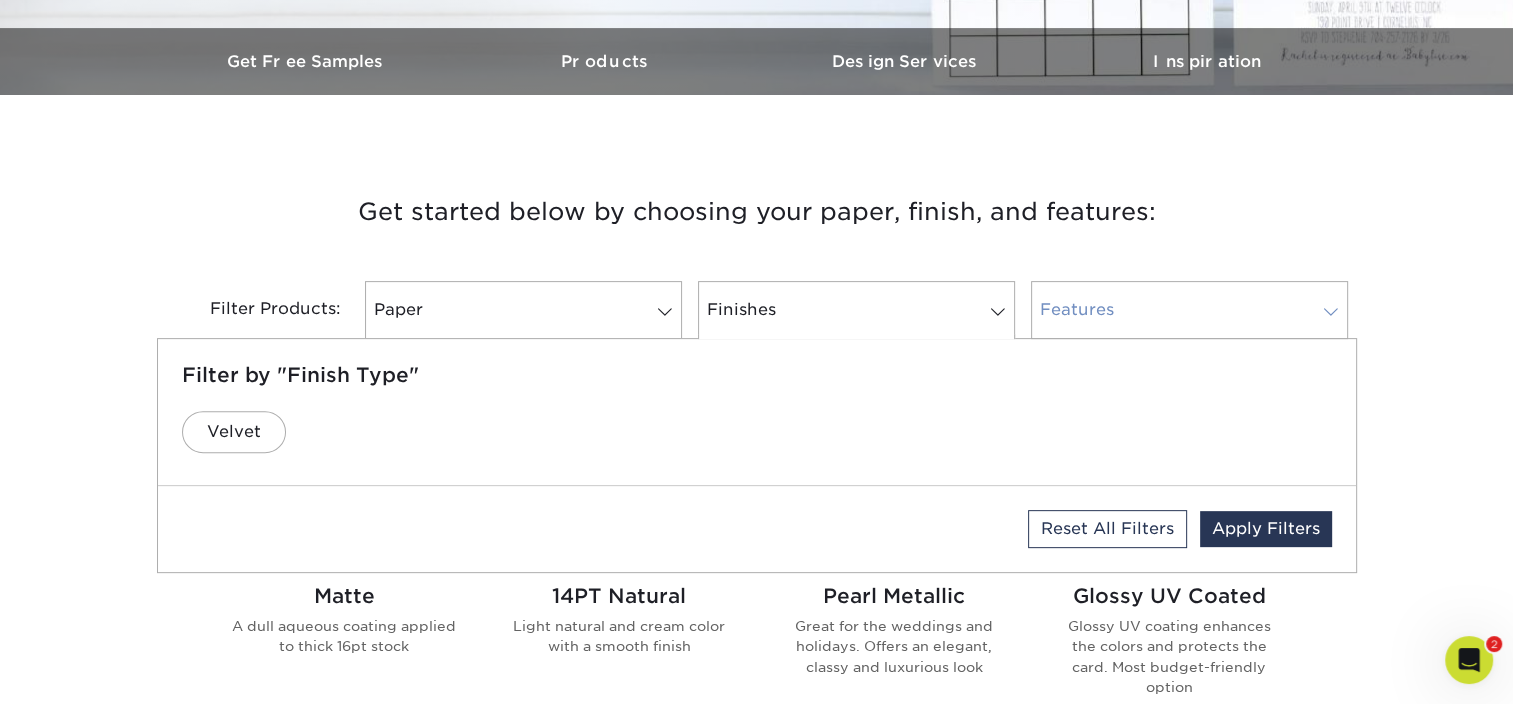 click on "Features
0" at bounding box center (1189, 310) 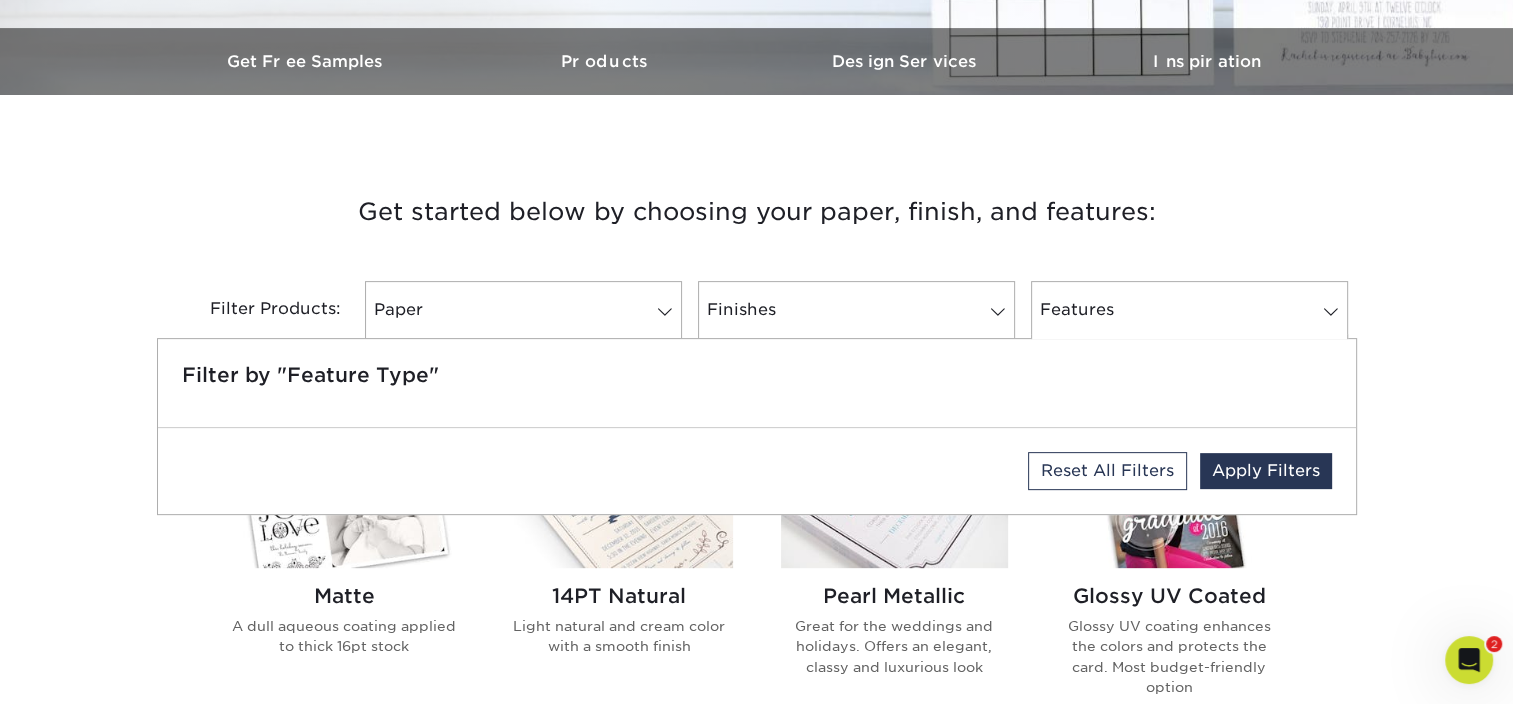 click on "Get started below by choosing your paper, finish, and features:
Filtered Matches  (1)
Reset Filters
Filter Products:
Paper
0
Filter by "Paper Type"
19PT
Reset All Filters
Apply Filters
0 Velvet 0" at bounding box center (756, 910) 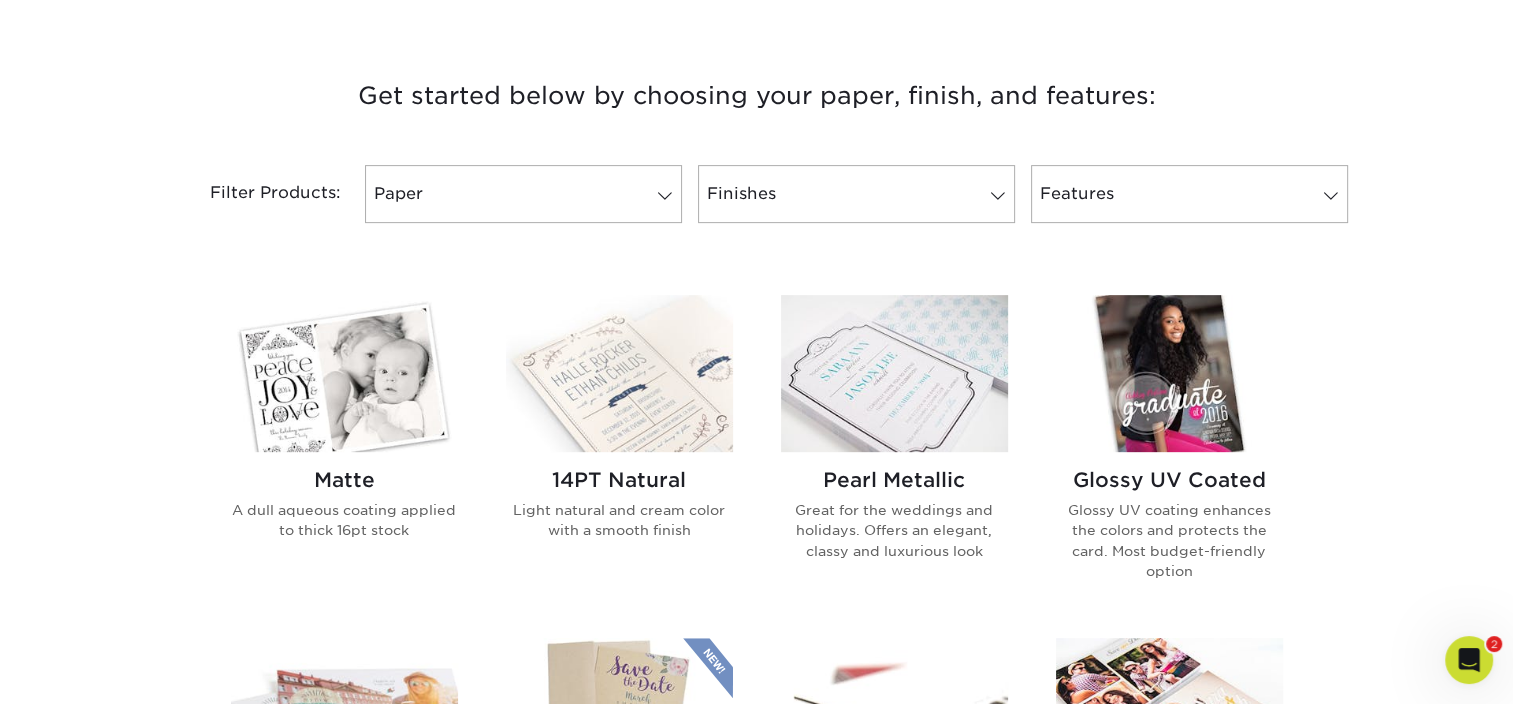 scroll, scrollTop: 800, scrollLeft: 0, axis: vertical 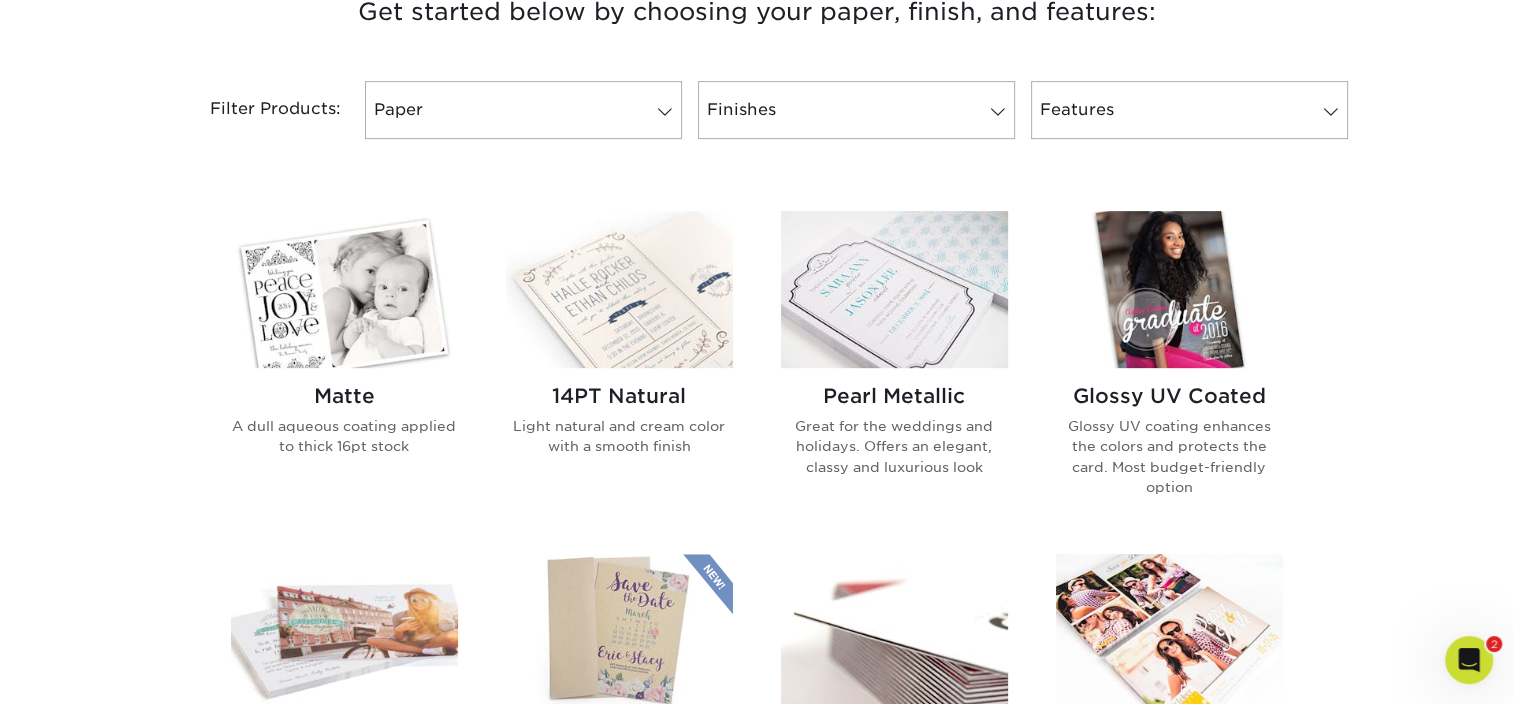 click on "Glossy UV Coated" at bounding box center (1169, 396) 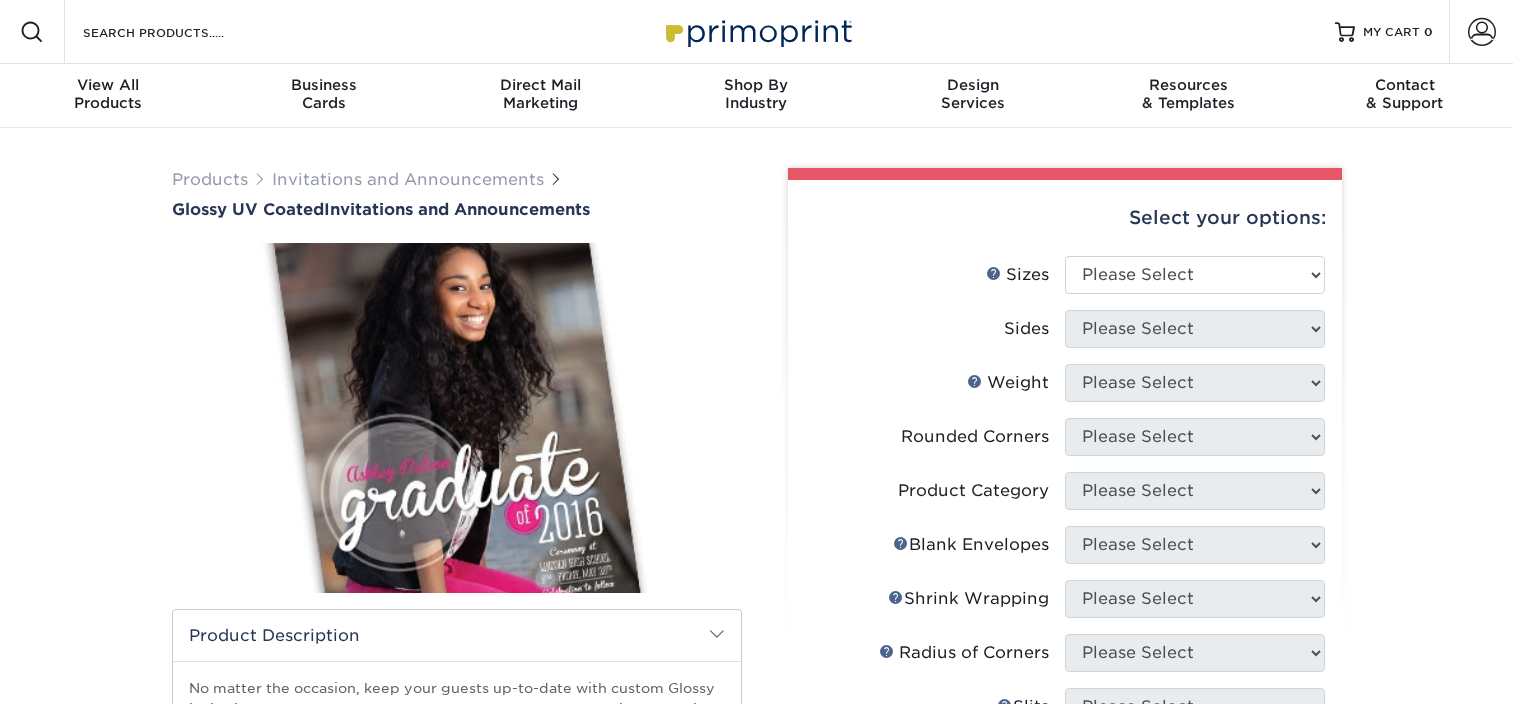 scroll, scrollTop: 0, scrollLeft: 0, axis: both 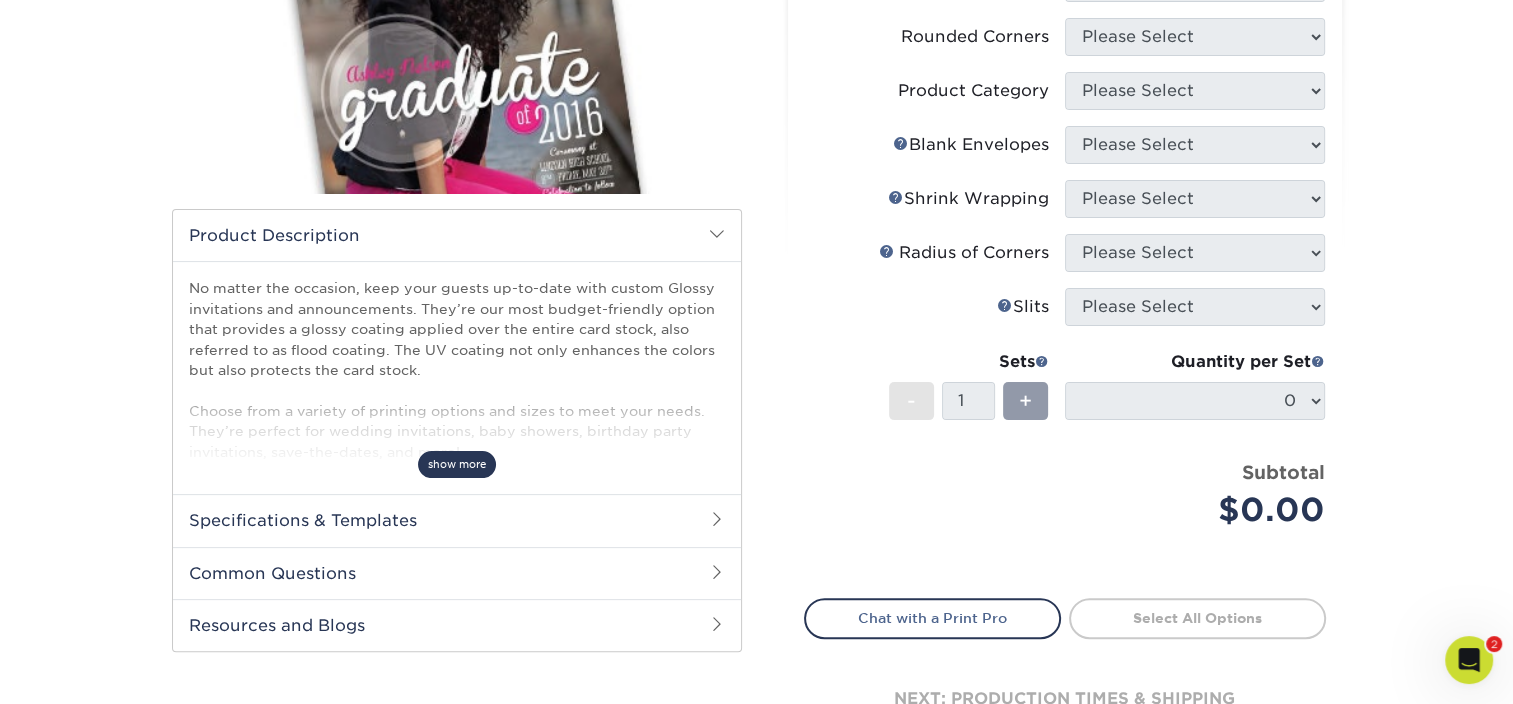 click on "show more" at bounding box center (457, 464) 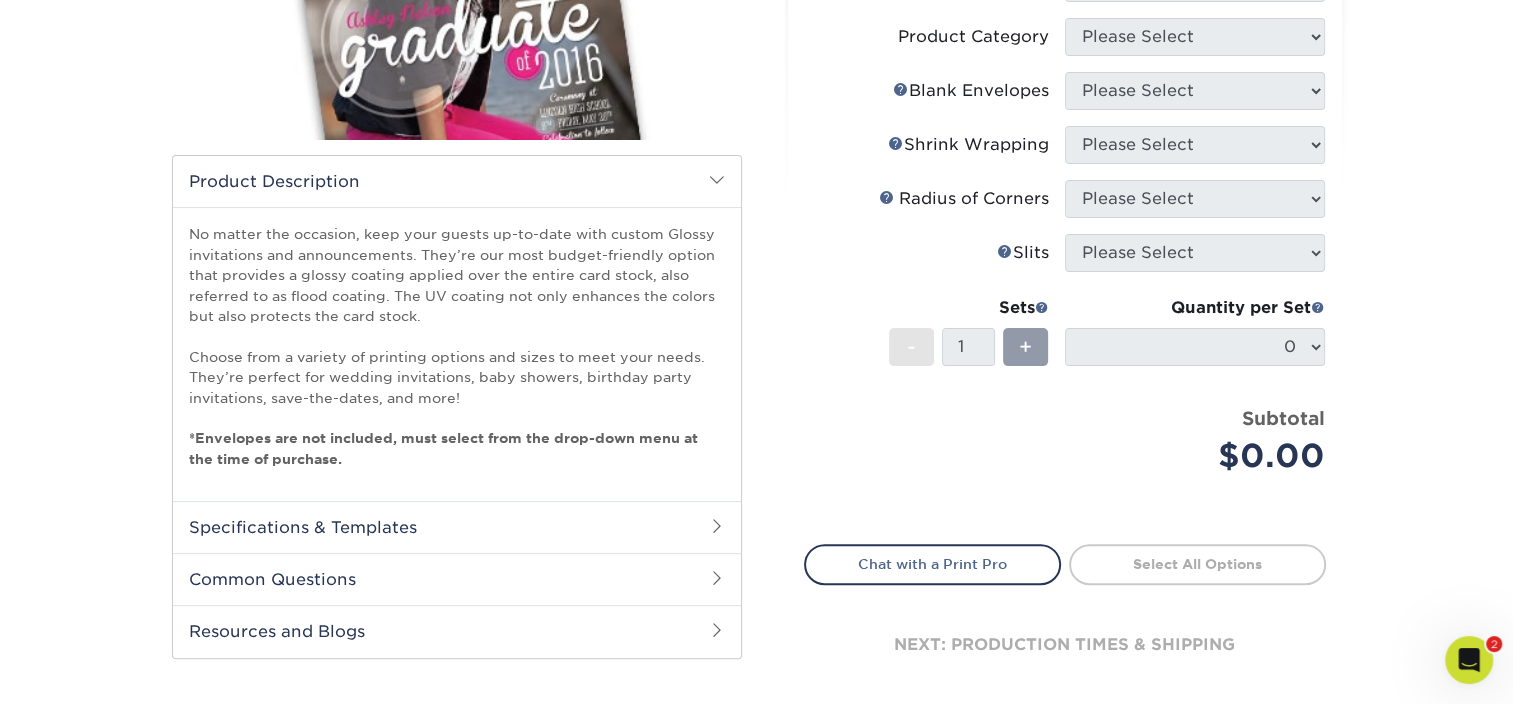 scroll, scrollTop: 500, scrollLeft: 0, axis: vertical 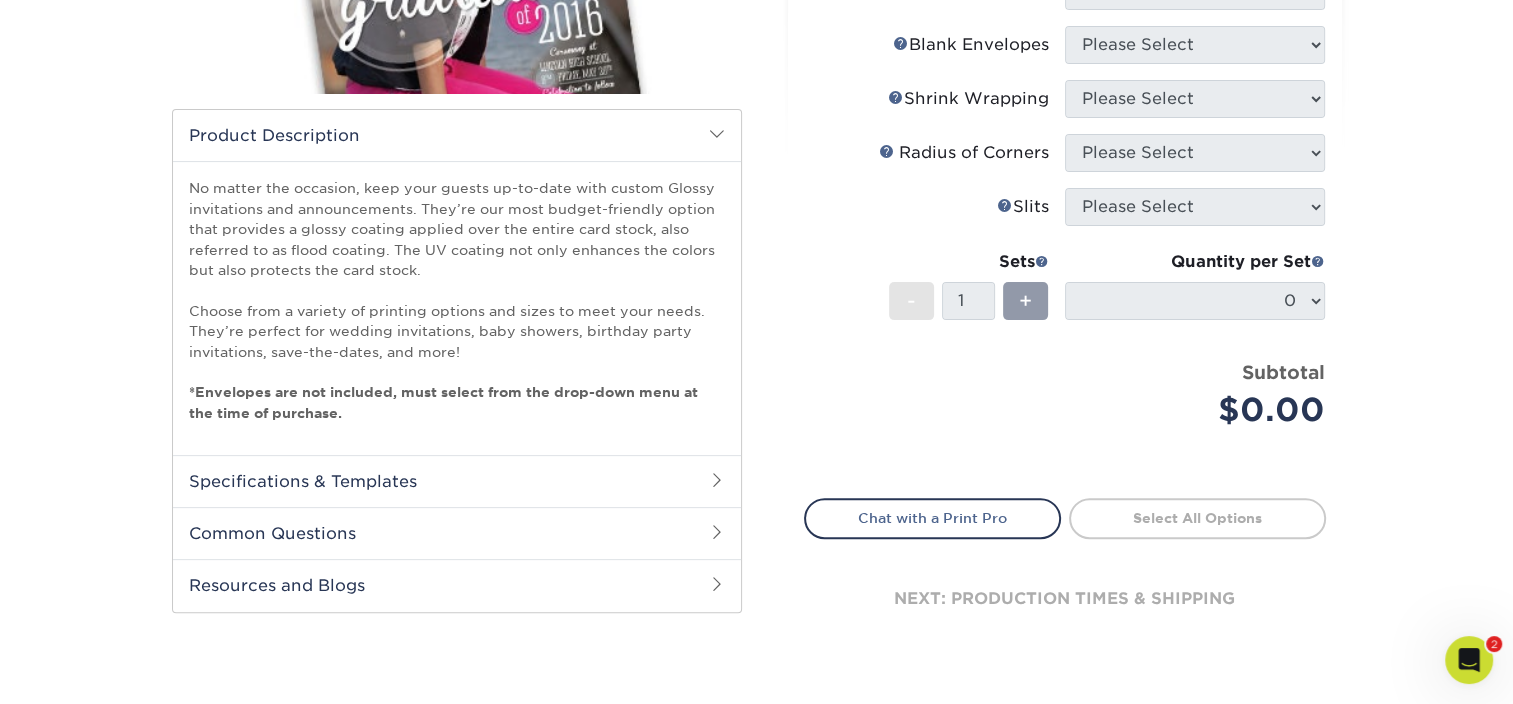 click on "Specifications & Templates" at bounding box center (457, 481) 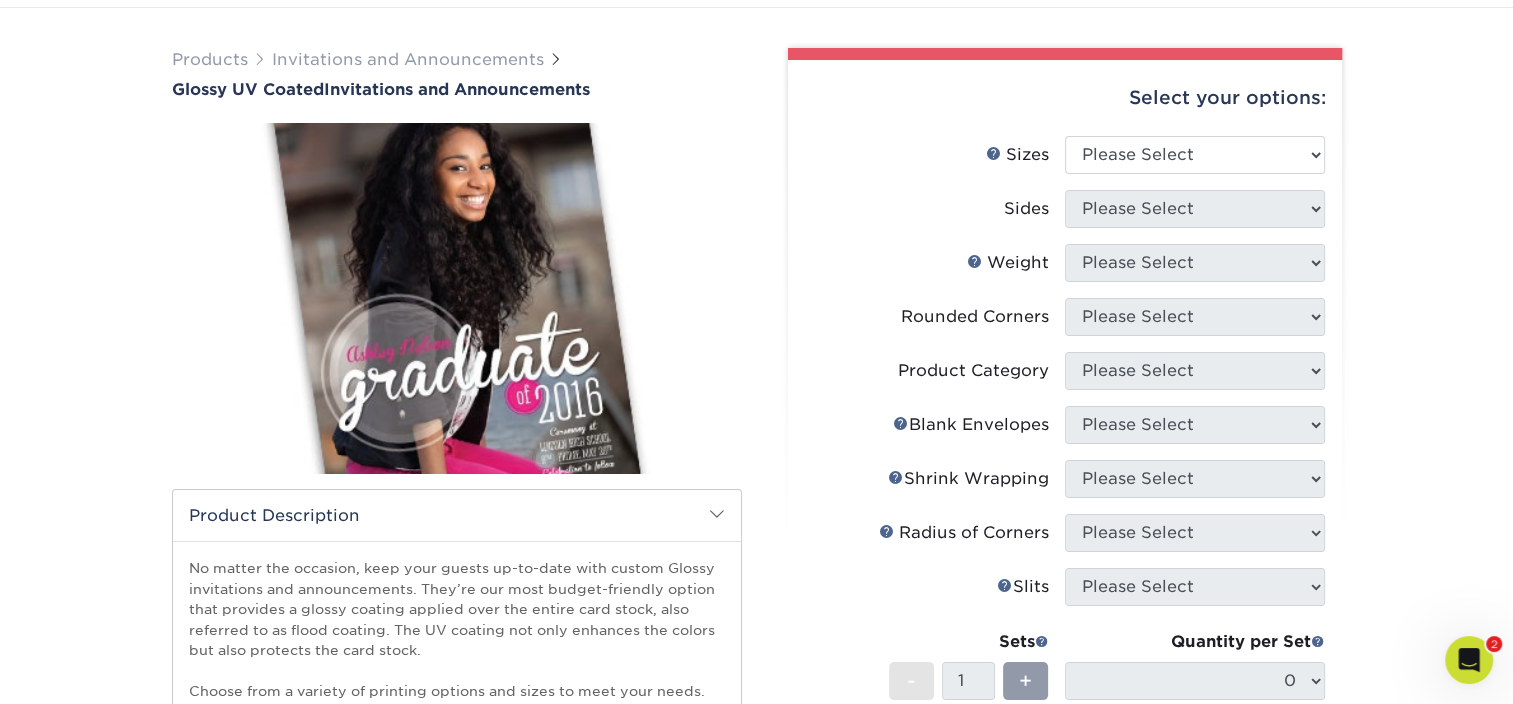 scroll, scrollTop: 100, scrollLeft: 0, axis: vertical 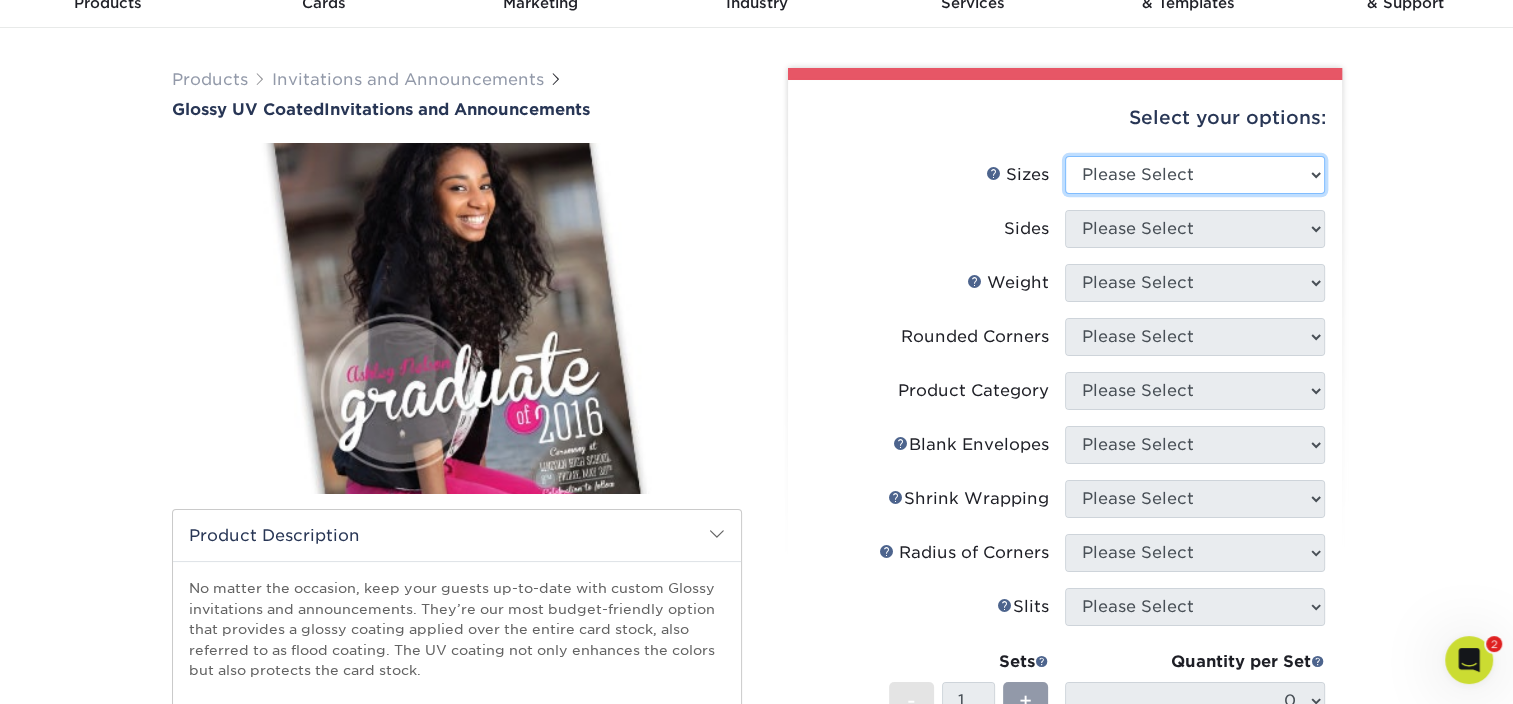 click on "Please Select
4.25" x 5.5"
4.25" x 6"
5" x 7"
5.5" x 8.5"
6" x 6"" at bounding box center (1195, 175) 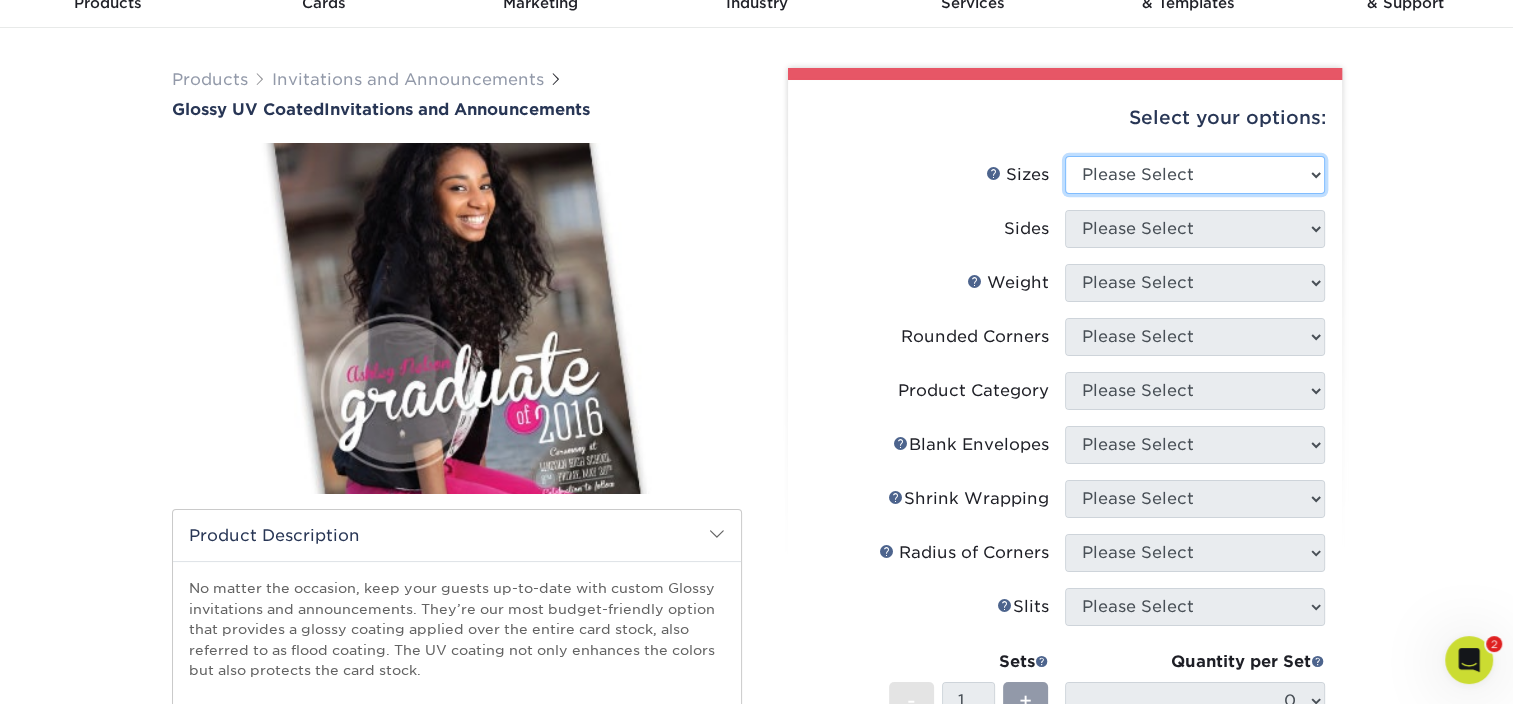 select on "5.00x7.00" 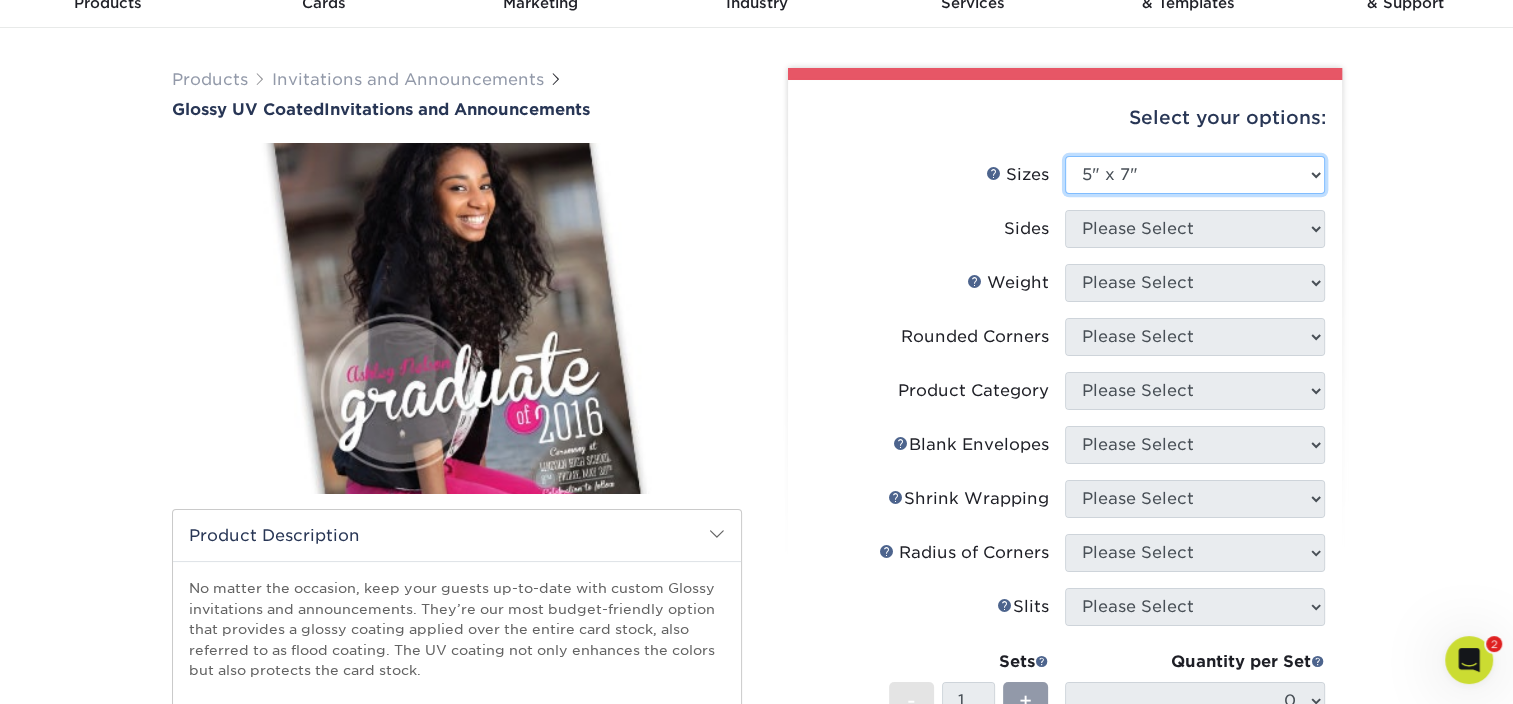 click on "Please Select
4.25" x 5.5"
4.25" x 6"
5" x 7"
5.5" x 8.5"
6" x 6"" at bounding box center [1195, 175] 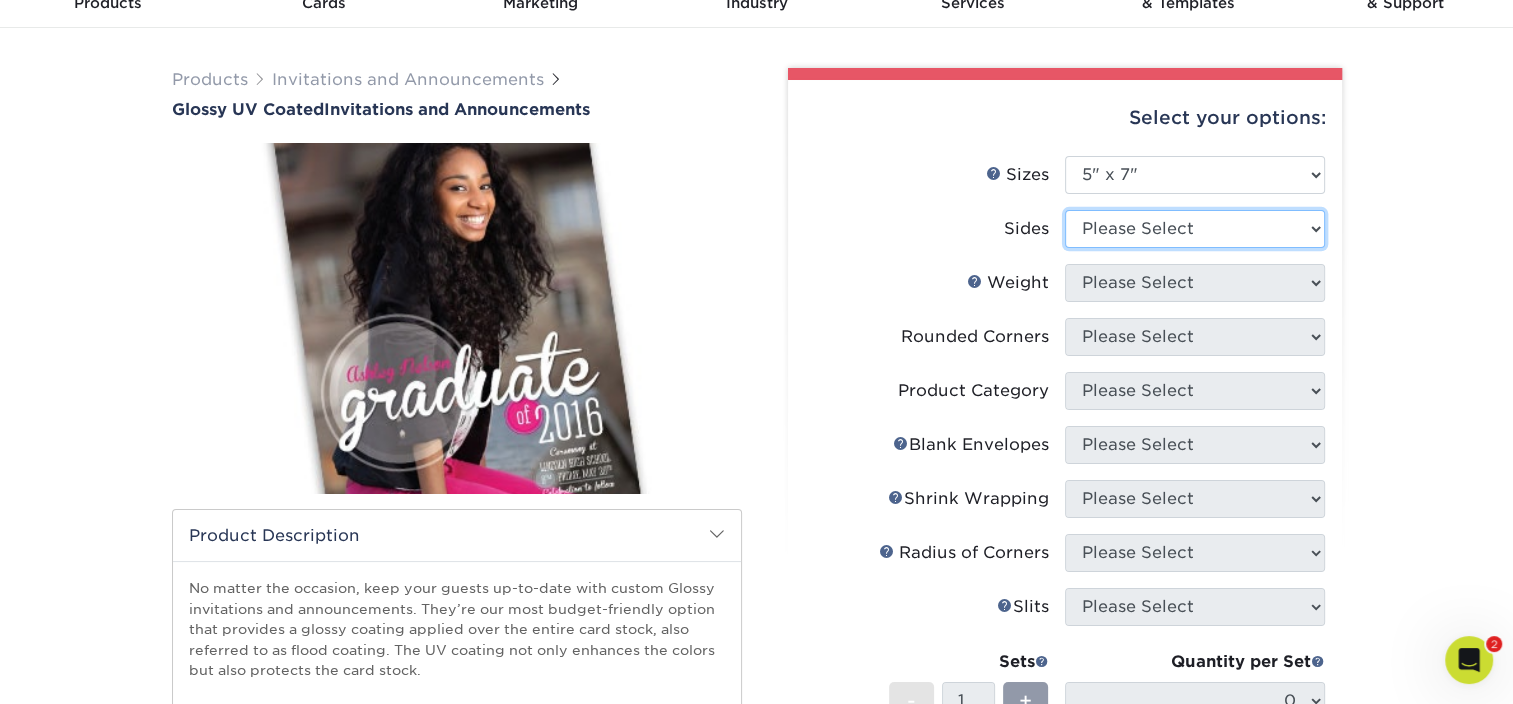 click on "Please Select Print Both Sides Print Both Sides - Foil Back Only Print Both Sides - Foil Both Sides Print Both Sides - Foil Front Only Print Front Only Print Front Only - Foil Front Only" at bounding box center (1195, 229) 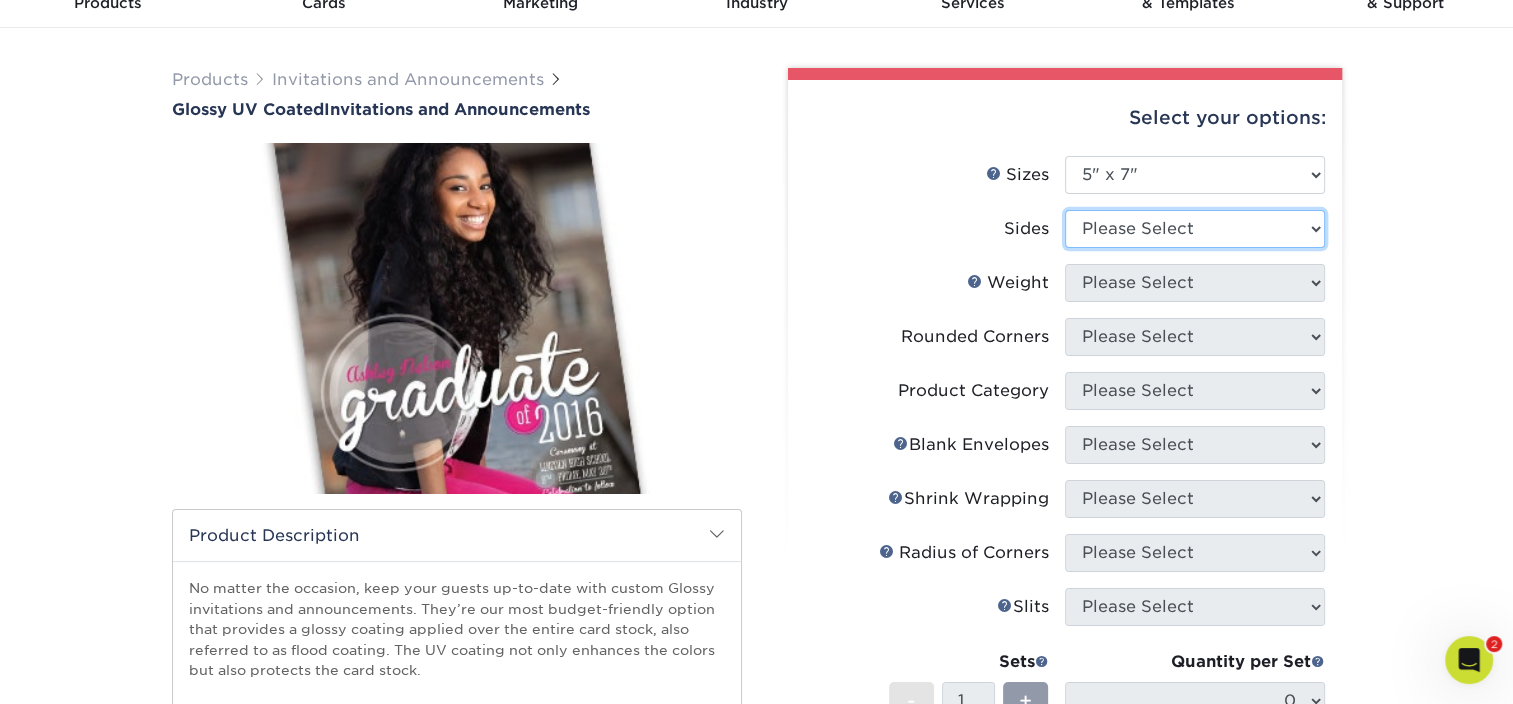 select on "32d3c223-f82c-492b-b915-ba065a00862f" 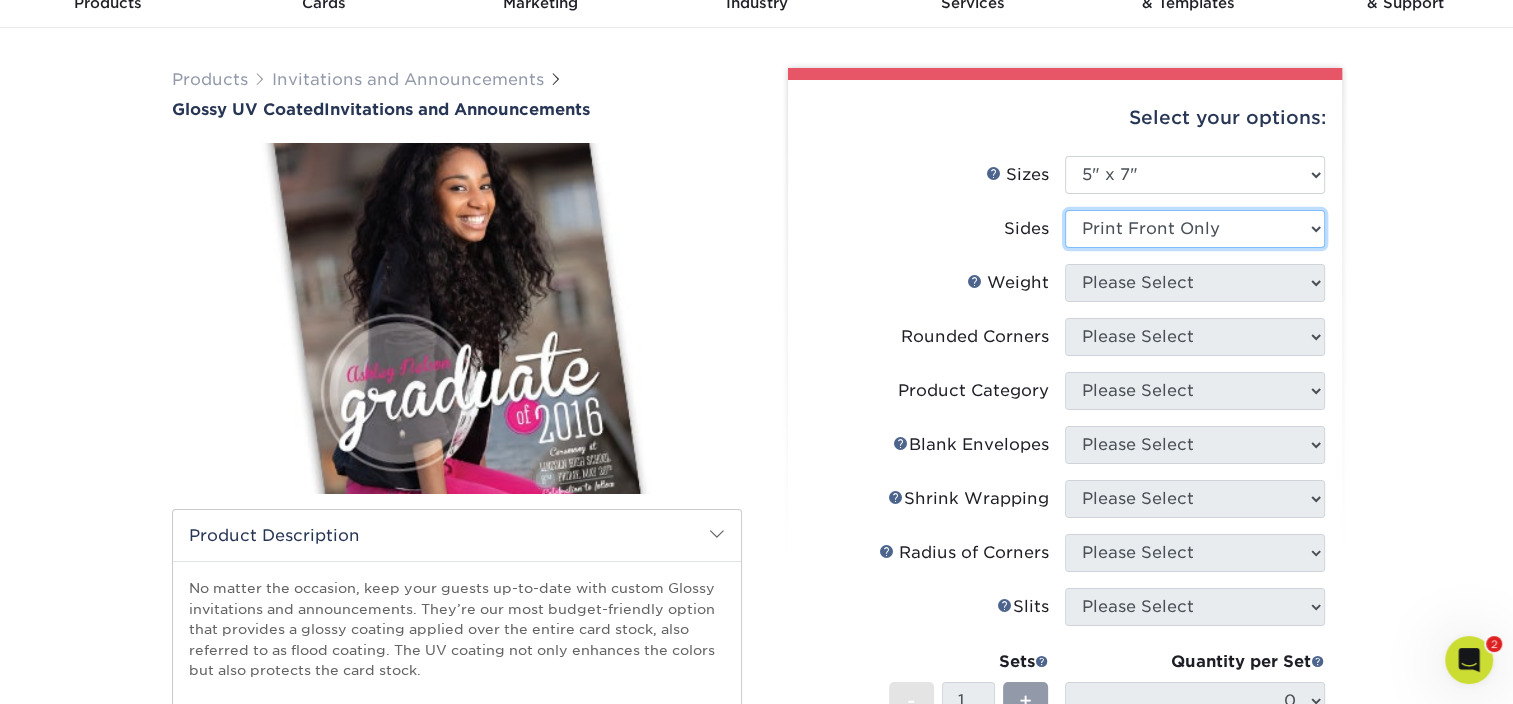 click on "Please Select Print Both Sides Print Both Sides - Foil Back Only Print Both Sides - Foil Both Sides Print Both Sides - Foil Front Only Print Front Only Print Front Only - Foil Front Only" at bounding box center (1195, 229) 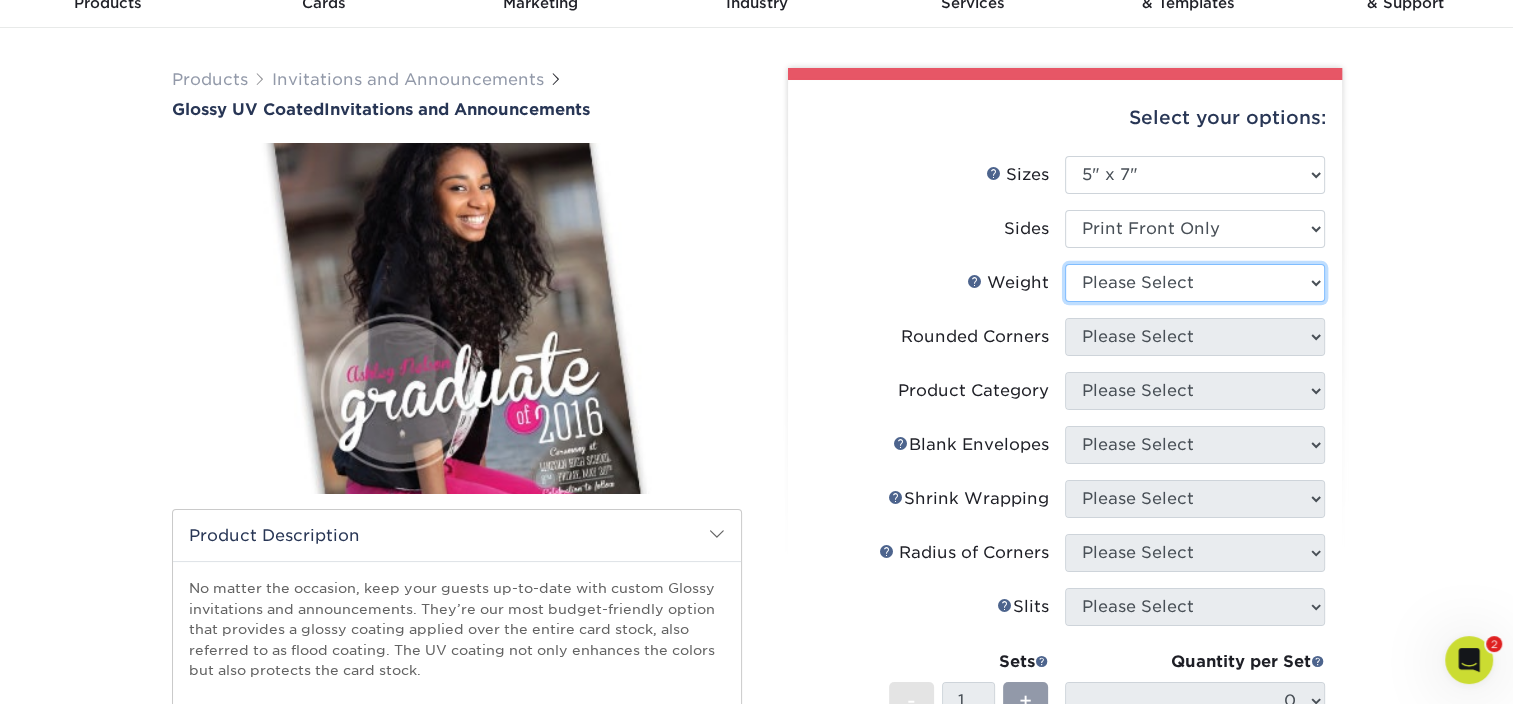 click on "Please Select 16PT" at bounding box center (1195, 283) 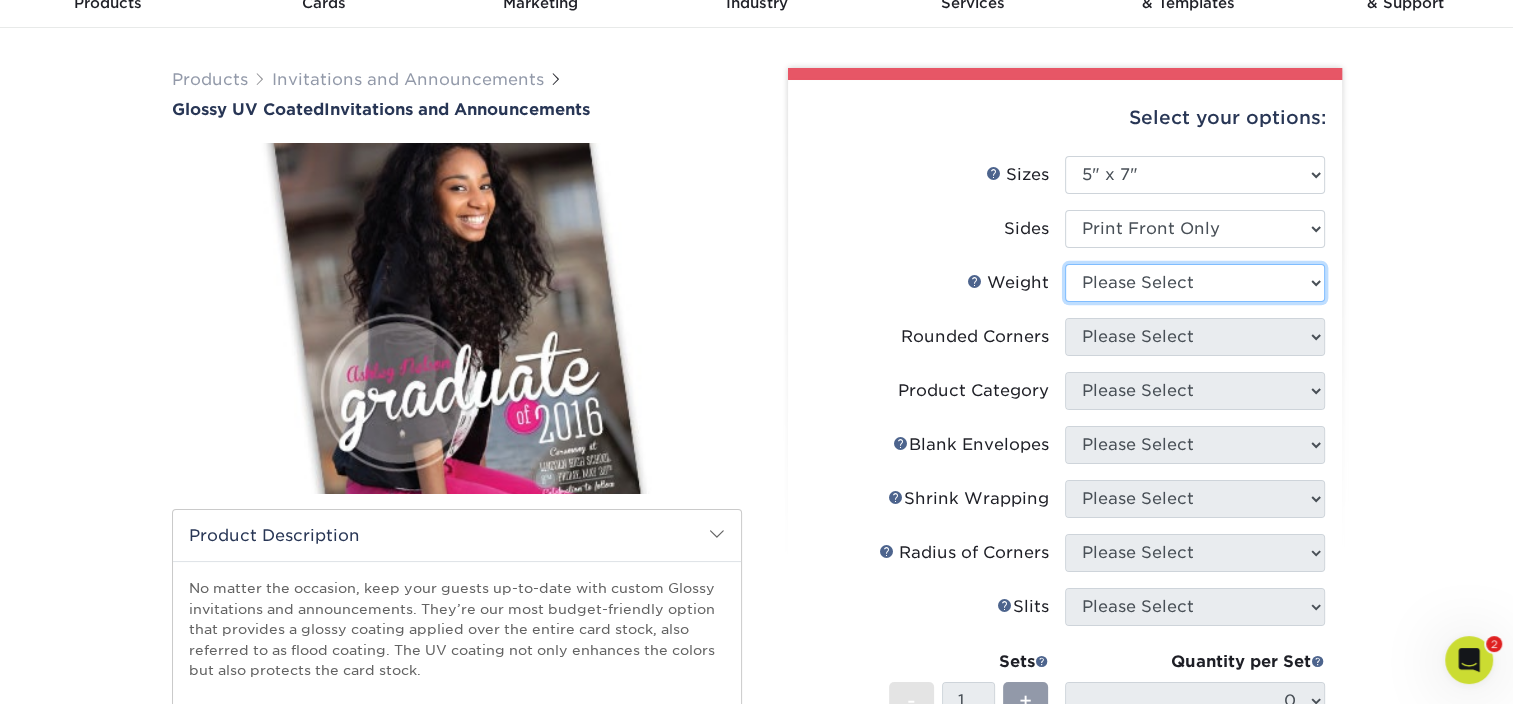 select on "16PT" 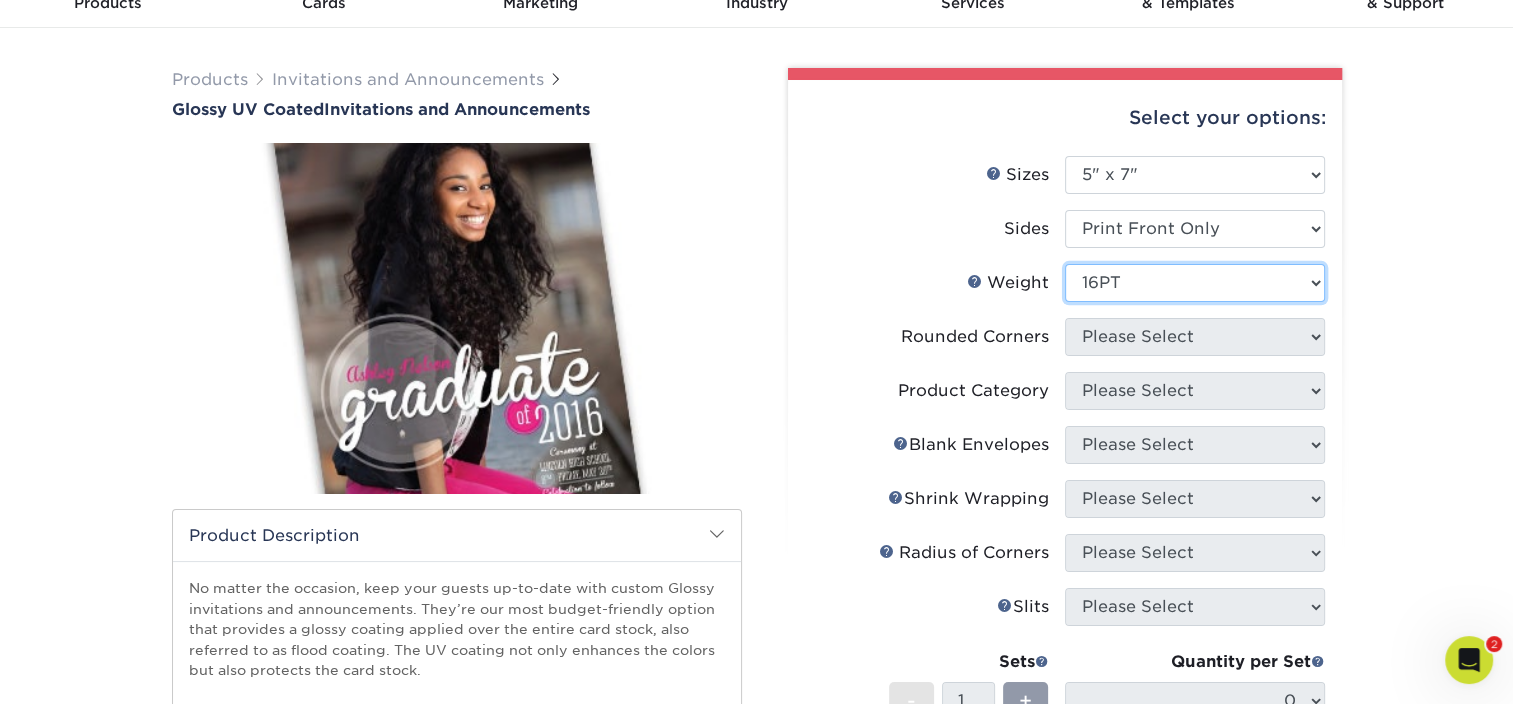 click on "Please Select 16PT" at bounding box center (1195, 283) 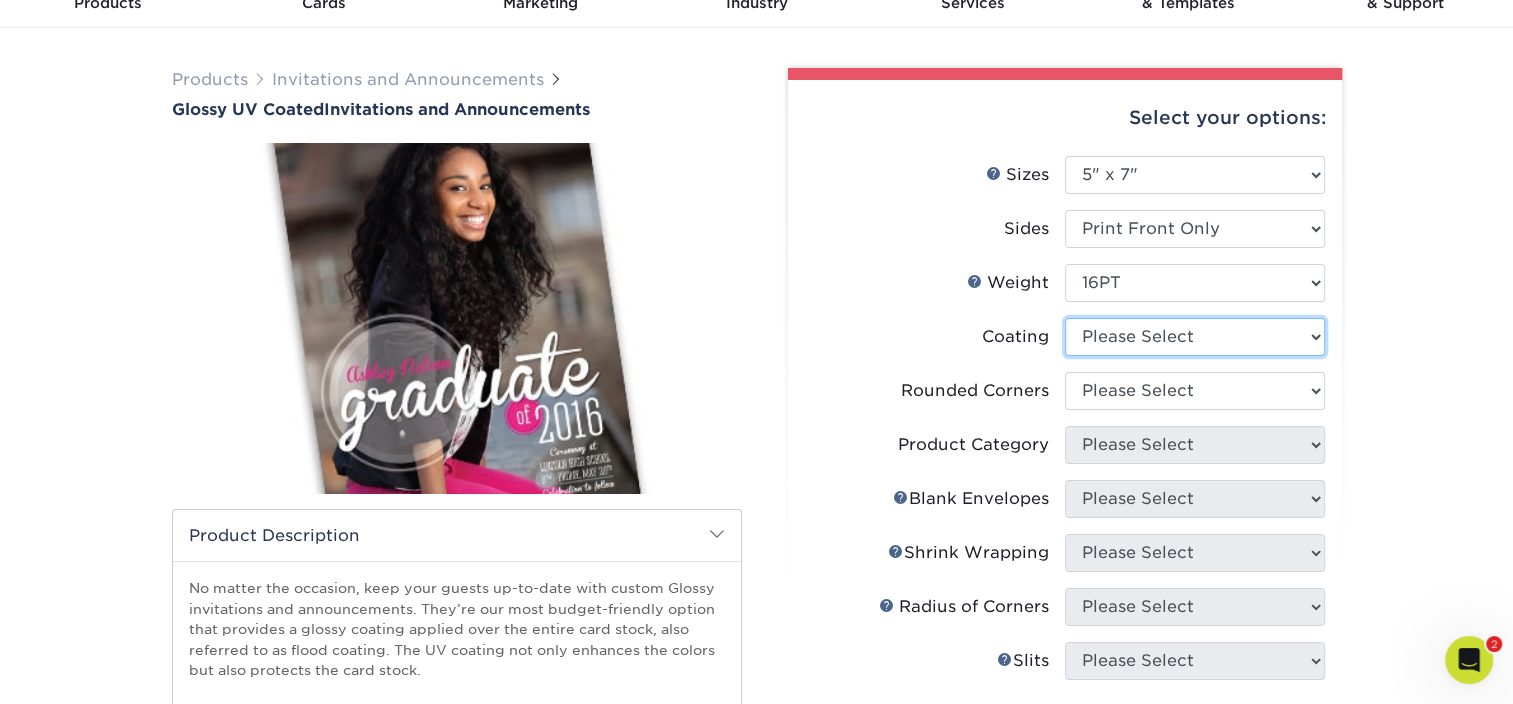 click at bounding box center [1195, 337] 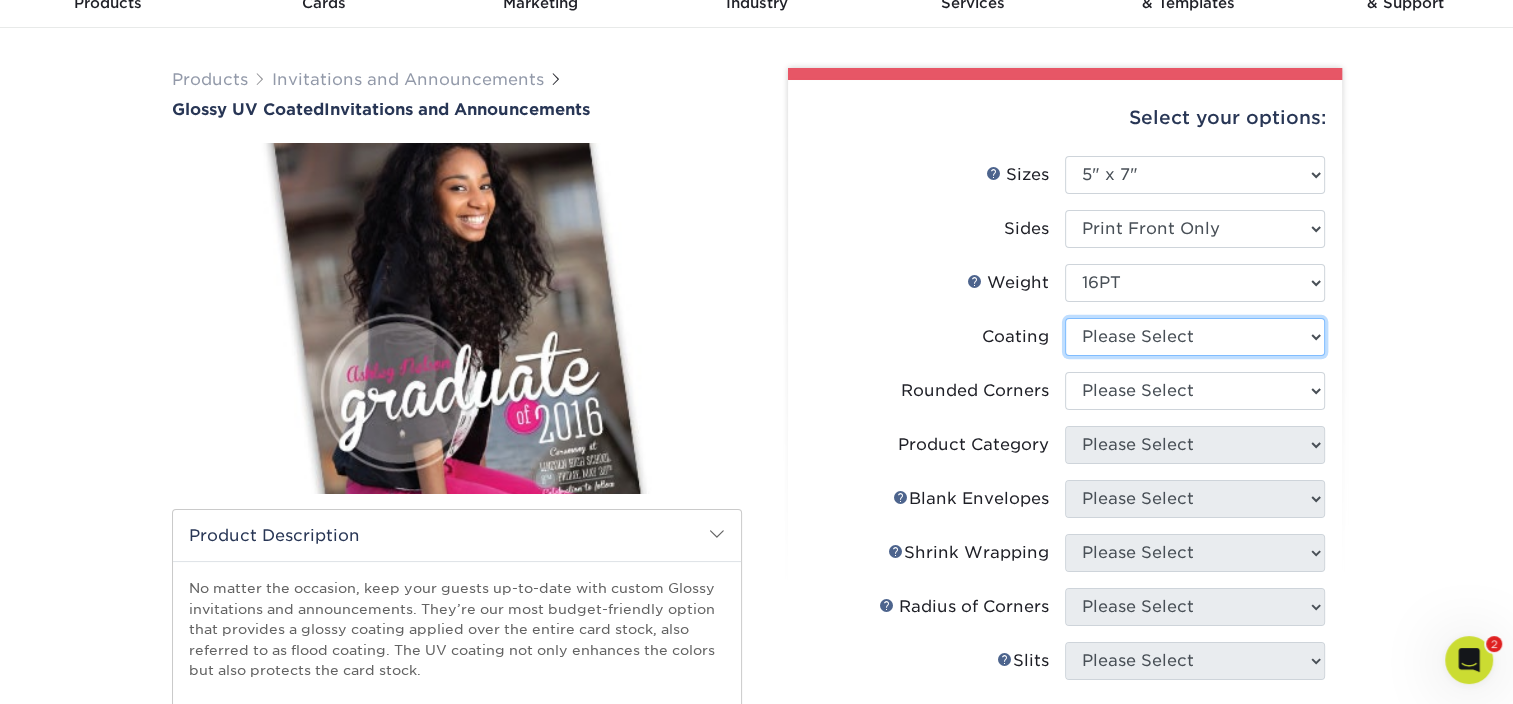 select on "1e8116af-acfc-44b1-83dc-8181aa338834" 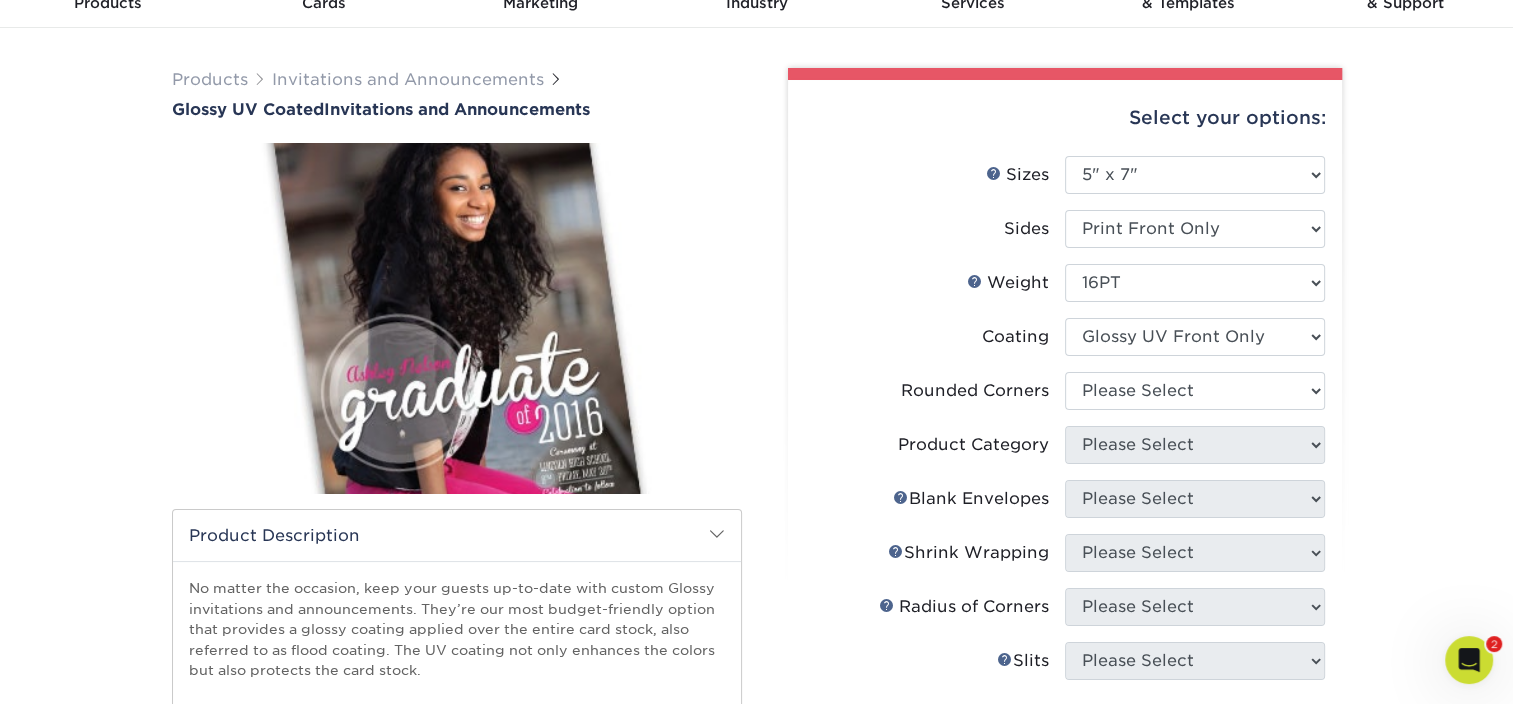click at bounding box center [1195, 337] 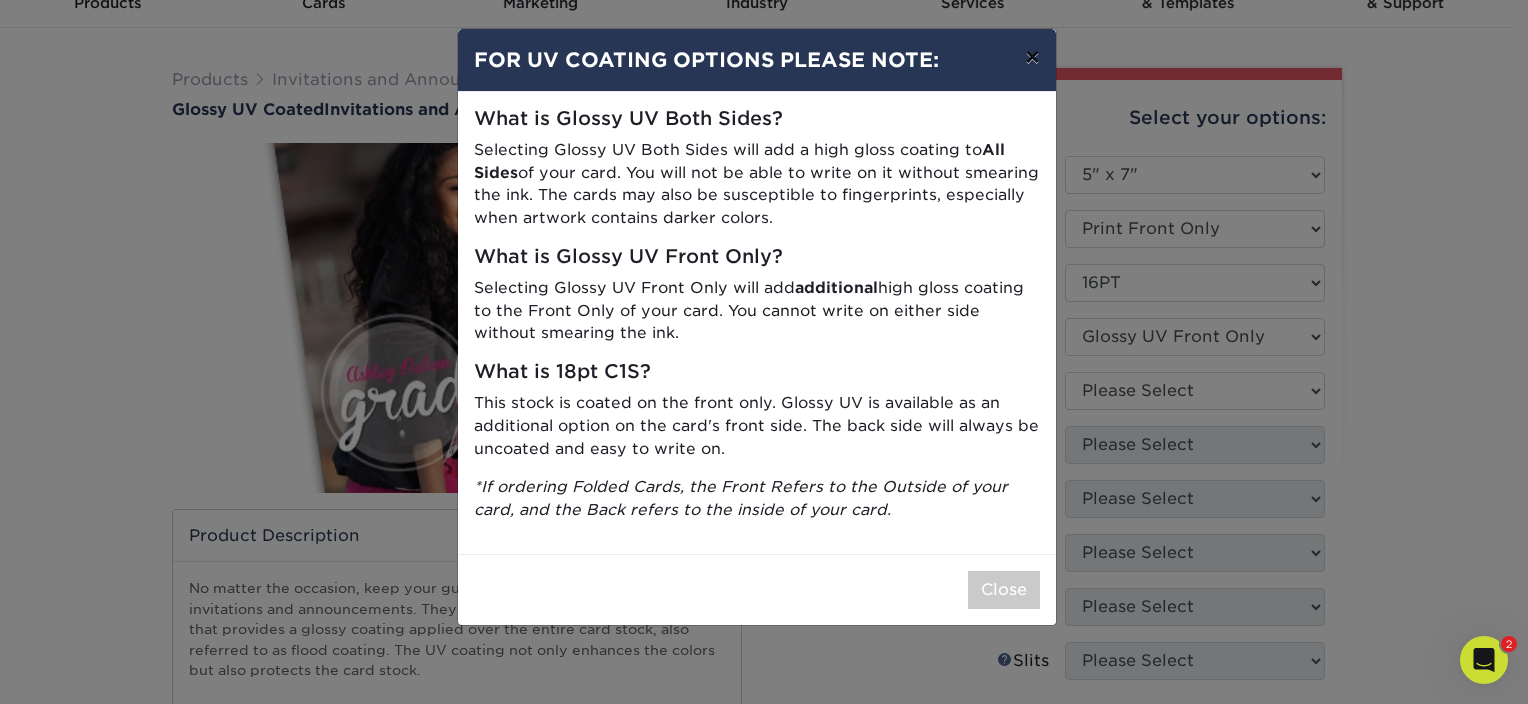 click on "×" at bounding box center (1032, 57) 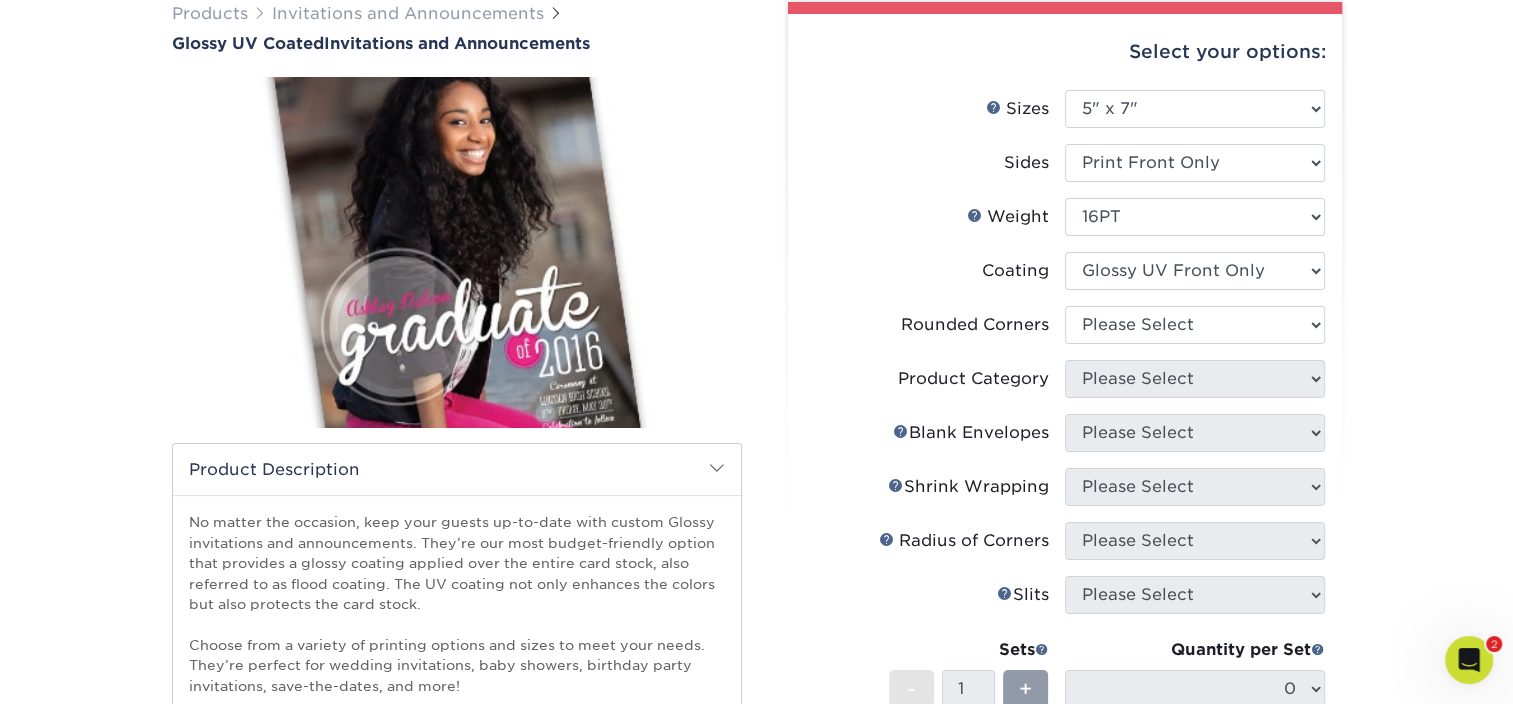 scroll, scrollTop: 200, scrollLeft: 0, axis: vertical 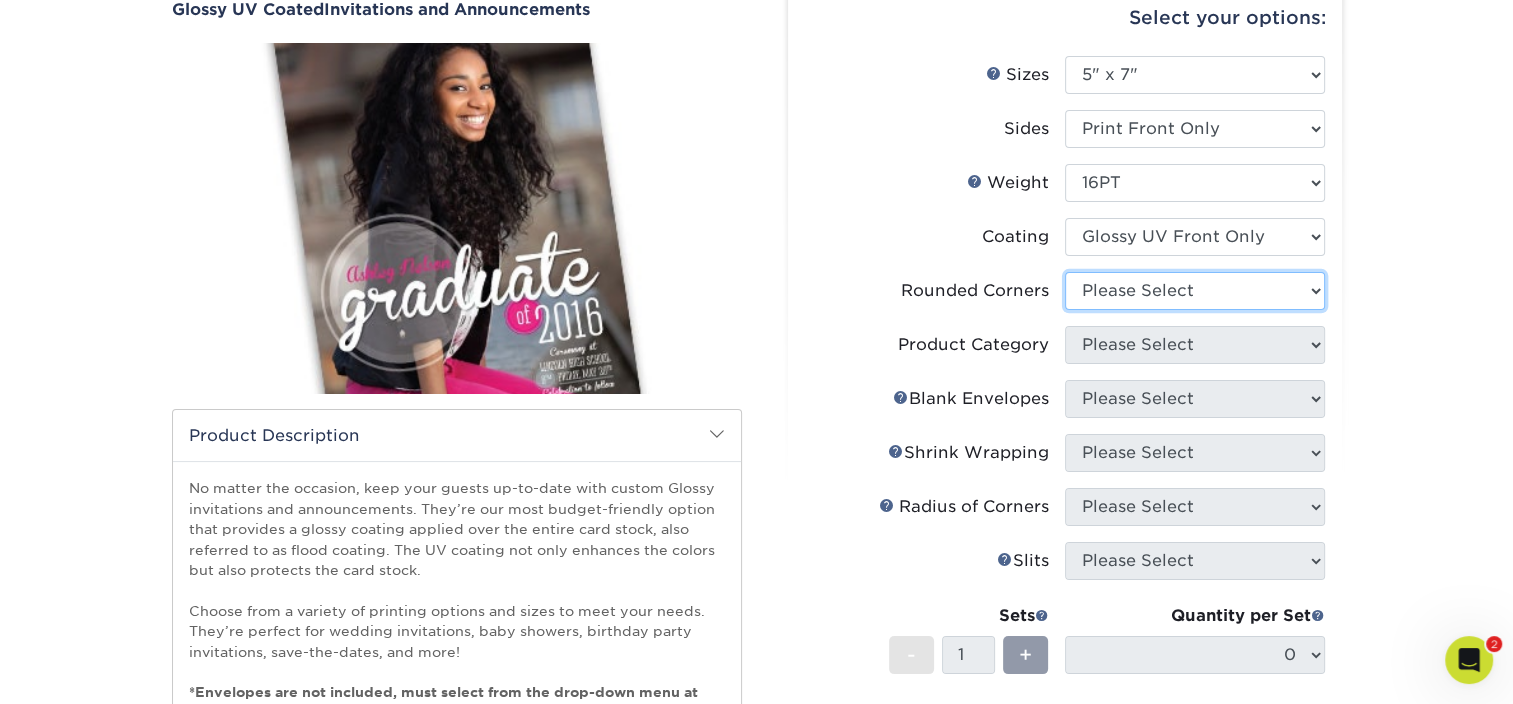 click on "Please Select
Yes - Round 4 Corners                                                    No" at bounding box center (1195, 291) 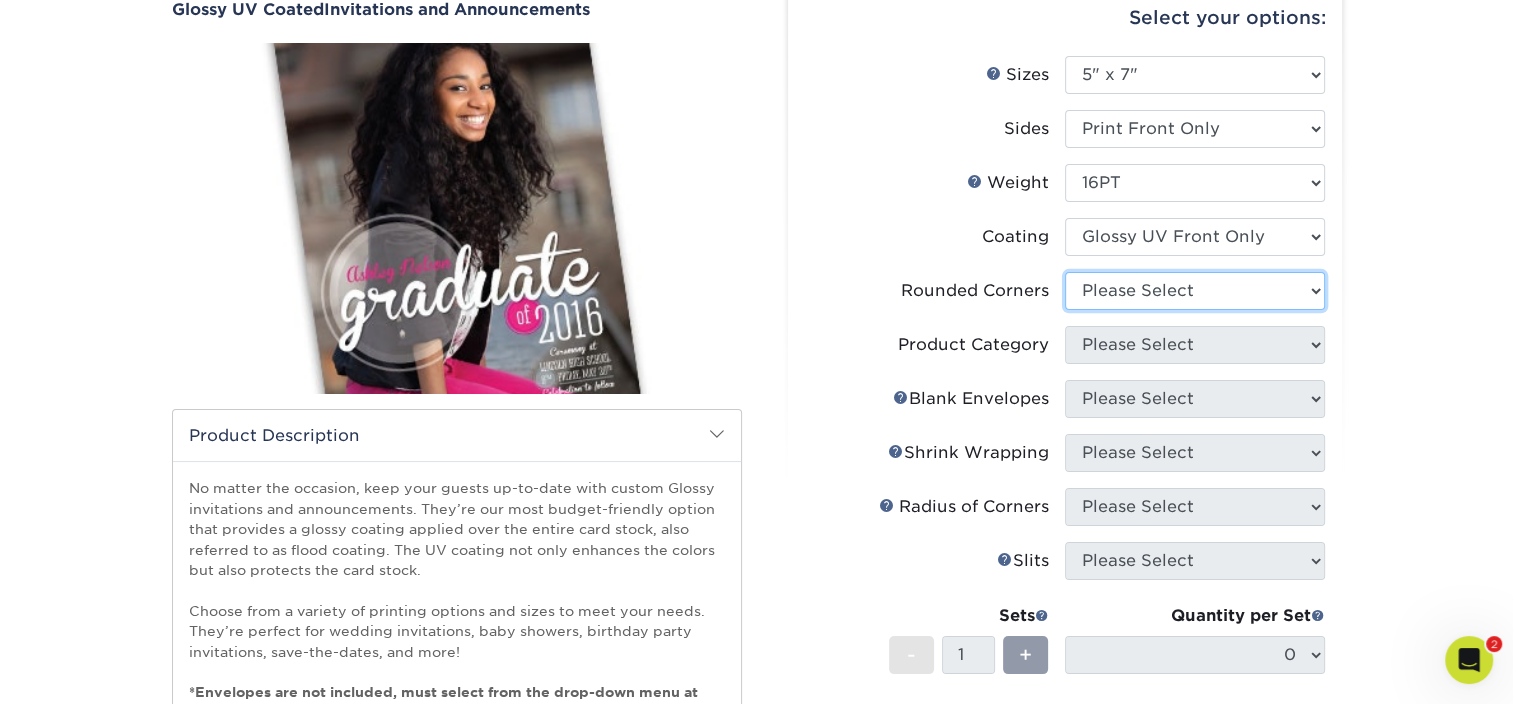 select on "7672df9e-0e0a-464d-8e1f-920c575e4da3" 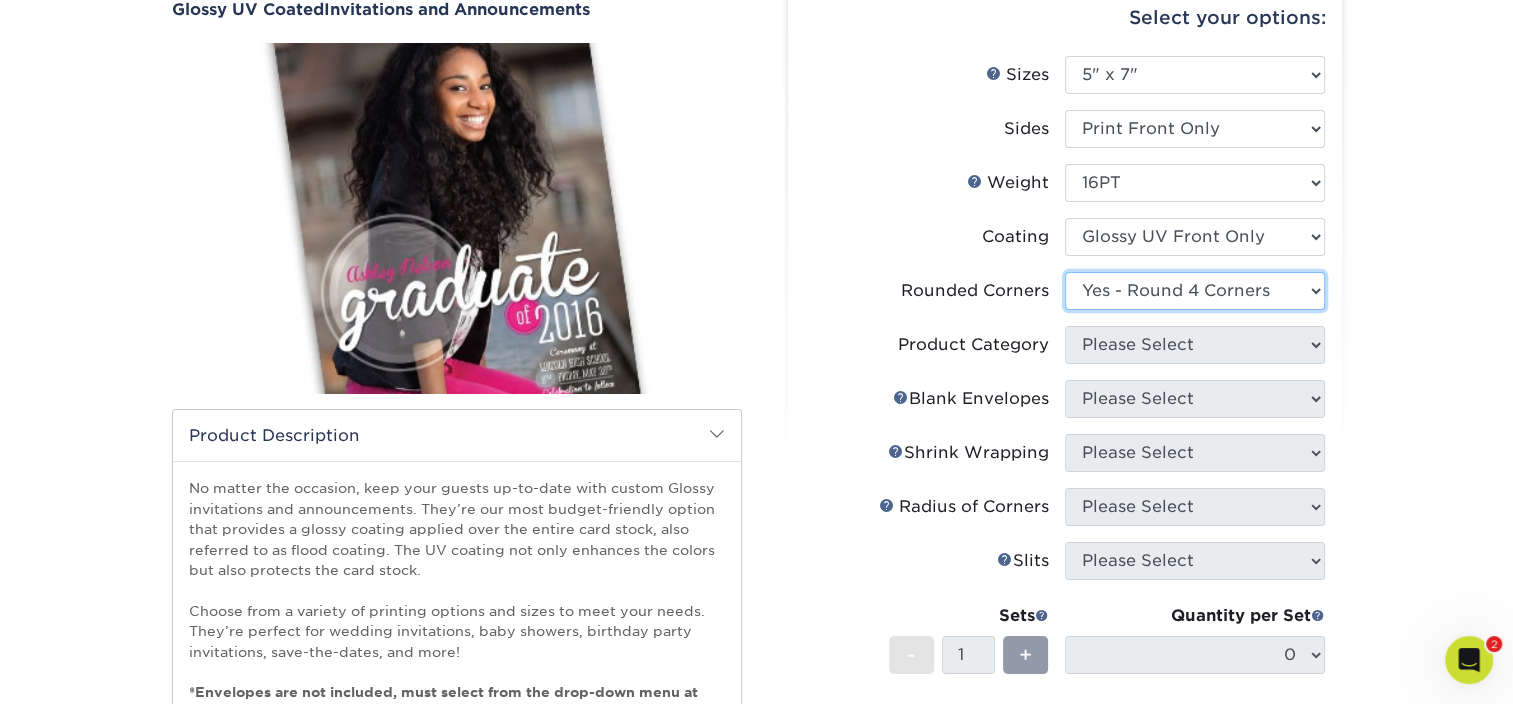 click on "Please Select
Yes - Round 4 Corners                                                    No" at bounding box center [1195, 291] 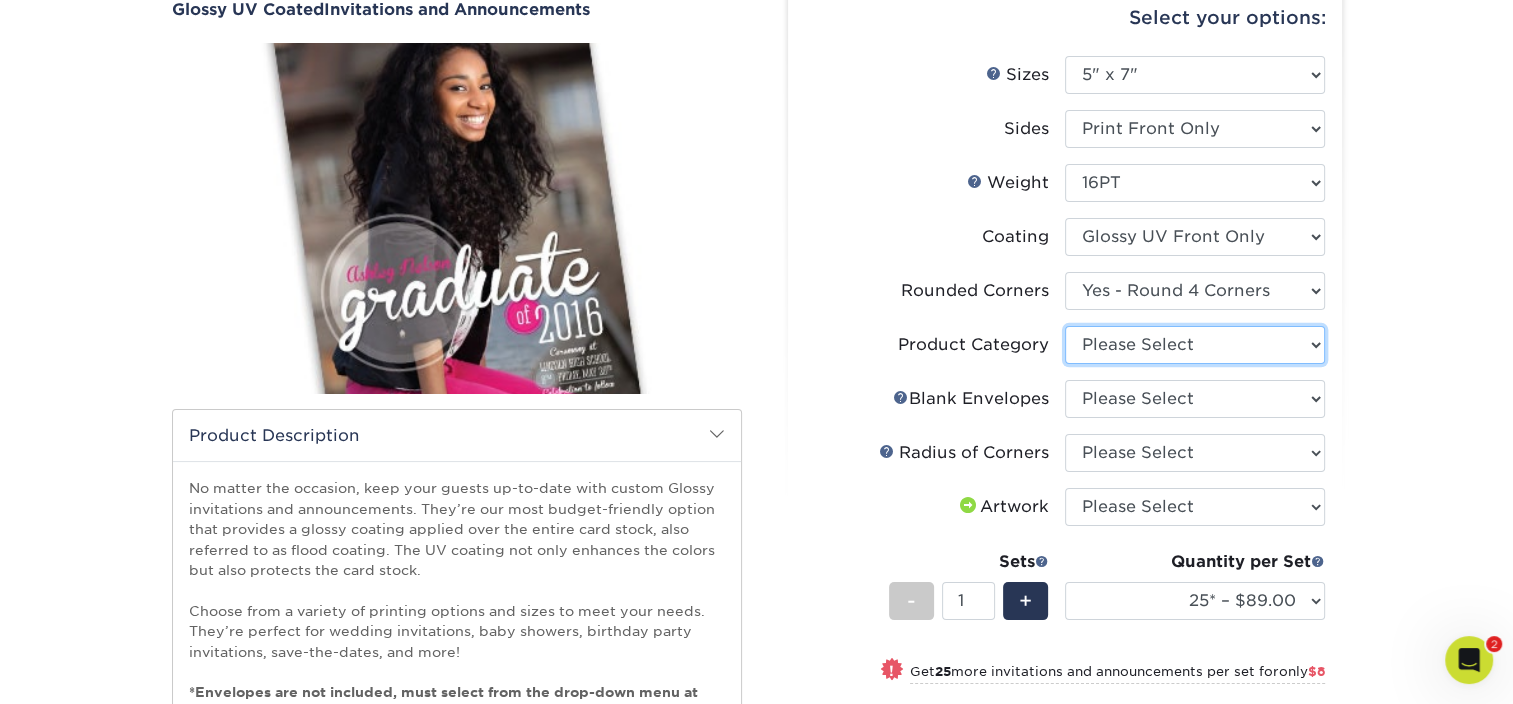 click on "Please Select Announcement Cards" at bounding box center [1195, 345] 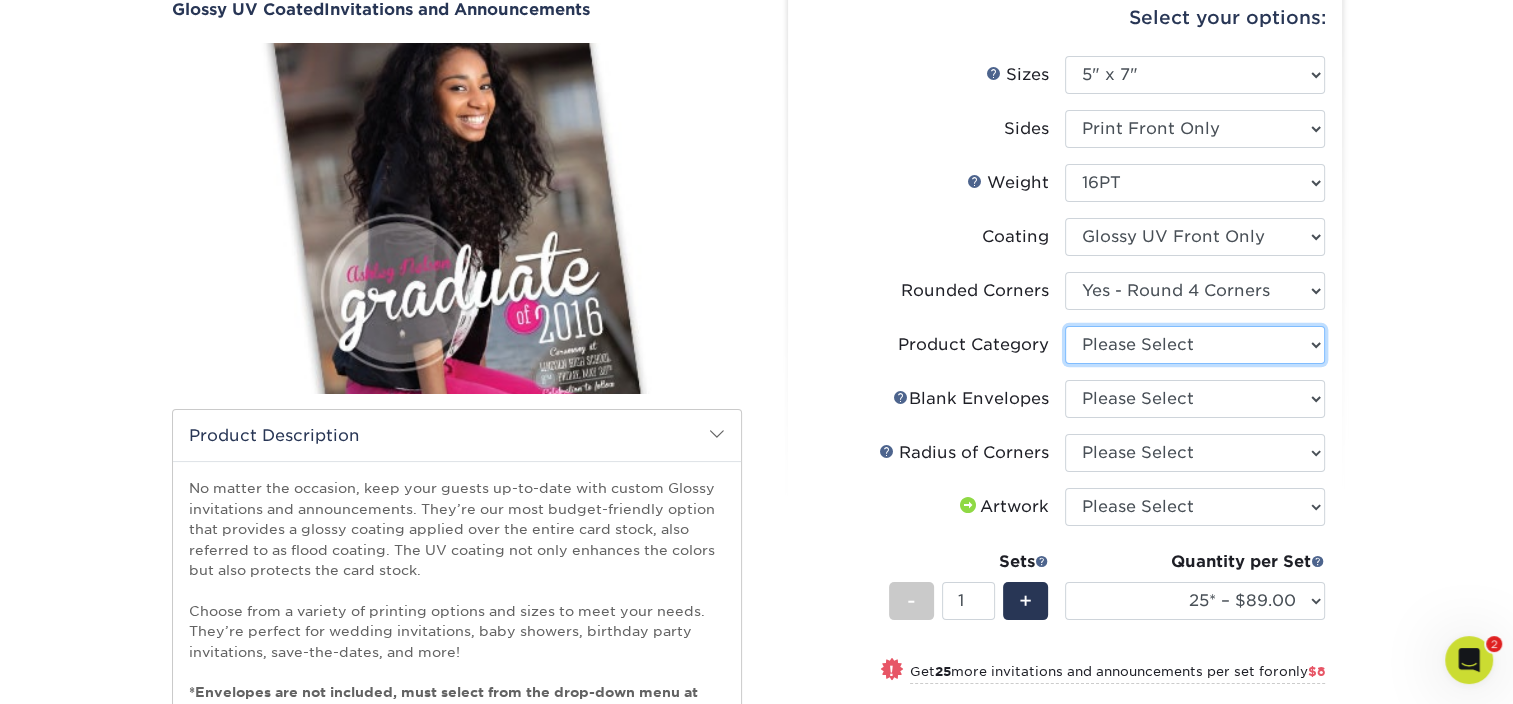 select on "afc43903-b91d-4869-9f05-9fa1eb7dcbea" 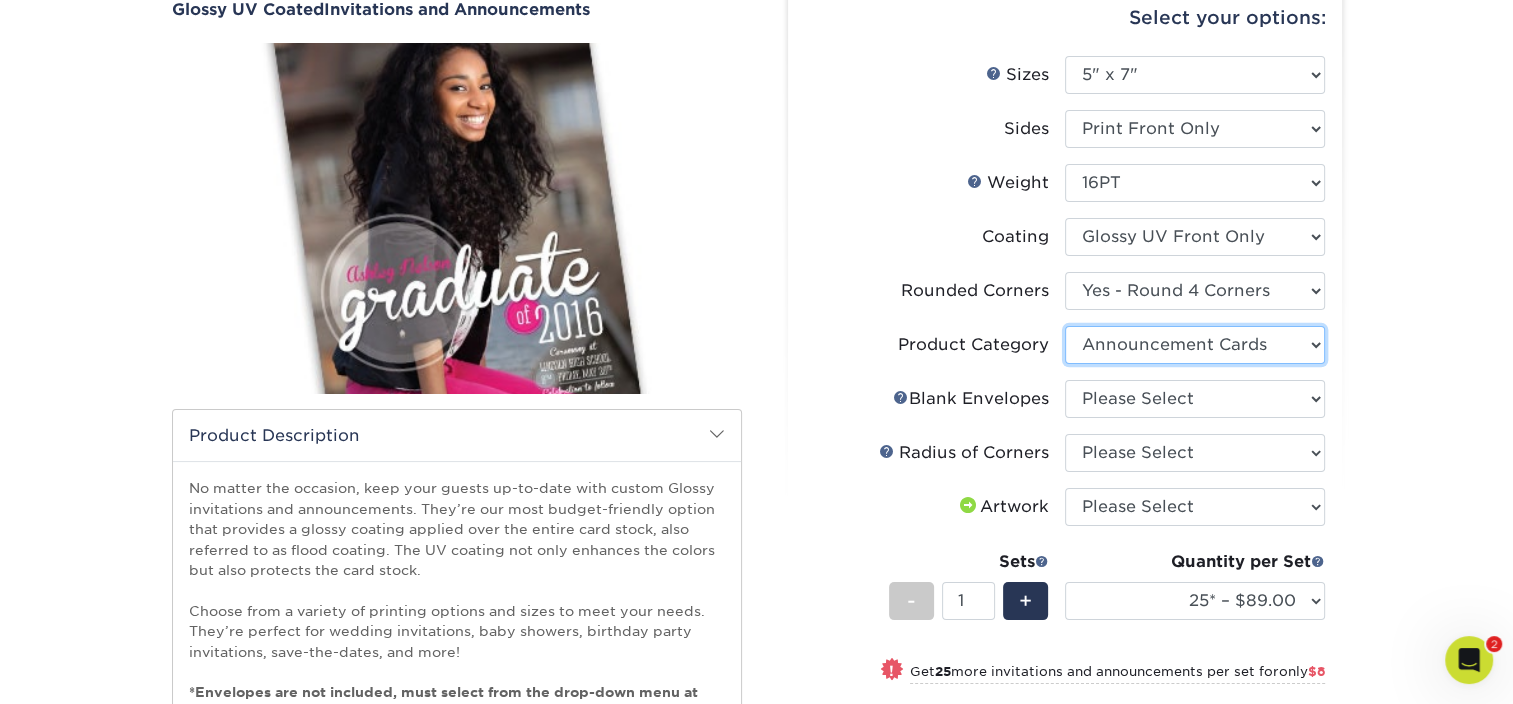 click on "Please Select Announcement Cards" at bounding box center [1195, 345] 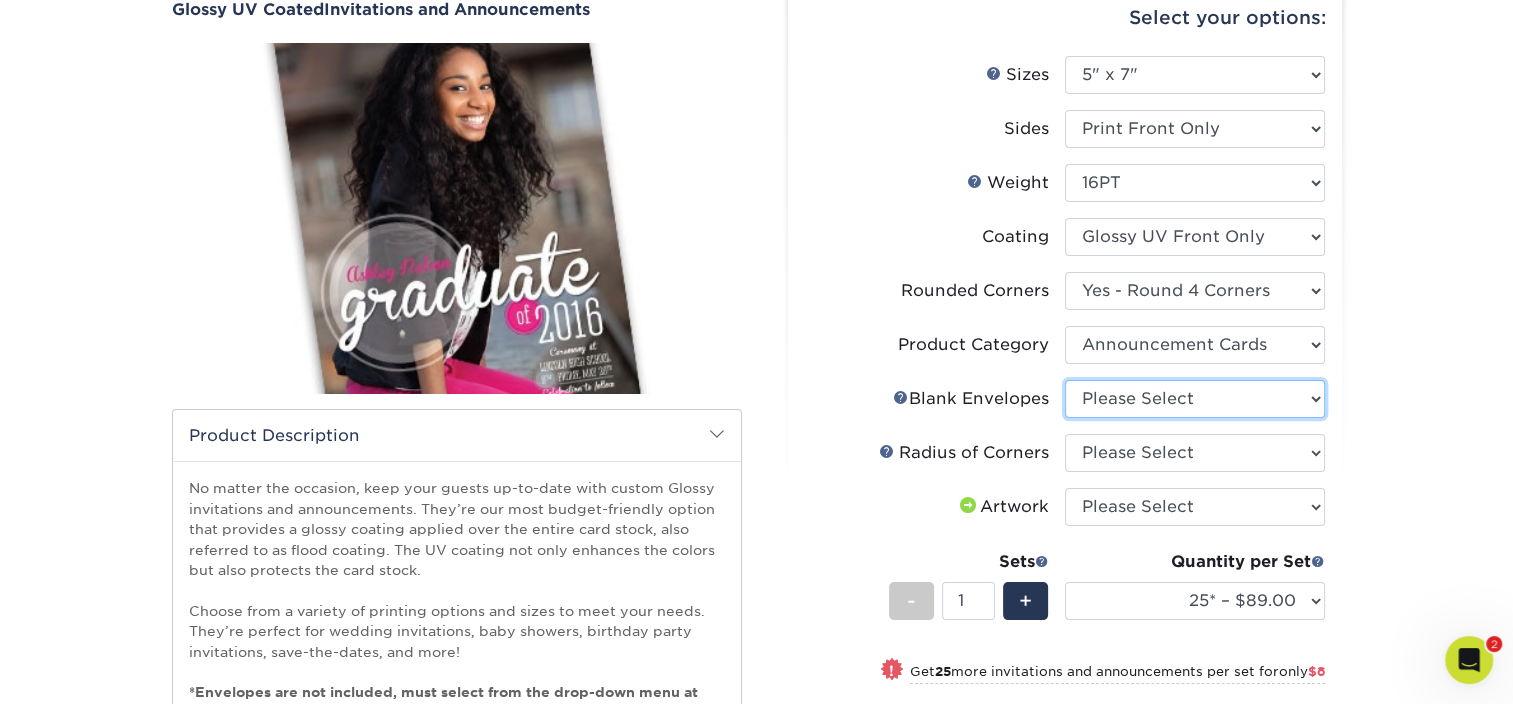 click on "Please Select No Blank Envelopes Yes 25 Envelopes A7 Yes 50 Envelopes A7 Yes 100 Envelopes A7 Yes 250 Envelopes A7 Yes 500 Envelopes A7 Yes 1000 Envelopes A7 Yes 2500 Envelopes A7 Yes 5000 Envelopes A7 Yes 10000 Envelopes A7" at bounding box center (1195, 399) 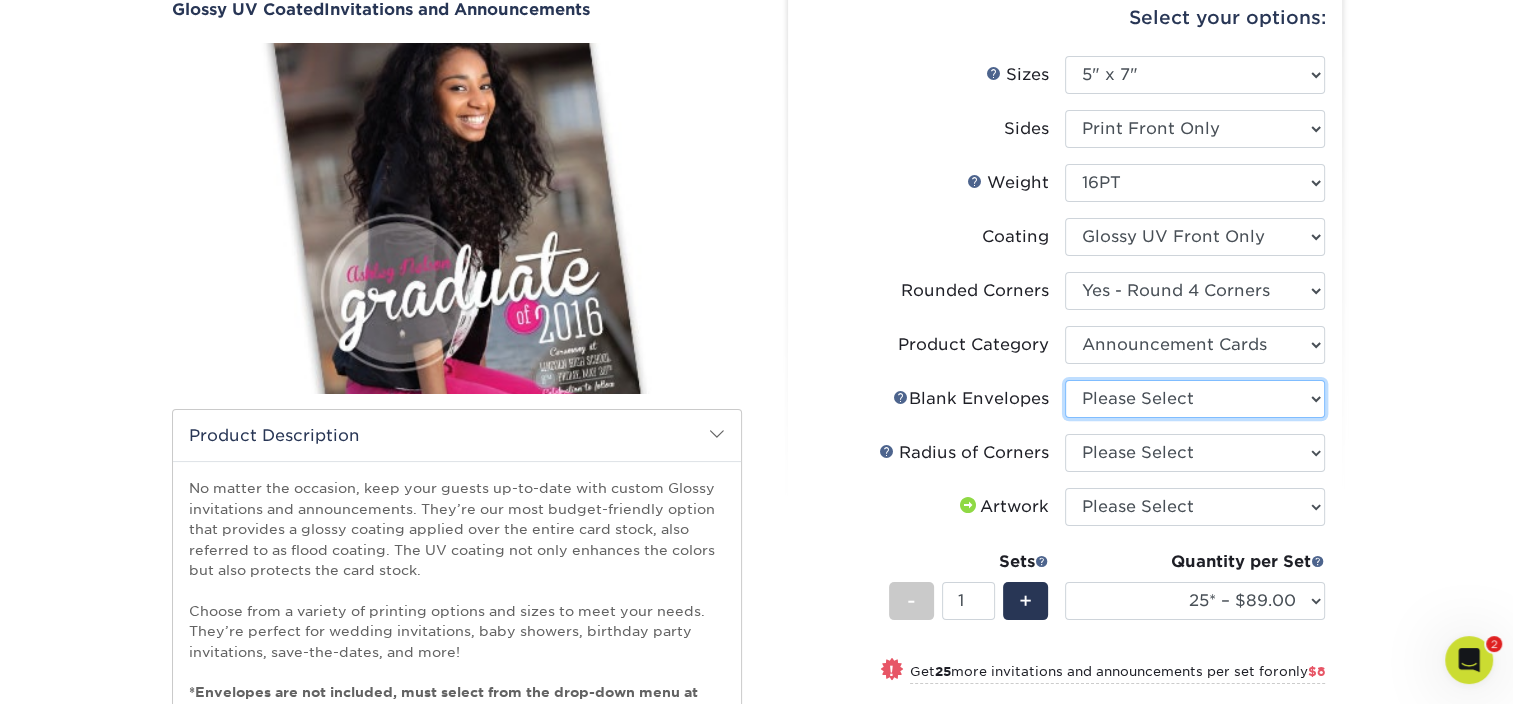 select on "9f137334-7cf0-4a73-8a74-a4df662606ea" 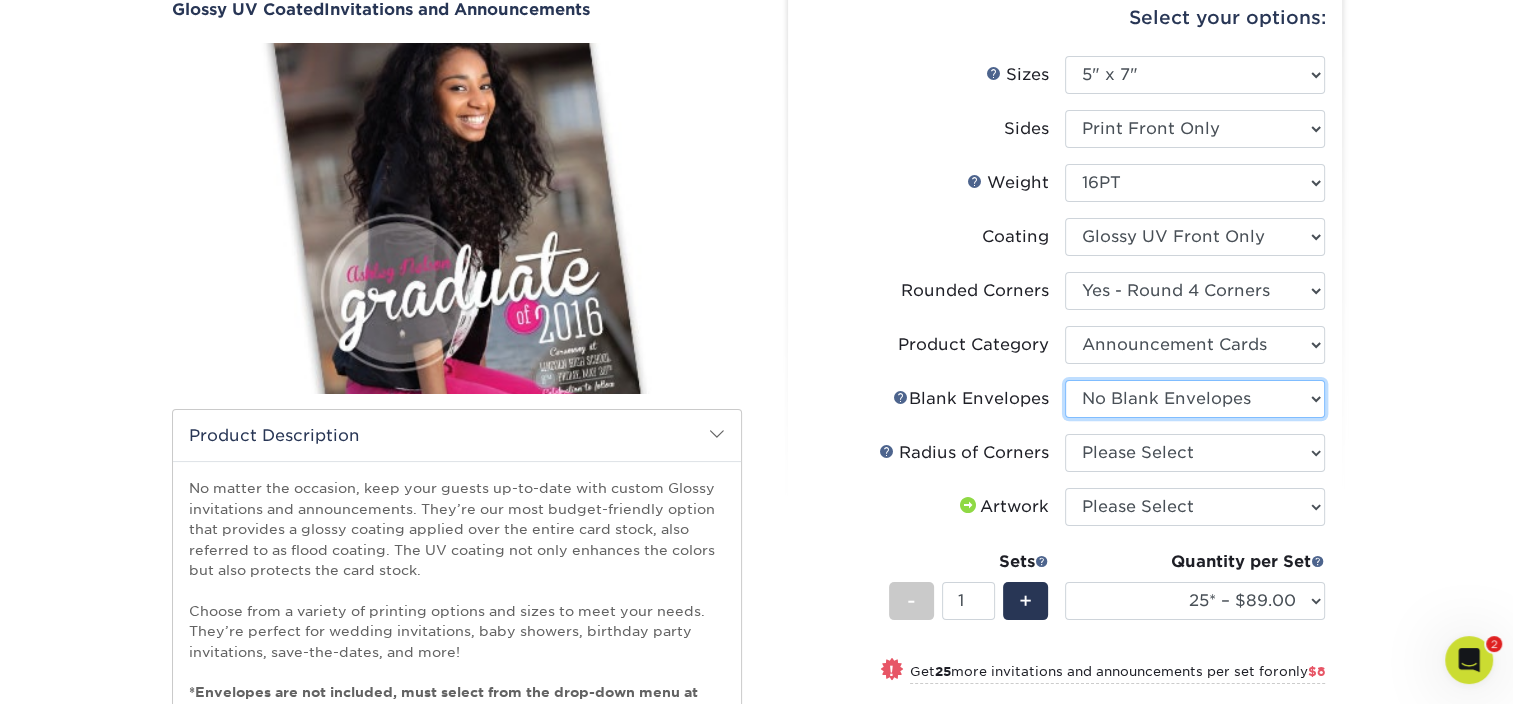 click on "Please Select No Blank Envelopes Yes 25 Envelopes A7 Yes 50 Envelopes A7 Yes 100 Envelopes A7 Yes 250 Envelopes A7 Yes 500 Envelopes A7 Yes 1000 Envelopes A7 Yes 2500 Envelopes A7 Yes 5000 Envelopes A7 Yes 10000 Envelopes A7" at bounding box center (1195, 399) 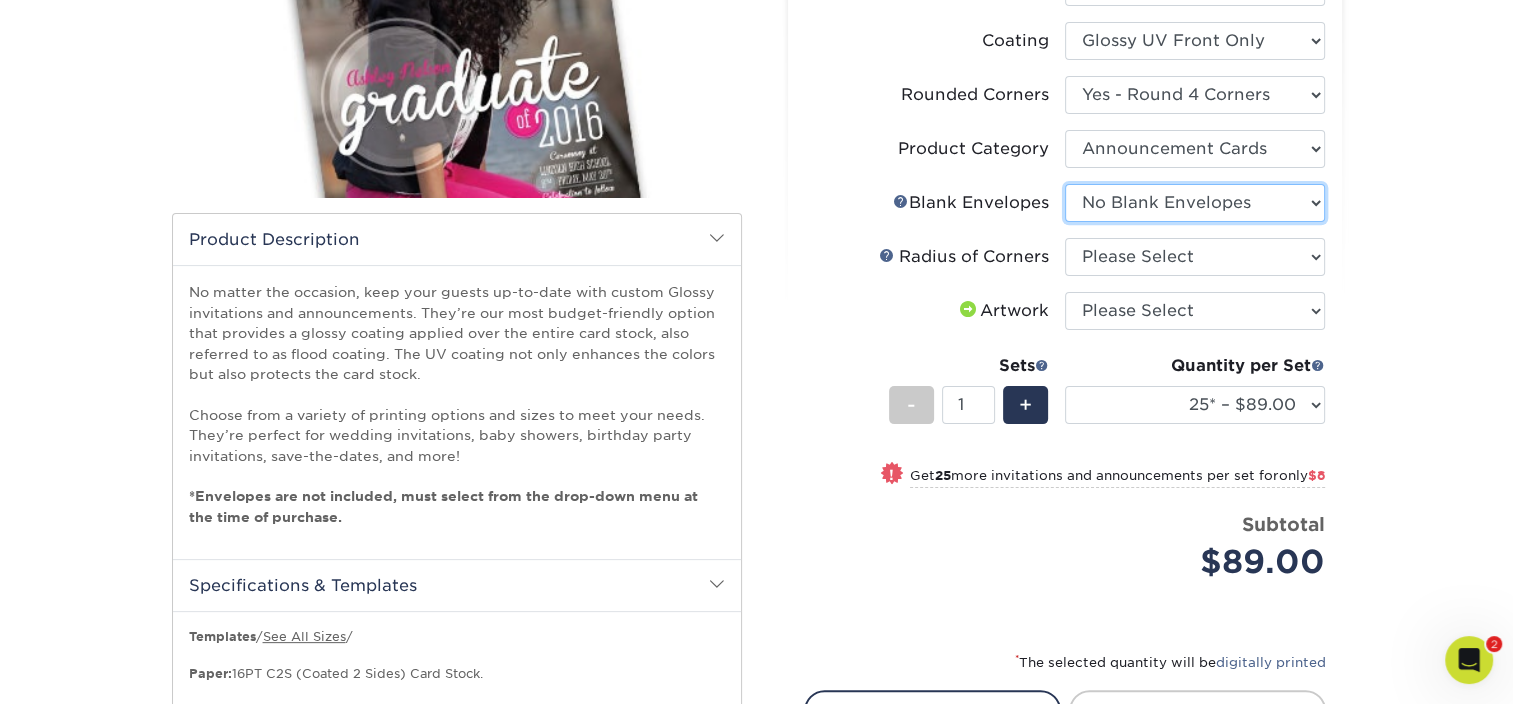 scroll, scrollTop: 400, scrollLeft: 0, axis: vertical 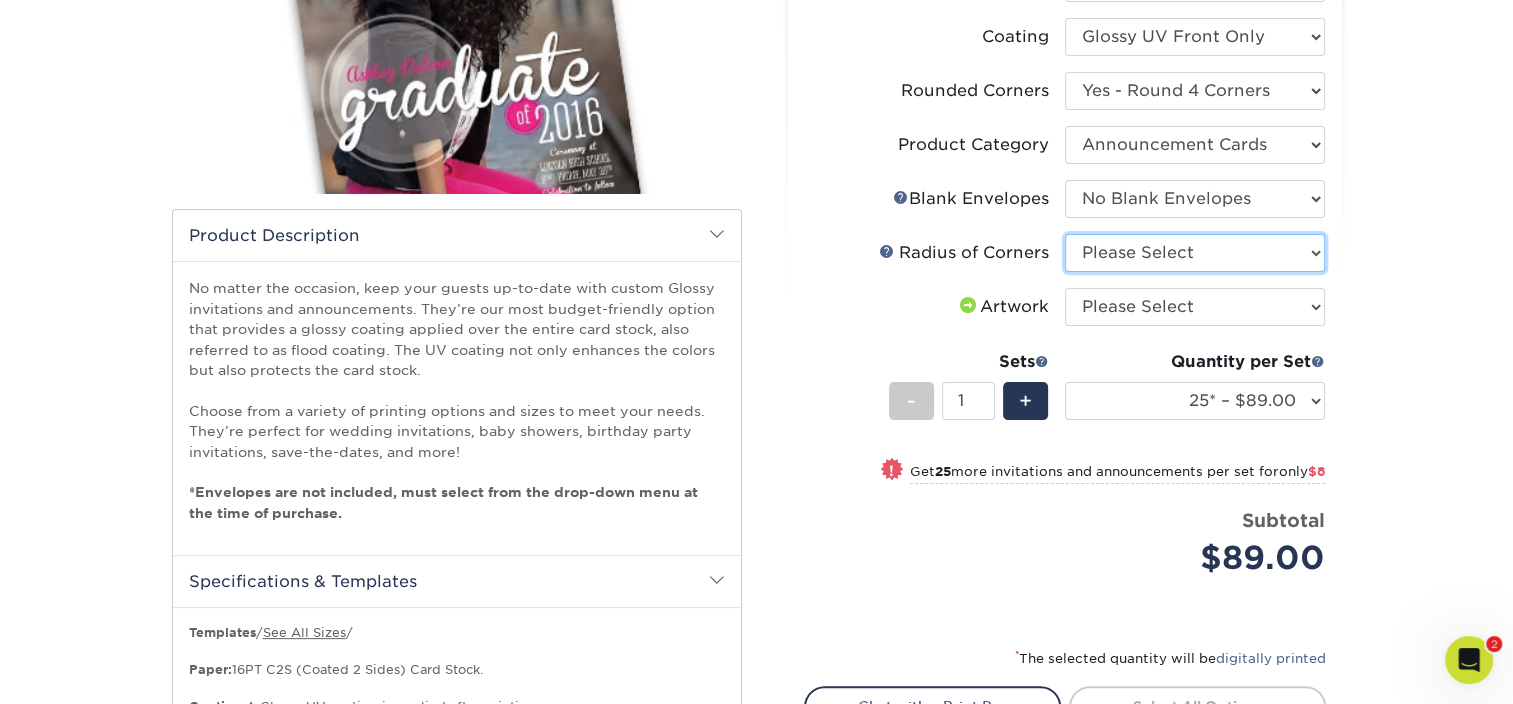 click on "Please Select Rounded 1/8" Rounded 1/4"" at bounding box center [1195, 253] 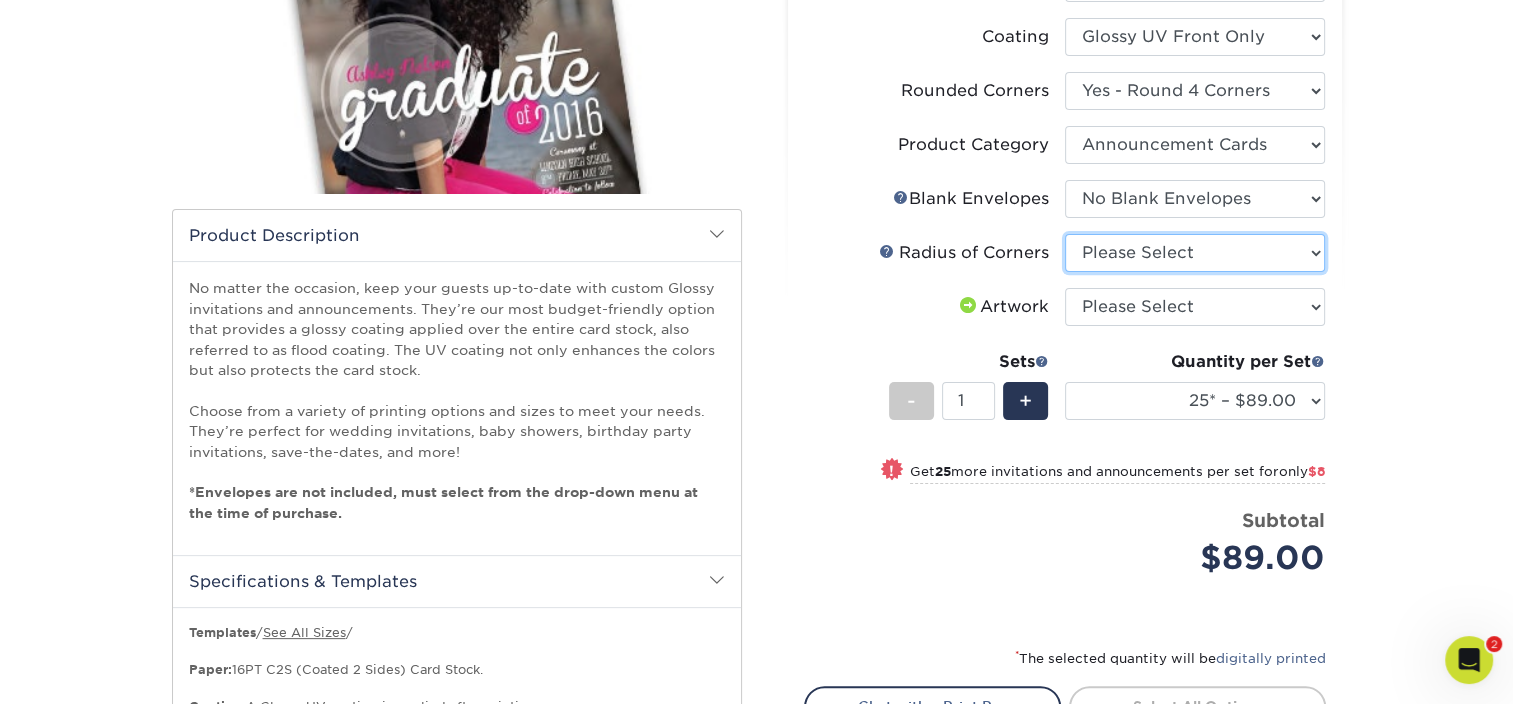 select on "589680c7-ee9a-431b-9d12-d7aeb1386a97" 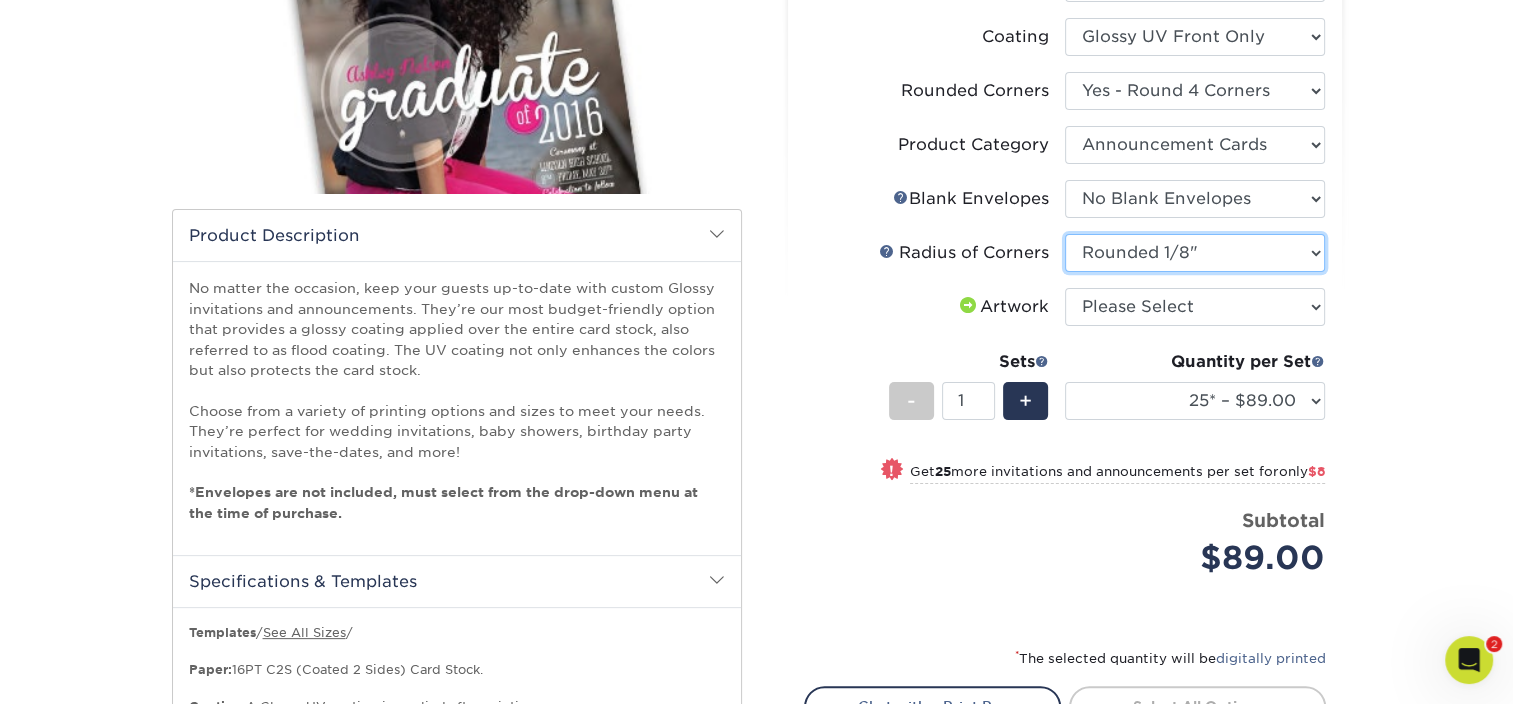 click on "Please Select Rounded 1/8" Rounded 1/4"" at bounding box center (1195, 253) 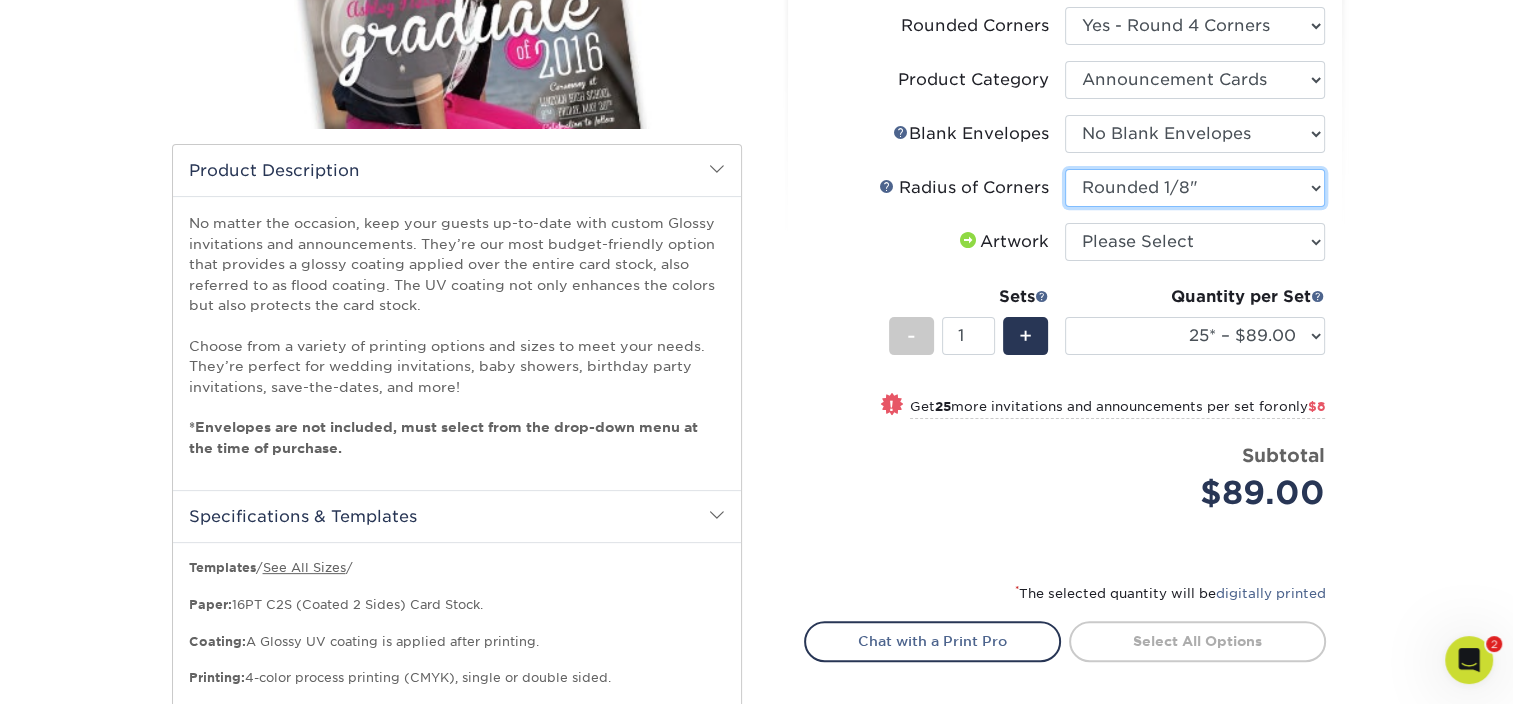 scroll, scrollTop: 500, scrollLeft: 0, axis: vertical 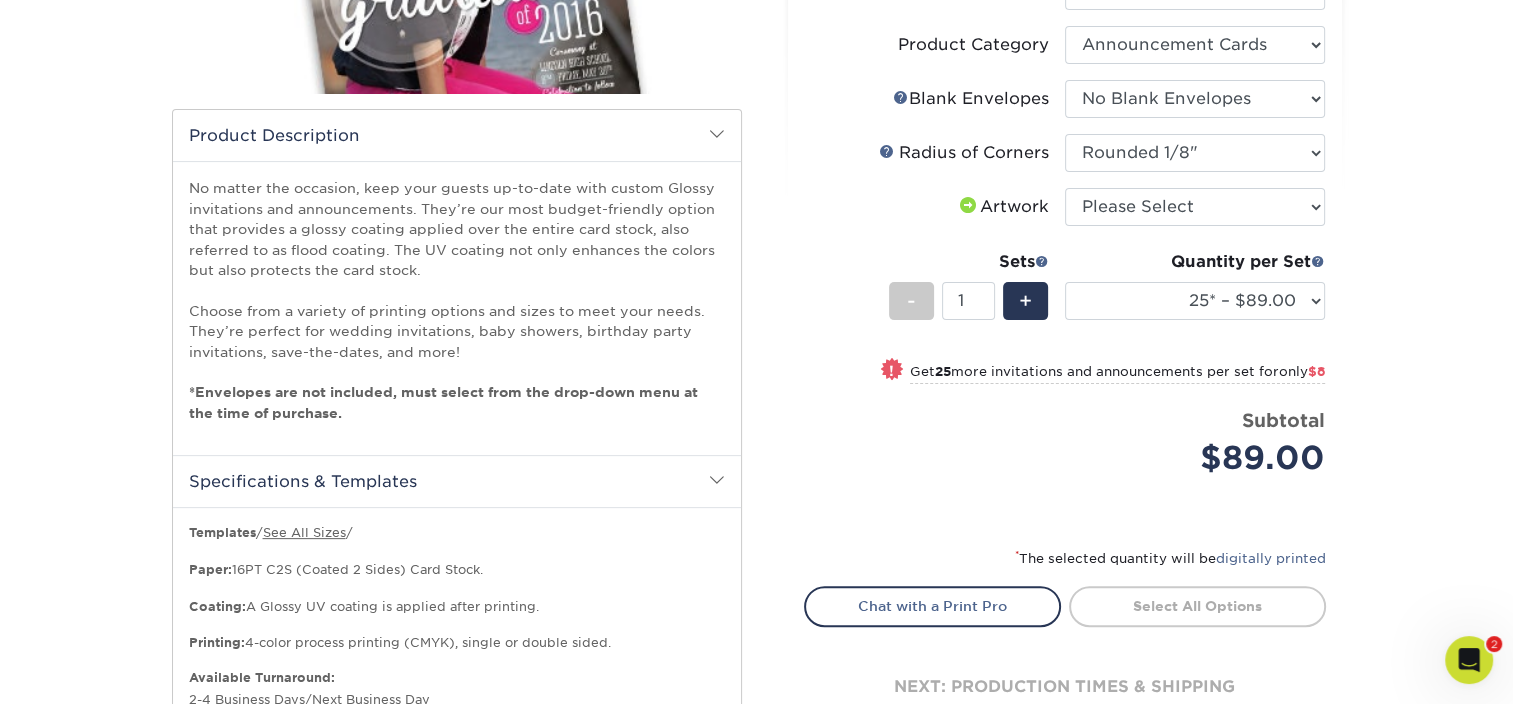 click on "Sets
-
1
+
Quantity per Set
25* – $89.00 50* – $97.00 100* – $109.00 250* – $121.00 500 – $170.00 1000 – $214.00 2500 – $391.00 5000 – $633.00 10000 – $1261.00" at bounding box center (1065, 300) 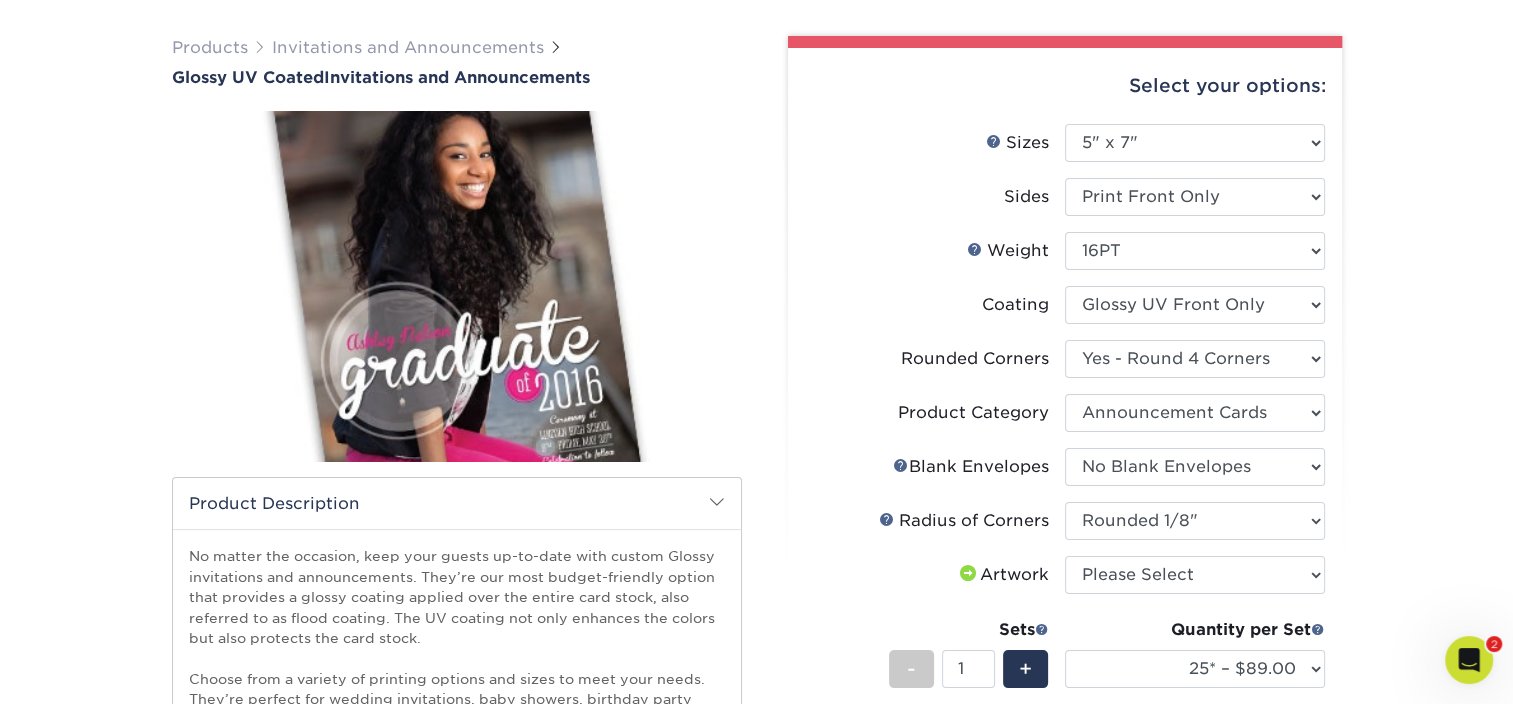 scroll, scrollTop: 118, scrollLeft: 0, axis: vertical 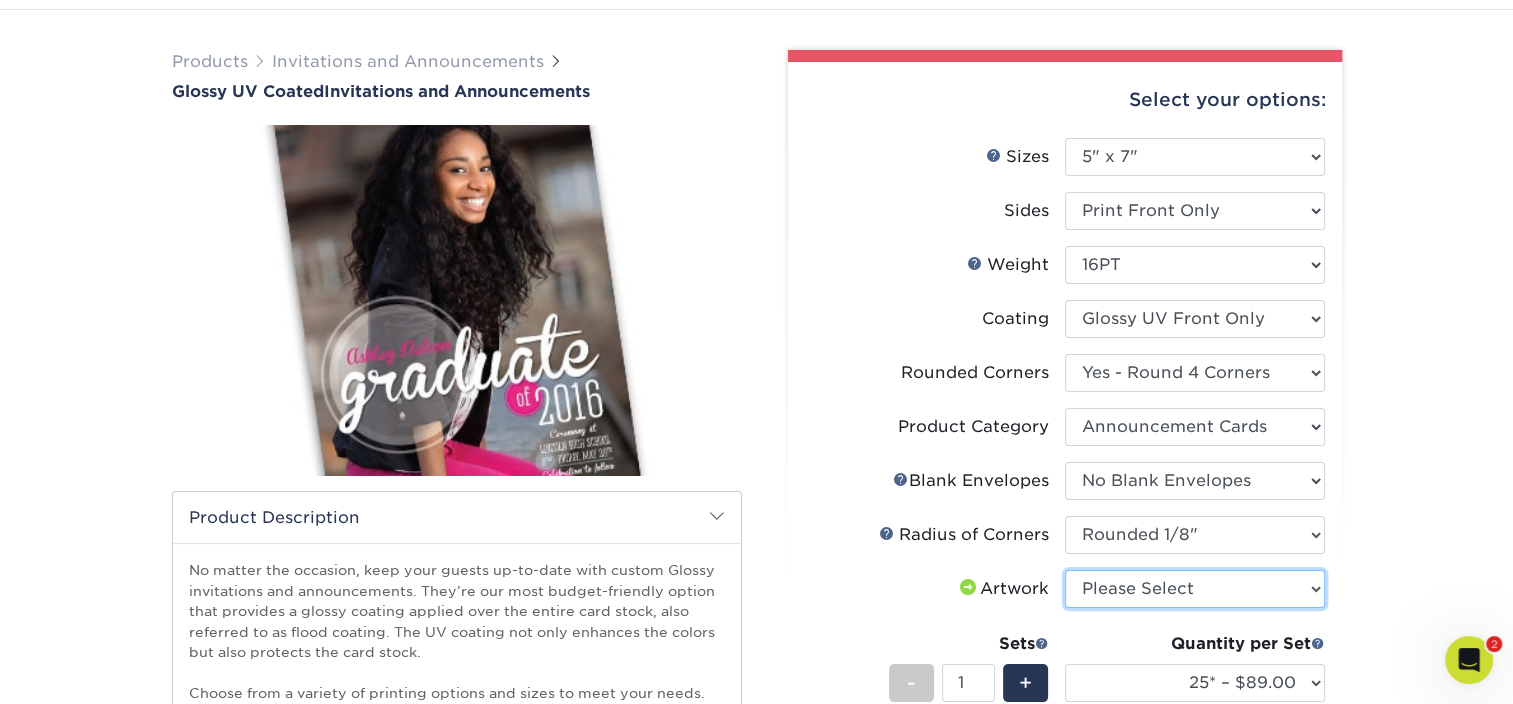 click on "Please Select I will upload files I need a design - $100" at bounding box center [1195, 589] 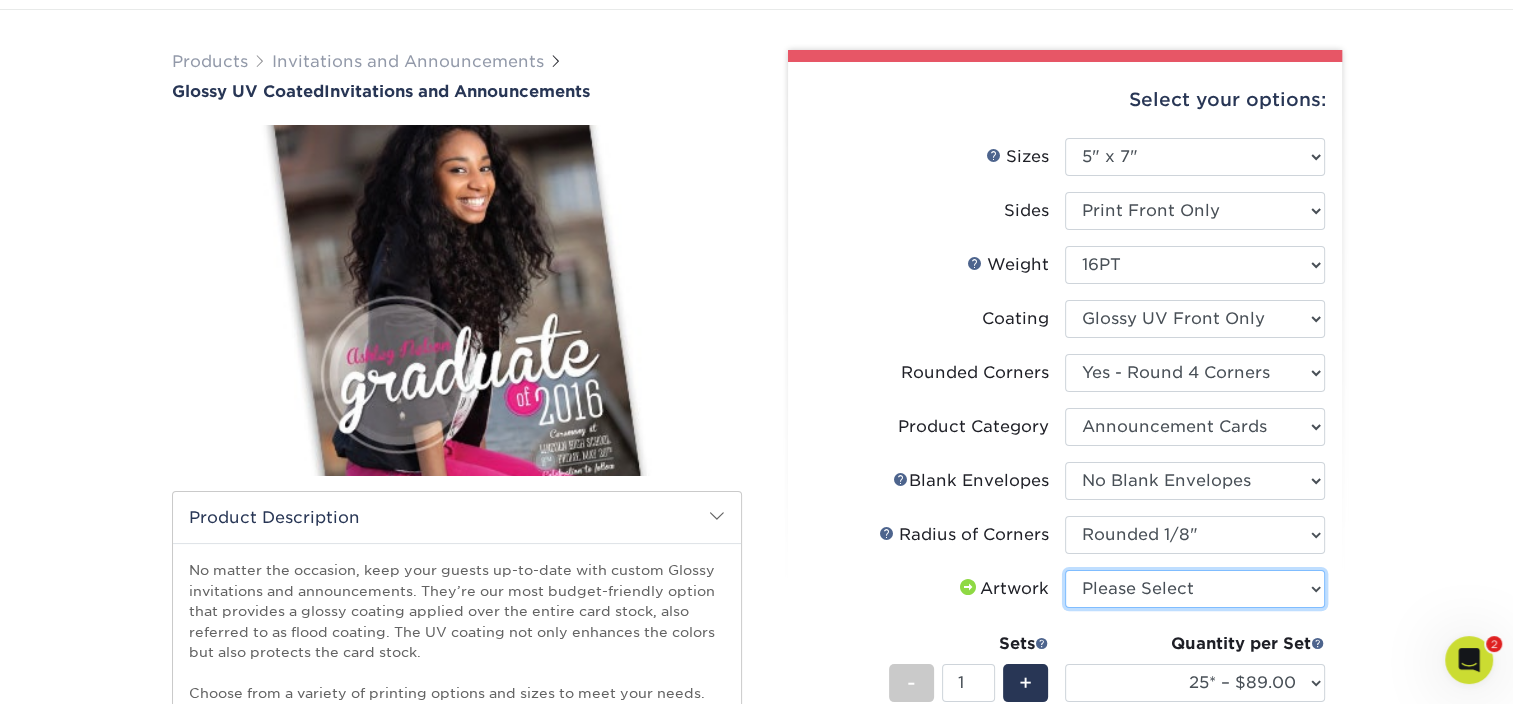 select on "upload" 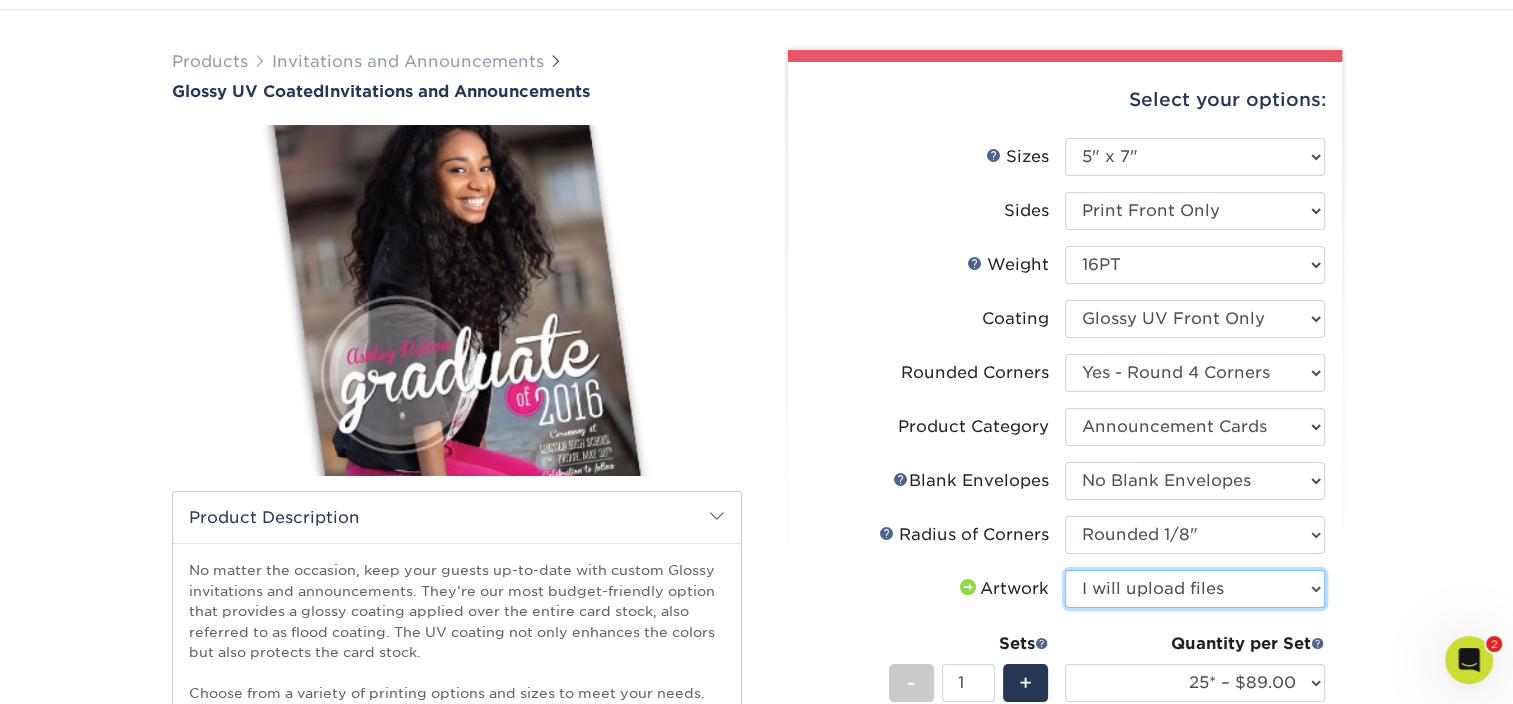 click on "Please Select I will upload files I need a design - $100" at bounding box center (1195, 589) 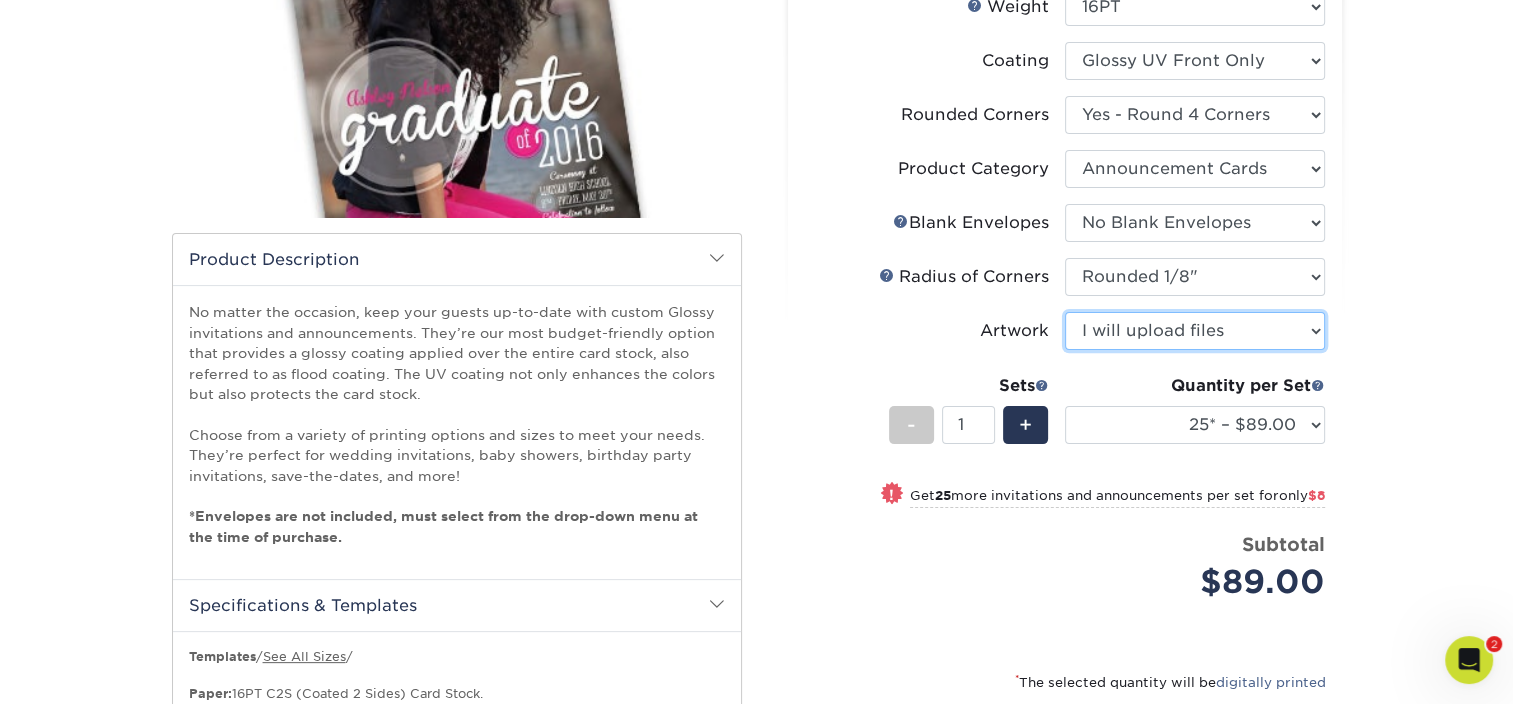 scroll, scrollTop: 418, scrollLeft: 0, axis: vertical 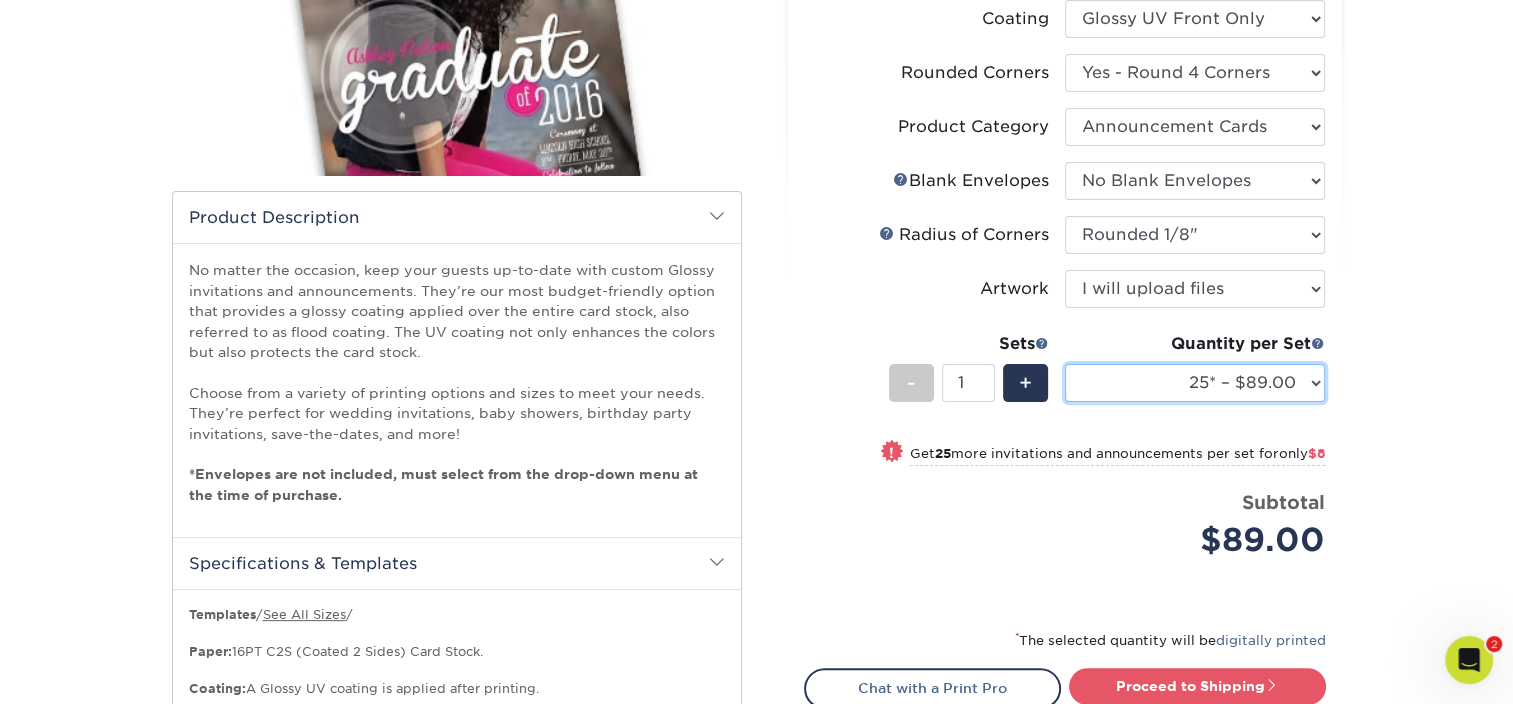 click on "25* – $89.00 50* – $97.00 100* – $109.00 250* – $121.00 500 – $170.00 1000 – $214.00 2500 – $391.00 5000 – $633.00 10000 – $1261.00" at bounding box center [1195, 383] 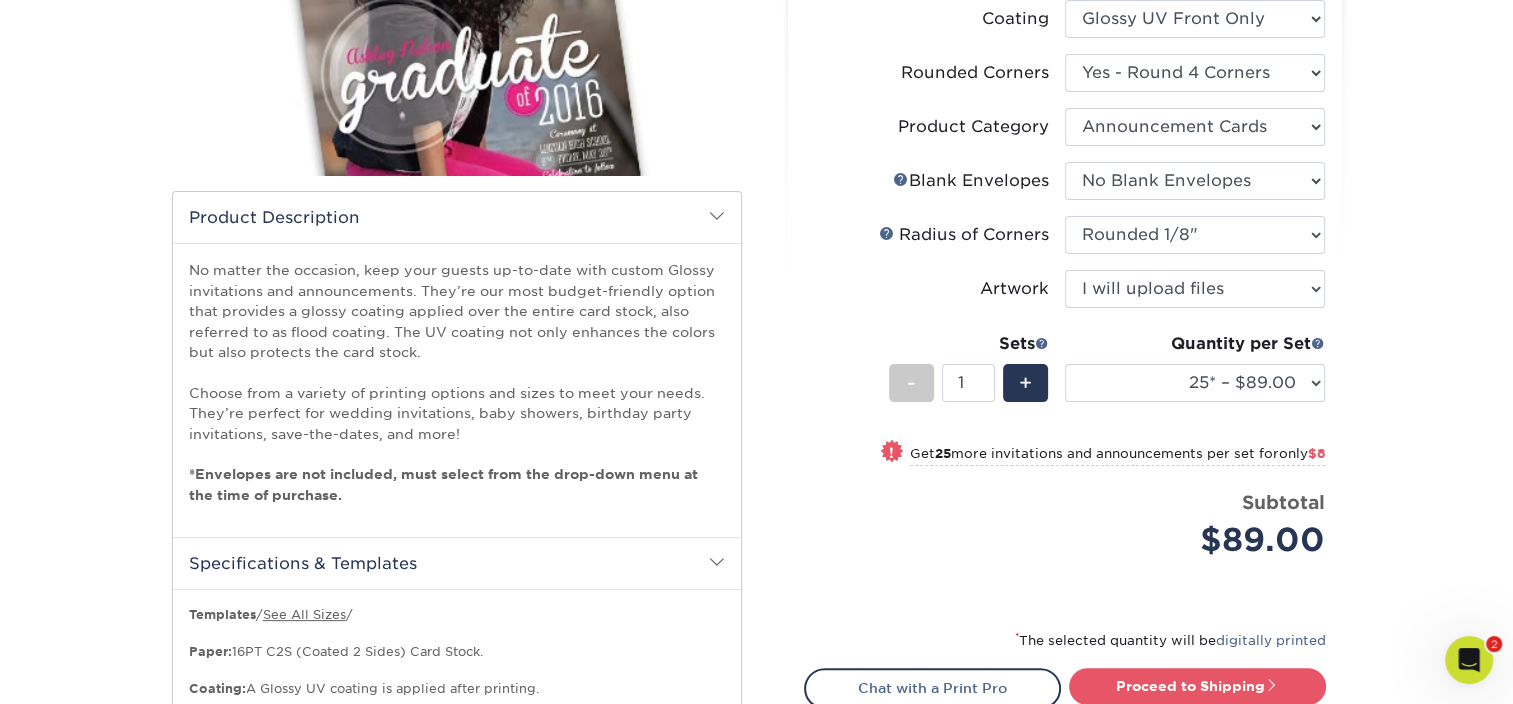 click on "Products
Invitations and Announcements
Glossy UV Coated  Invitations and Announcements
show more  /" at bounding box center [756, 360] 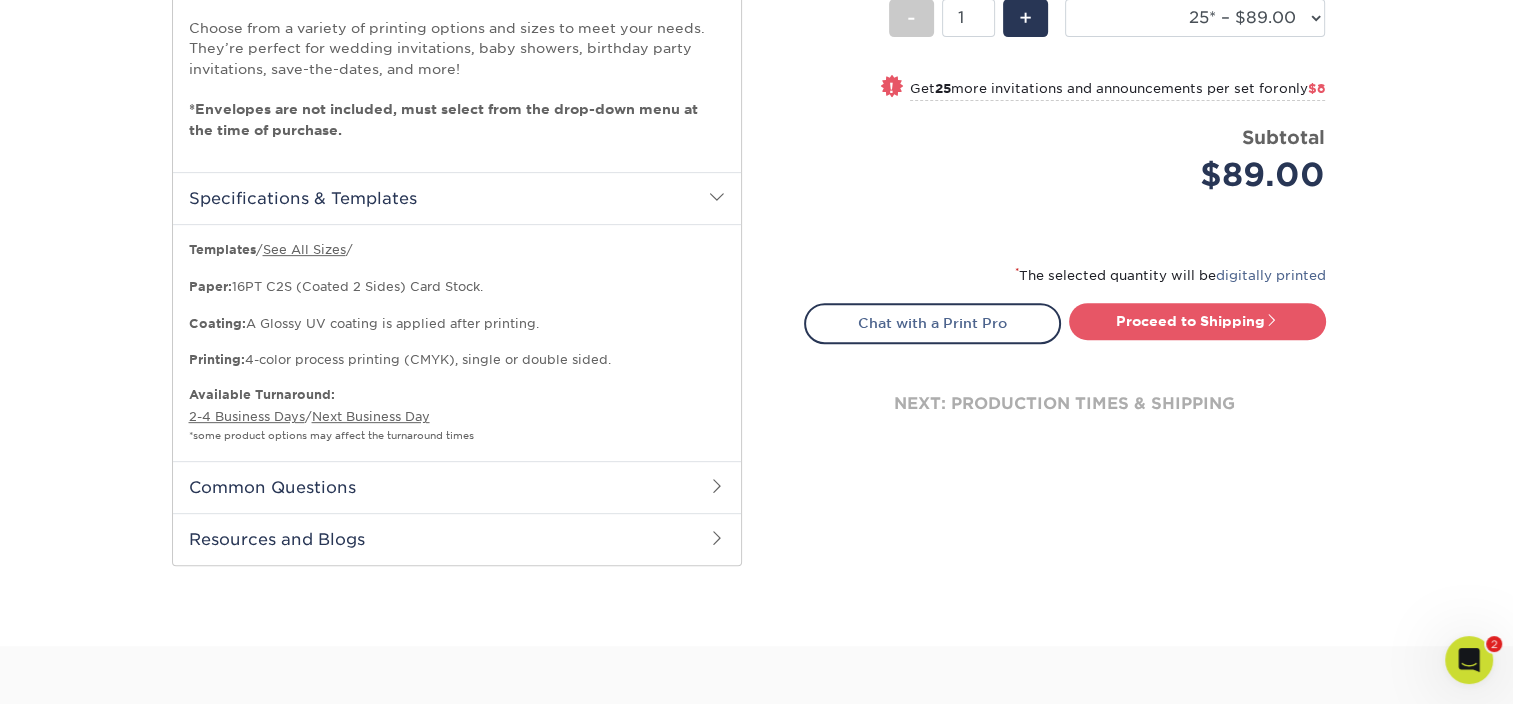 scroll, scrollTop: 900, scrollLeft: 0, axis: vertical 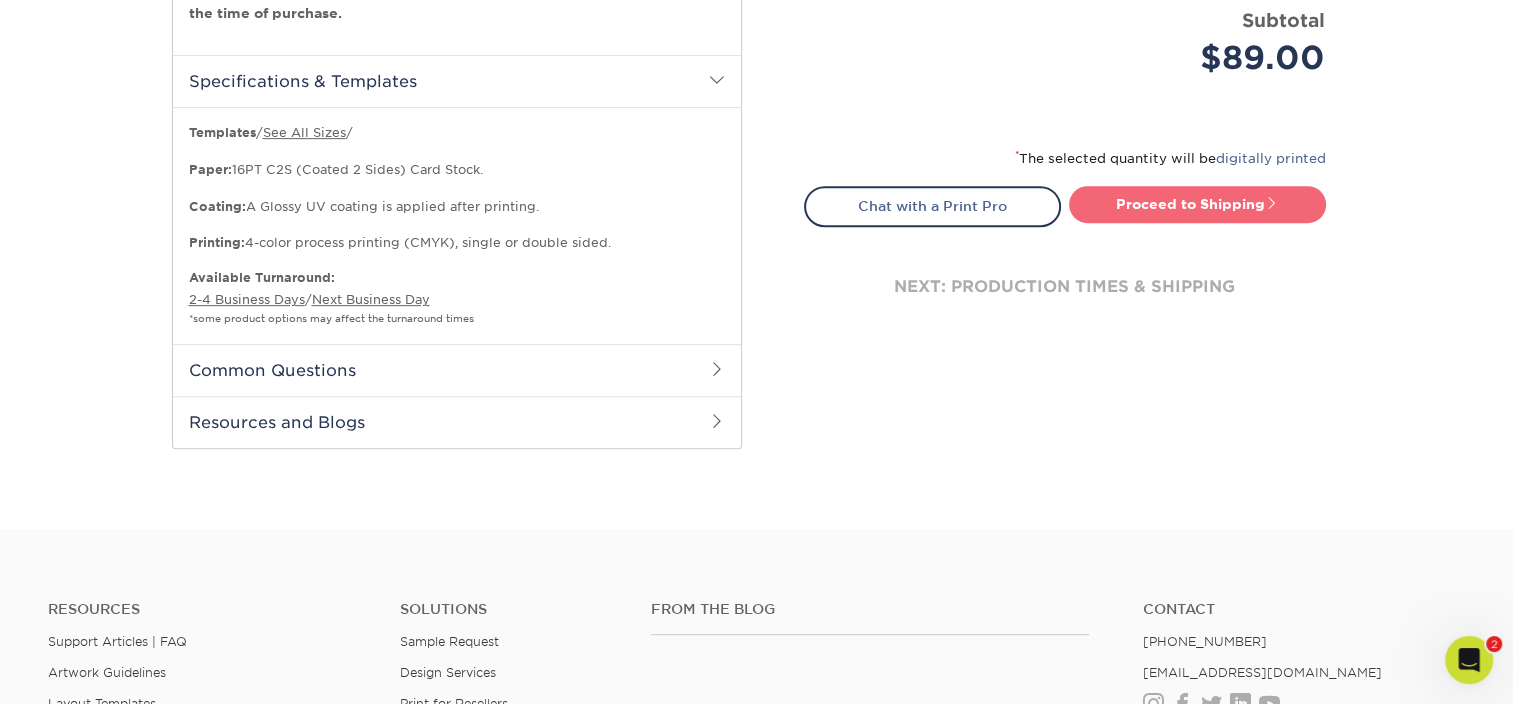 click on "Proceed to Shipping" at bounding box center (1197, 204) 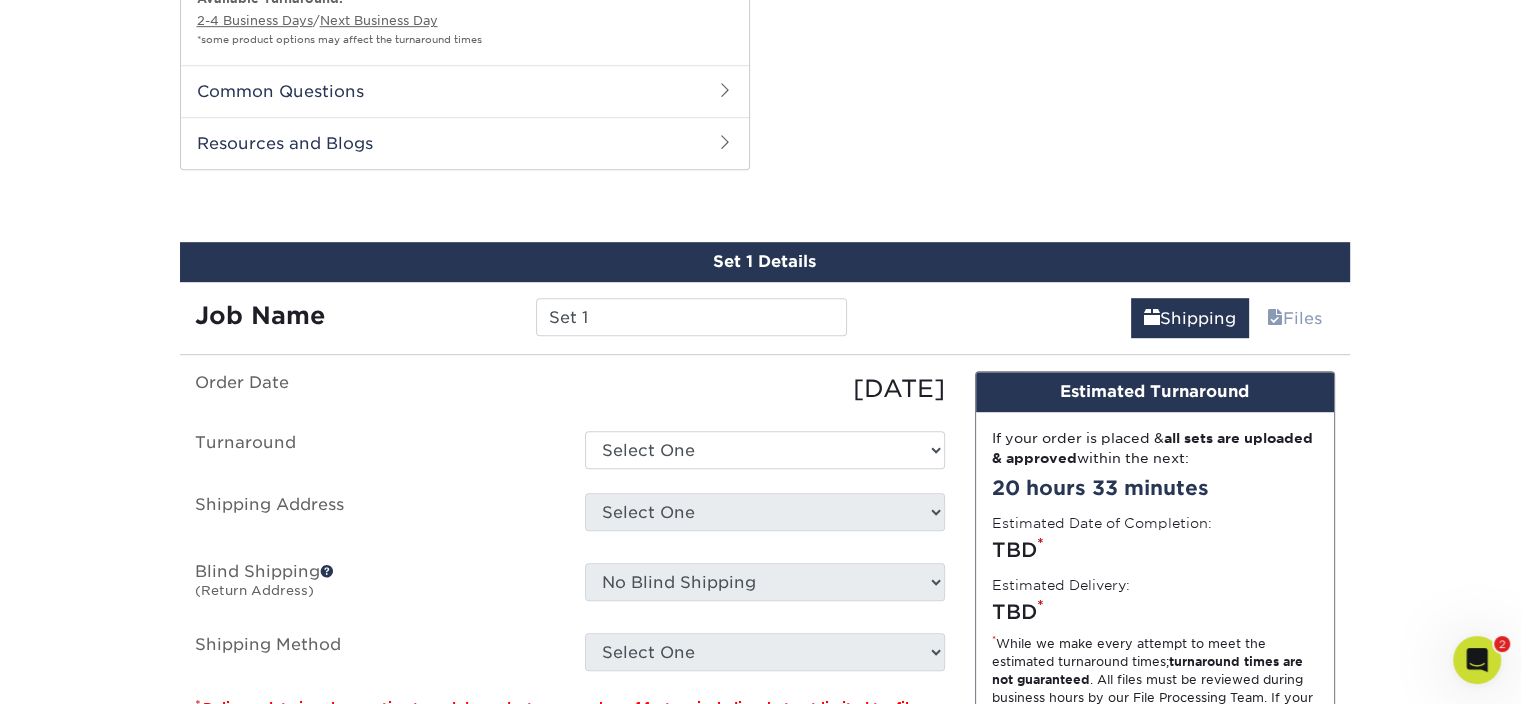 scroll, scrollTop: 1249, scrollLeft: 0, axis: vertical 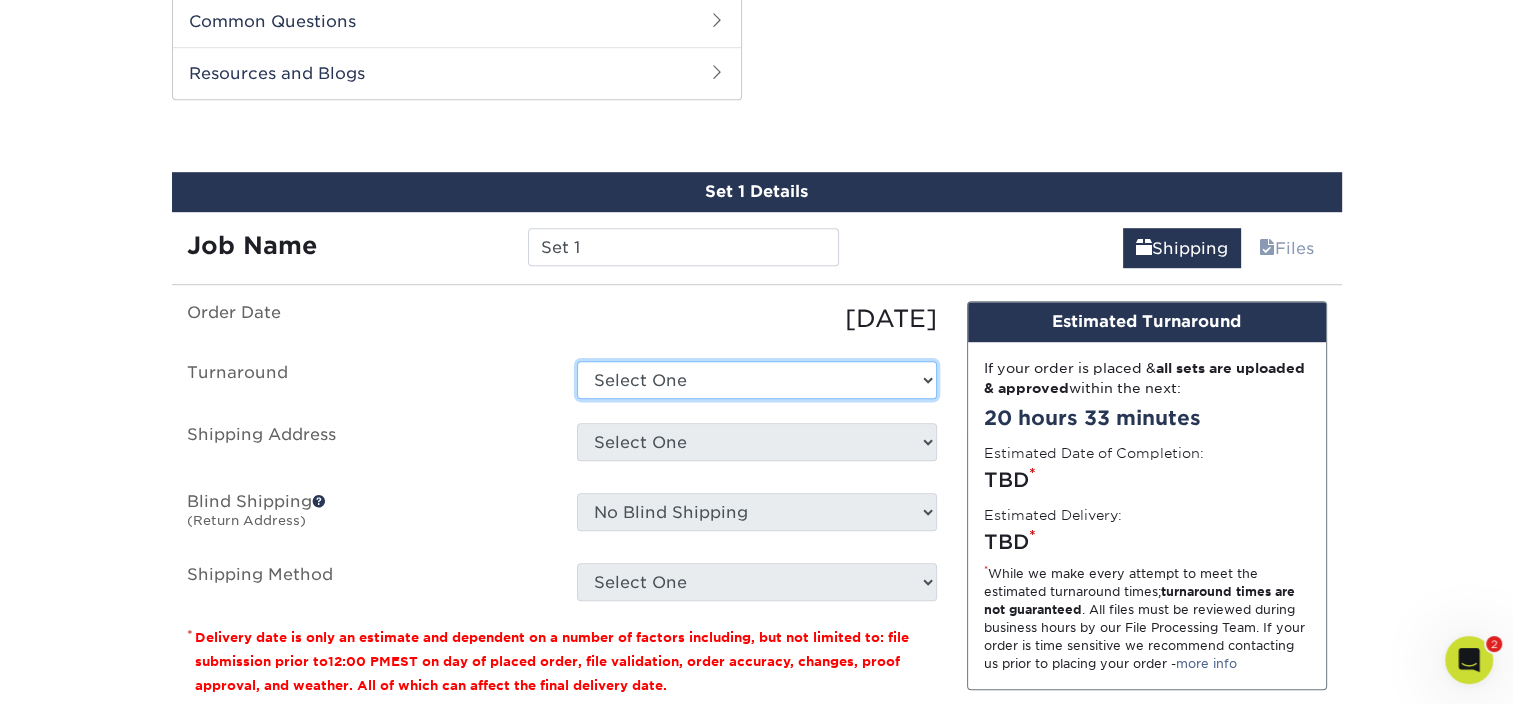 click on "Select One 2-4 Business Days 2 Day Next Business Day" at bounding box center (757, 380) 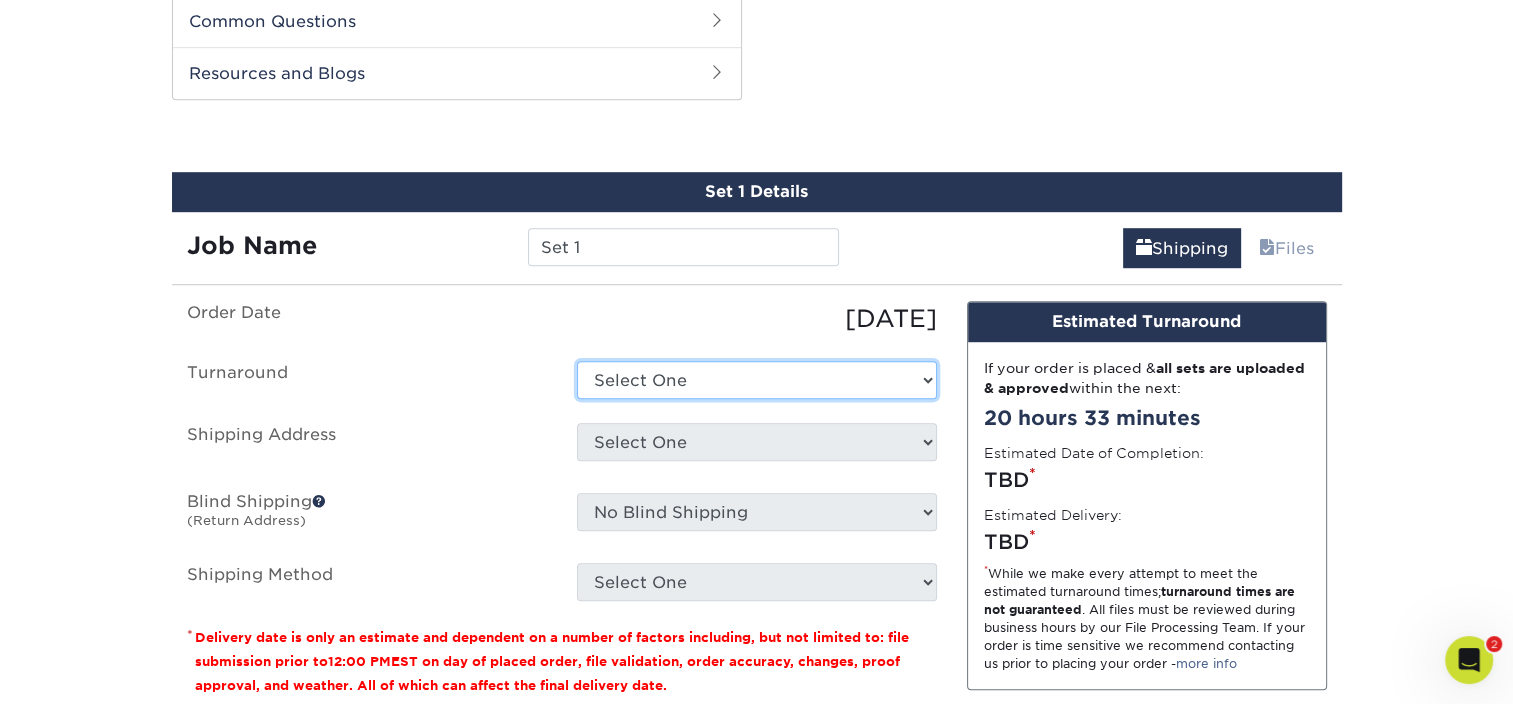 select on "b531b1f5-fb6d-4a12-b406-0a27ae61bf6c" 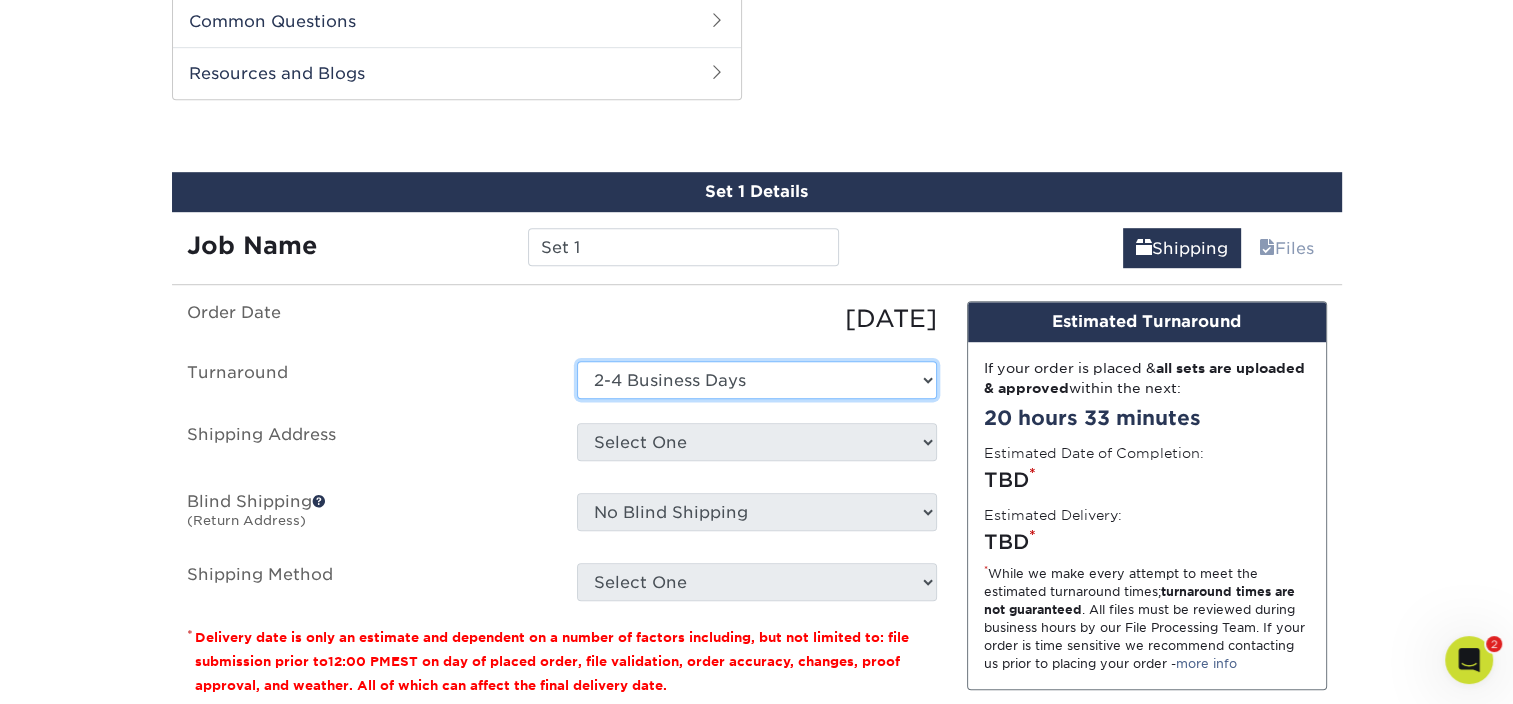 click on "Select One 2-4 Business Days 2 Day Next Business Day" at bounding box center (757, 380) 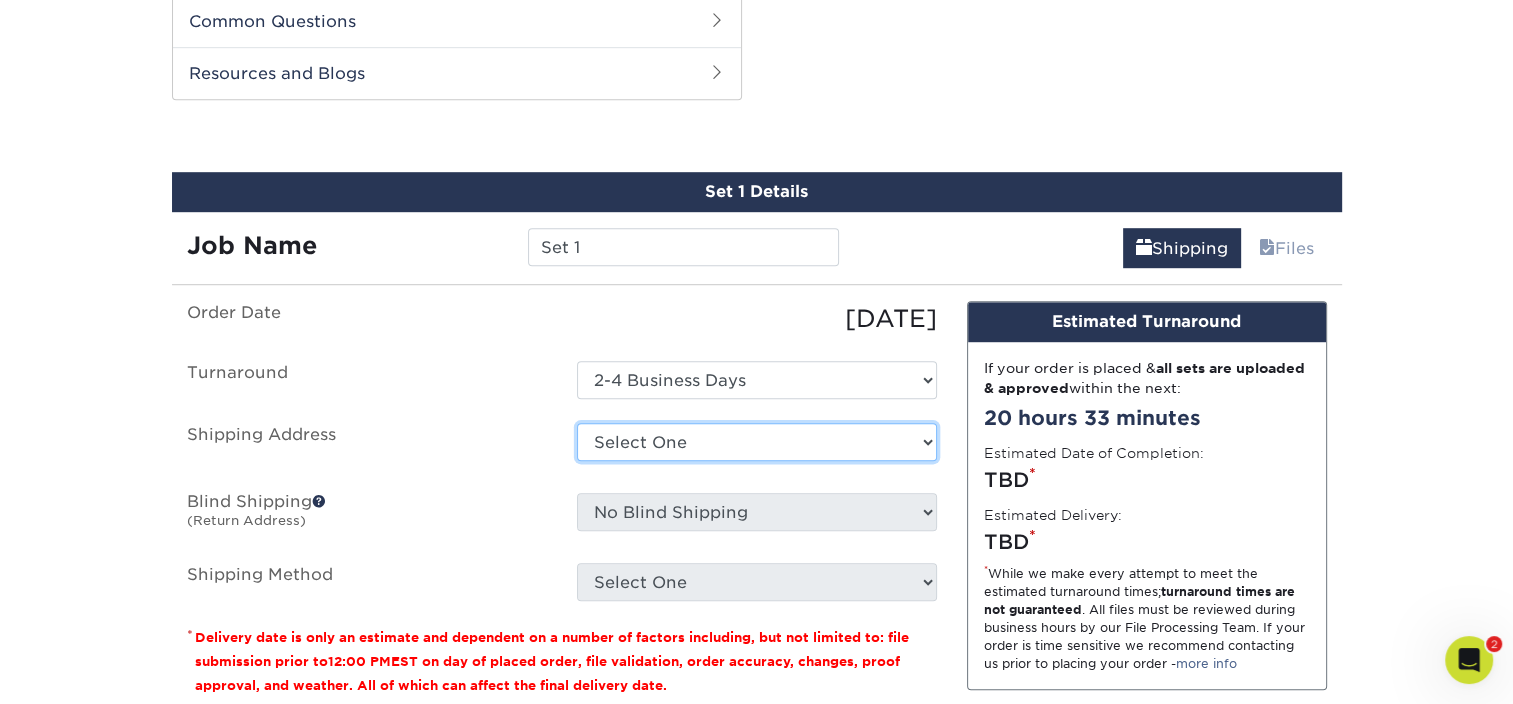 click on "Select One
+ Add New Address
- Login" at bounding box center [757, 442] 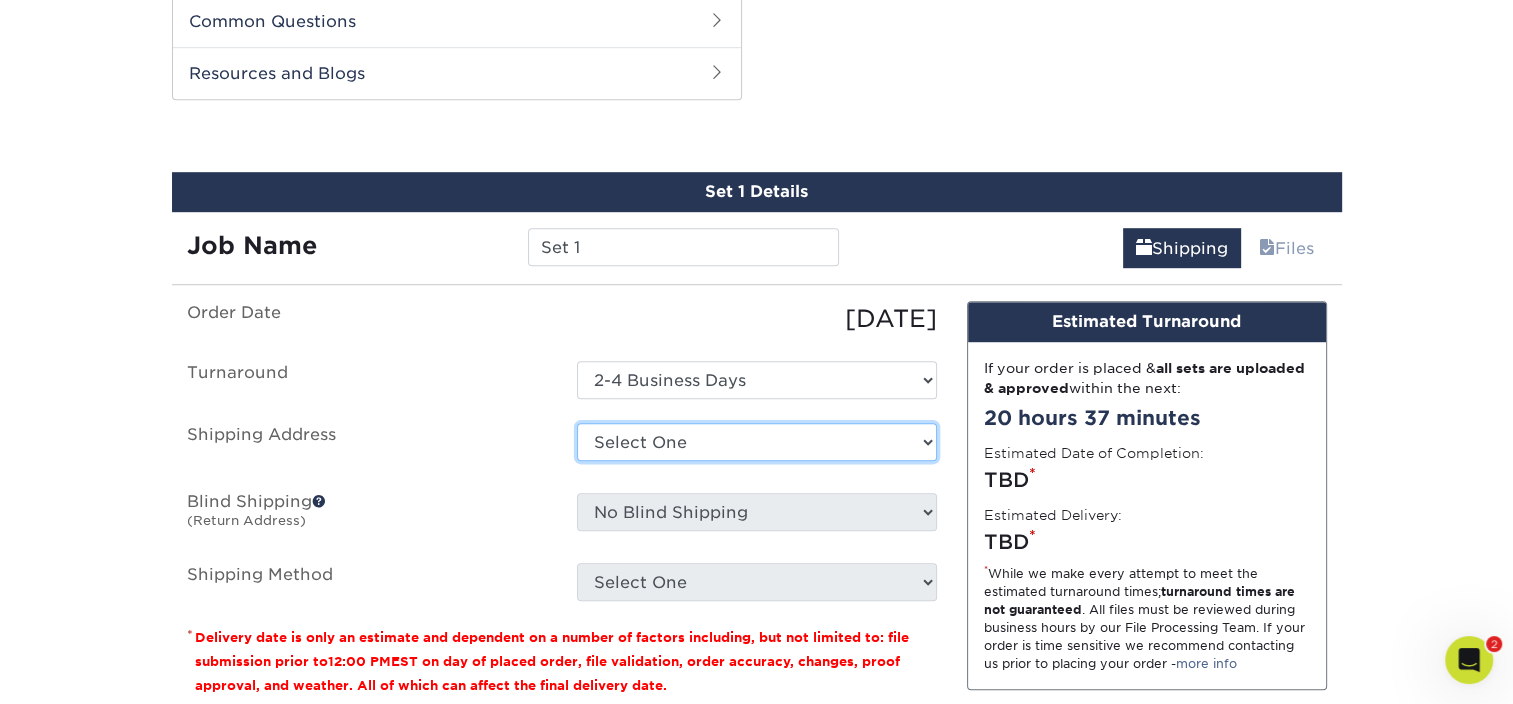 select on "newaddress" 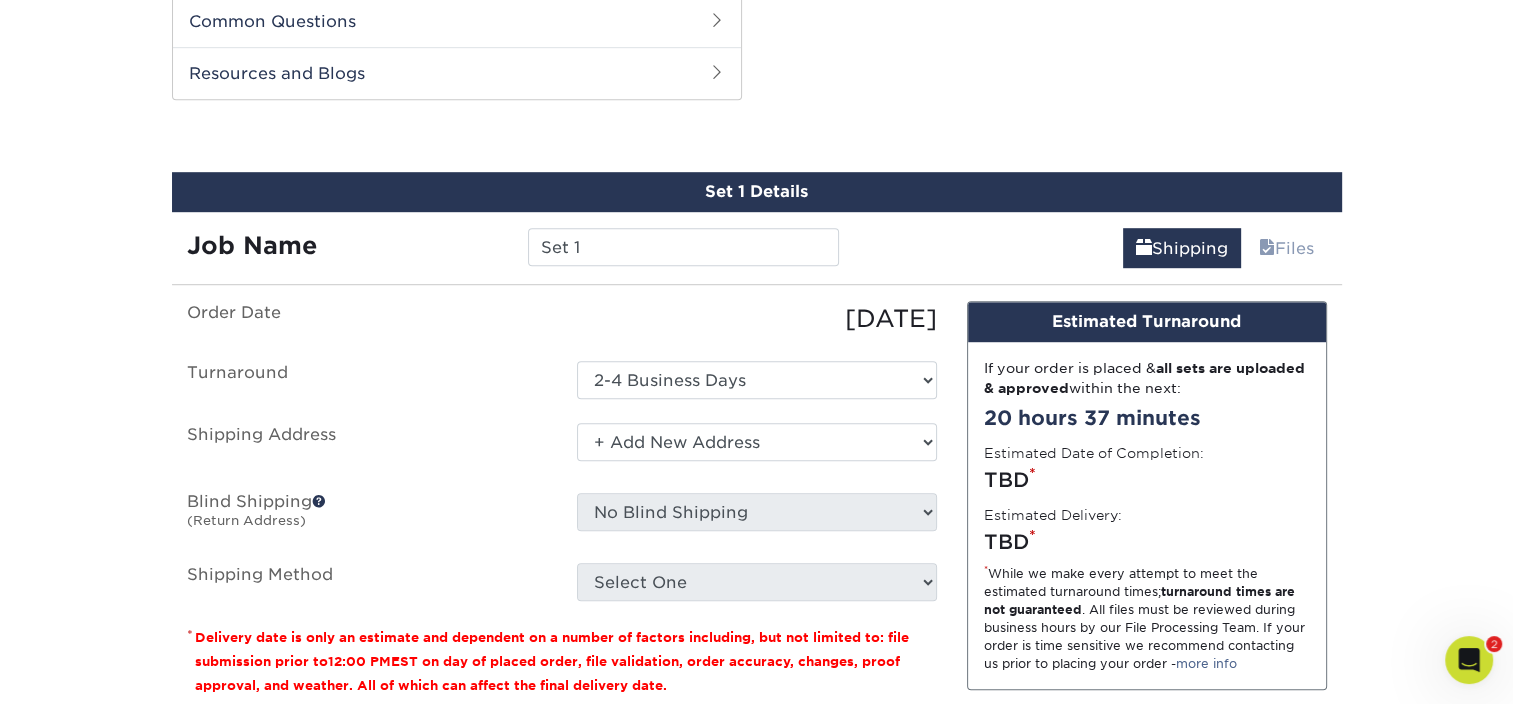 click on "Select One
+ Add New Address
- Login" at bounding box center (757, 442) 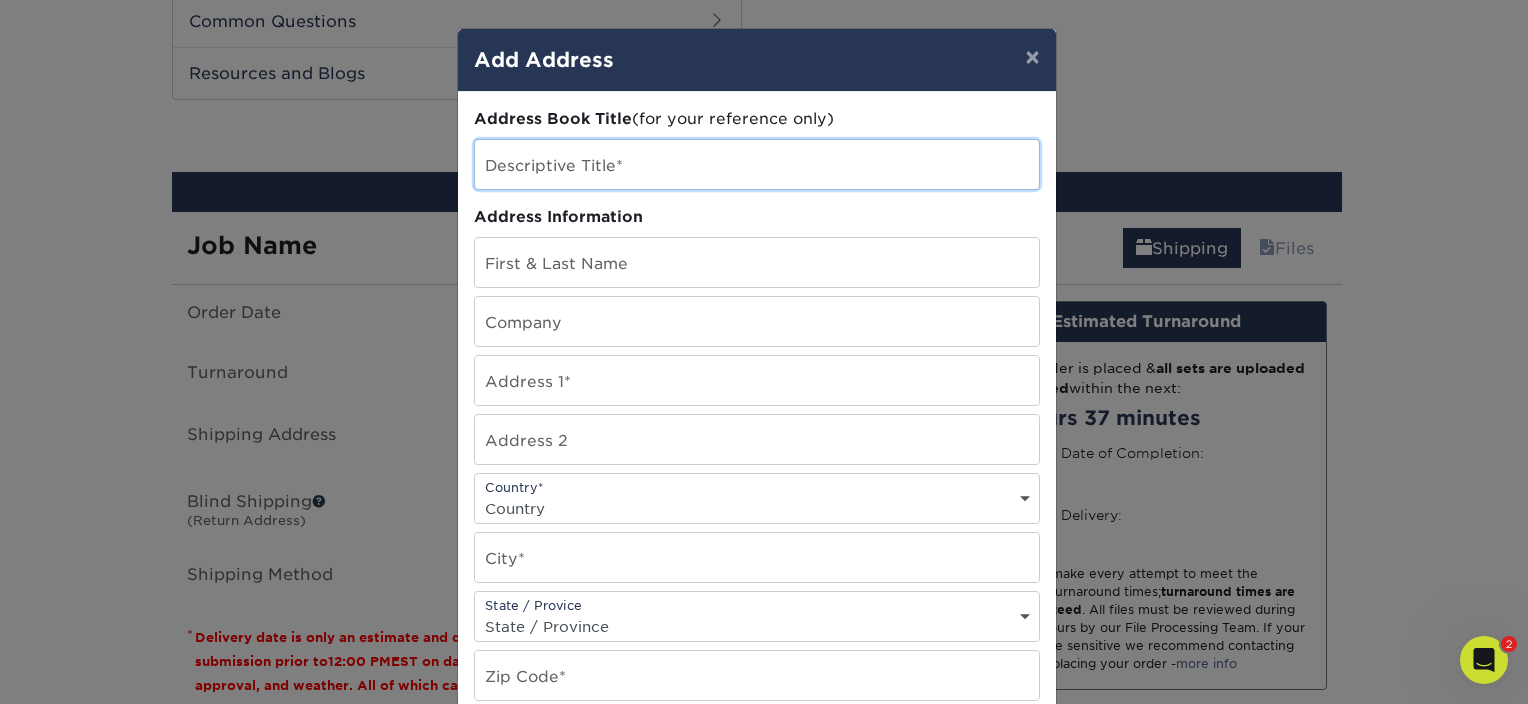click at bounding box center (757, 164) 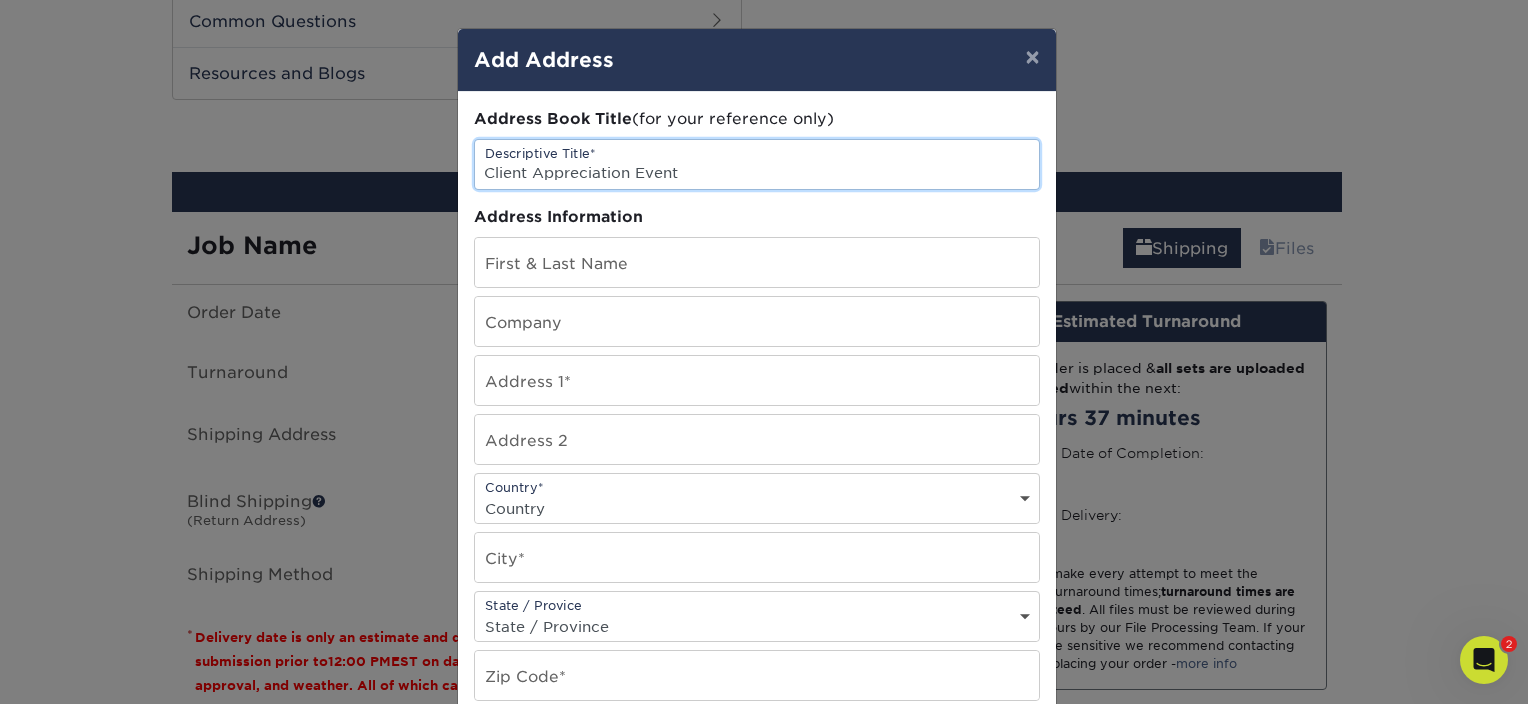 type on "Client Appreciation Event" 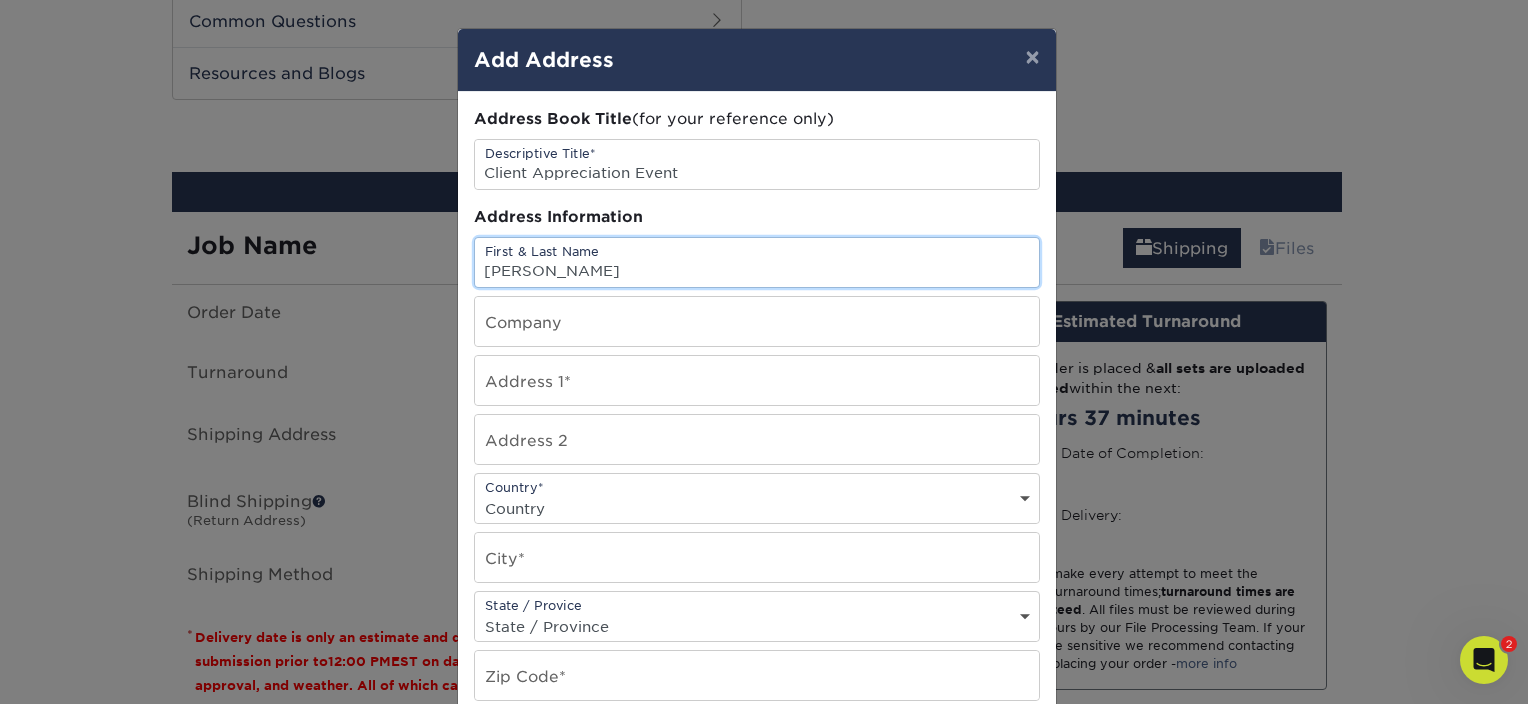 type on "Deb Gussert" 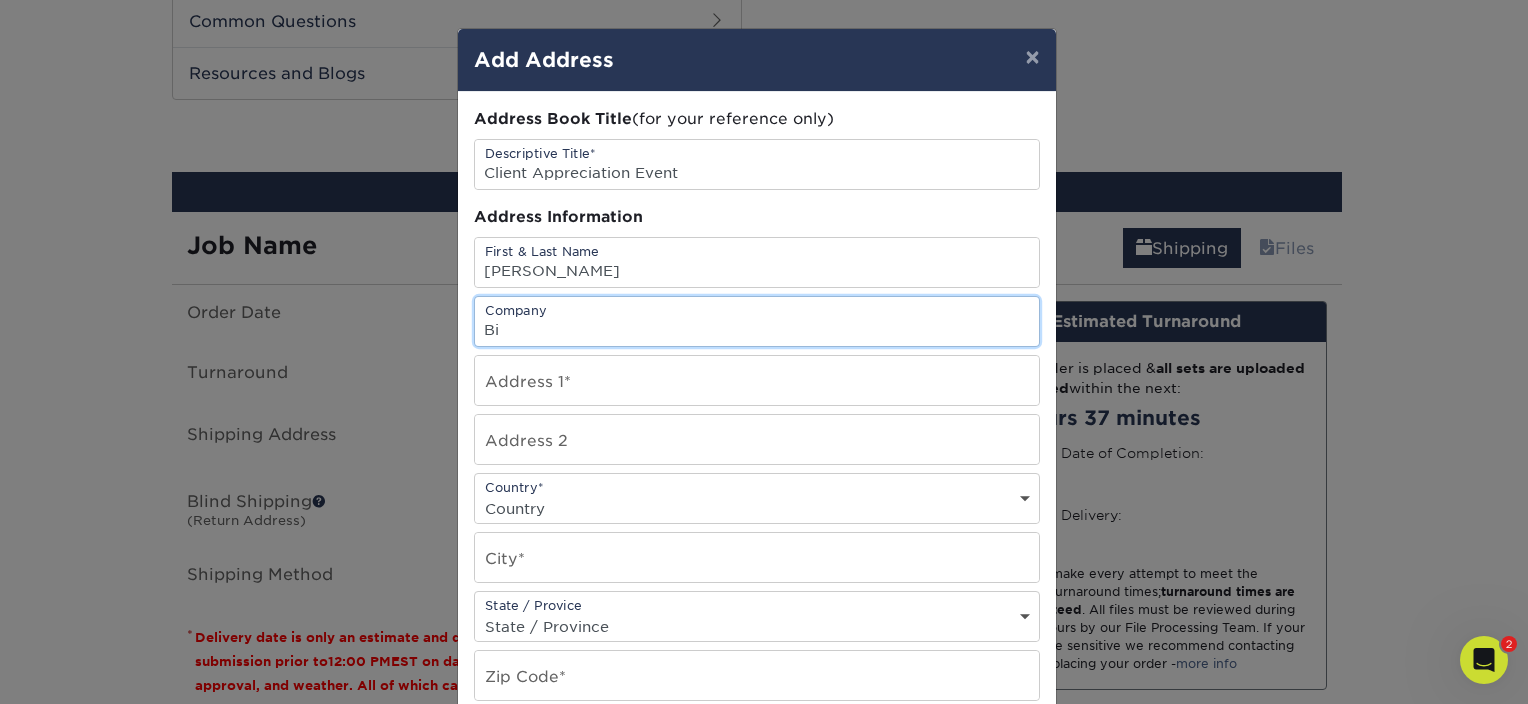 type on "Biekkola & Associates" 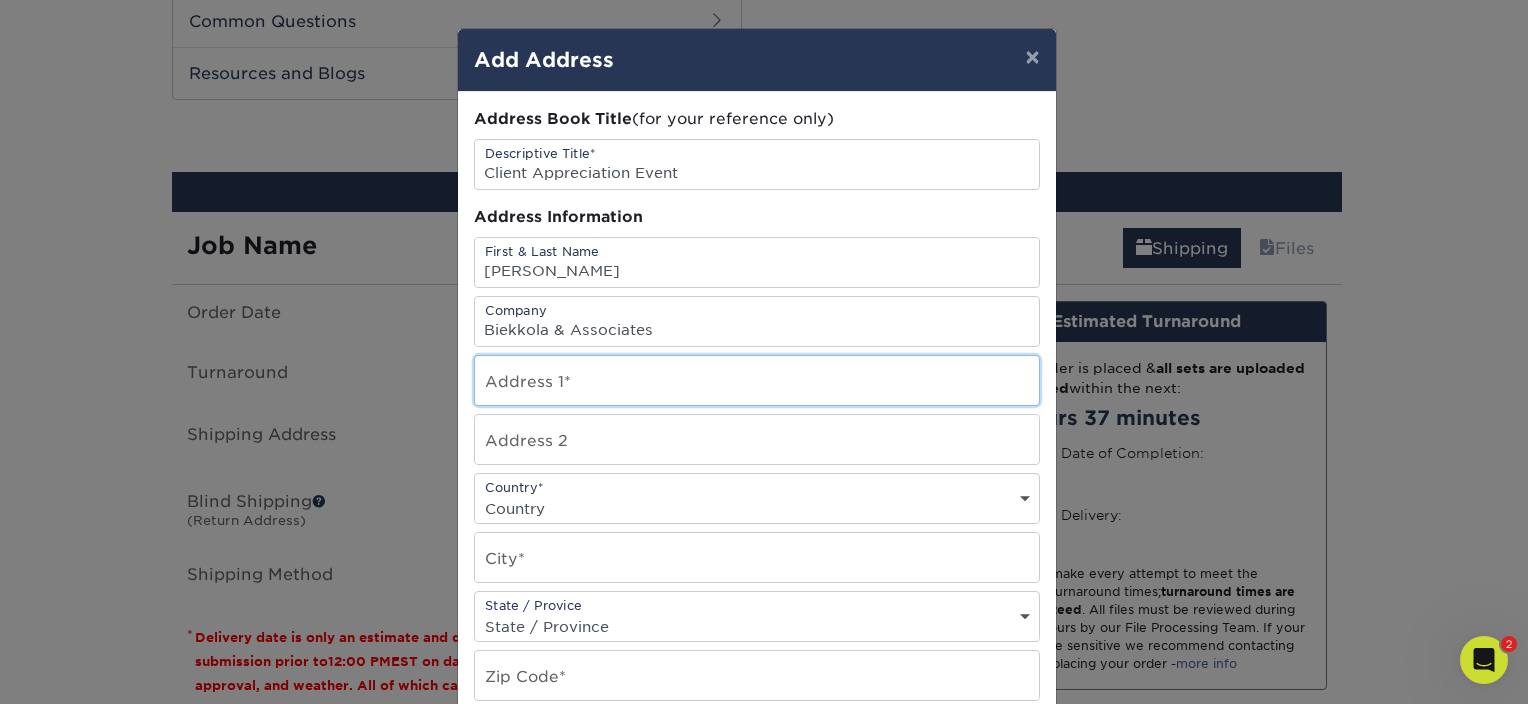 type on "7601 France Ave S" 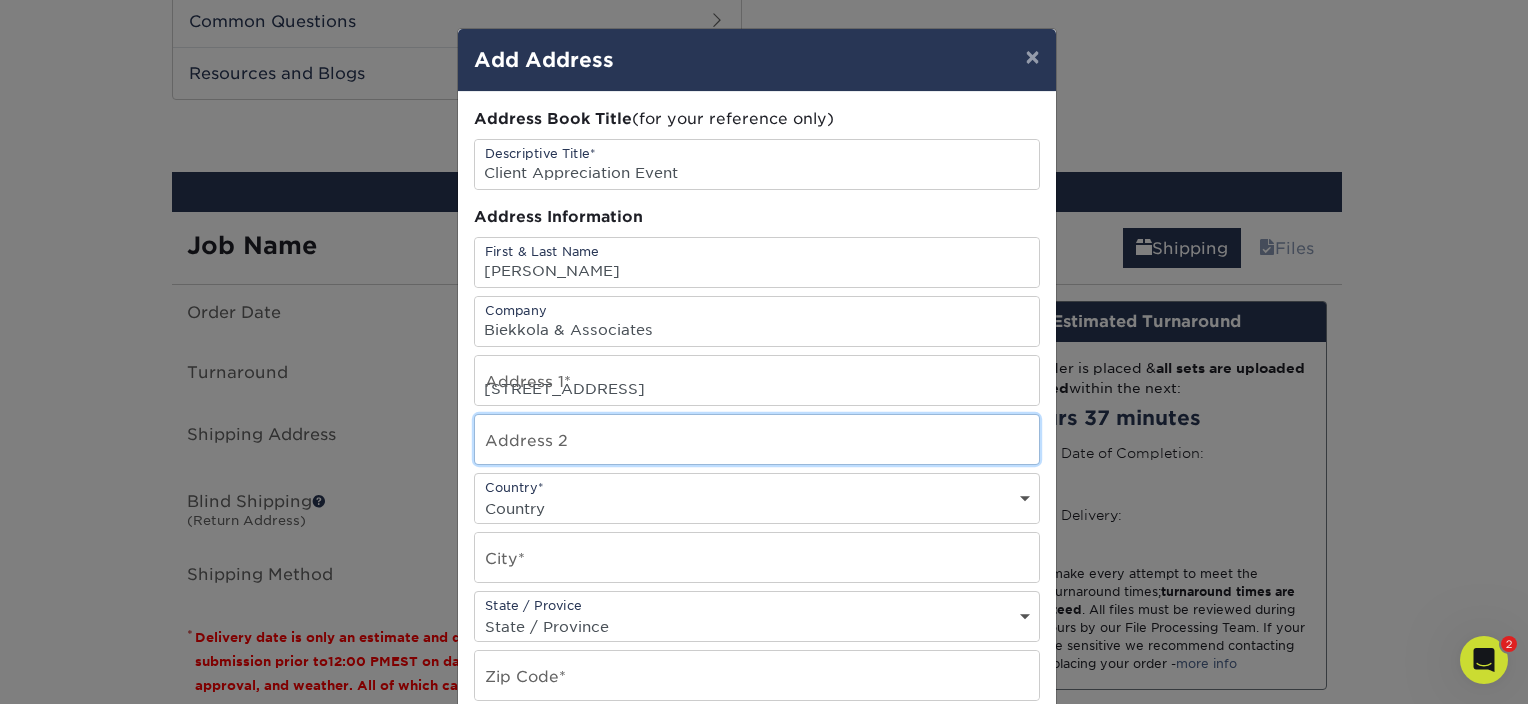 type on "Suite 600" 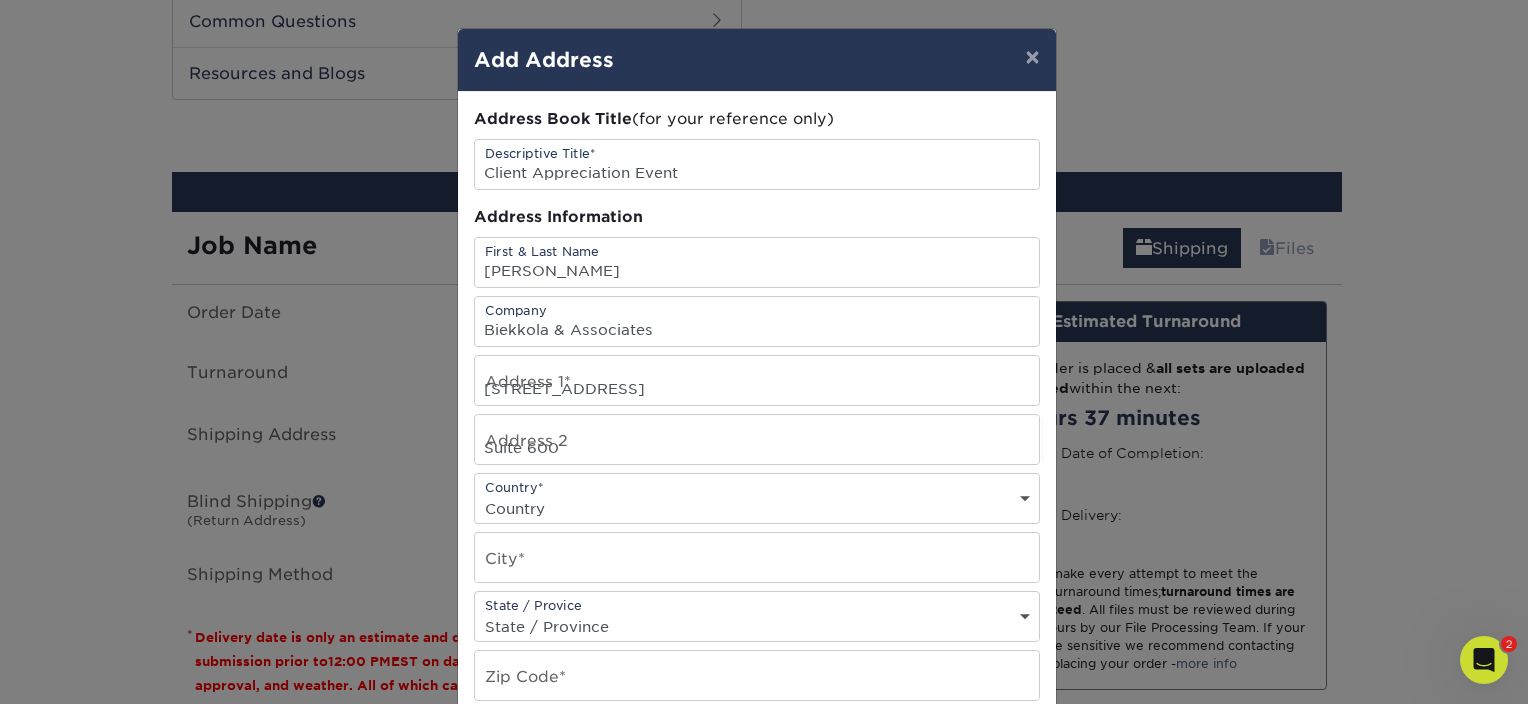 select on "US" 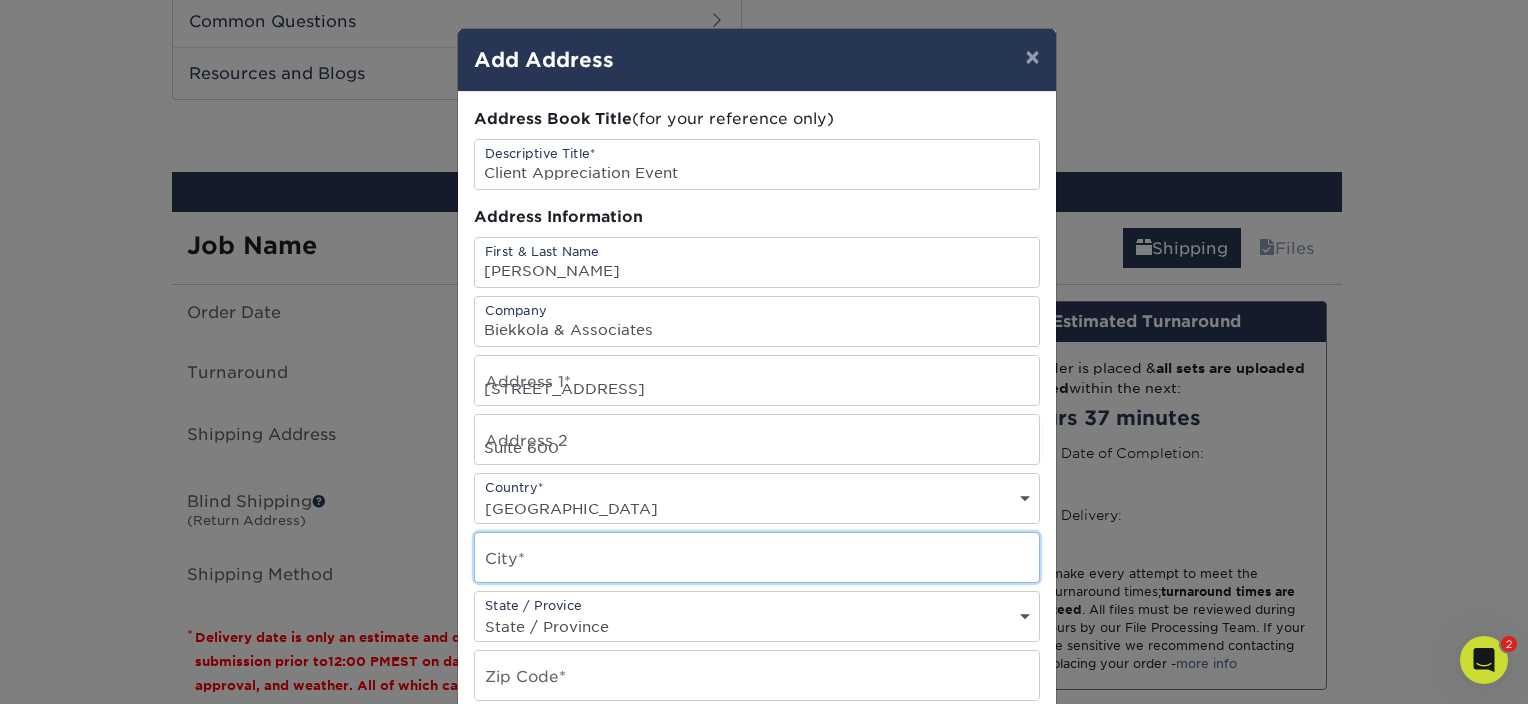 type on "Edina" 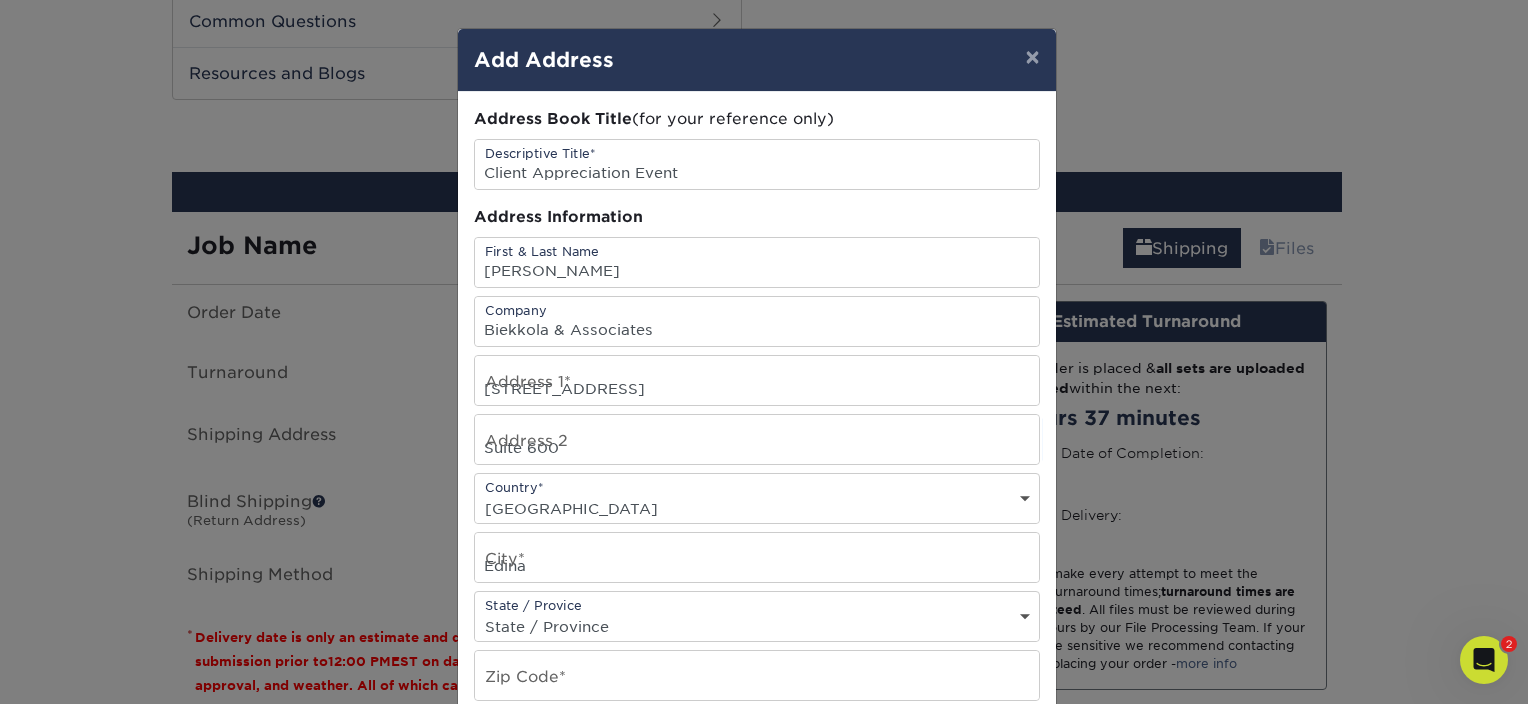 select on "MN" 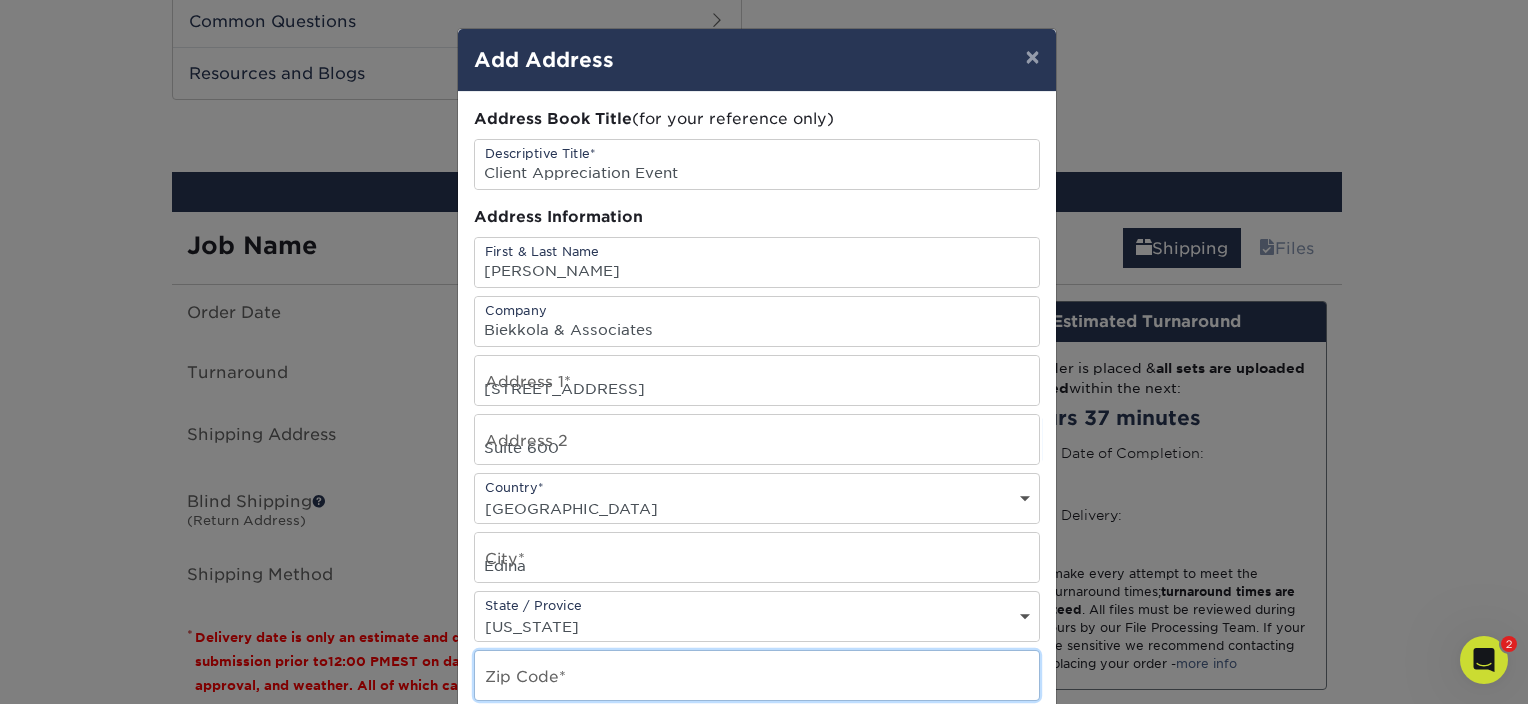type on "55435" 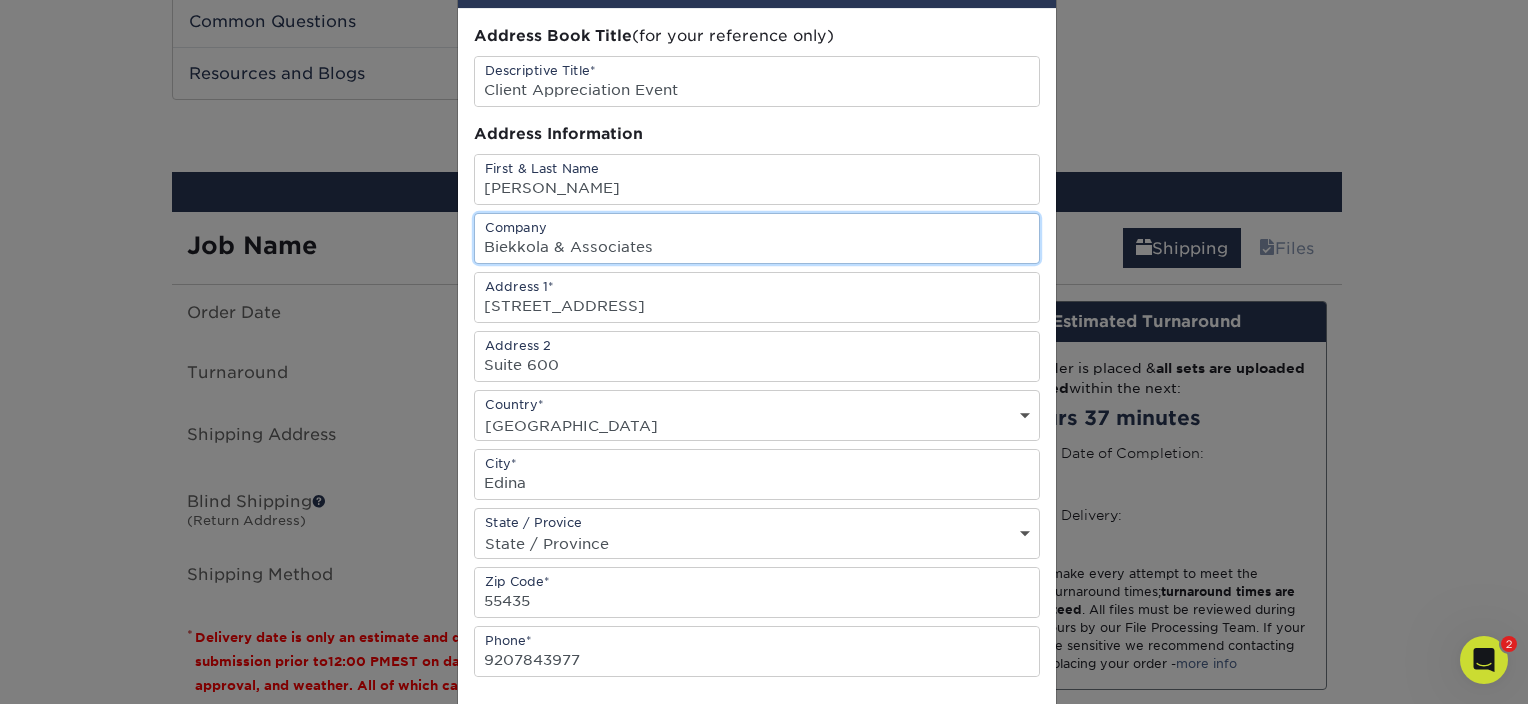 scroll, scrollTop: 377, scrollLeft: 0, axis: vertical 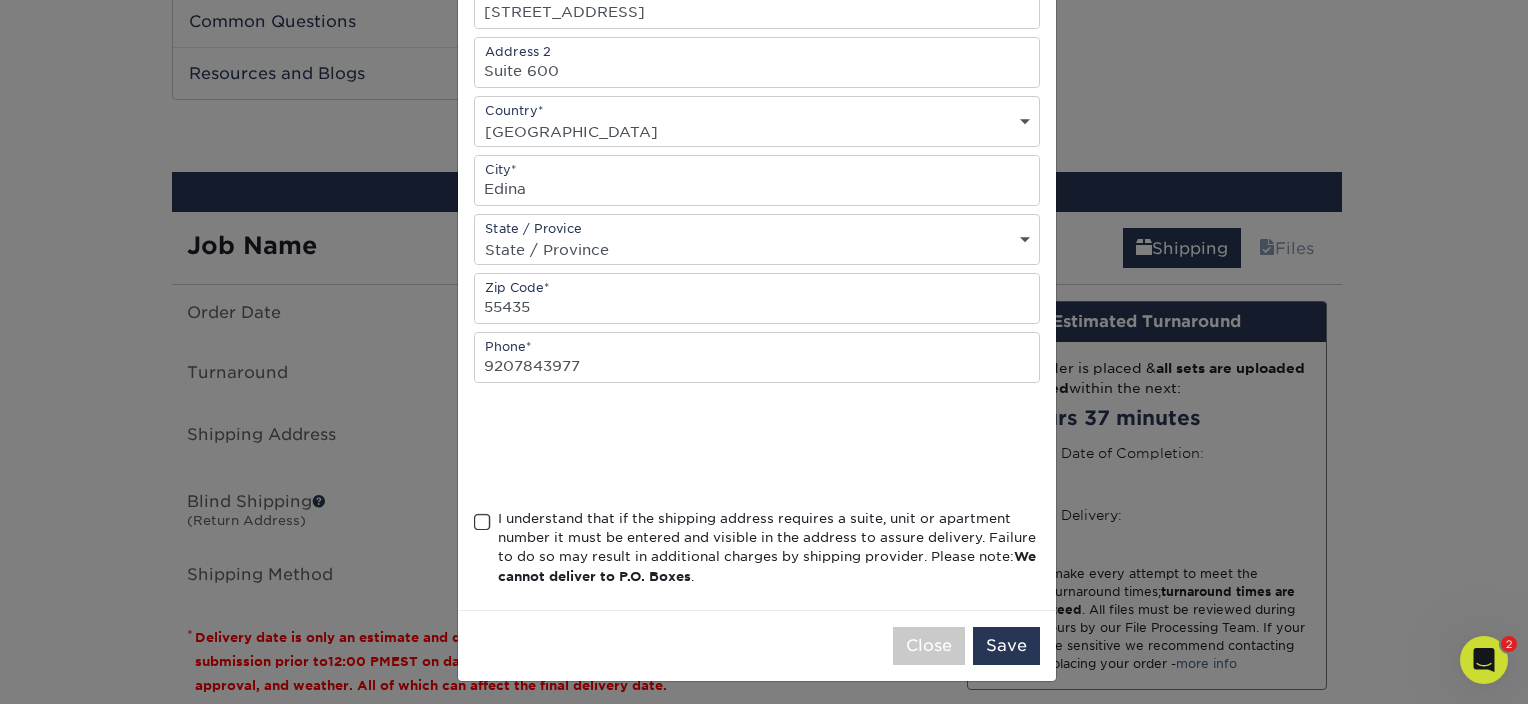 click at bounding box center (482, 522) 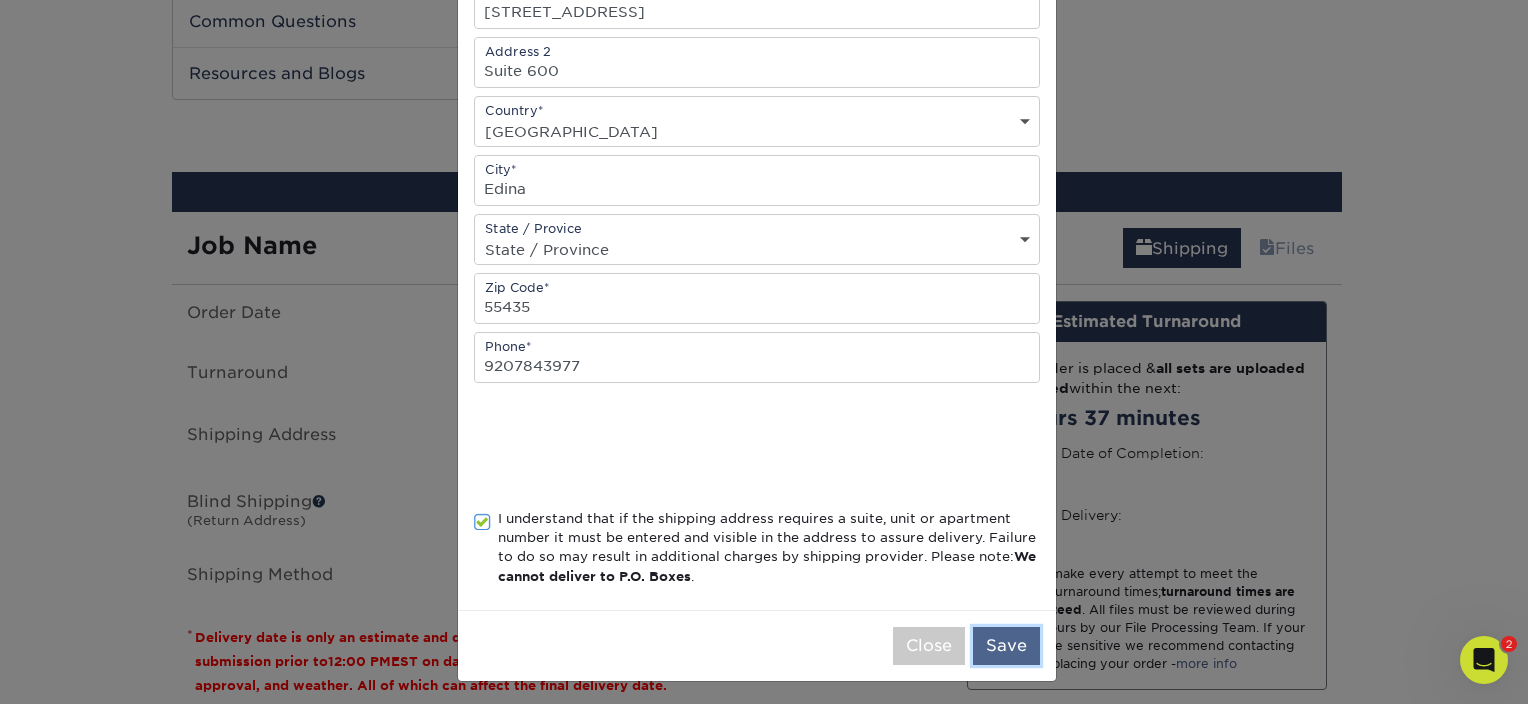 click on "Save" at bounding box center [1006, 646] 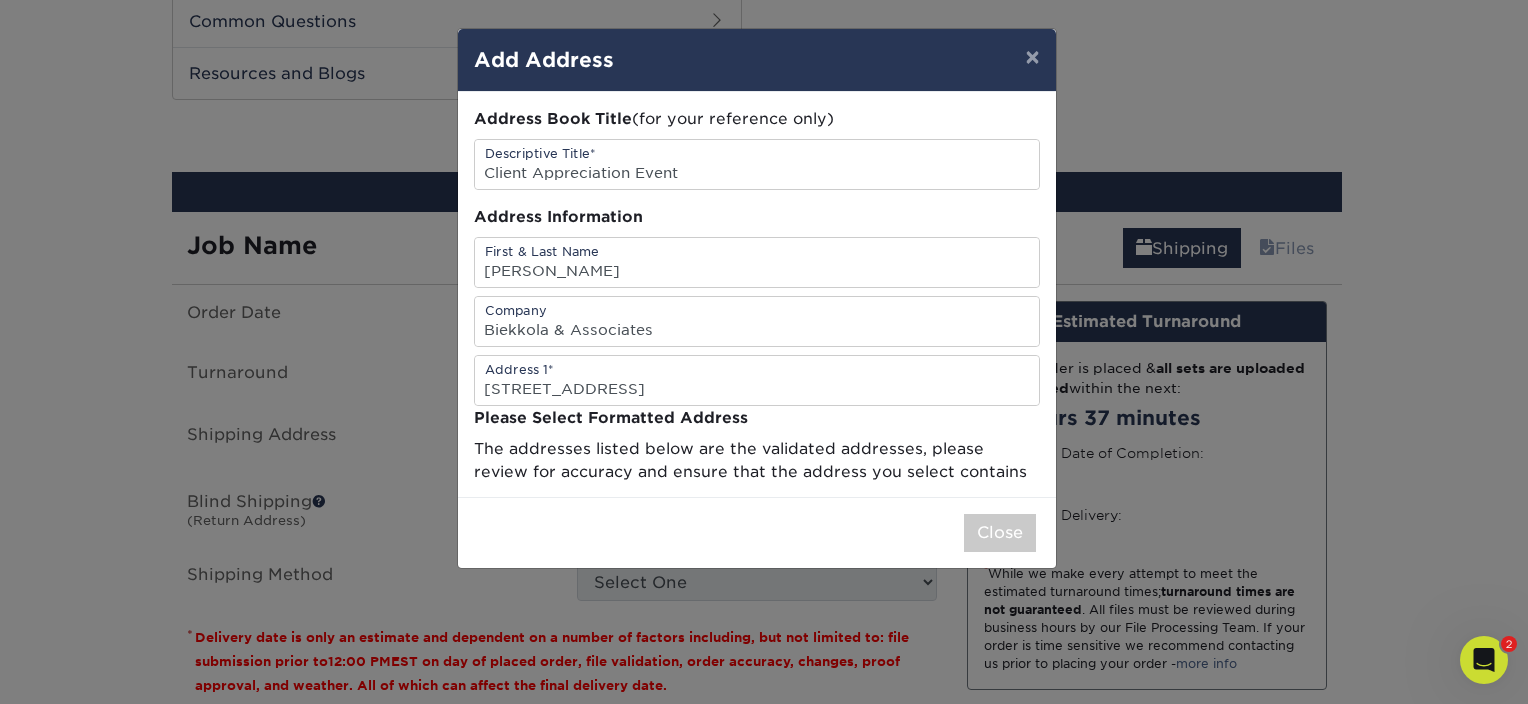 scroll, scrollTop: 0, scrollLeft: 0, axis: both 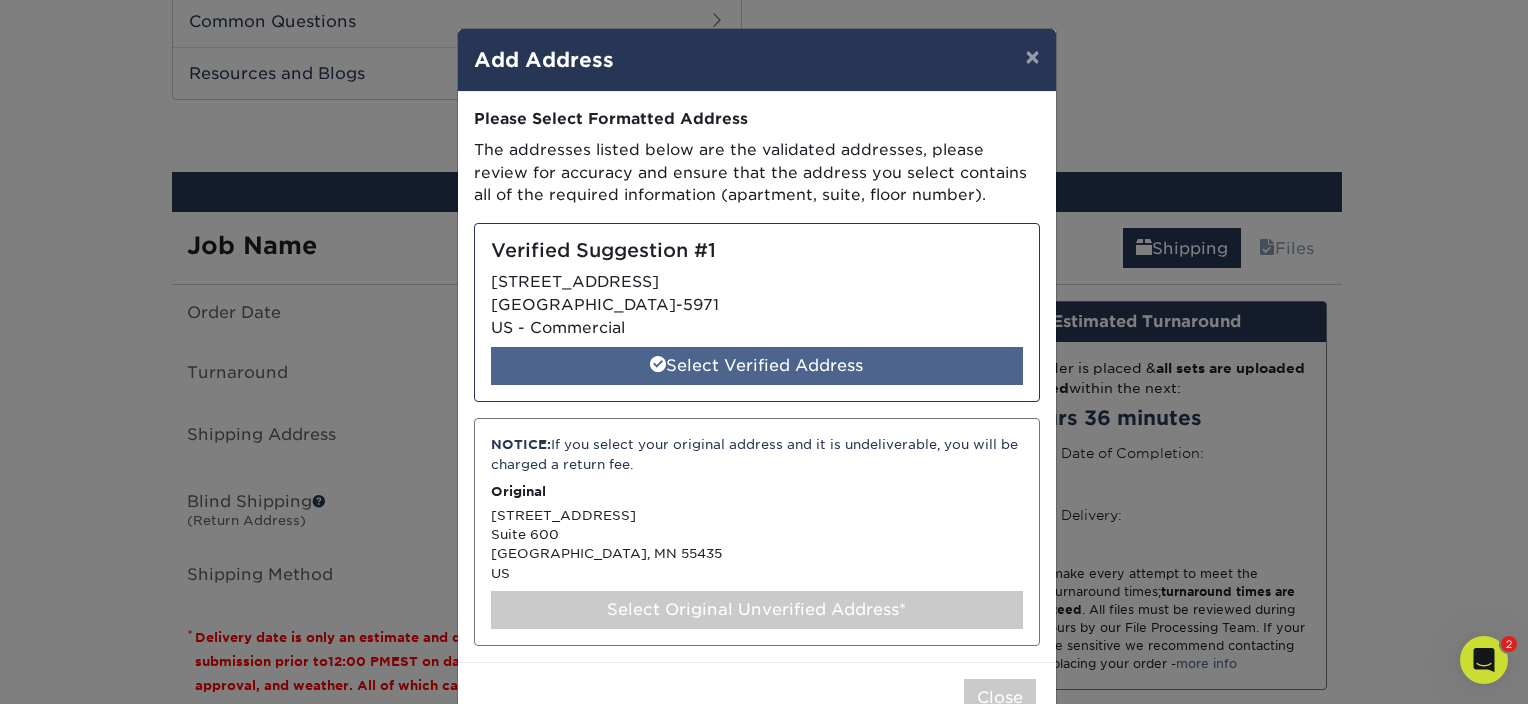 click on "Select Verified Address" at bounding box center (757, 366) 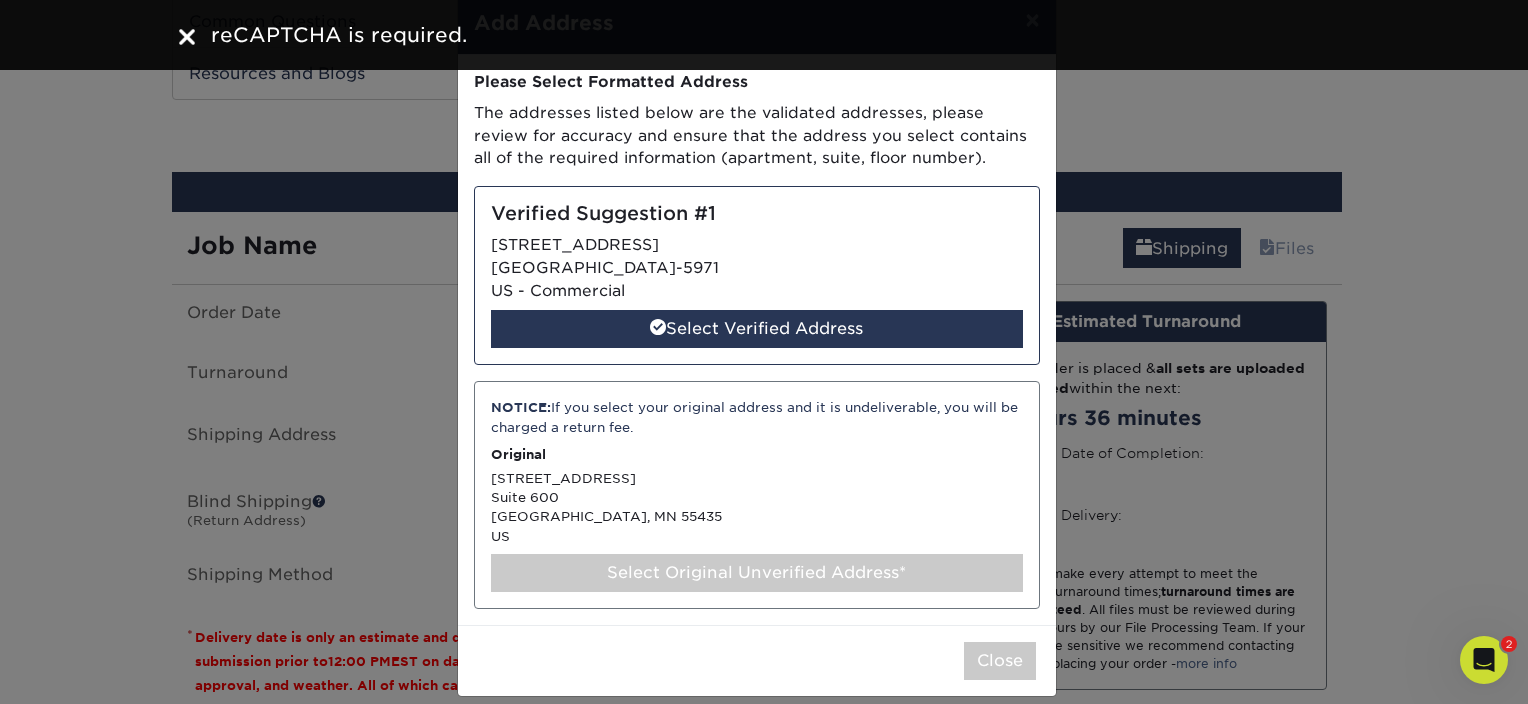 scroll, scrollTop: 55, scrollLeft: 0, axis: vertical 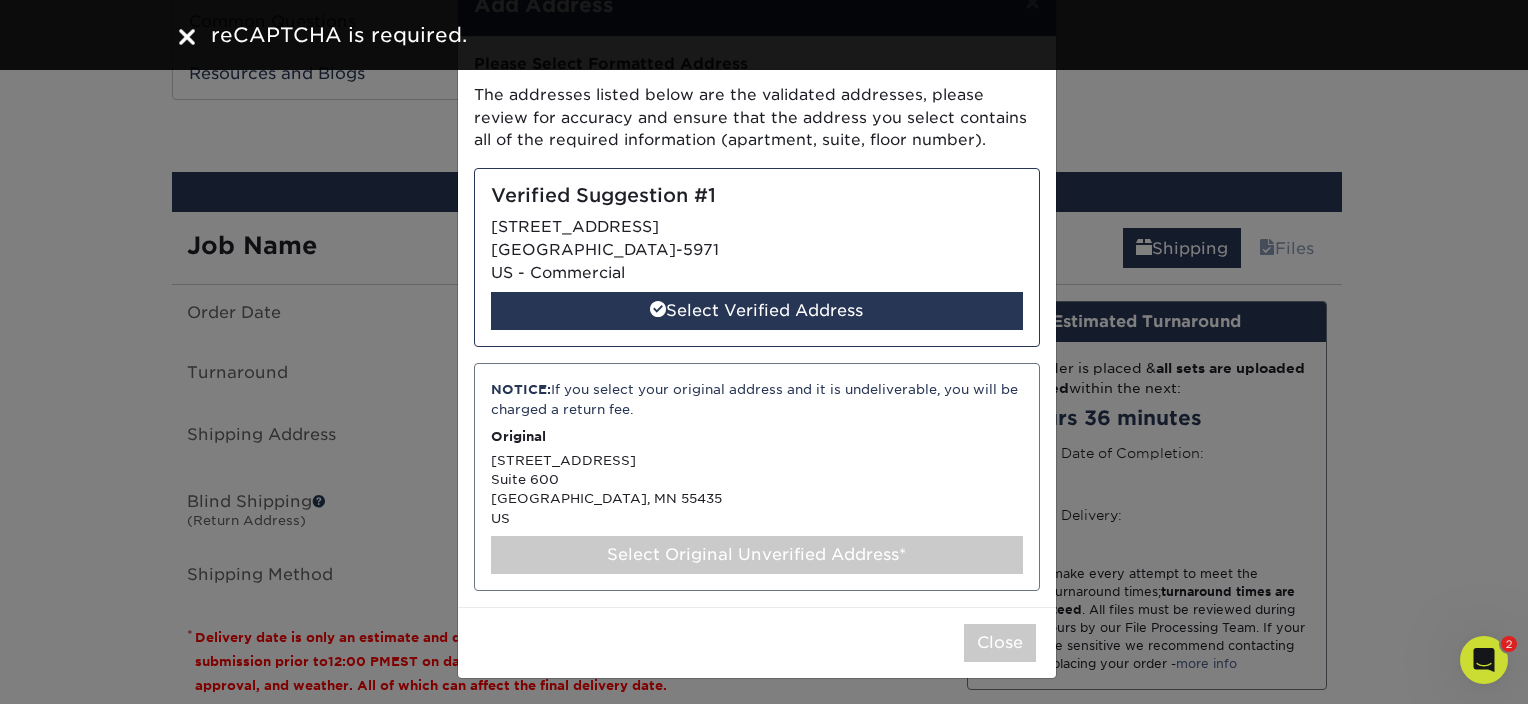 click on "NOTICE:  If you select your original address and it is undeliverable, you will be charged a return fee. Original 7601 France Ave S Suite 600 Edina, MN 55435 US Select Original Unverified Address*" at bounding box center [757, 477] 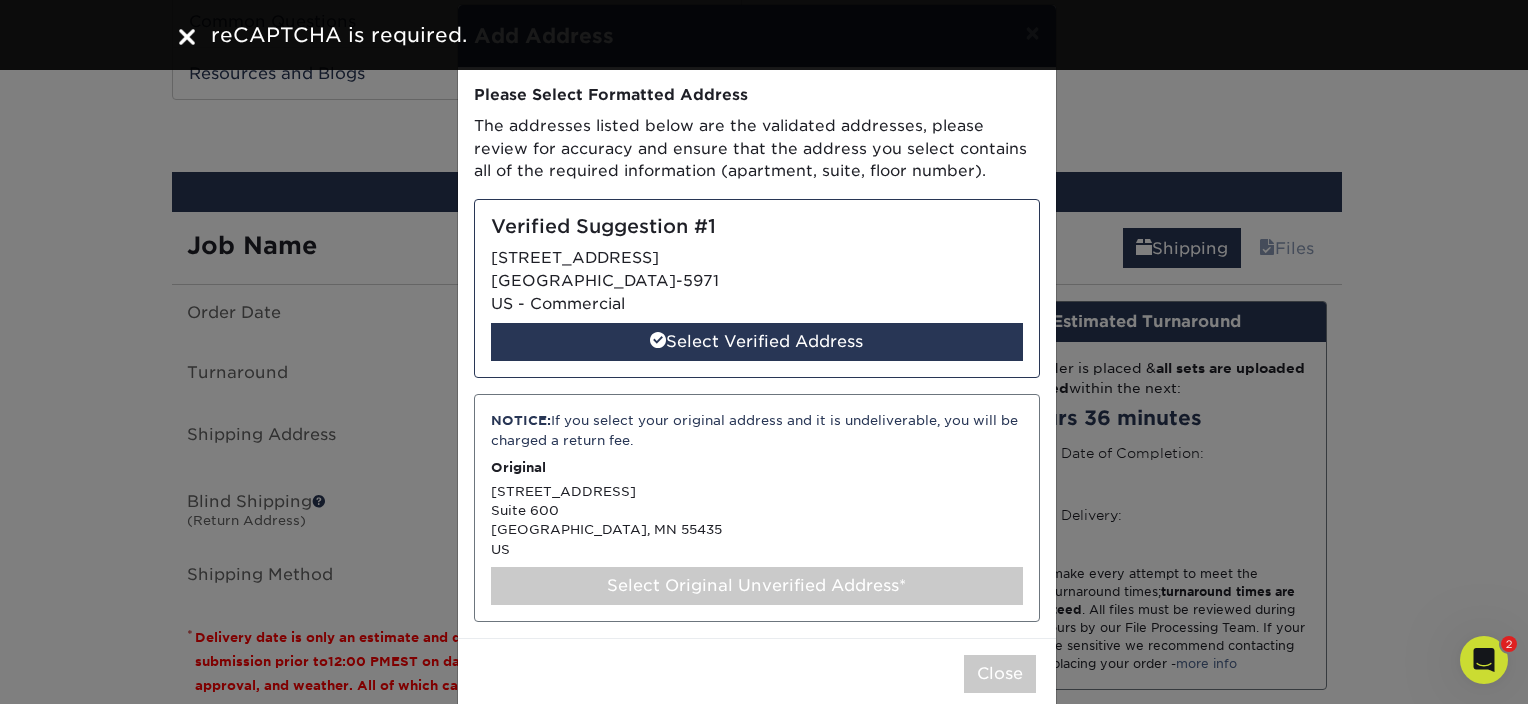 scroll, scrollTop: 0, scrollLeft: 0, axis: both 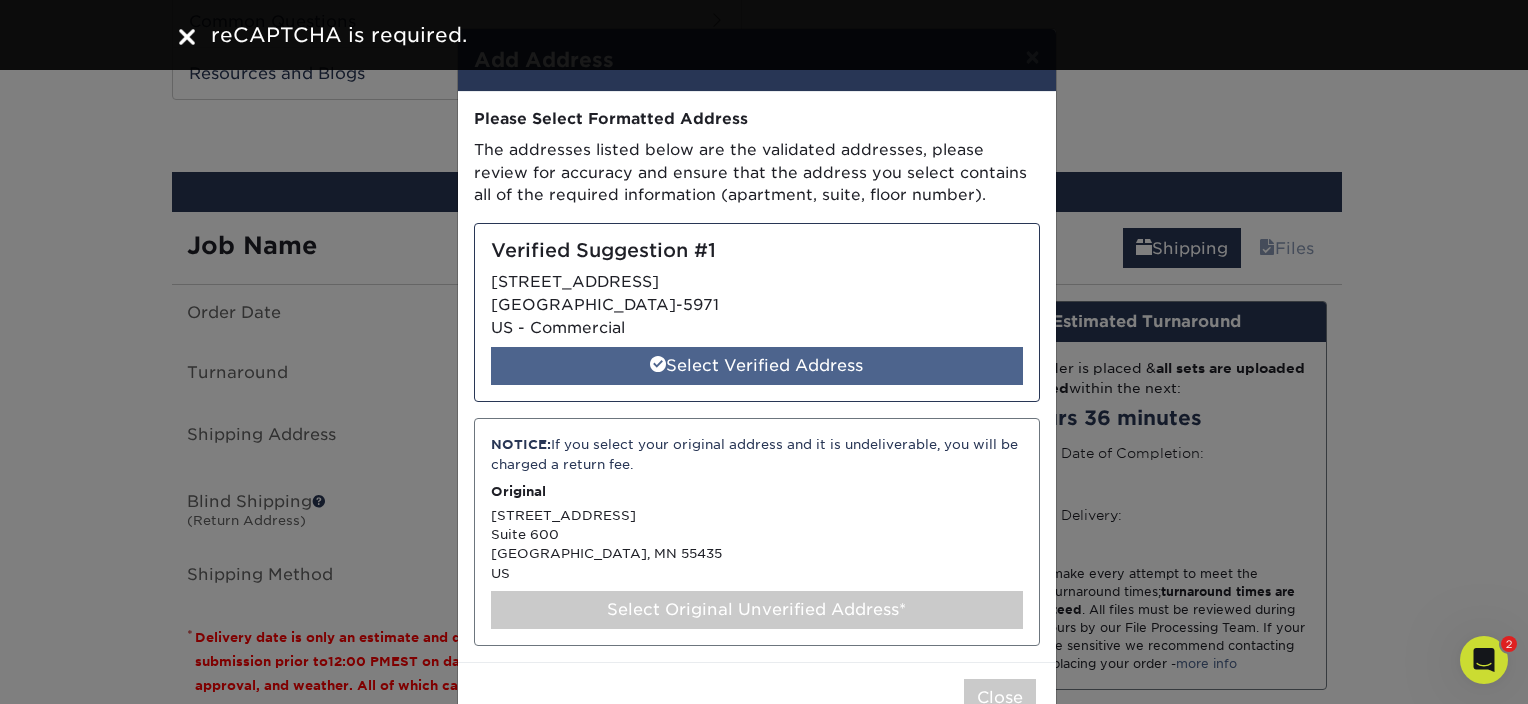 click at bounding box center (658, 364) 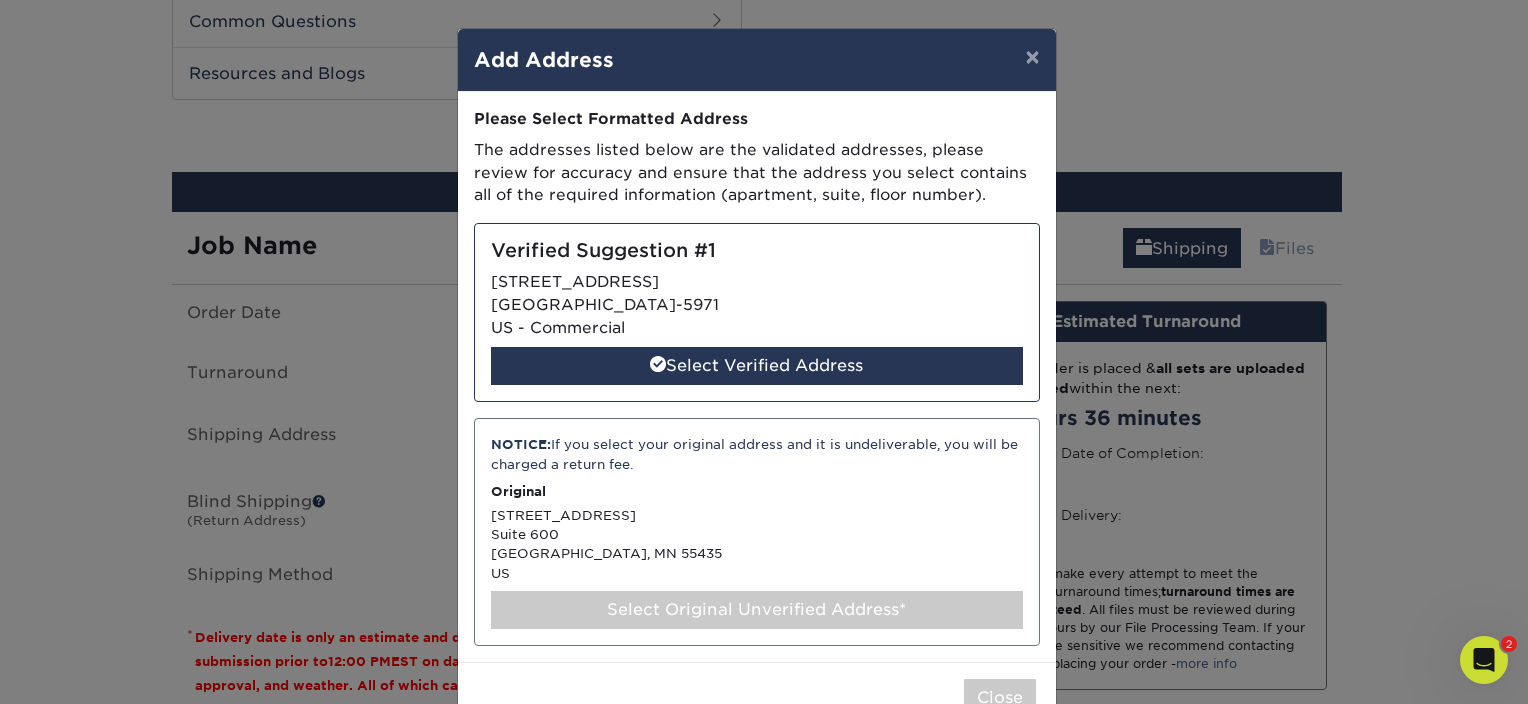 click on "NOTICE:  If you select your original address and it is undeliverable, you will be charged a return fee." at bounding box center [757, 454] 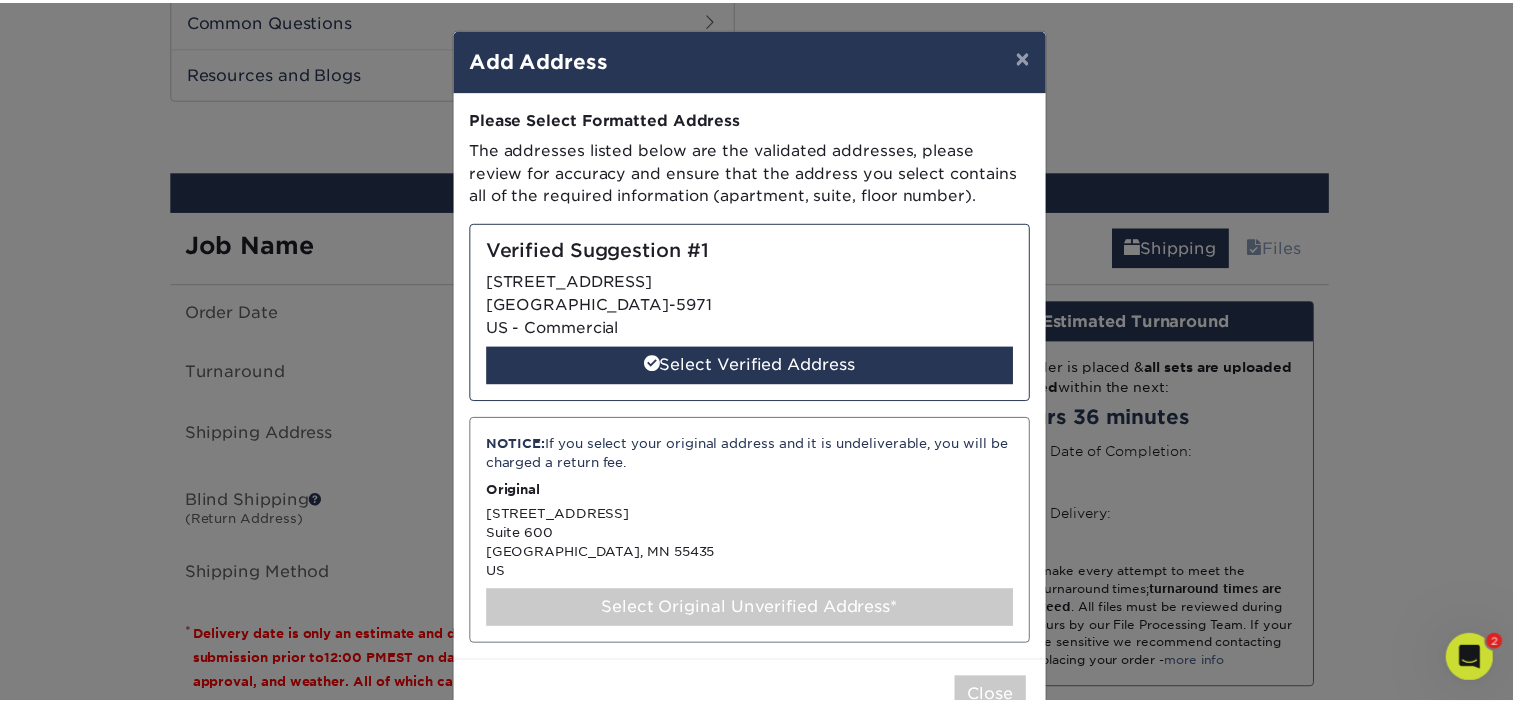 scroll, scrollTop: 55, scrollLeft: 0, axis: vertical 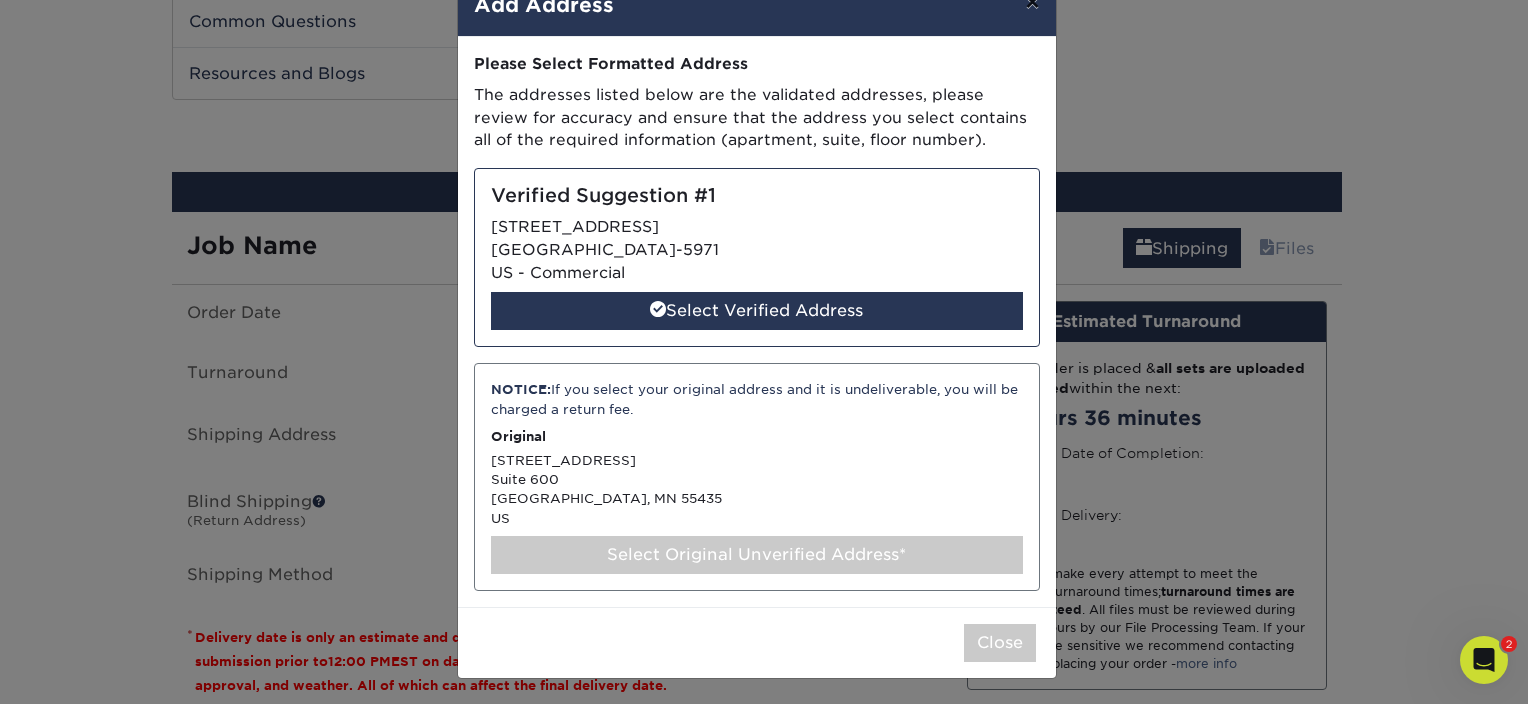 click on "×" at bounding box center [1032, 2] 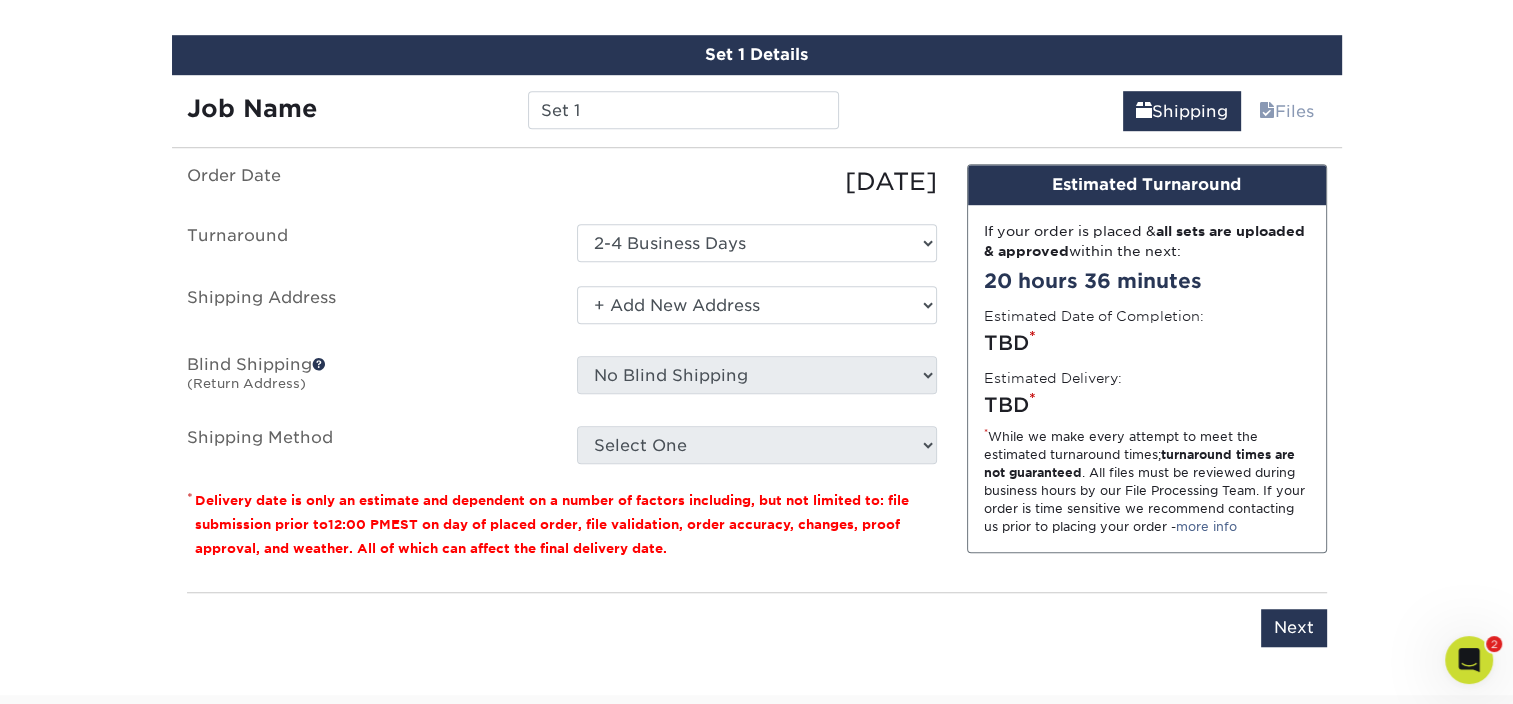 scroll, scrollTop: 1449, scrollLeft: 0, axis: vertical 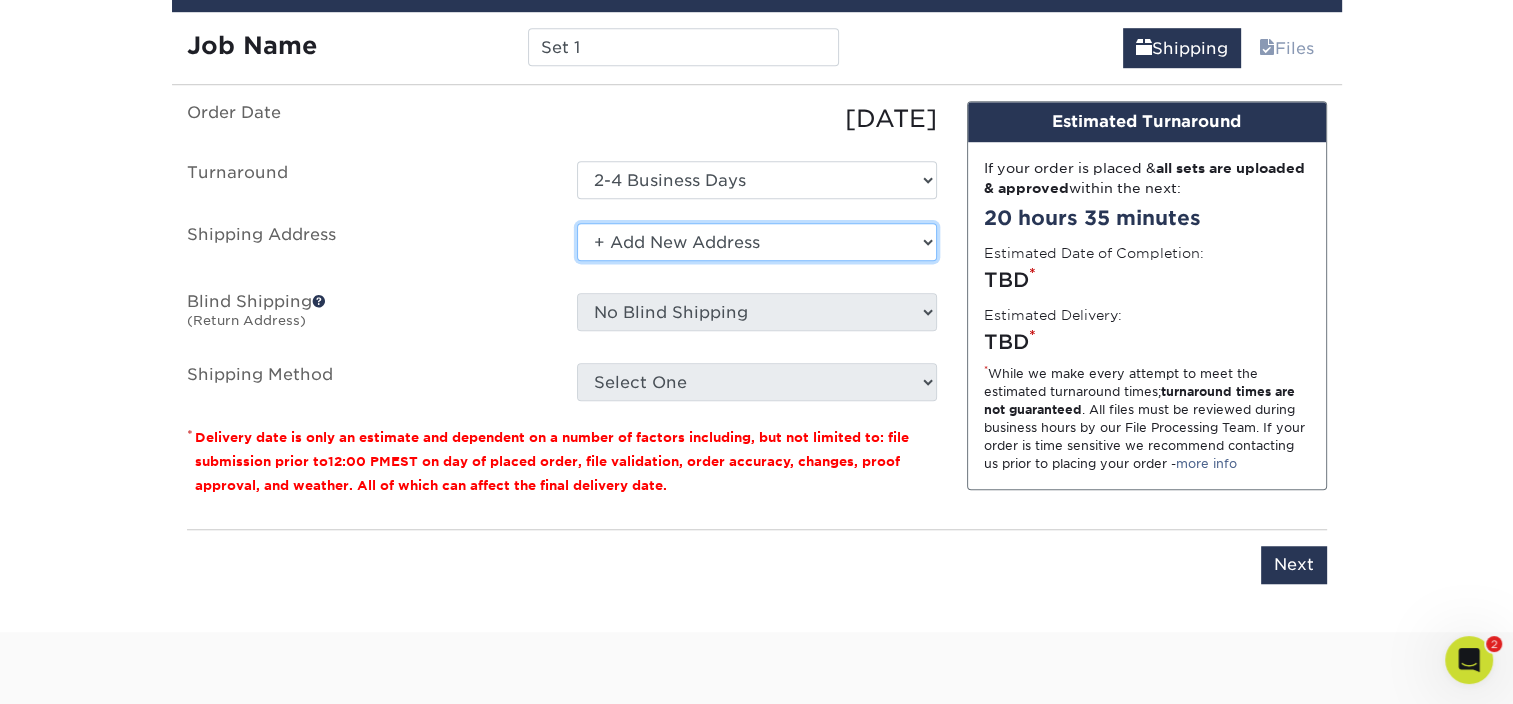 click on "Select One
+ Add New Address
- Login" at bounding box center (757, 242) 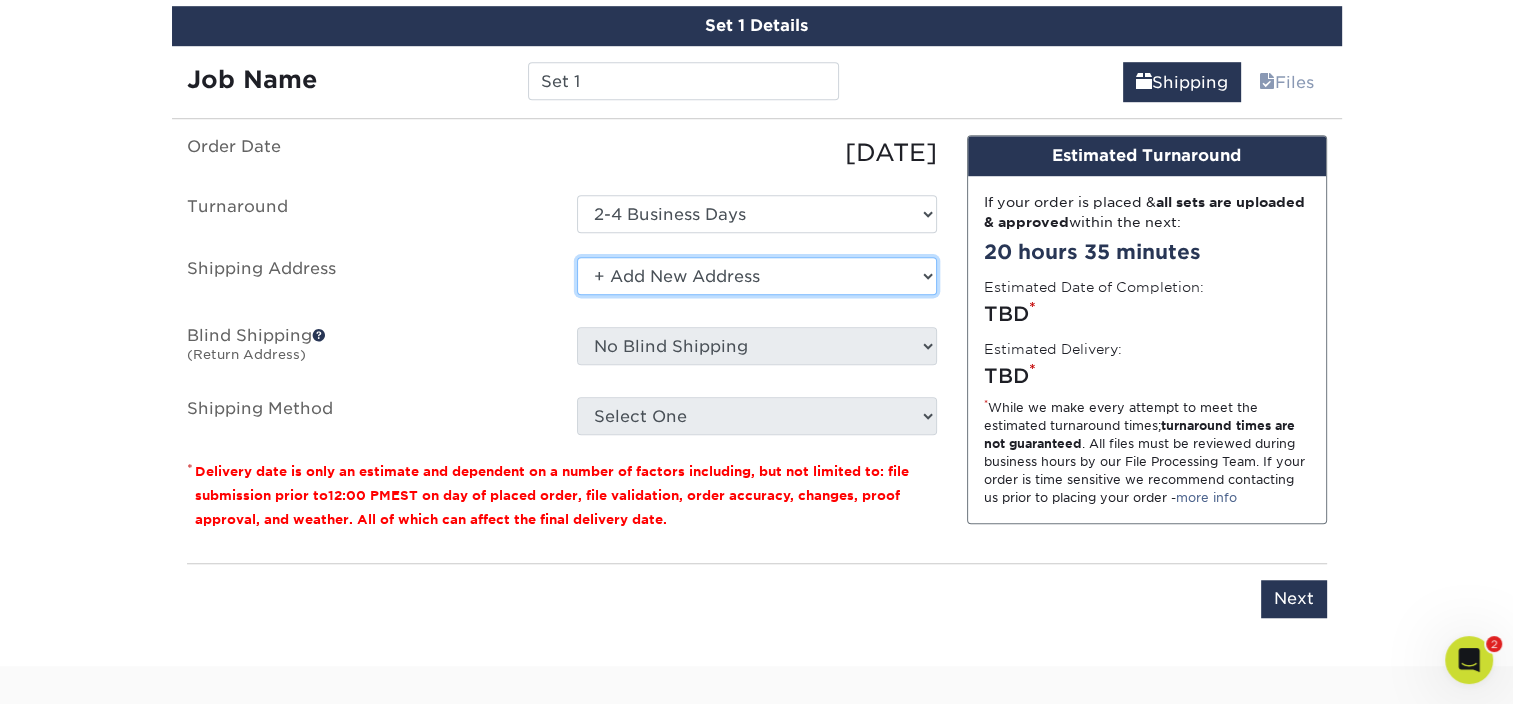 scroll, scrollTop: 1449, scrollLeft: 0, axis: vertical 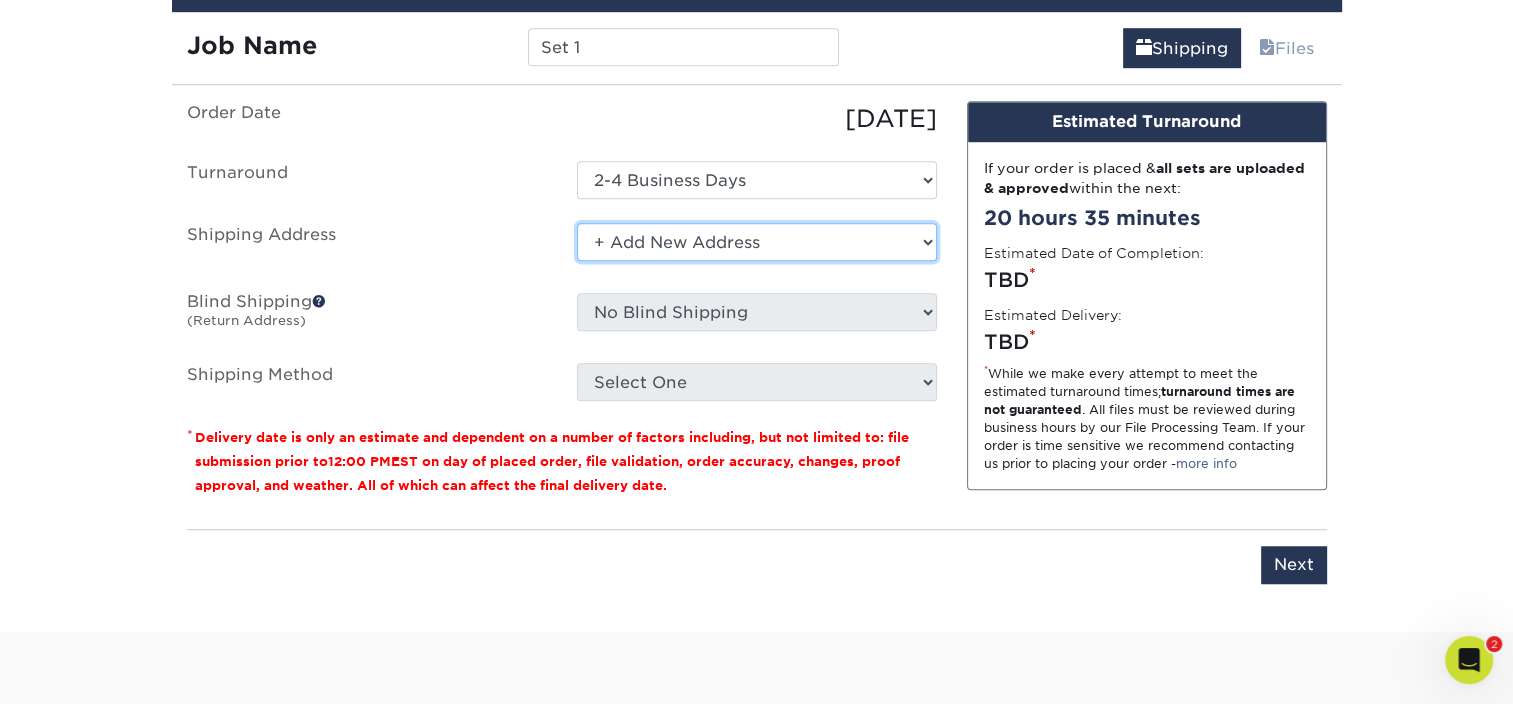 click on "Select One
+ Add New Address
- Login" at bounding box center (757, 242) 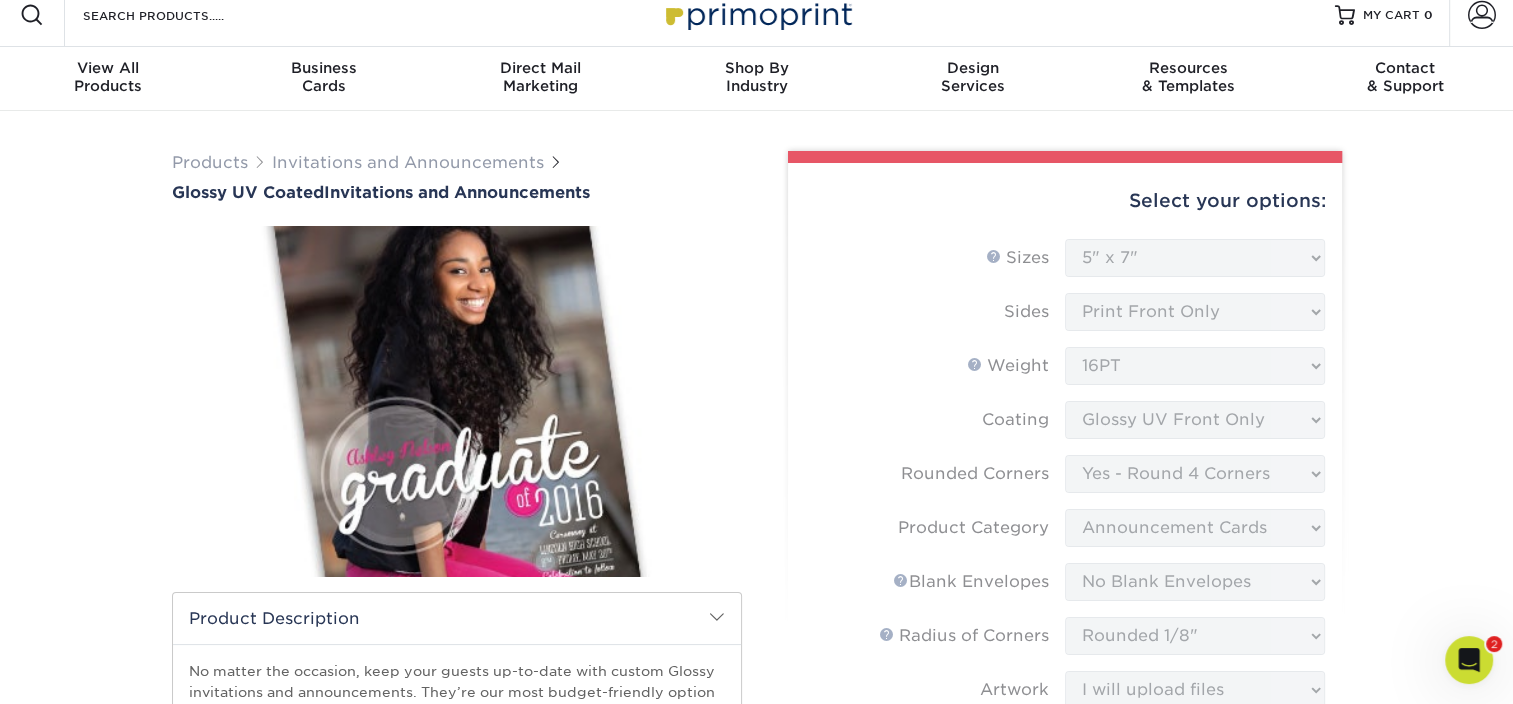 scroll, scrollTop: 0, scrollLeft: 0, axis: both 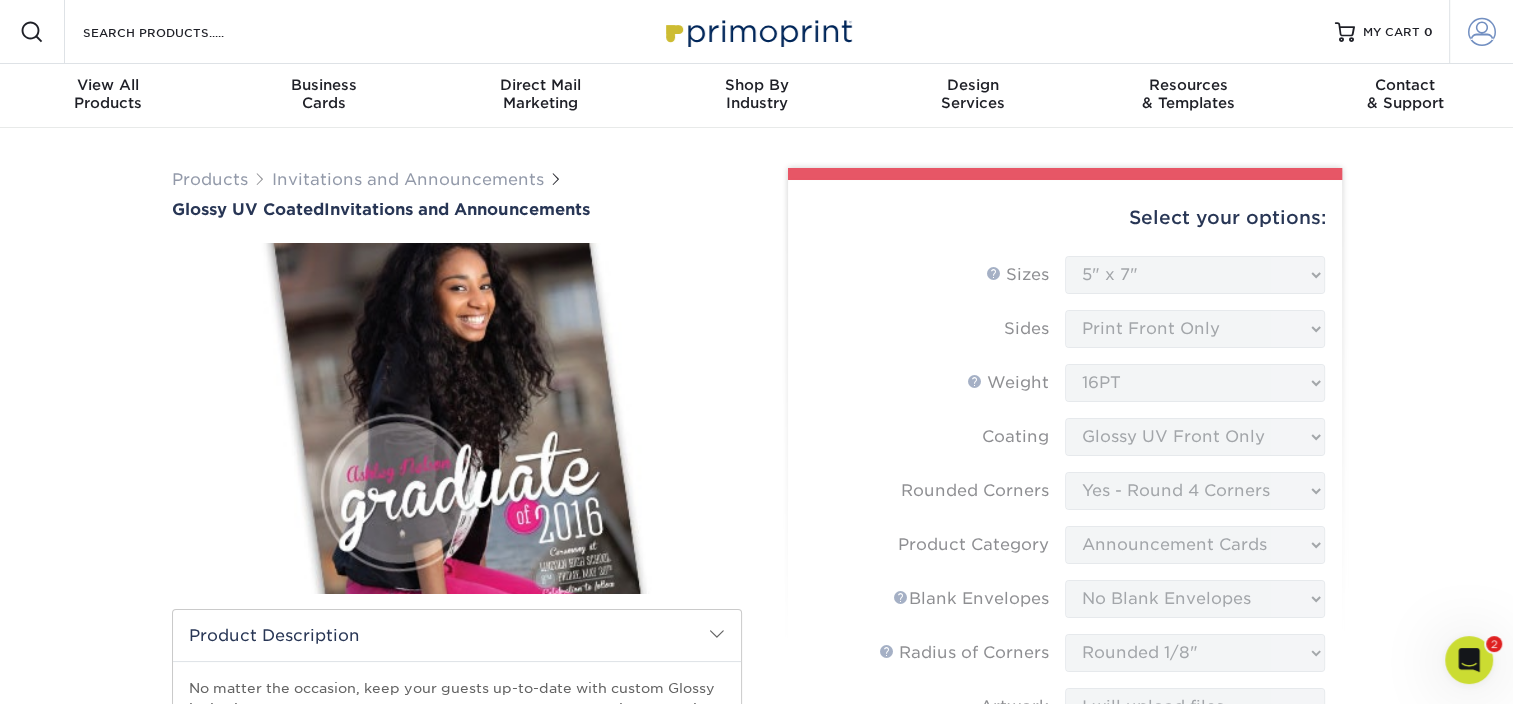 click at bounding box center (1482, 32) 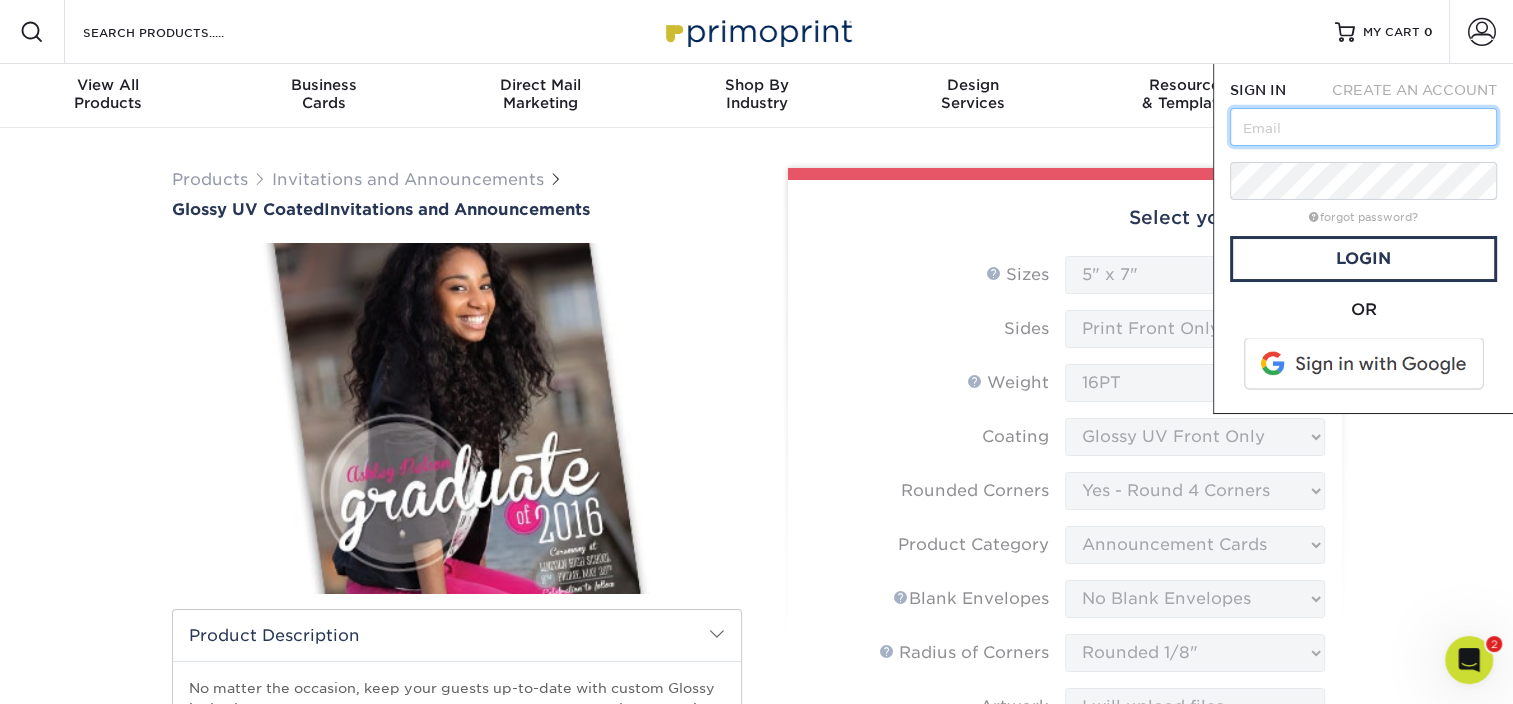 click at bounding box center [1363, 127] 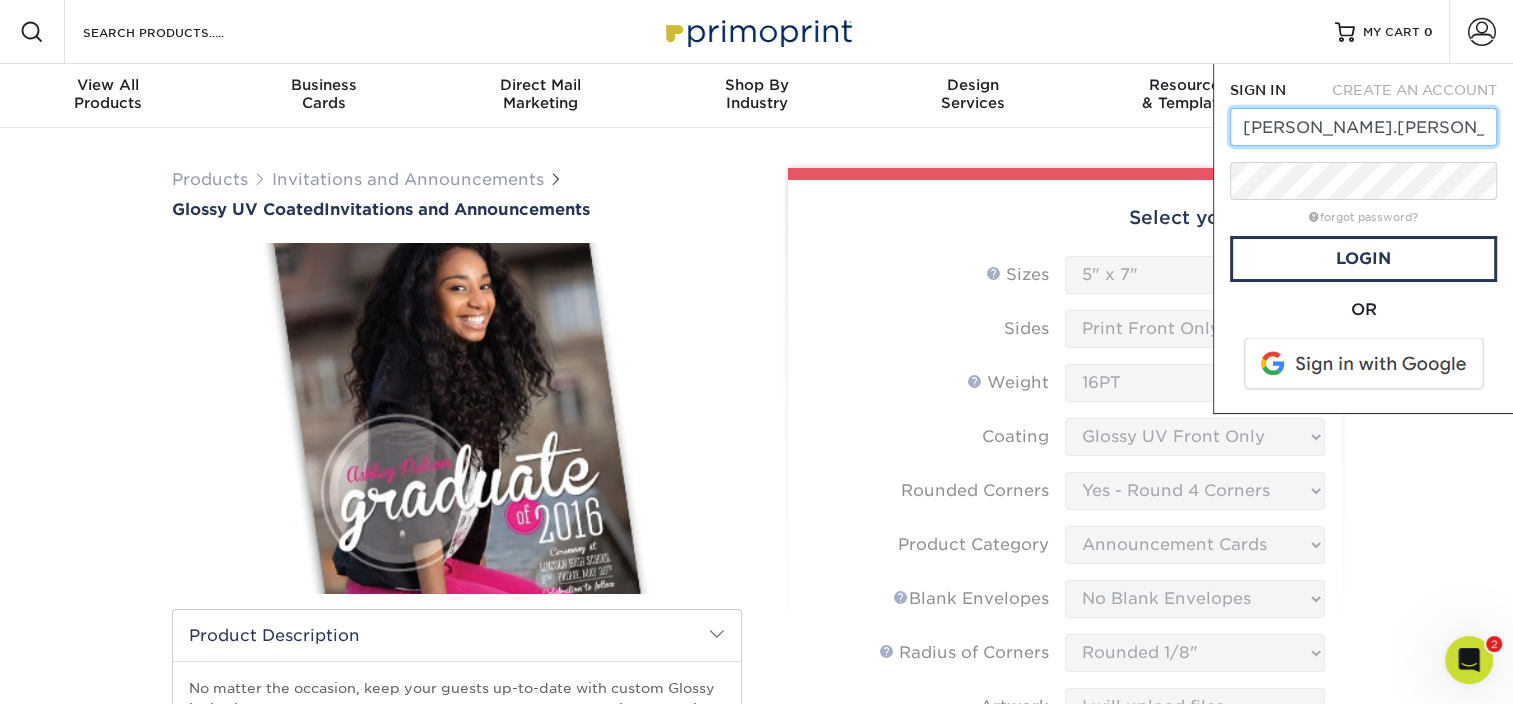 type on "debra.gussert@ampf.com" 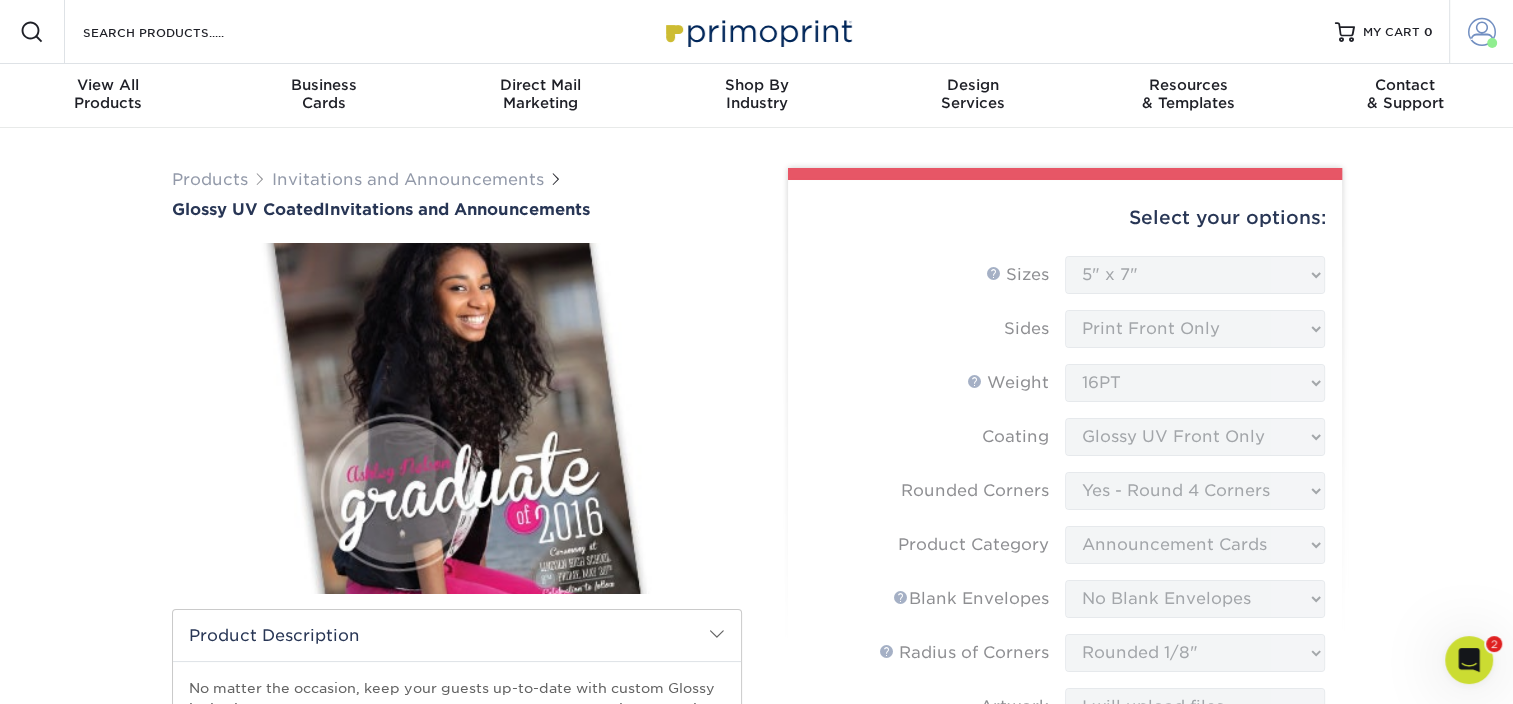 click at bounding box center [1482, 32] 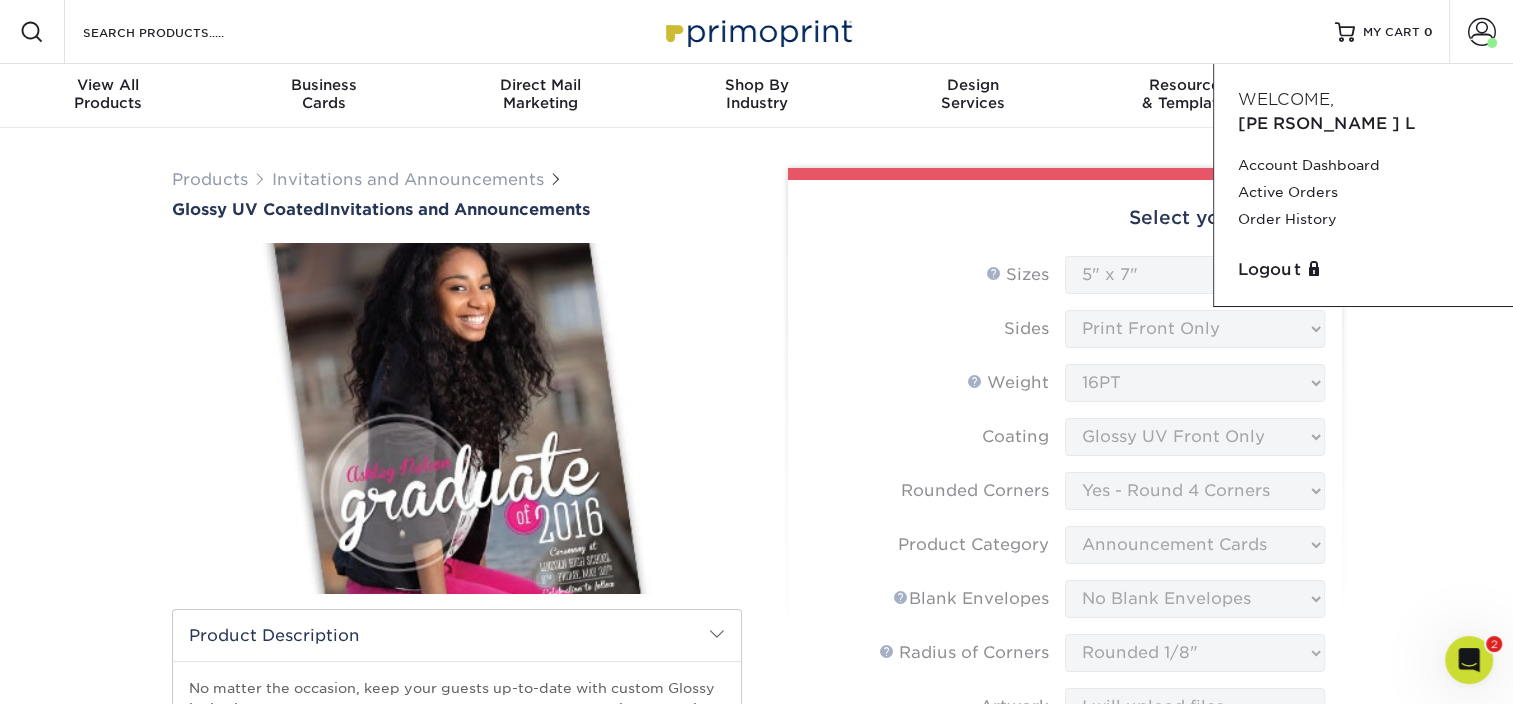 click on "Products
Invitations and Announcements
Glossy UV Coated  Invitations and Announcements
show more  /" at bounding box center (756, 1104) 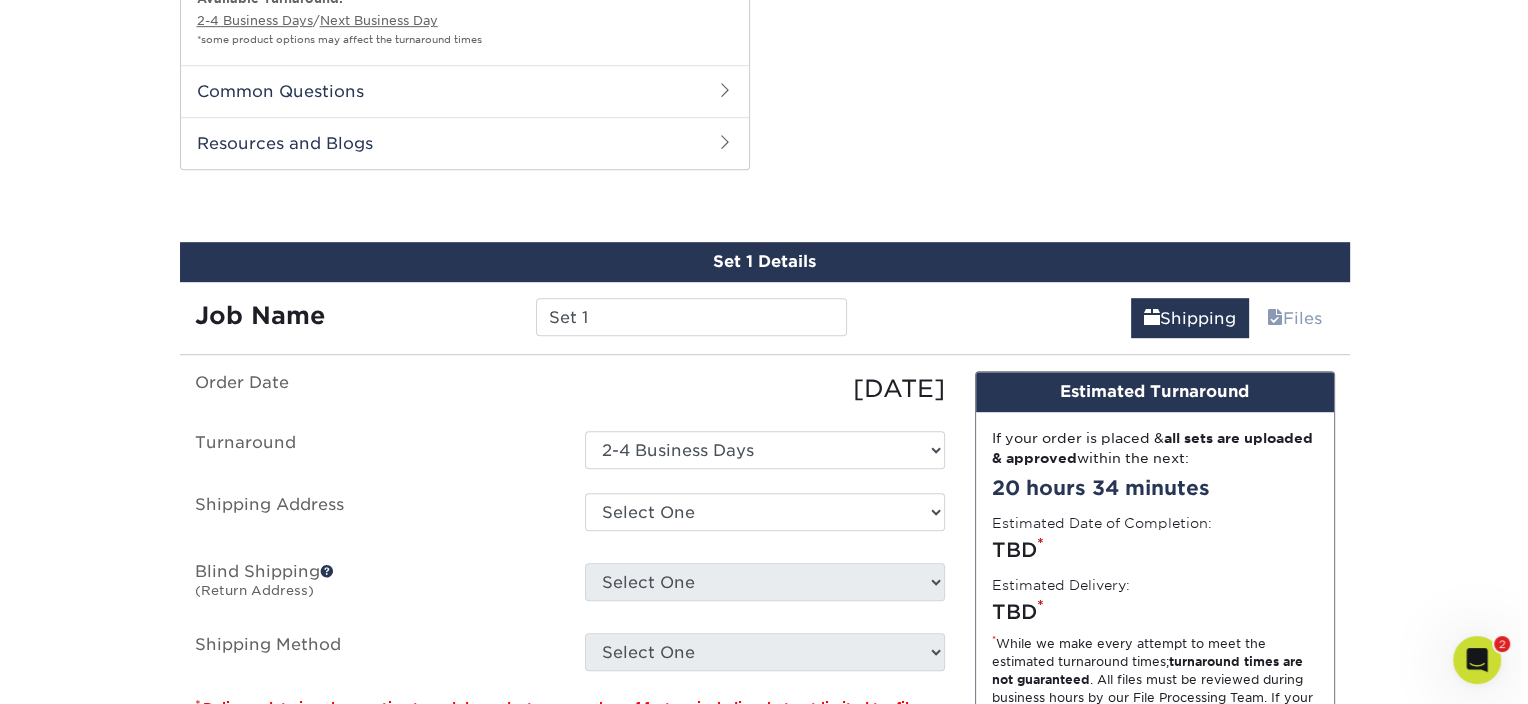 scroll, scrollTop: 1300, scrollLeft: 0, axis: vertical 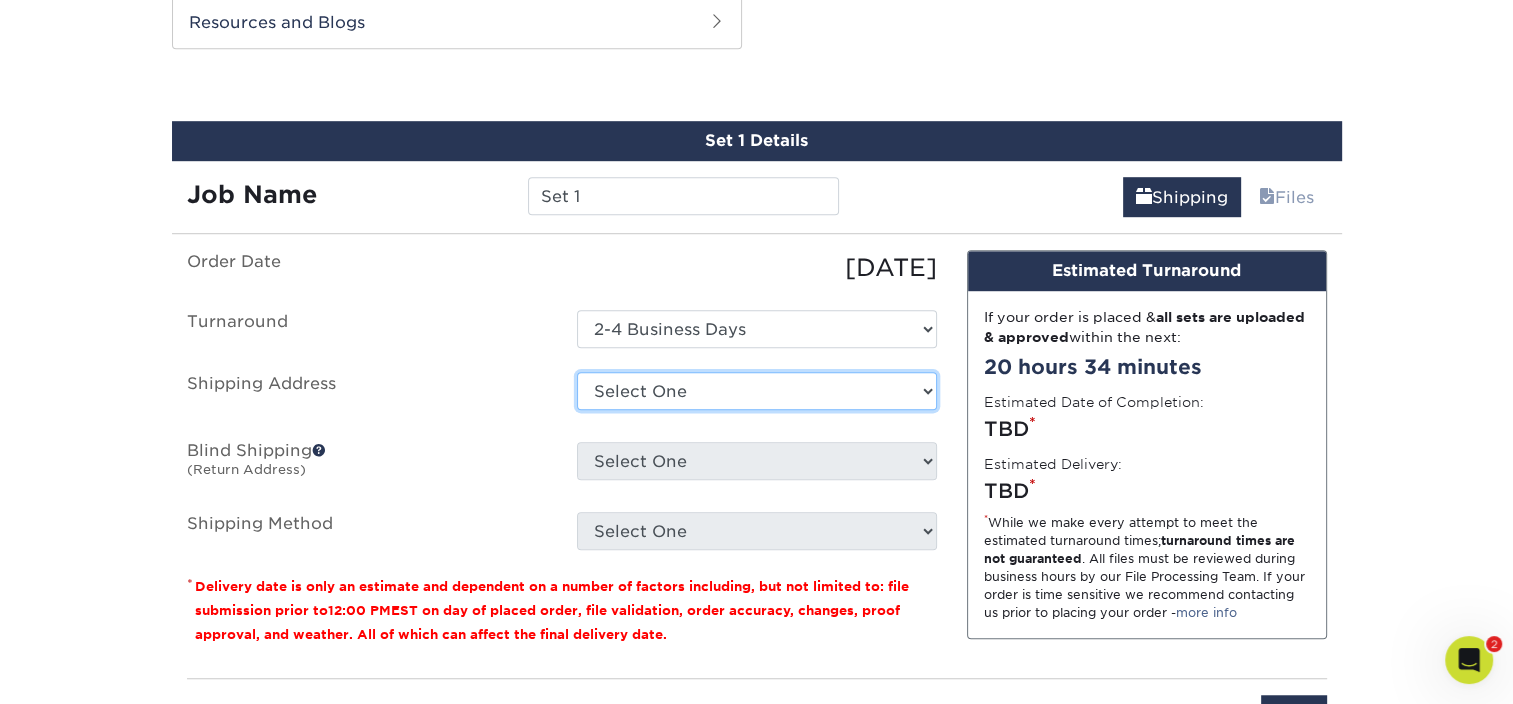 click on "Select One + Add New Address" at bounding box center [757, 391] 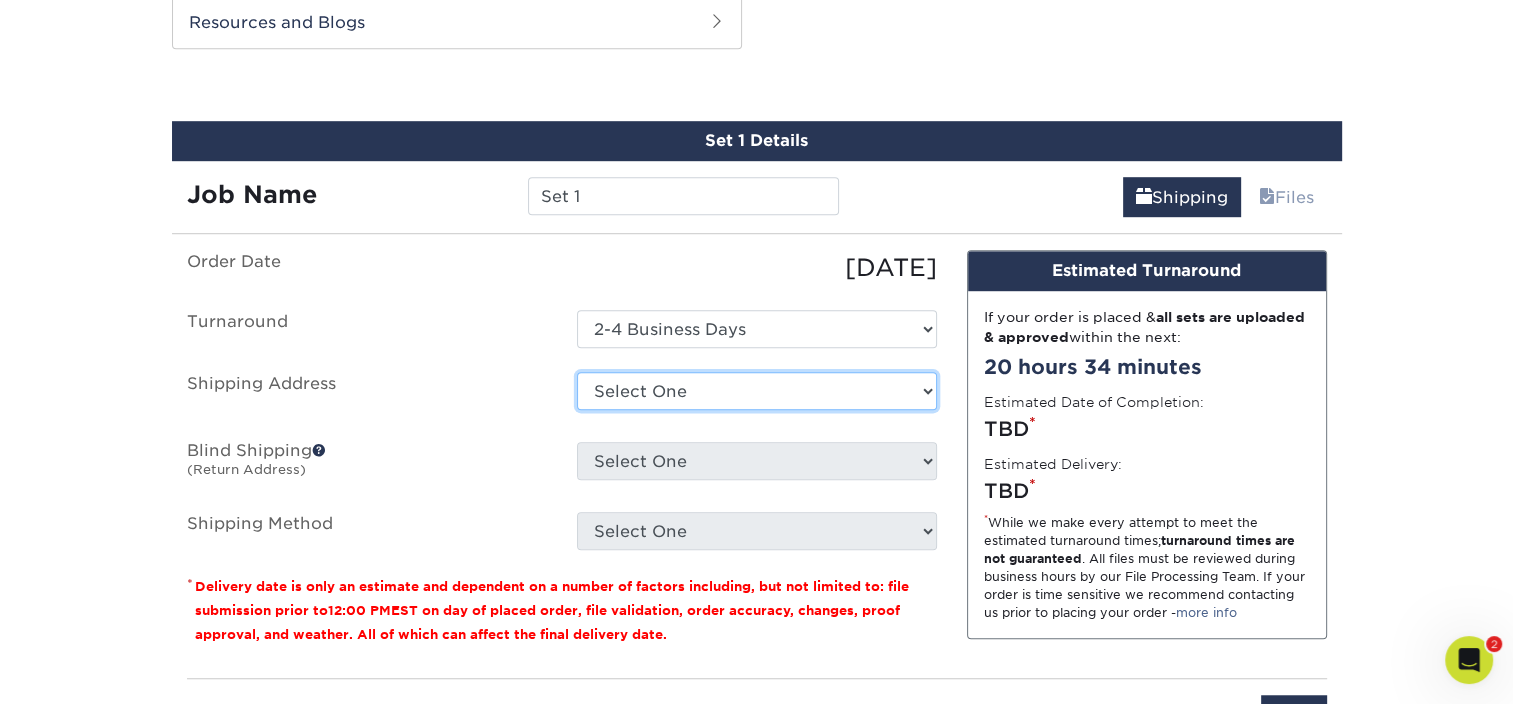 select on "newaddress" 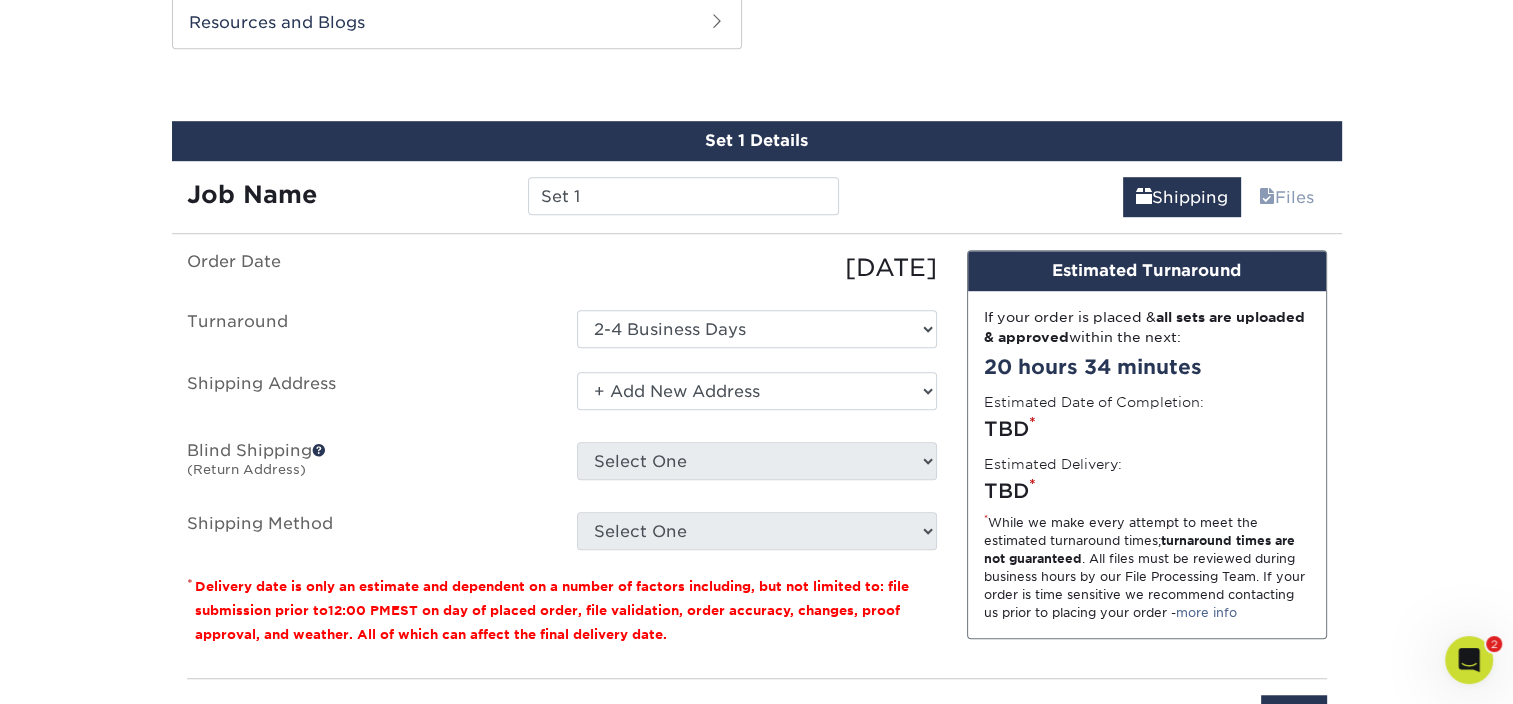 click on "Select One + Add New Address" at bounding box center (757, 391) 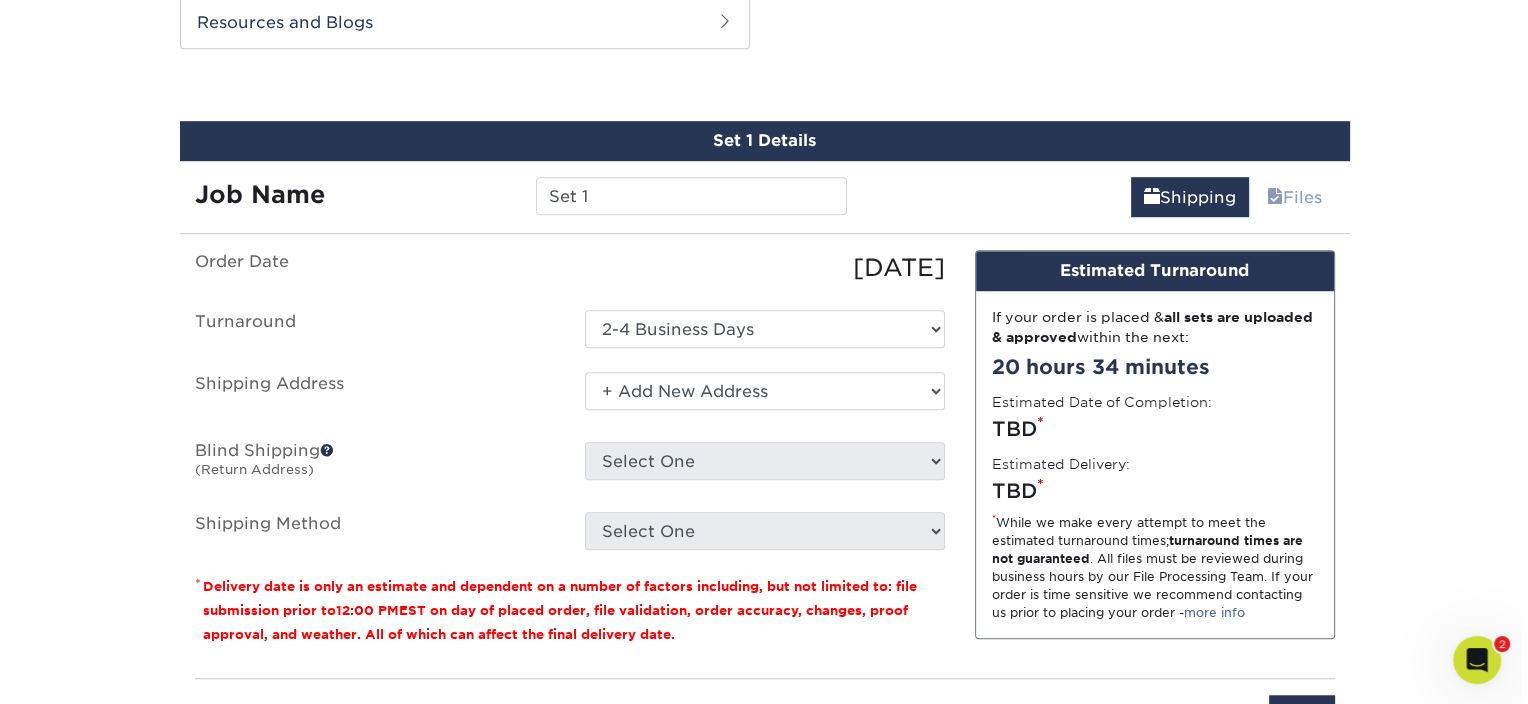scroll, scrollTop: 0, scrollLeft: 0, axis: both 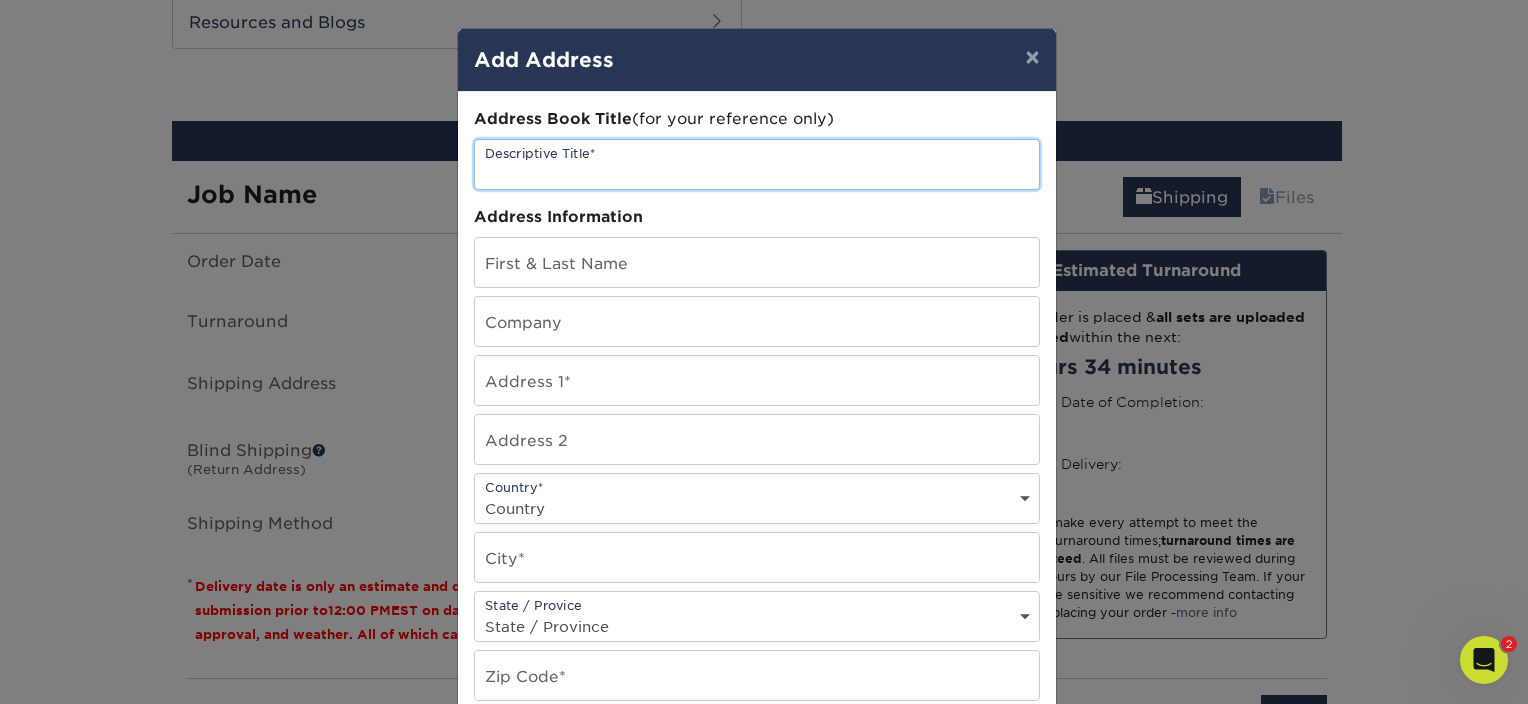 click at bounding box center (757, 164) 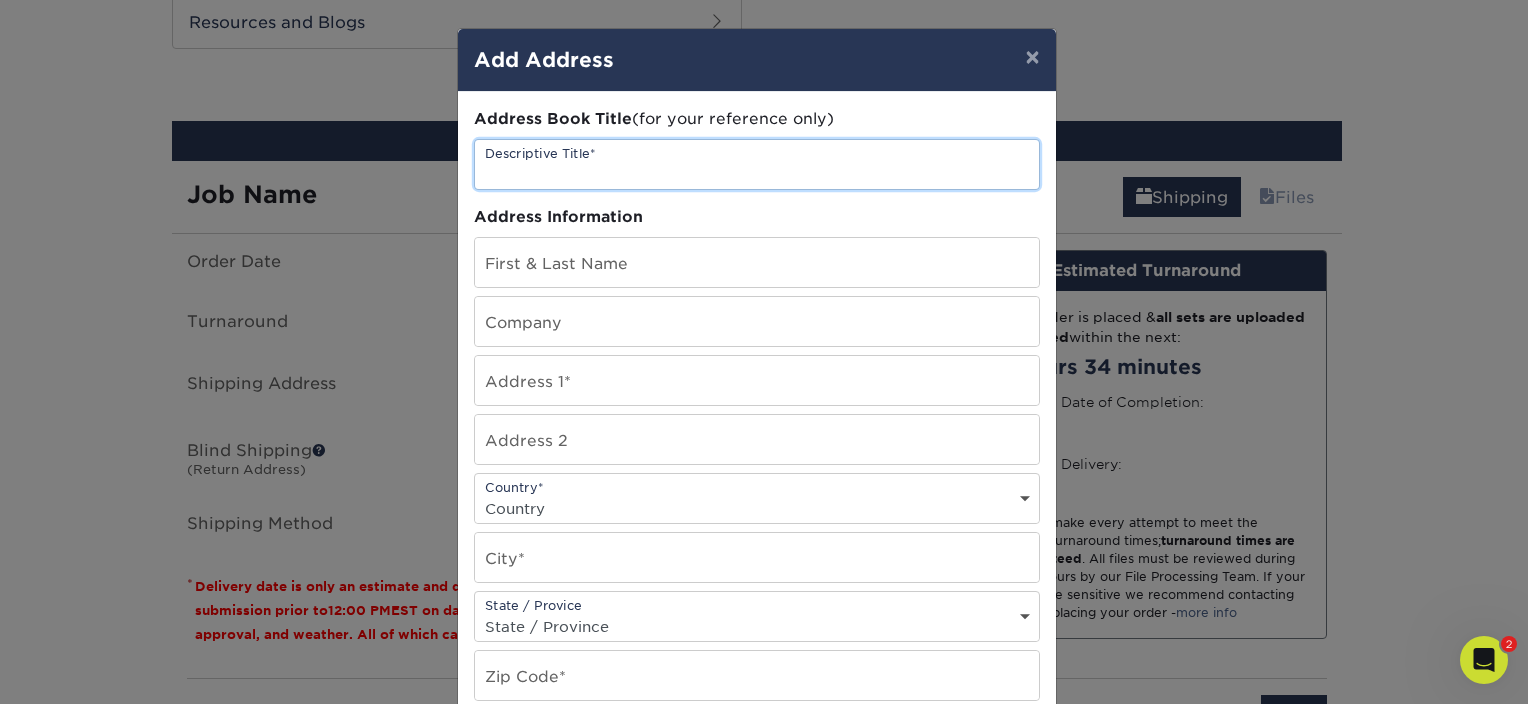 type on "Client Appreciation Event" 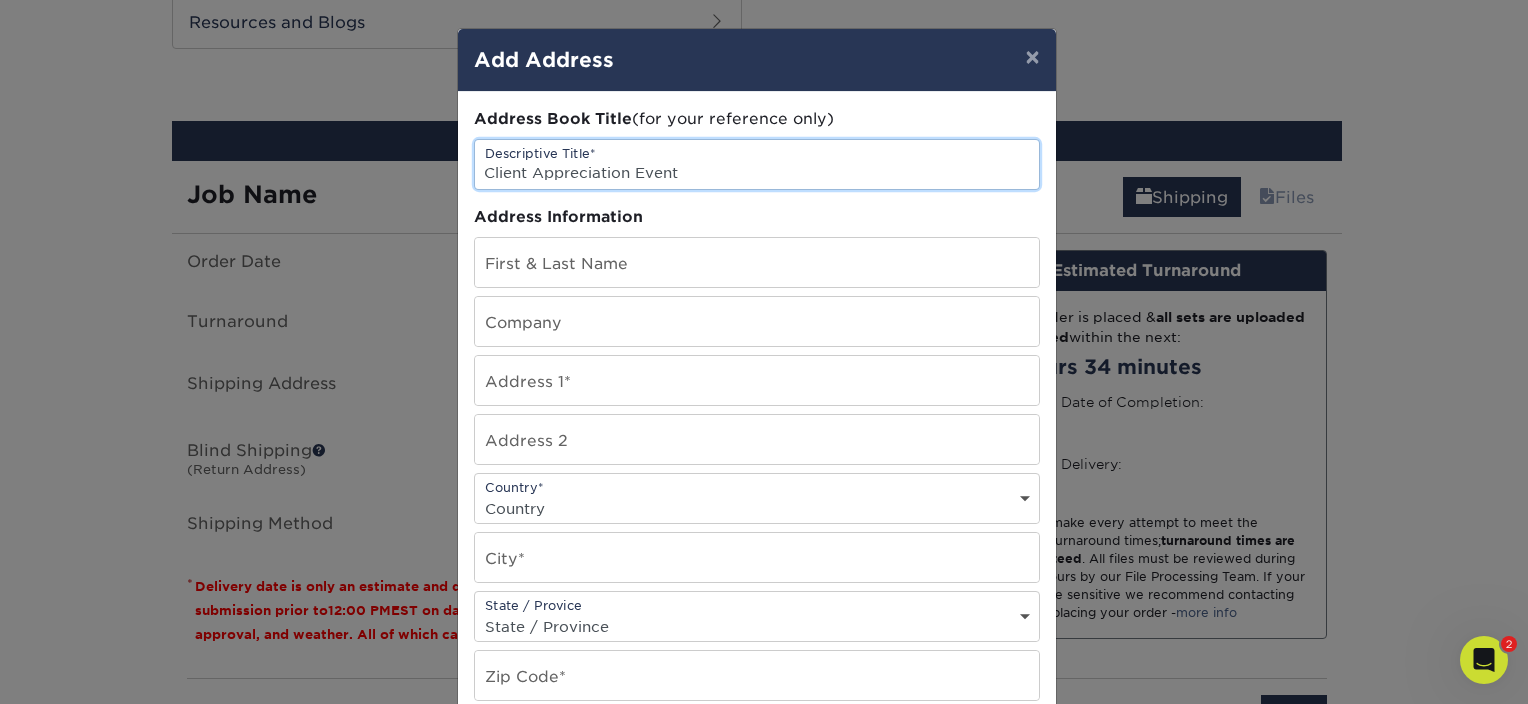 type on "Deb Gussert" 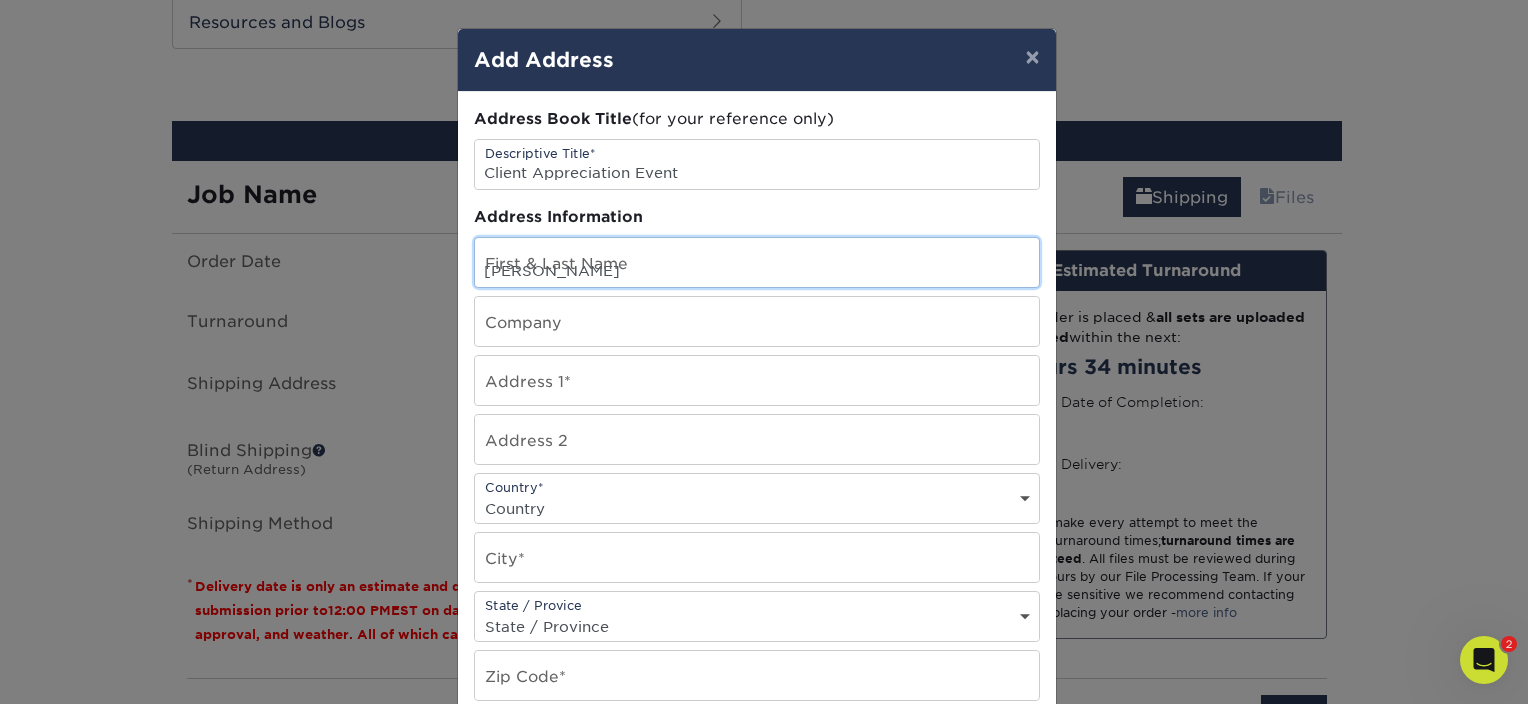 type on "Biekkola & Associates" 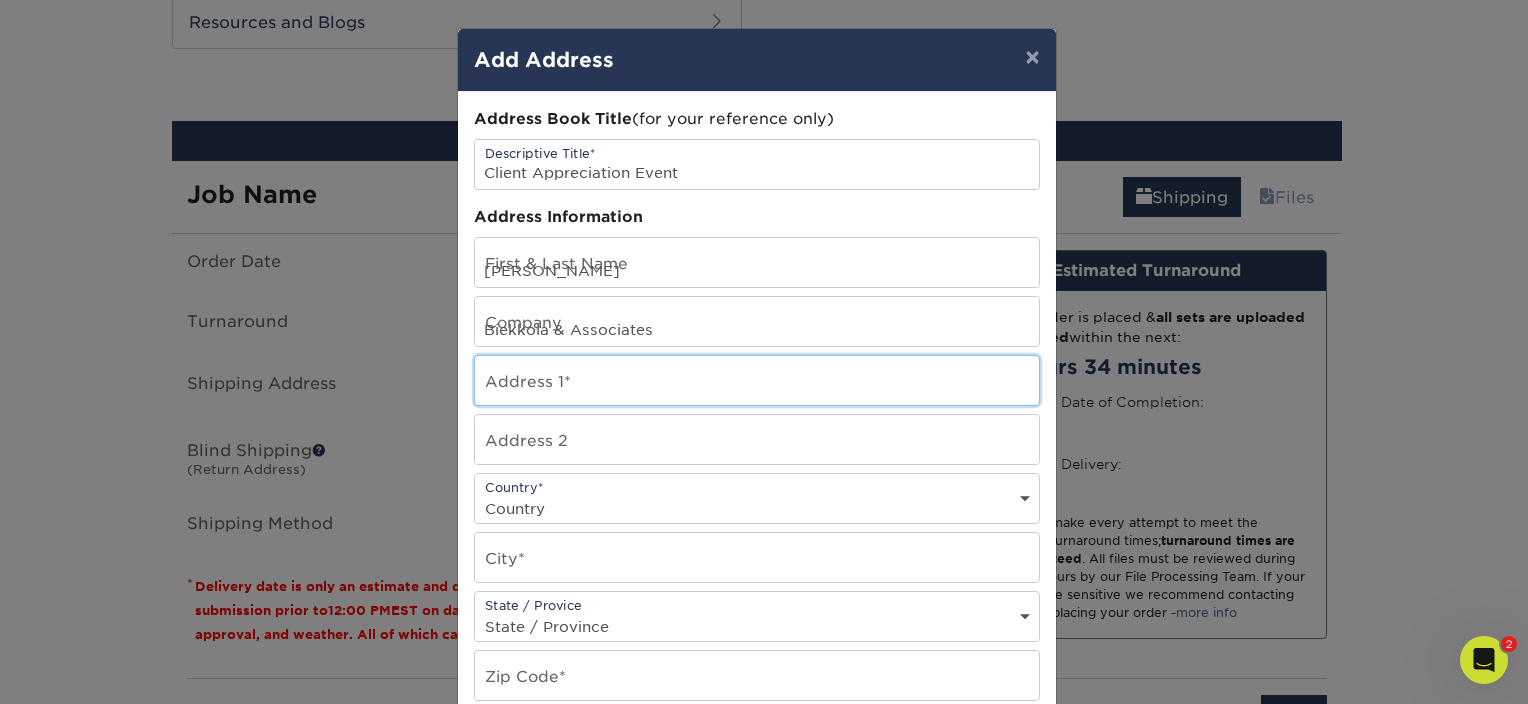 type on "7601 France Ave S" 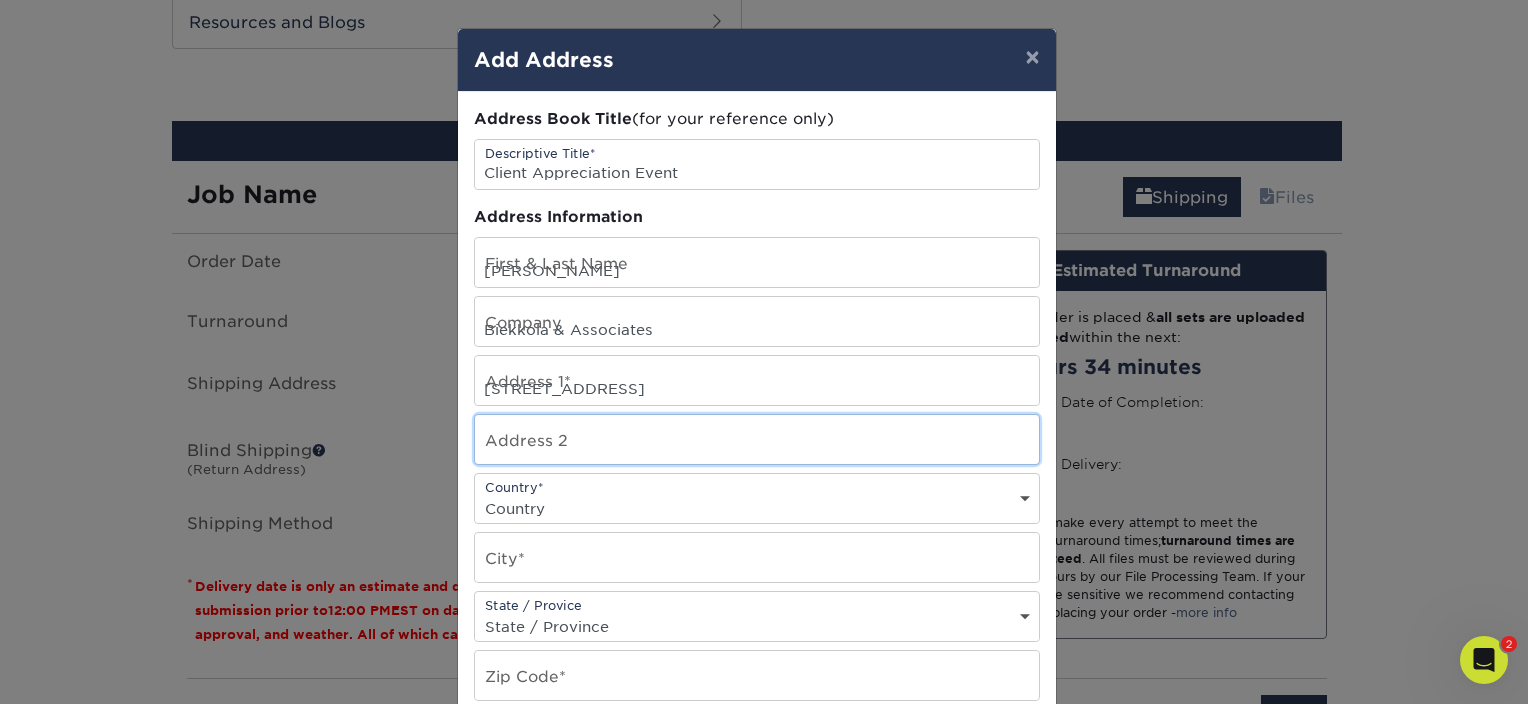 type on "Suite 600" 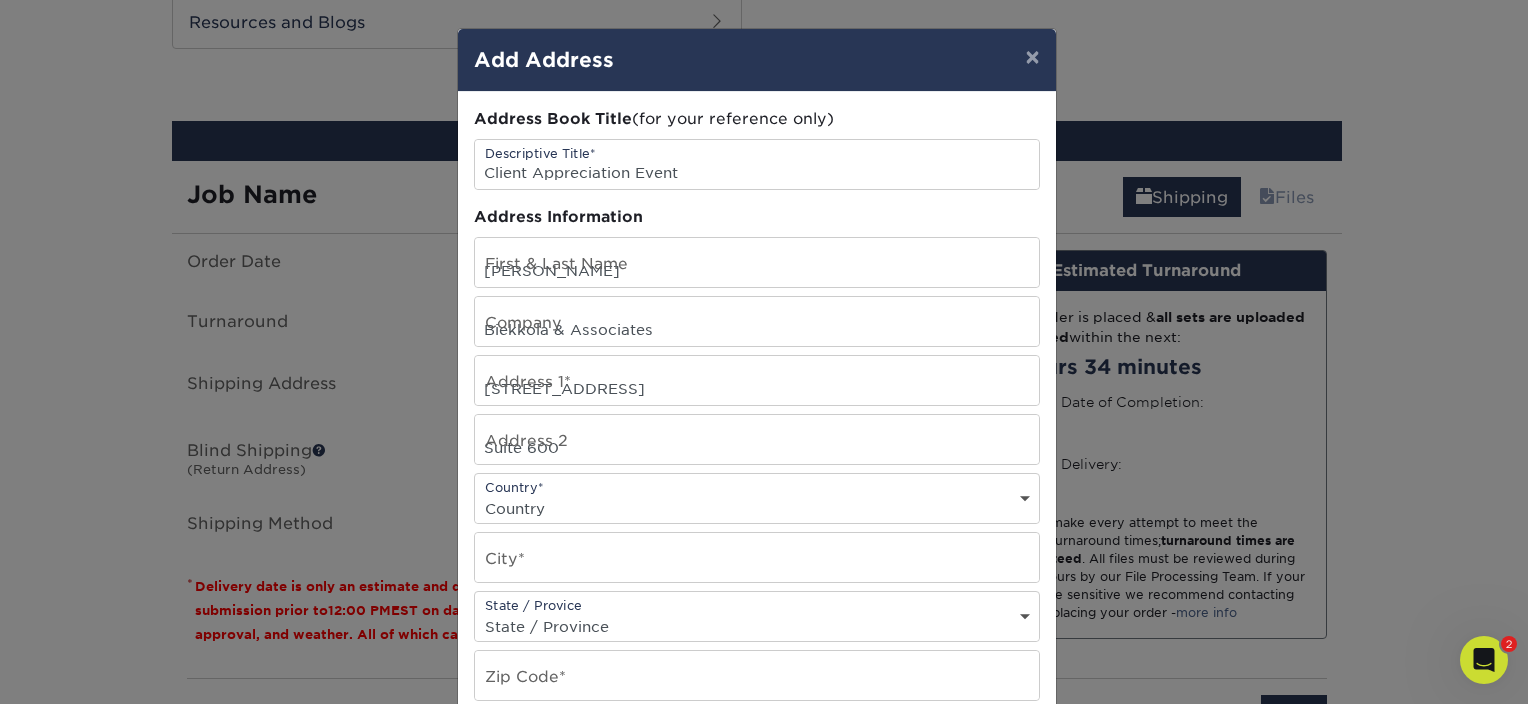 select on "US" 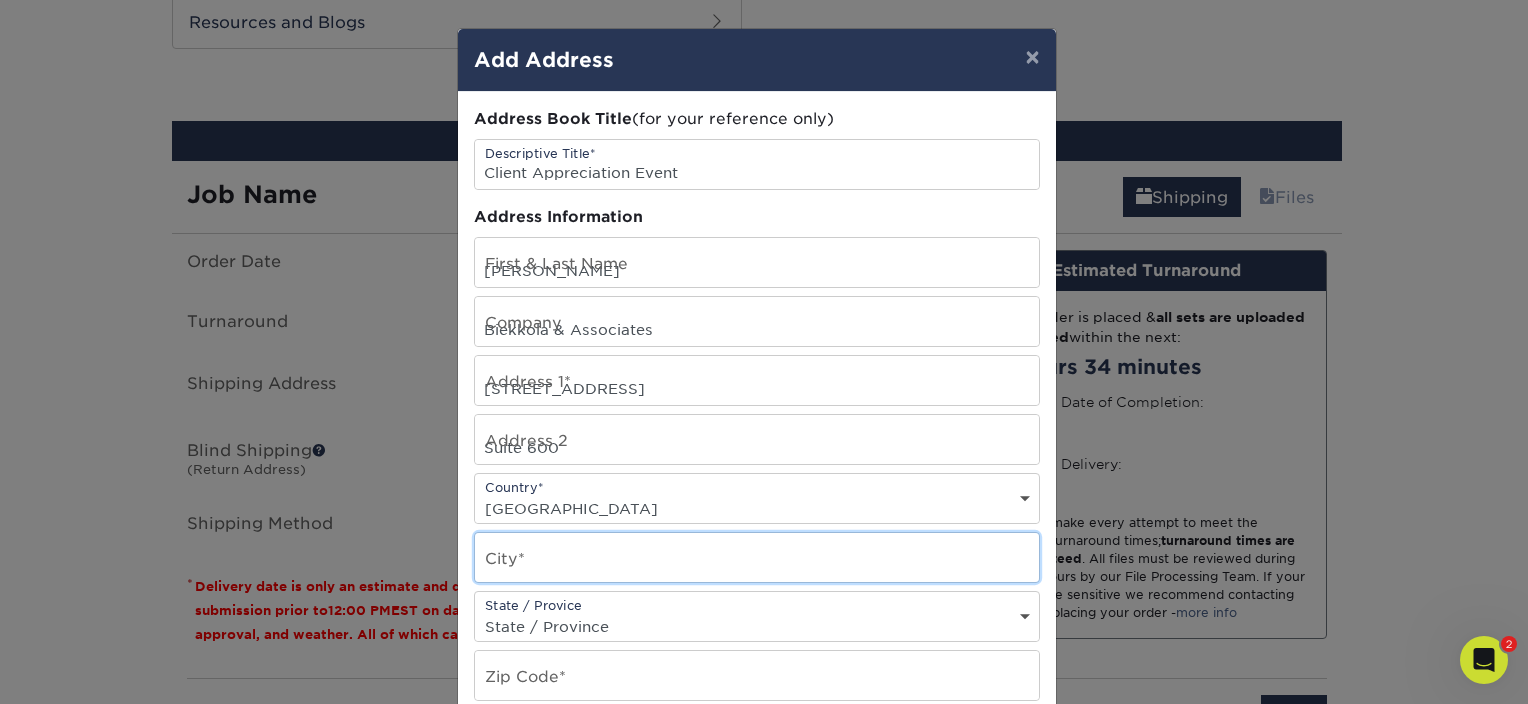 type on "Edina" 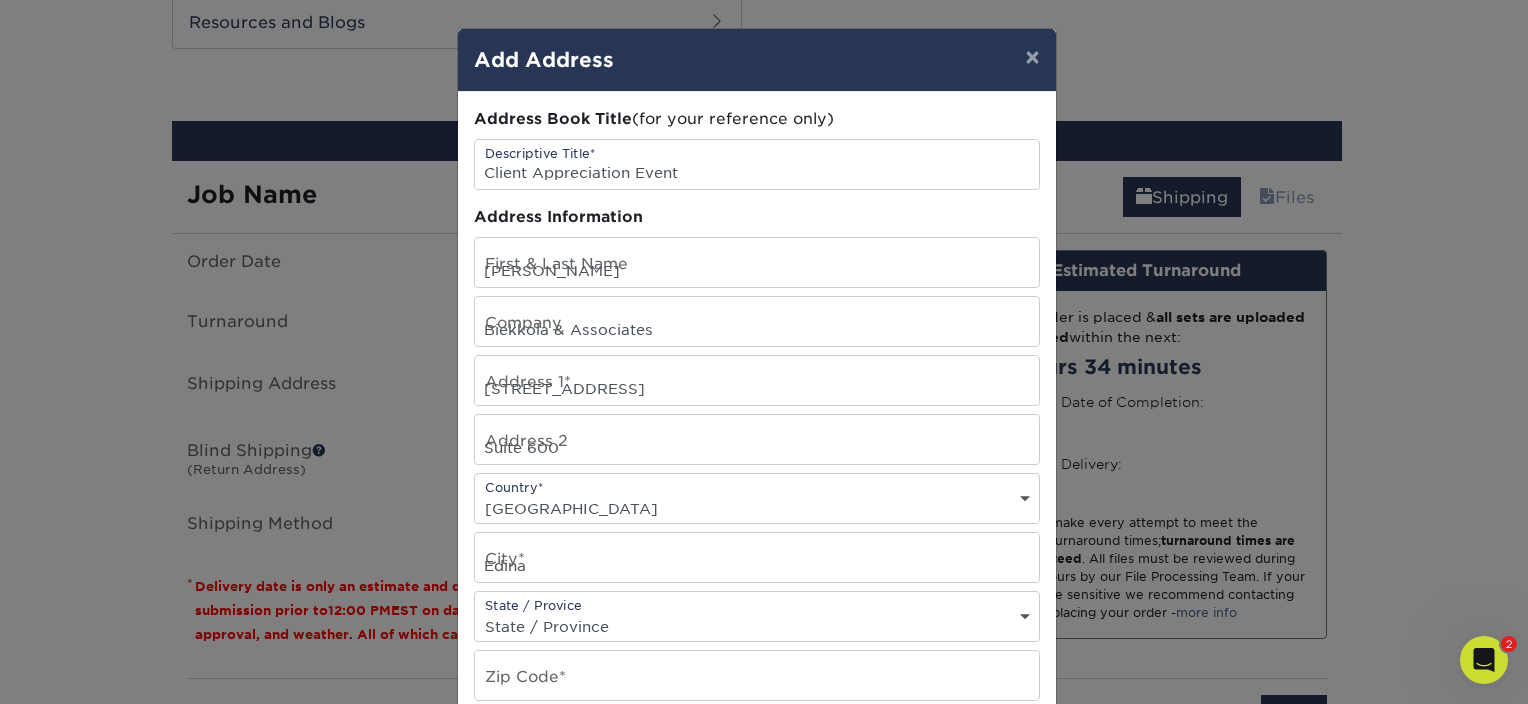 select on "MN" 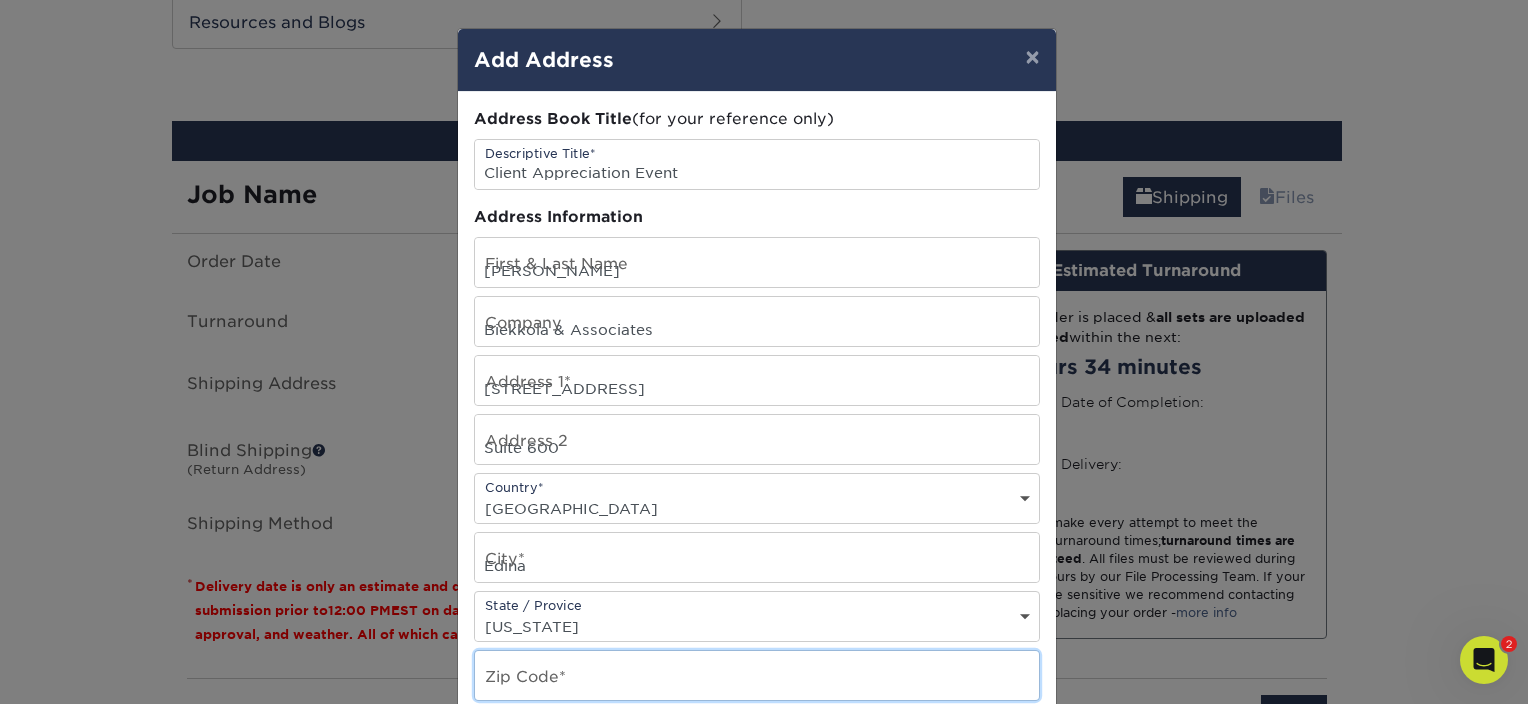 type on "55435" 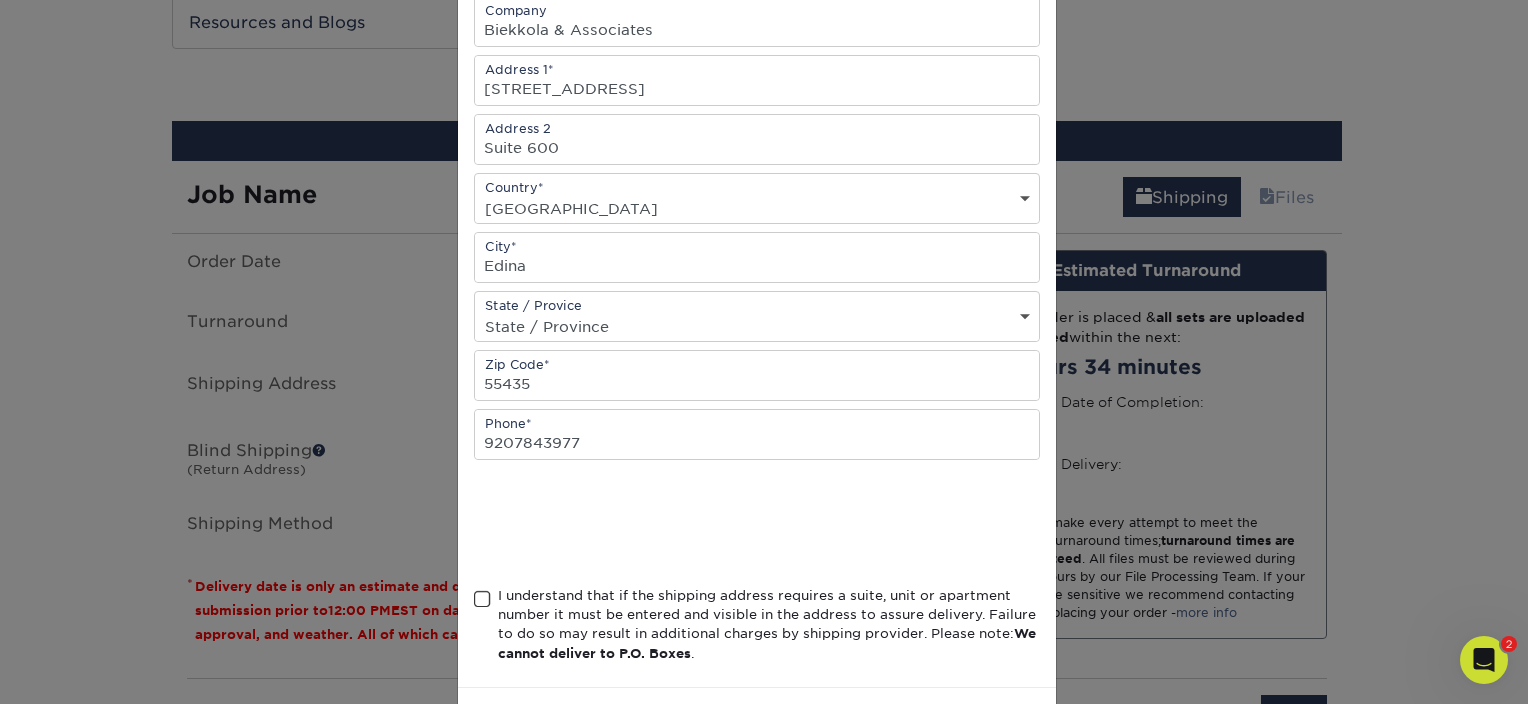 scroll, scrollTop: 377, scrollLeft: 0, axis: vertical 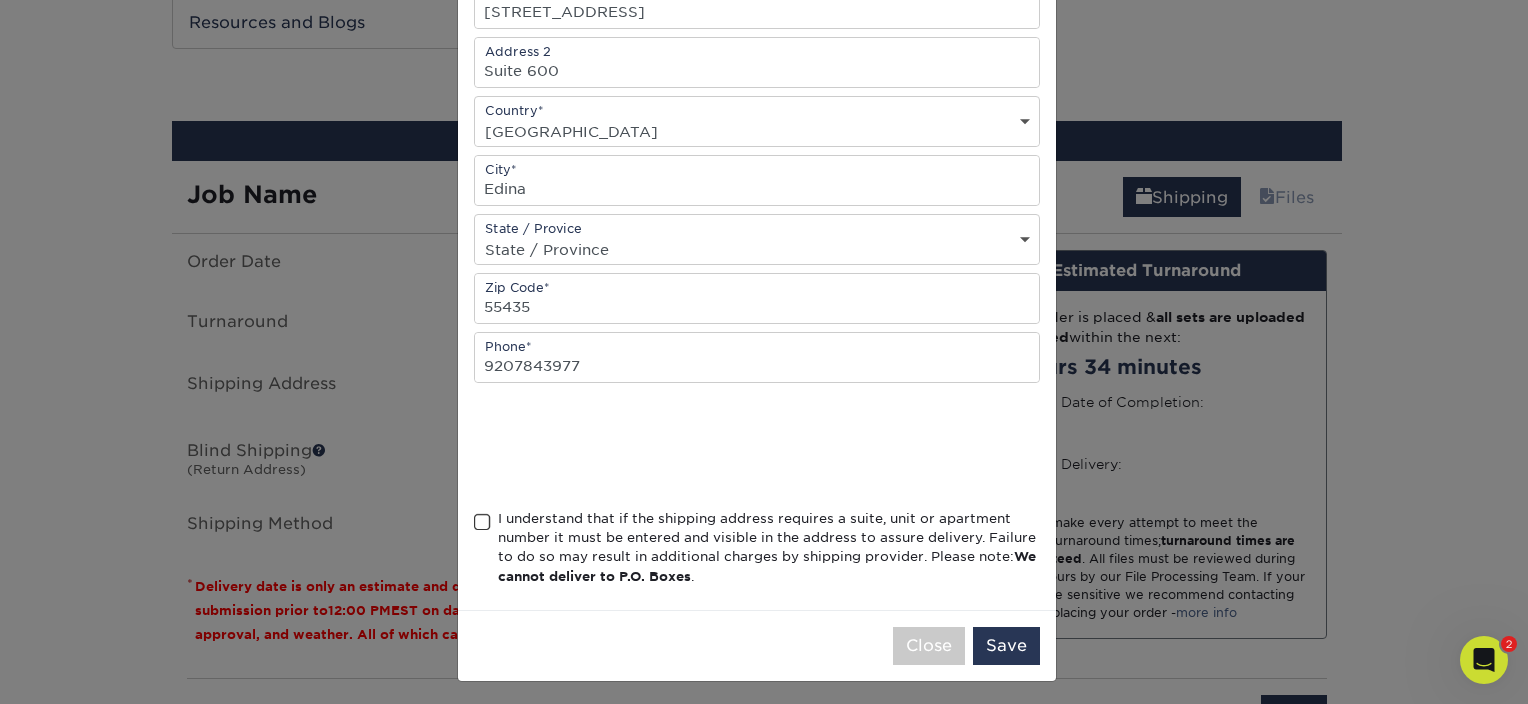 click at bounding box center (482, 522) 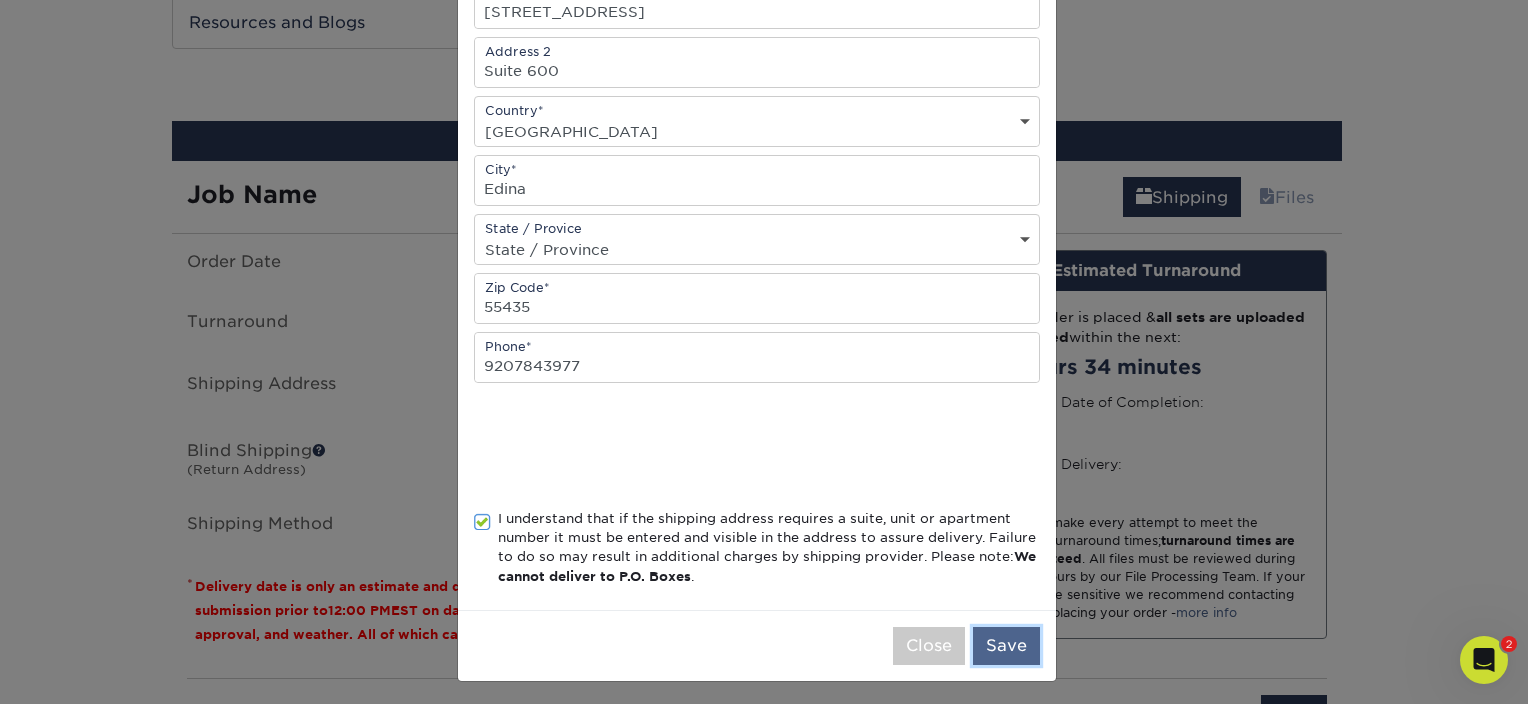 click on "Save" at bounding box center [1006, 646] 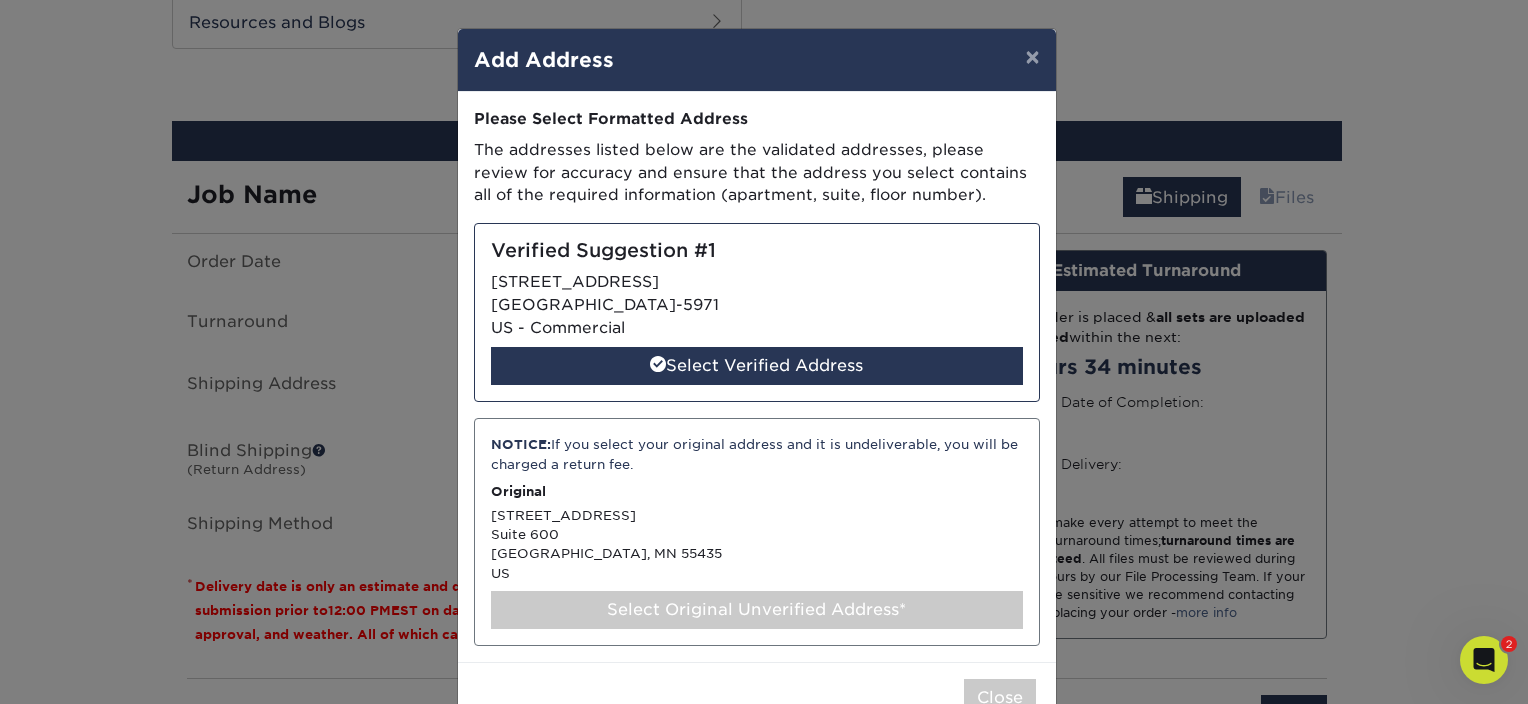 scroll, scrollTop: 55, scrollLeft: 0, axis: vertical 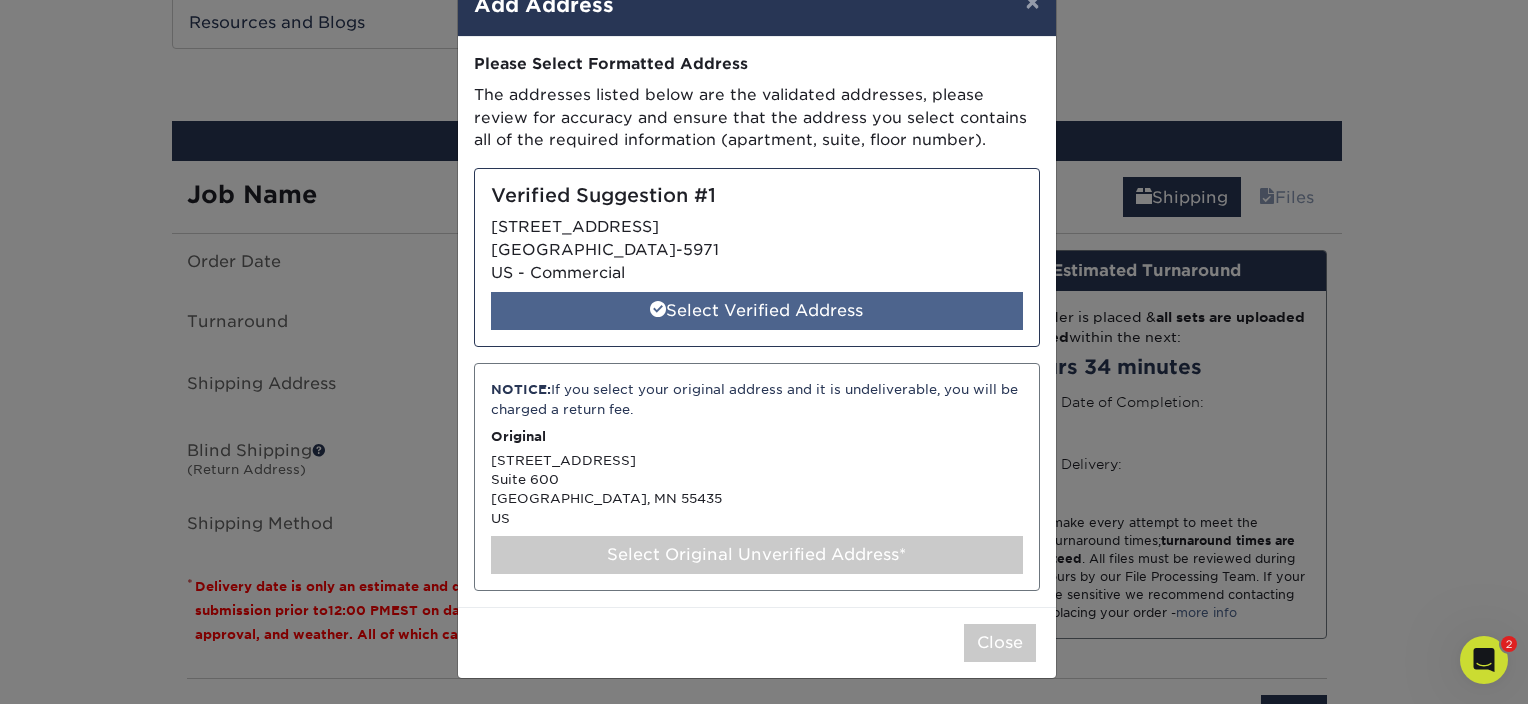 click at bounding box center [658, 309] 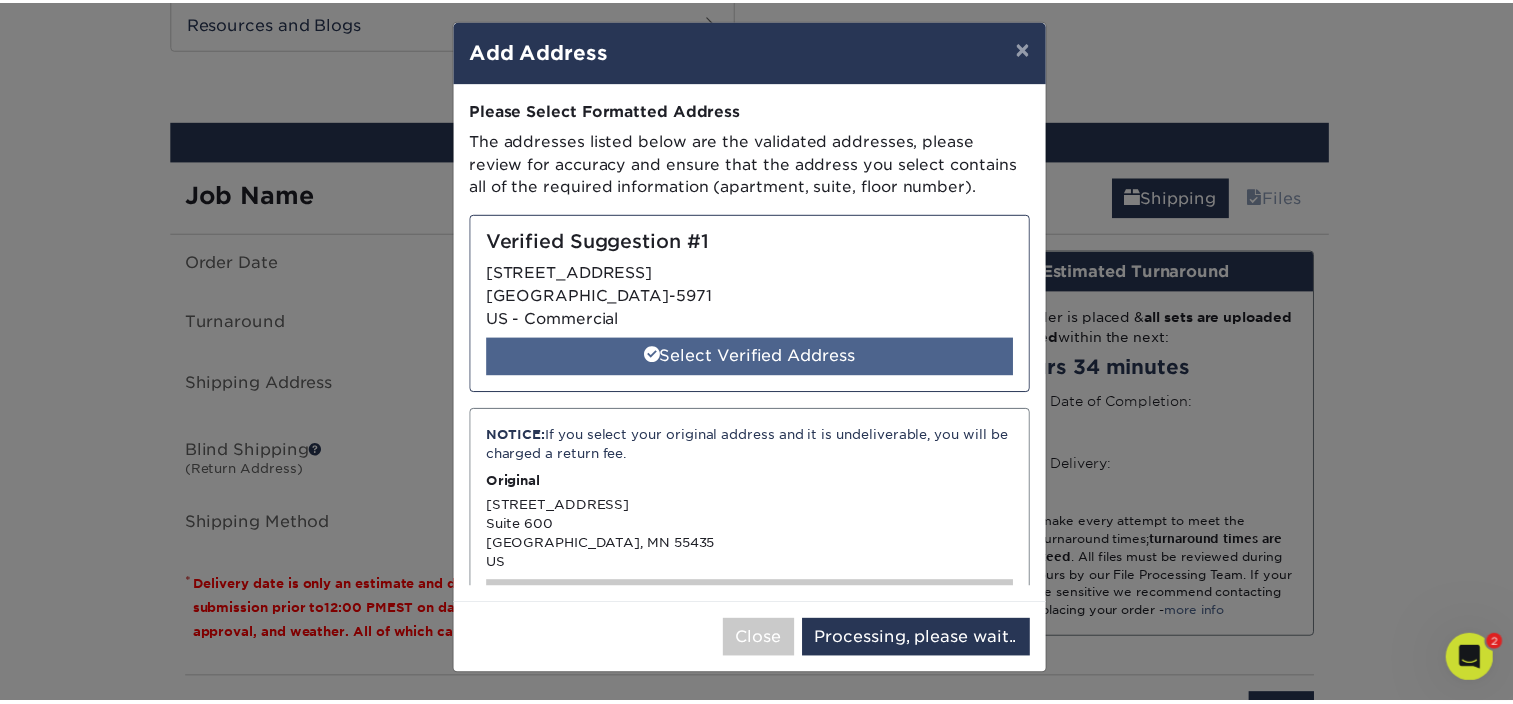scroll, scrollTop: 0, scrollLeft: 0, axis: both 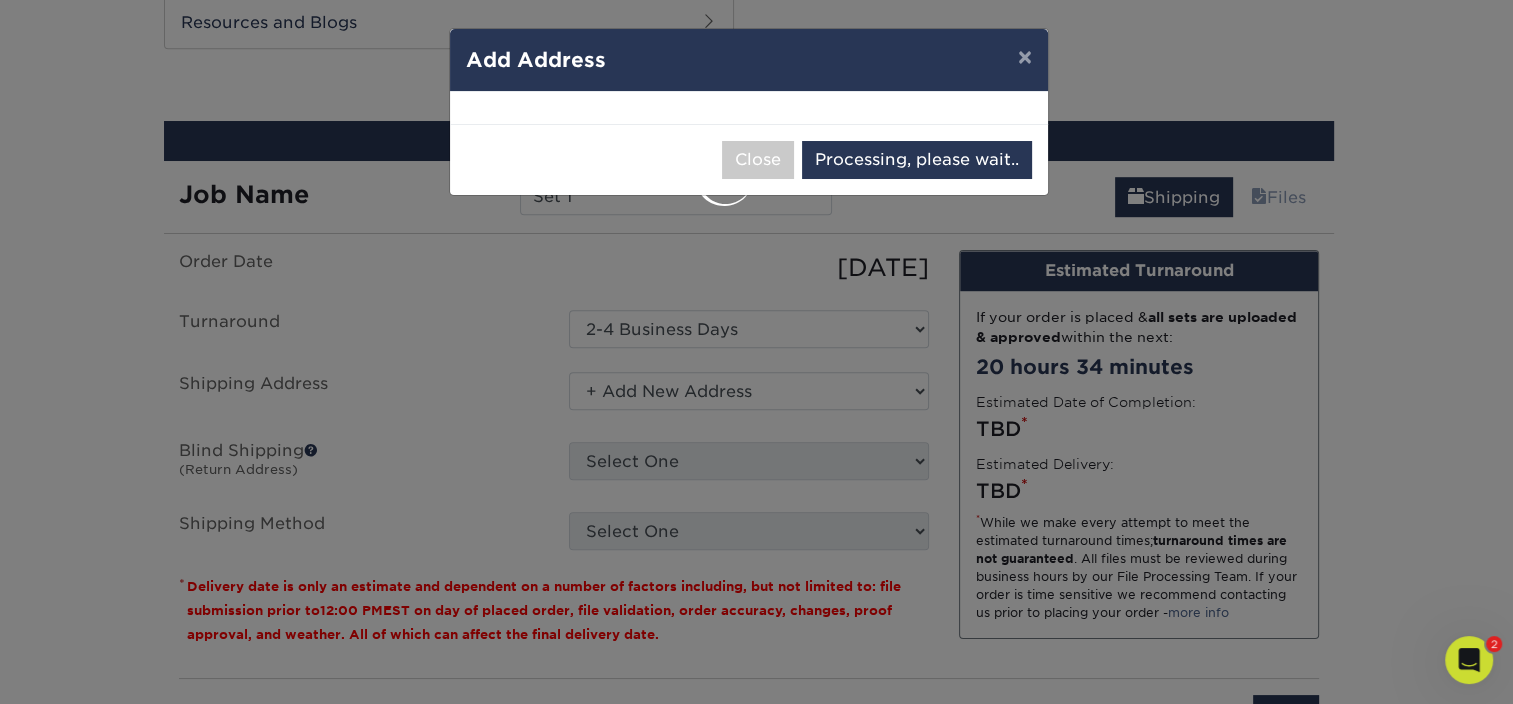 select on "284485" 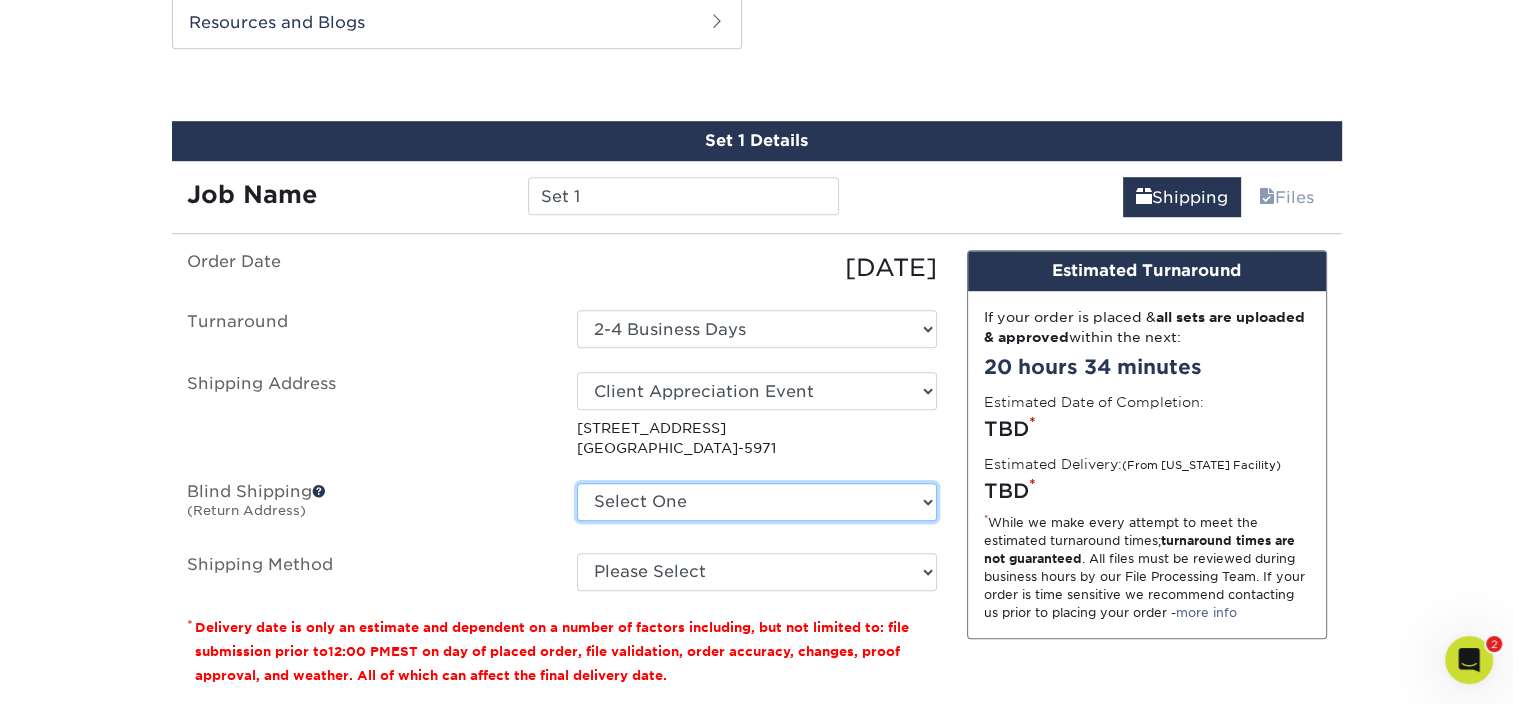 click on "Select One + Add New Address" at bounding box center (757, 502) 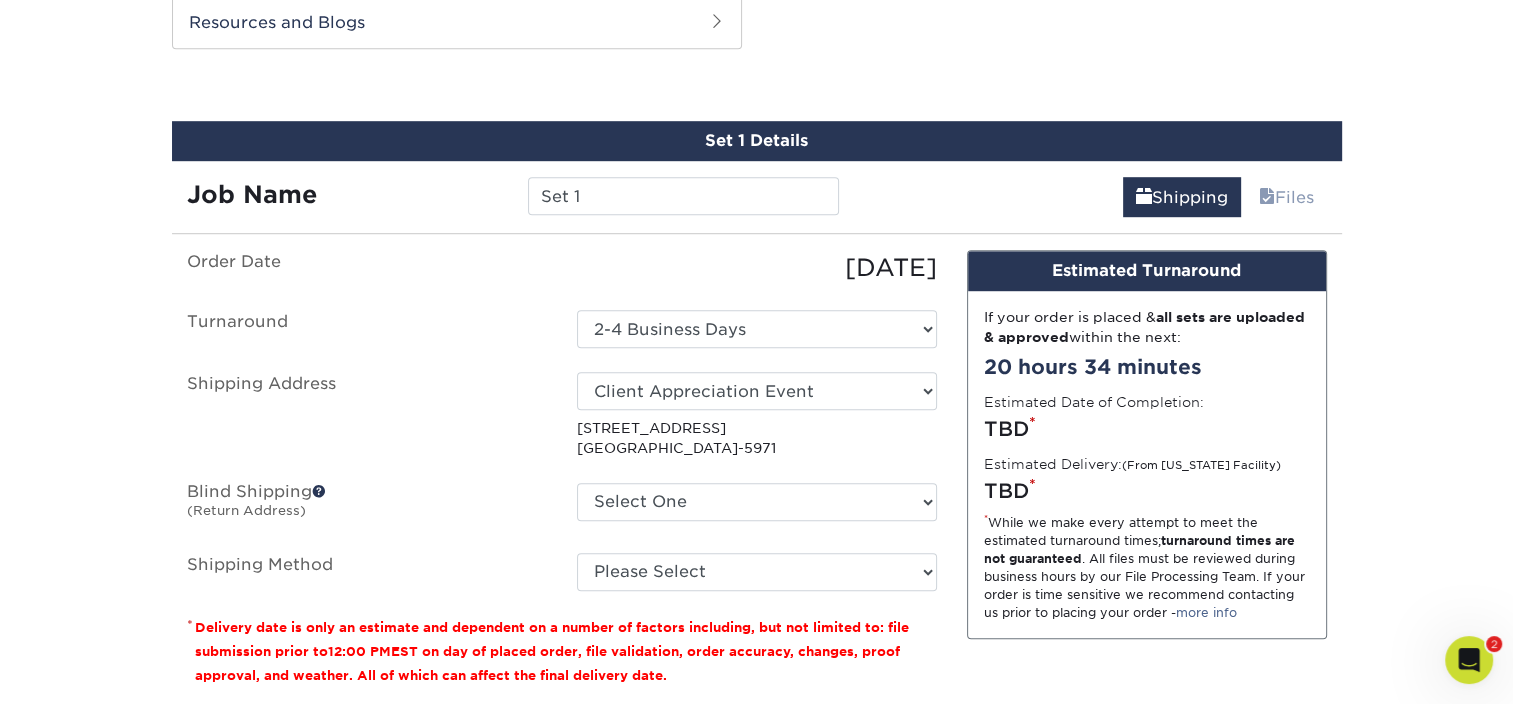 click on "Blind Shipping  (Return Address)" at bounding box center [367, 506] 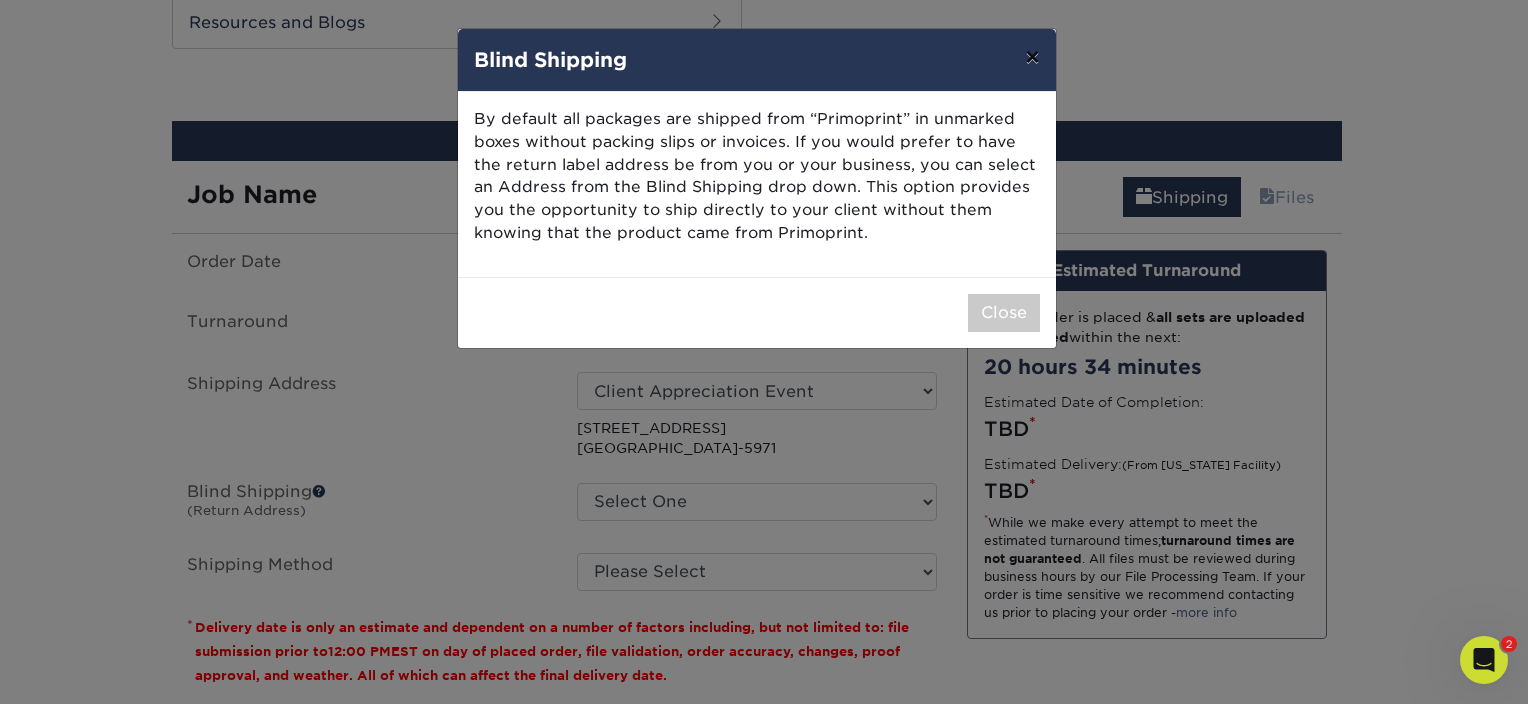 click on "×" at bounding box center [1032, 57] 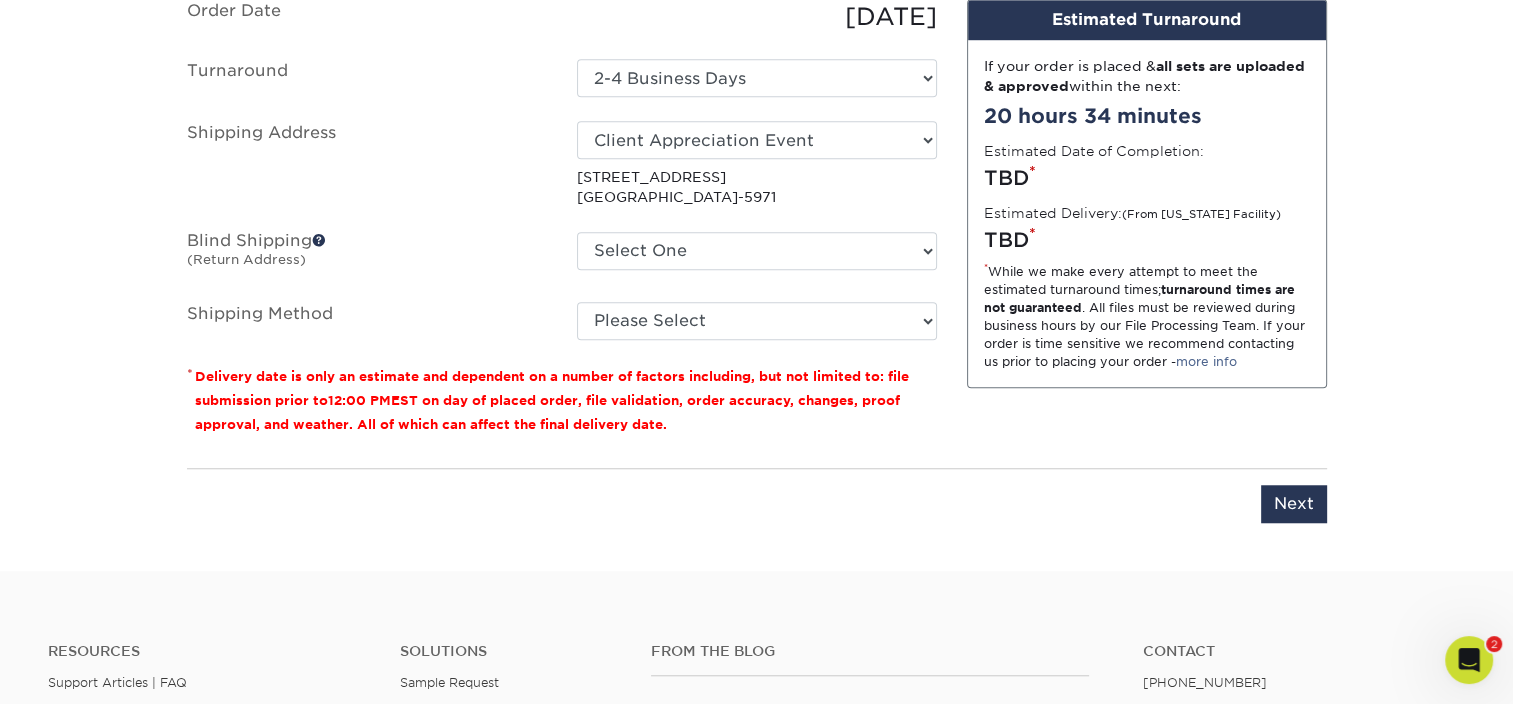 scroll, scrollTop: 1600, scrollLeft: 0, axis: vertical 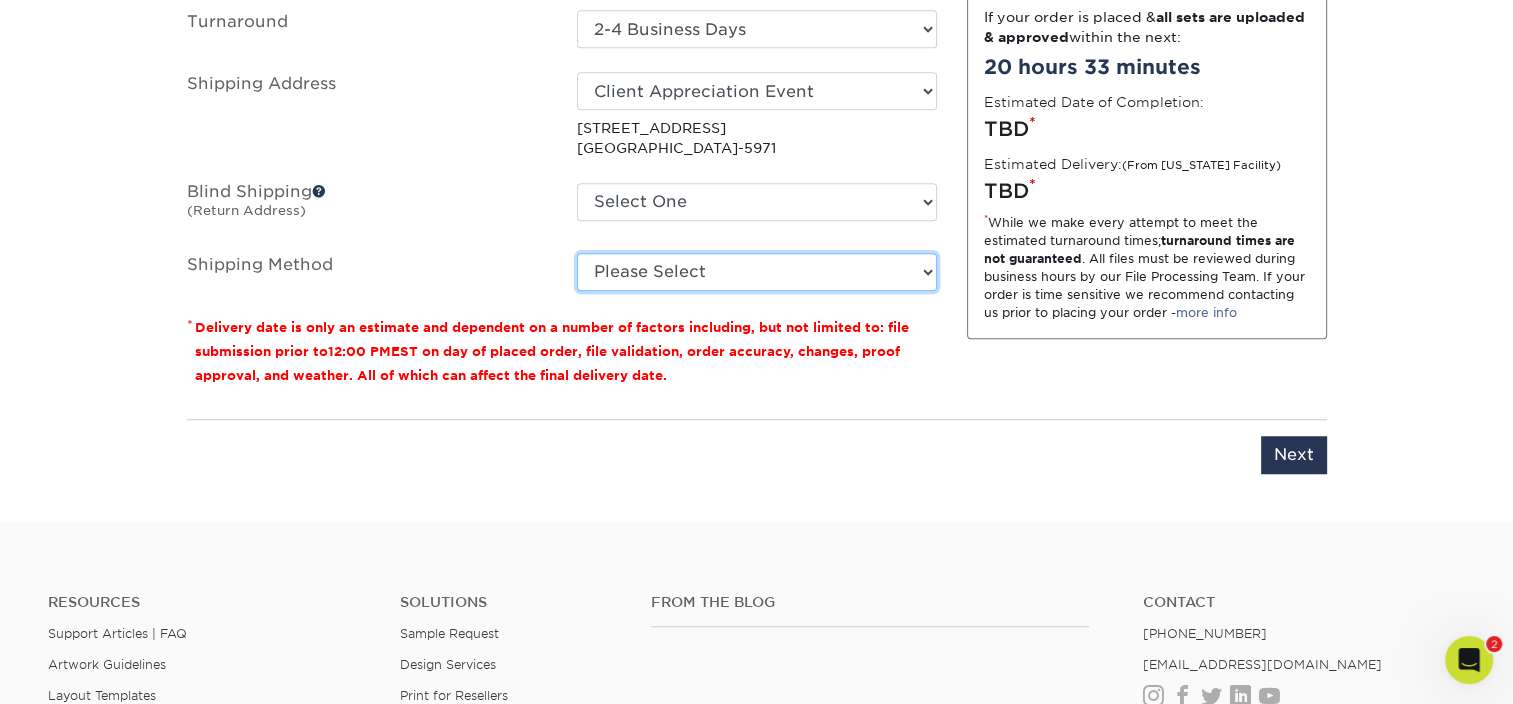 click on "Please Select Ground Shipping (+$15.09) 3 Day Shipping Service (+$18.92) 2 Day Air Shipping (+$19.69) Next Day Shipping by 5pm (+$28.18) Next Day Shipping by 12 noon (+$32.87) Next Day Air Early A.M. (+$206.94)" at bounding box center [757, 272] 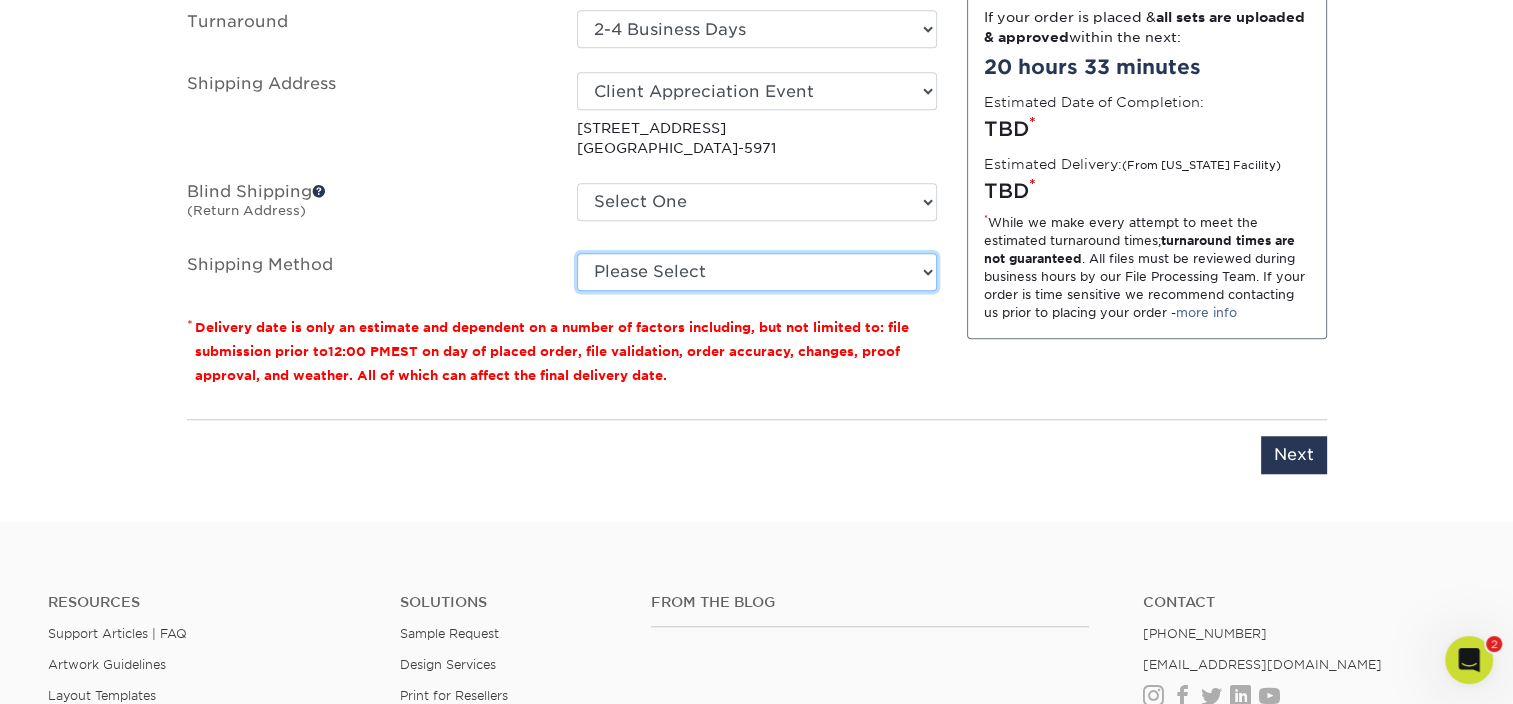 select on "03" 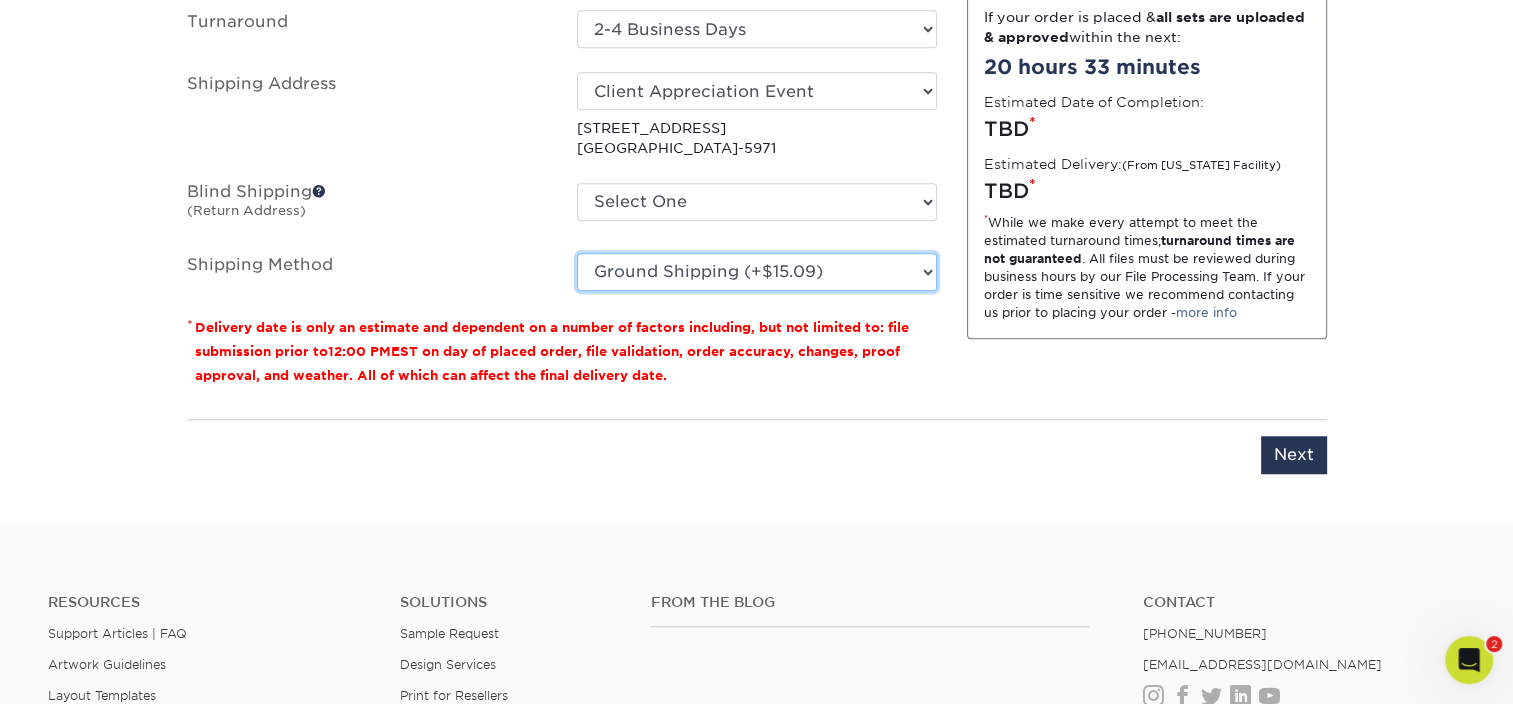 click on "Please Select Ground Shipping (+$15.09) 3 Day Shipping Service (+$18.92) 2 Day Air Shipping (+$19.69) Next Day Shipping by 5pm (+$28.18) Next Day Shipping by 12 noon (+$32.87) Next Day Air Early A.M. (+$206.94)" at bounding box center (757, 272) 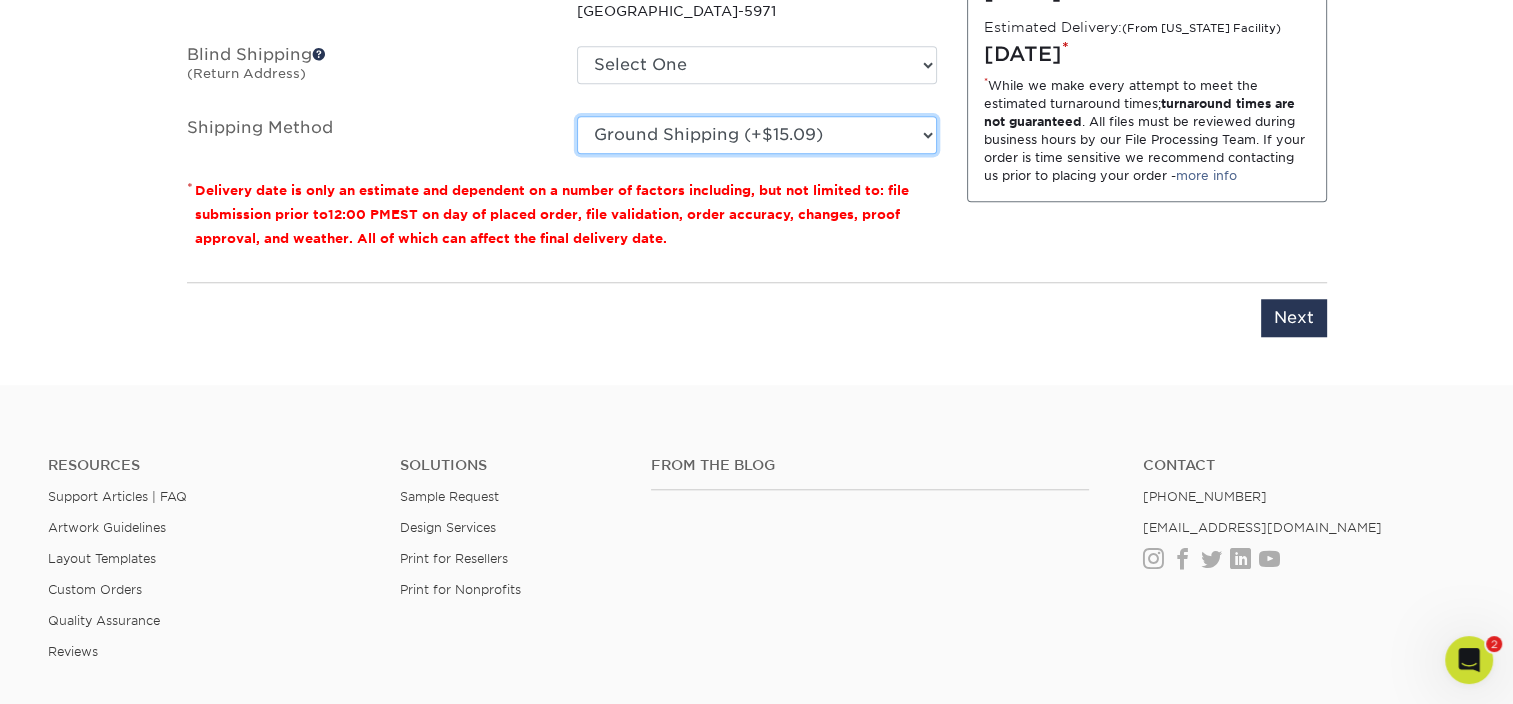 scroll, scrollTop: 1700, scrollLeft: 0, axis: vertical 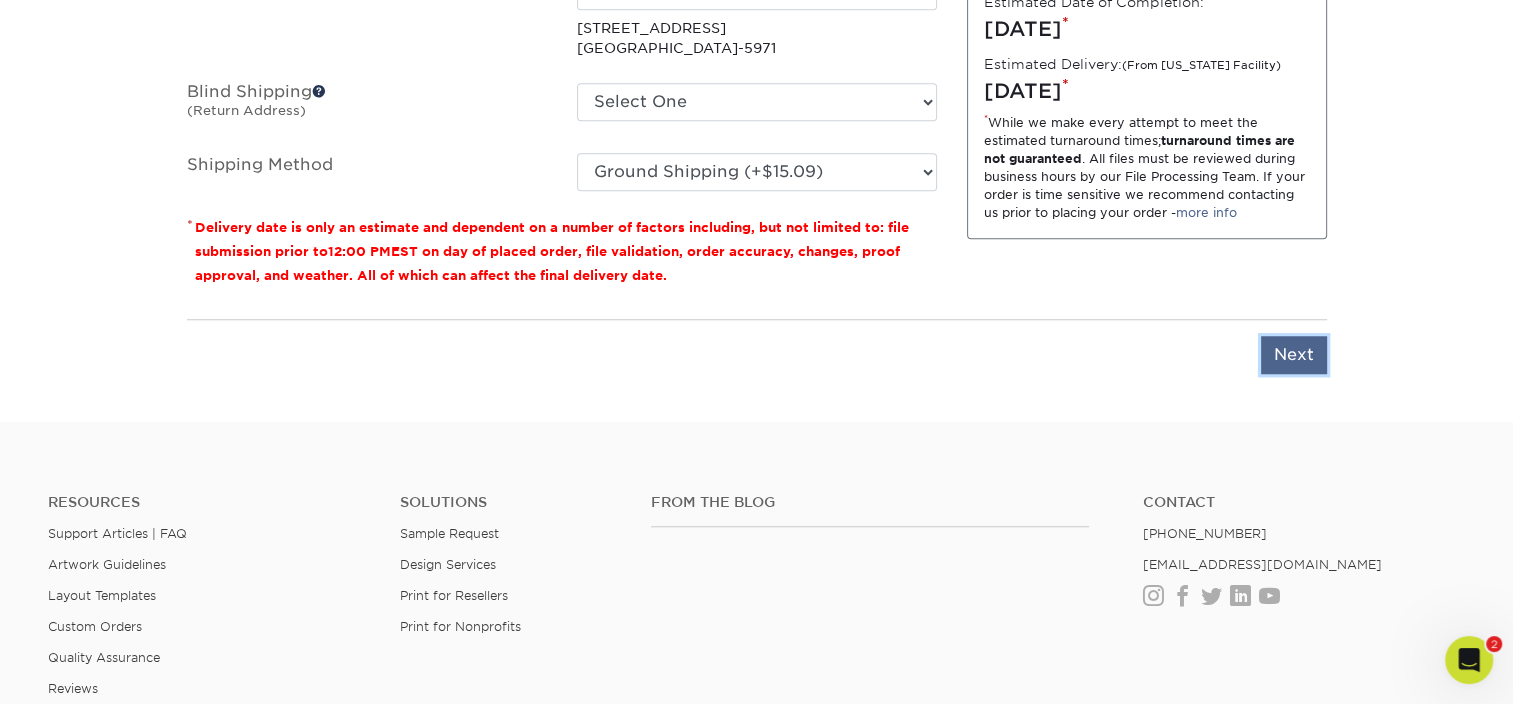 click on "Next" at bounding box center (1294, 355) 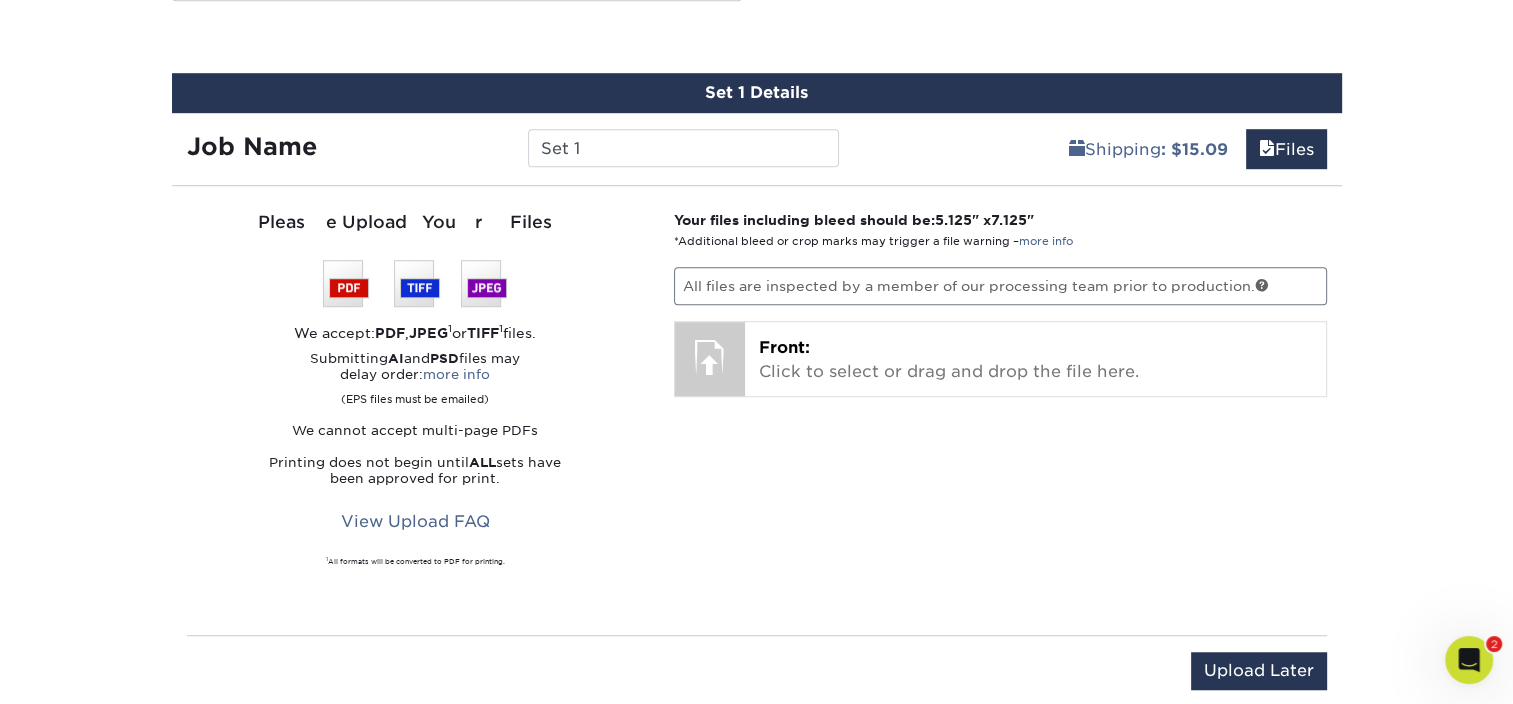 scroll, scrollTop: 1300, scrollLeft: 0, axis: vertical 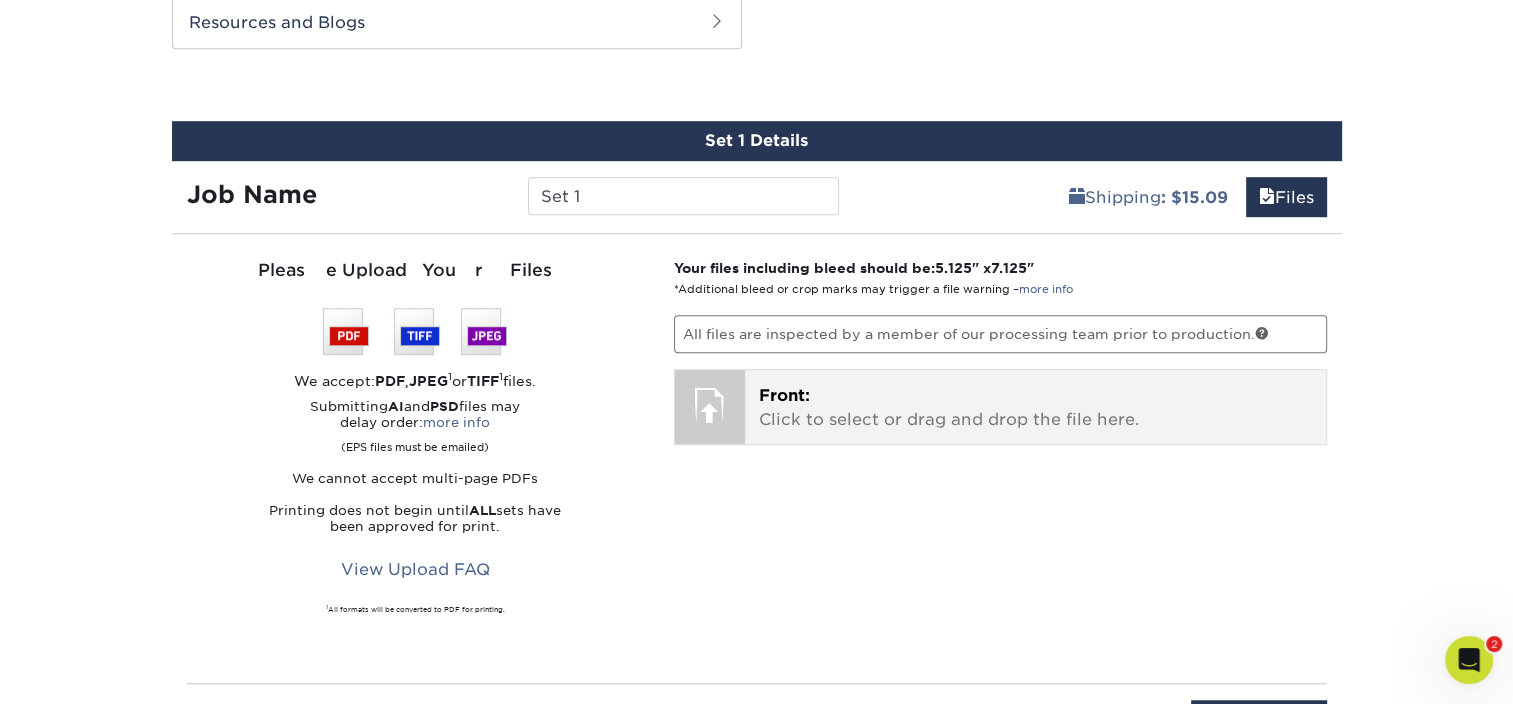 click on "Front:" at bounding box center (784, 395) 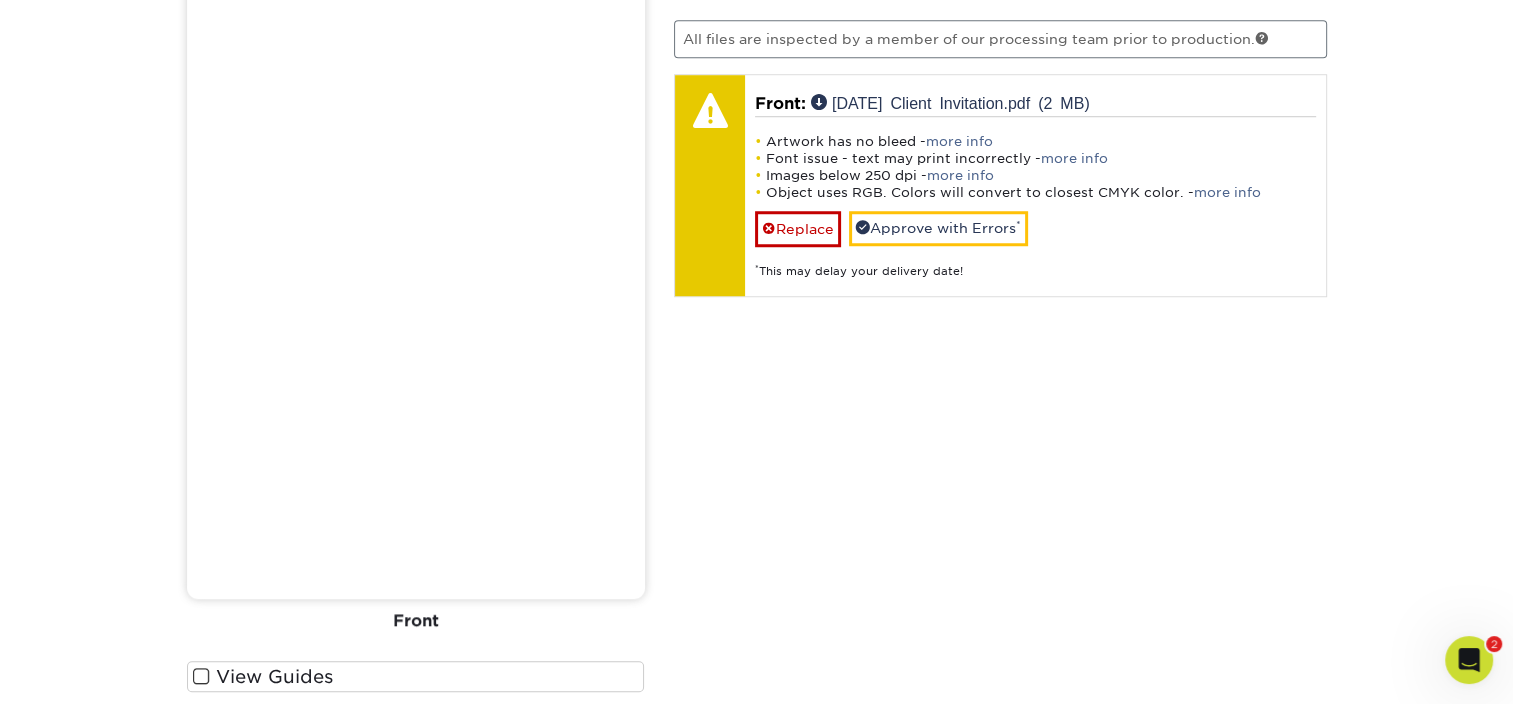 scroll, scrollTop: 1600, scrollLeft: 0, axis: vertical 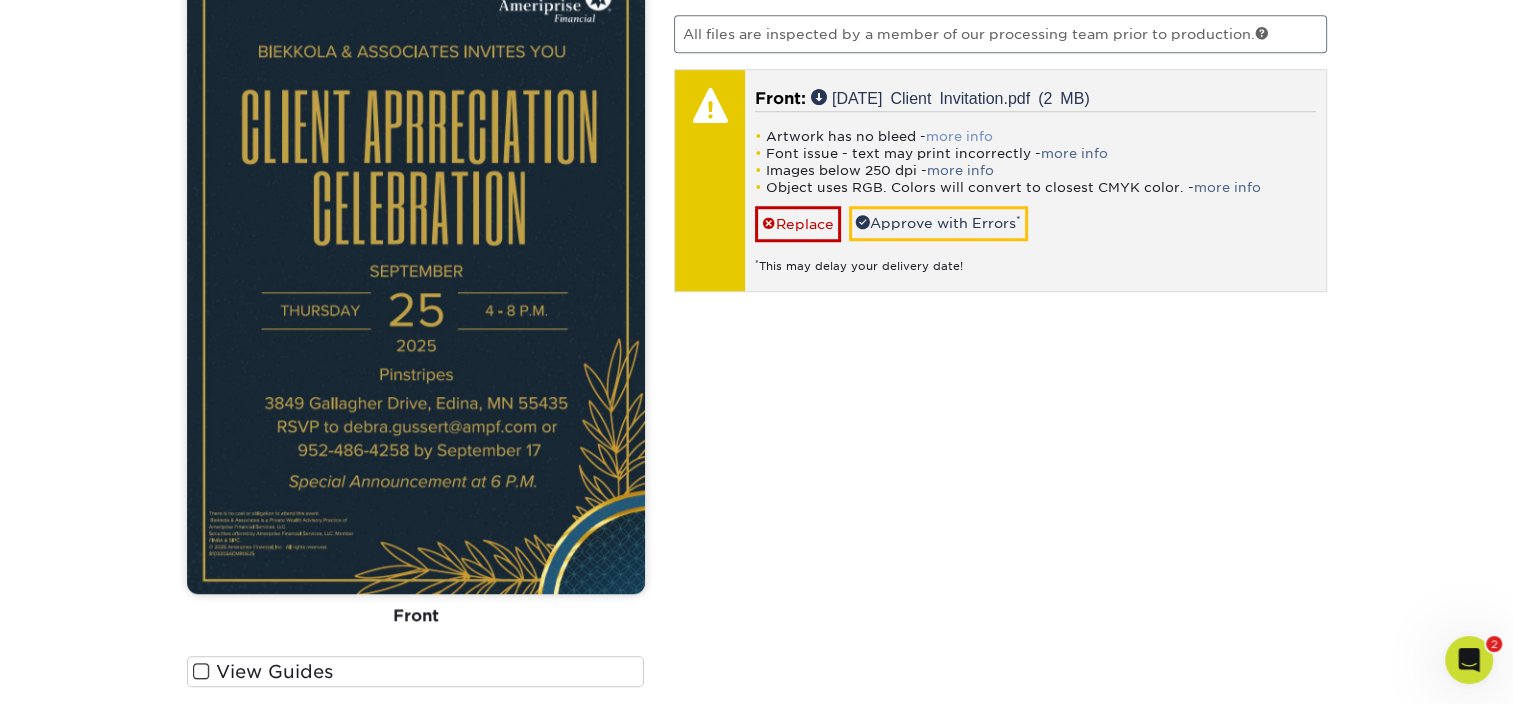 click on "more info" at bounding box center (959, 136) 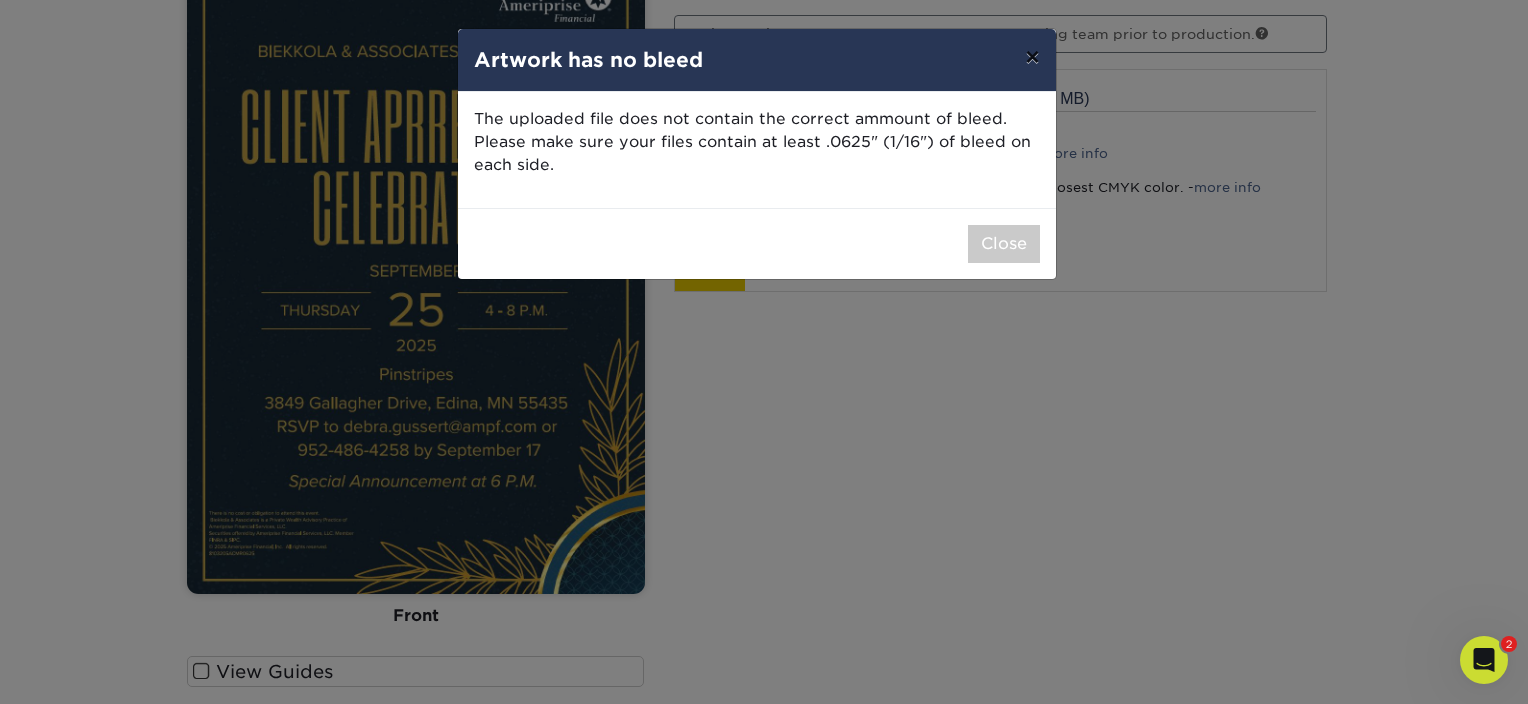 click on "×" at bounding box center [1032, 57] 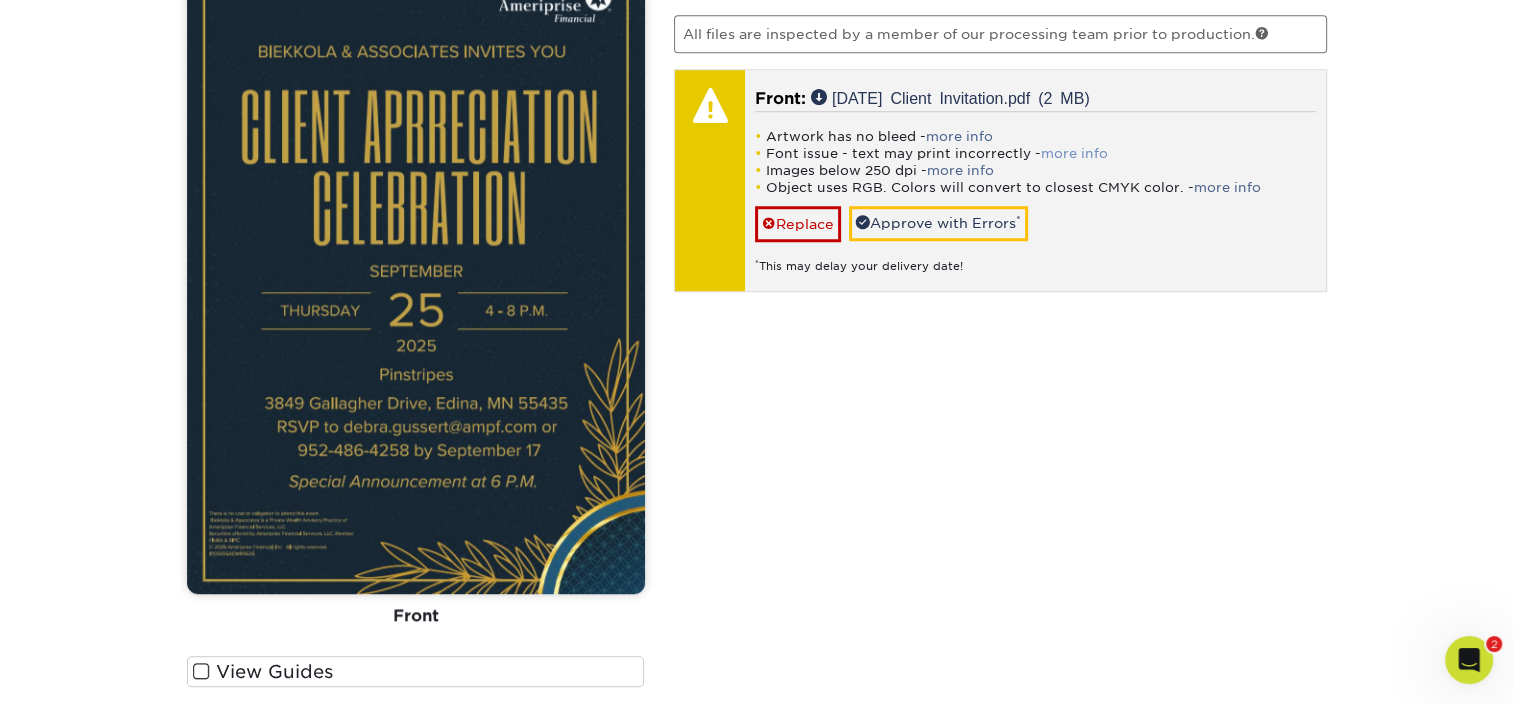 click on "more info" at bounding box center [1074, 153] 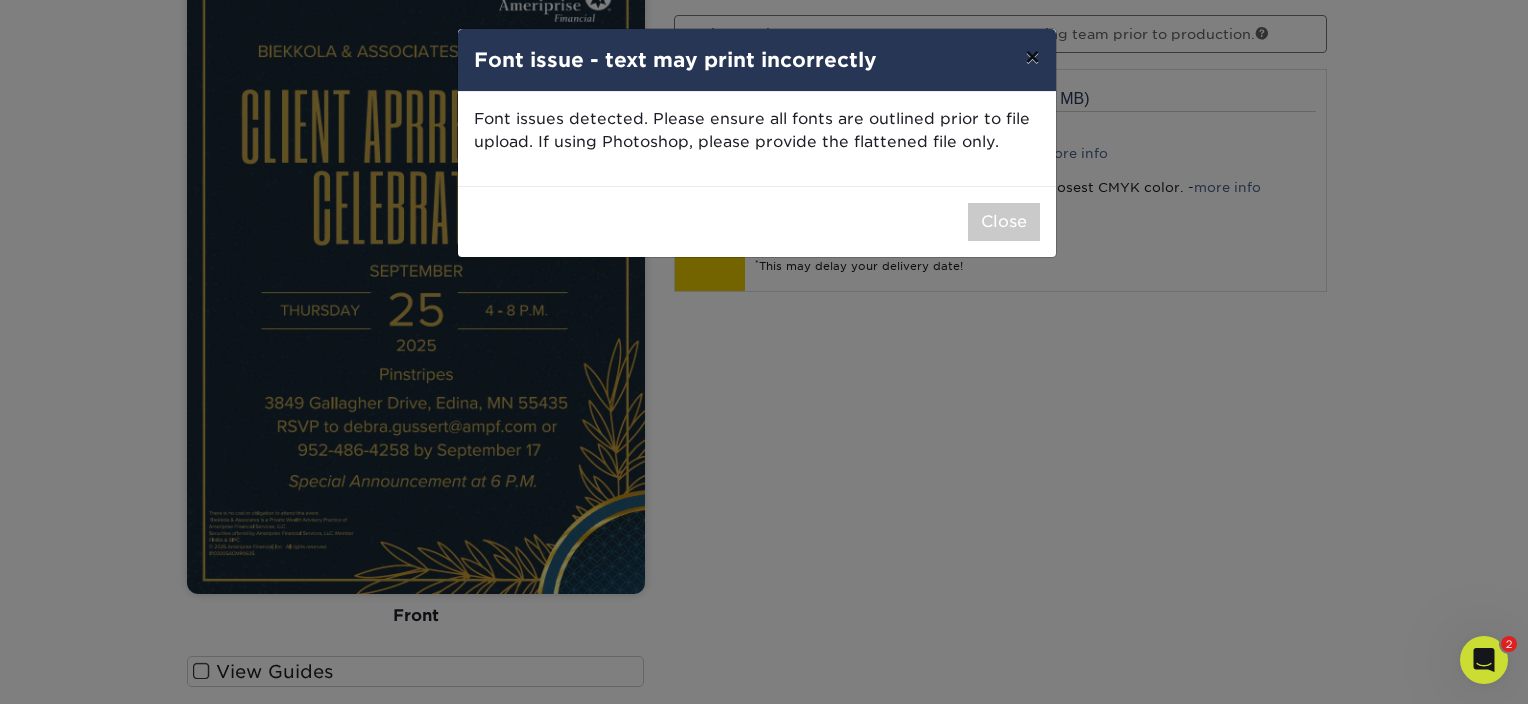 click on "×" at bounding box center [1032, 57] 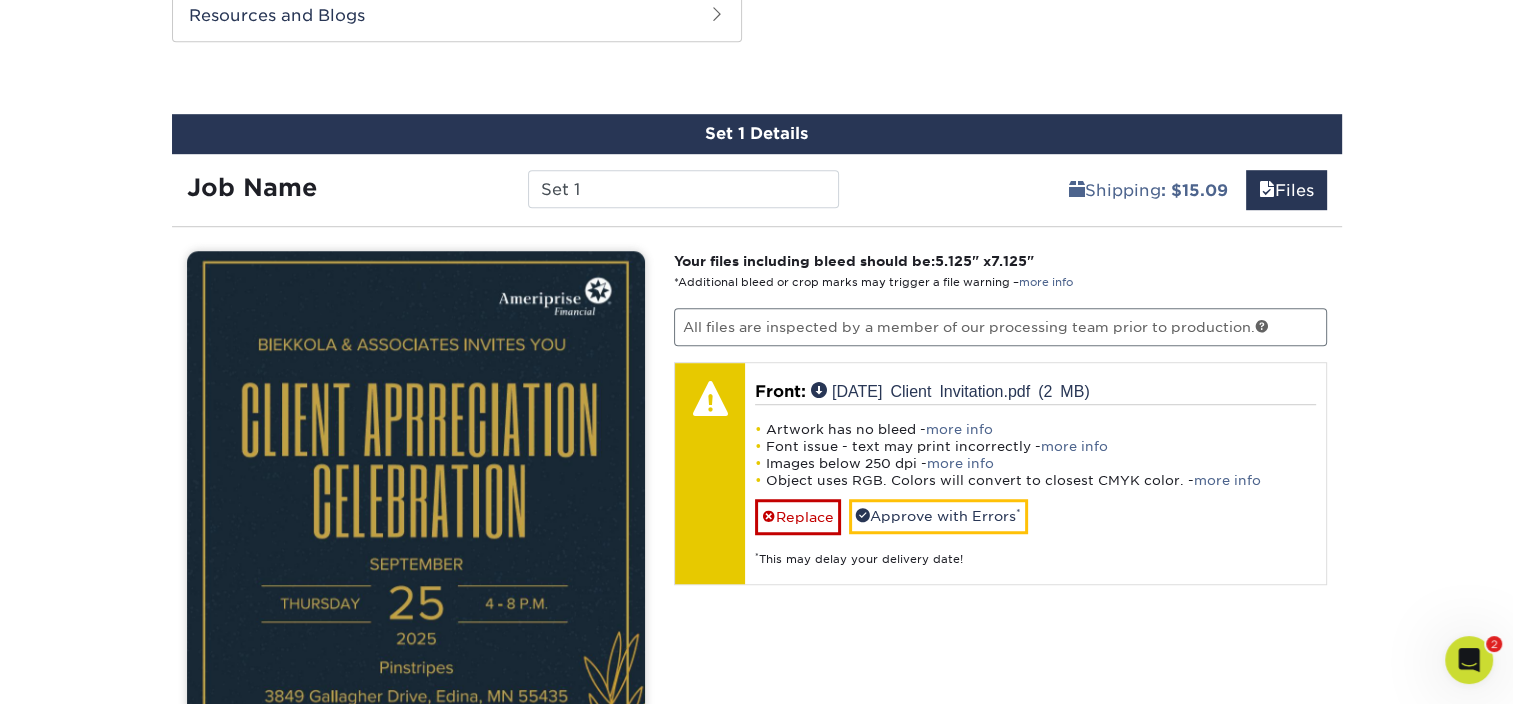 scroll, scrollTop: 1300, scrollLeft: 0, axis: vertical 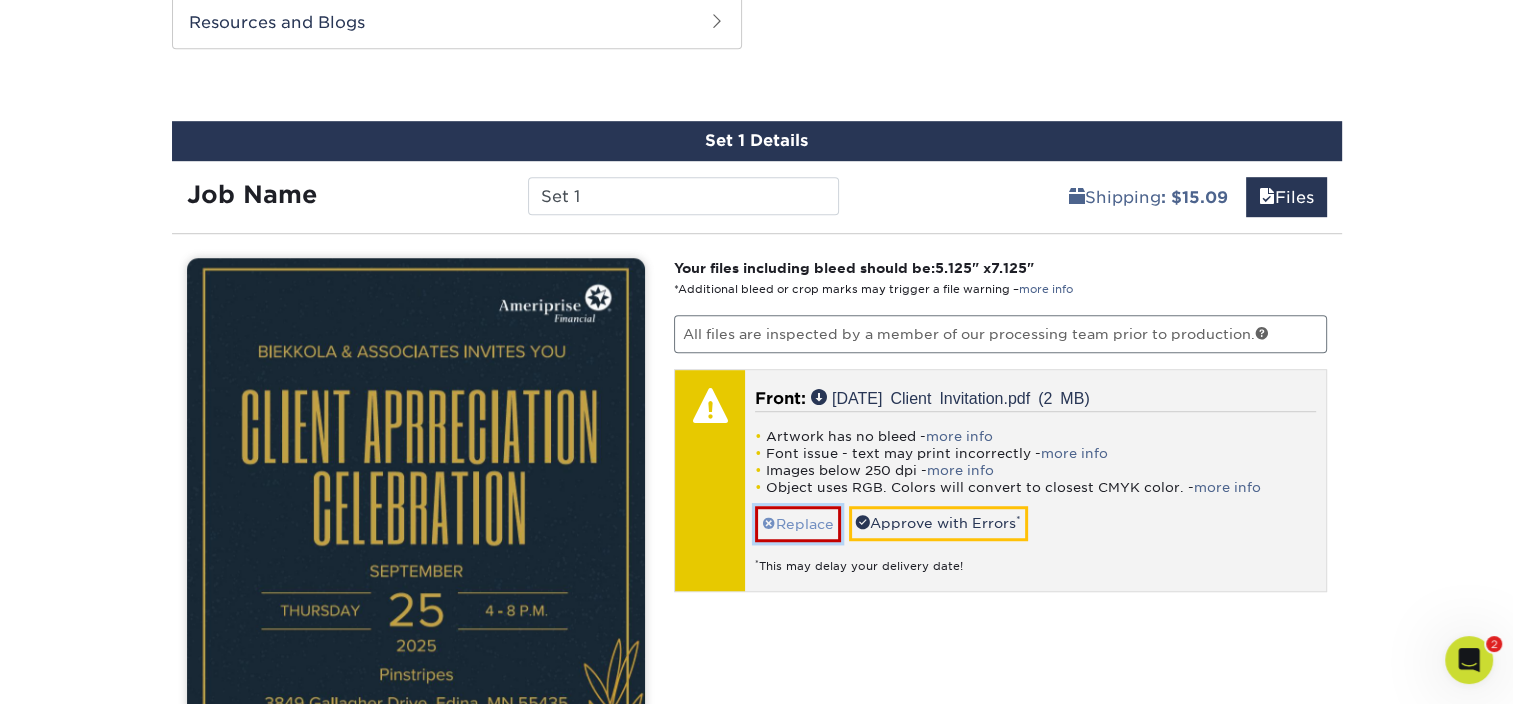 click on "Replace" at bounding box center (798, 523) 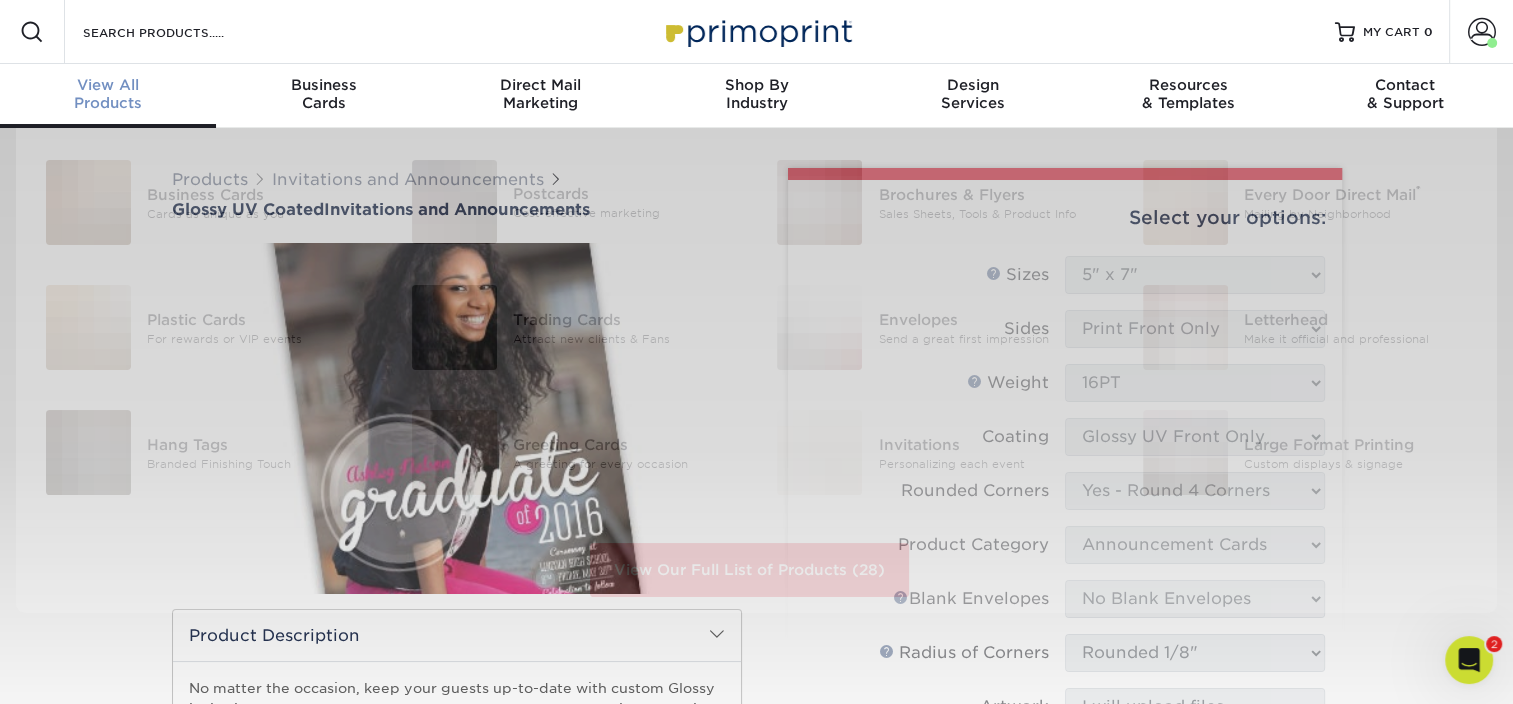 scroll, scrollTop: 0, scrollLeft: 0, axis: both 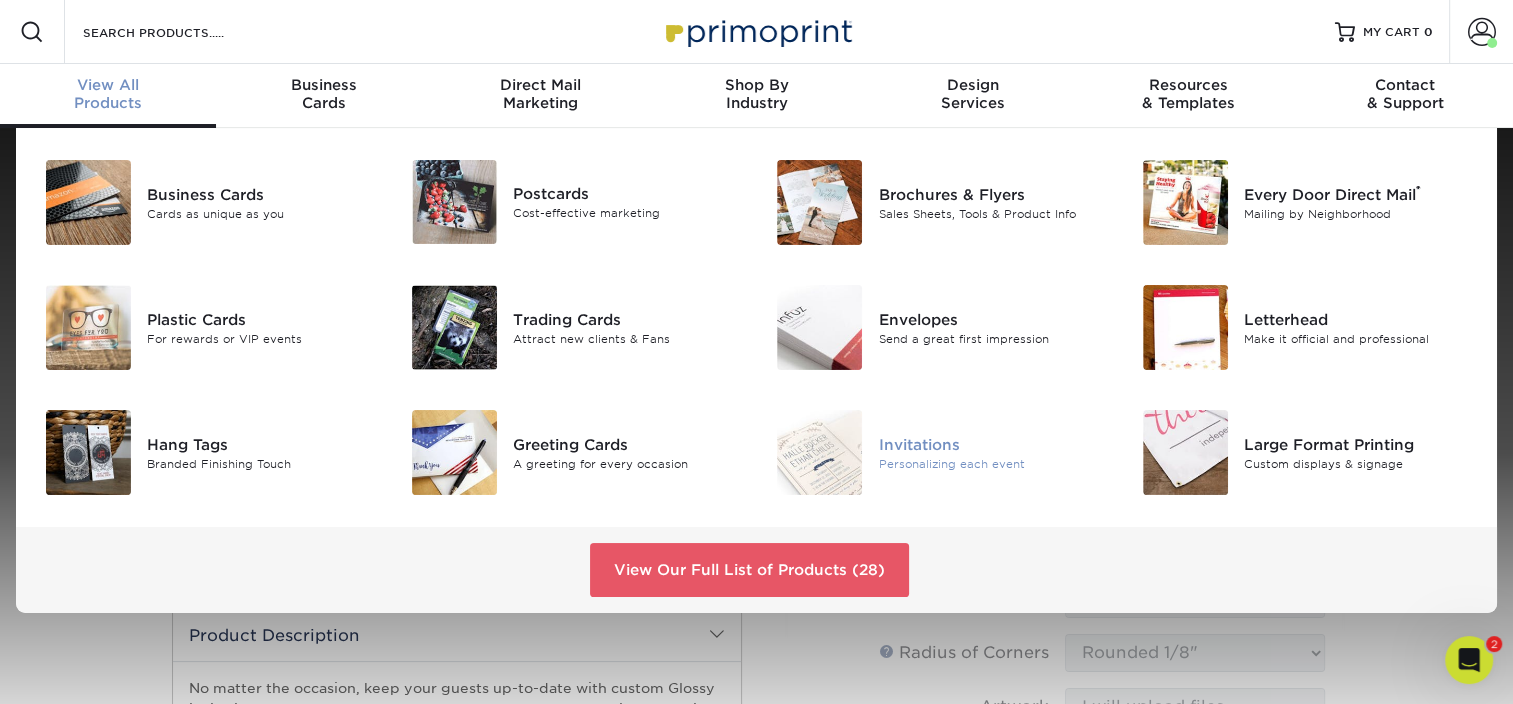click on "Personalizing each event" at bounding box center [992, 463] 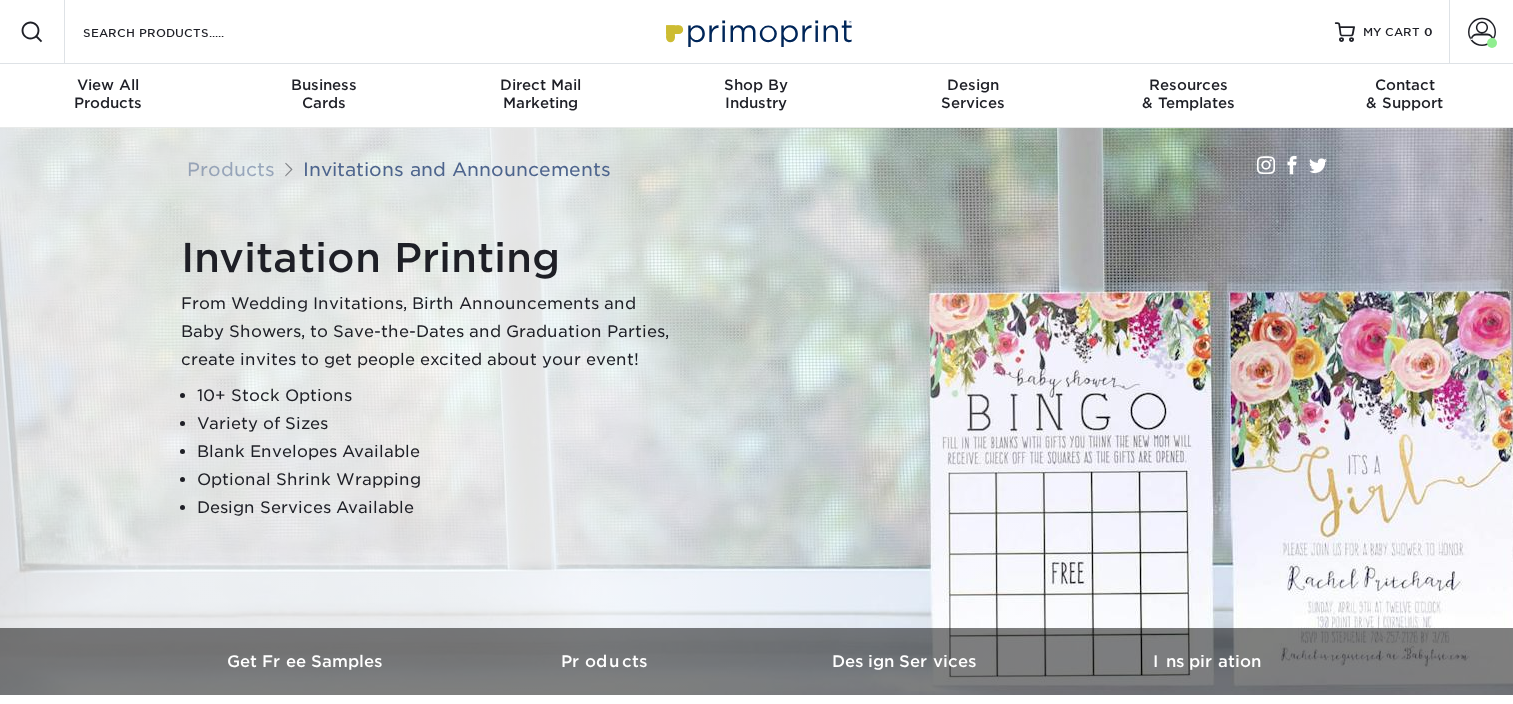 scroll, scrollTop: 0, scrollLeft: 0, axis: both 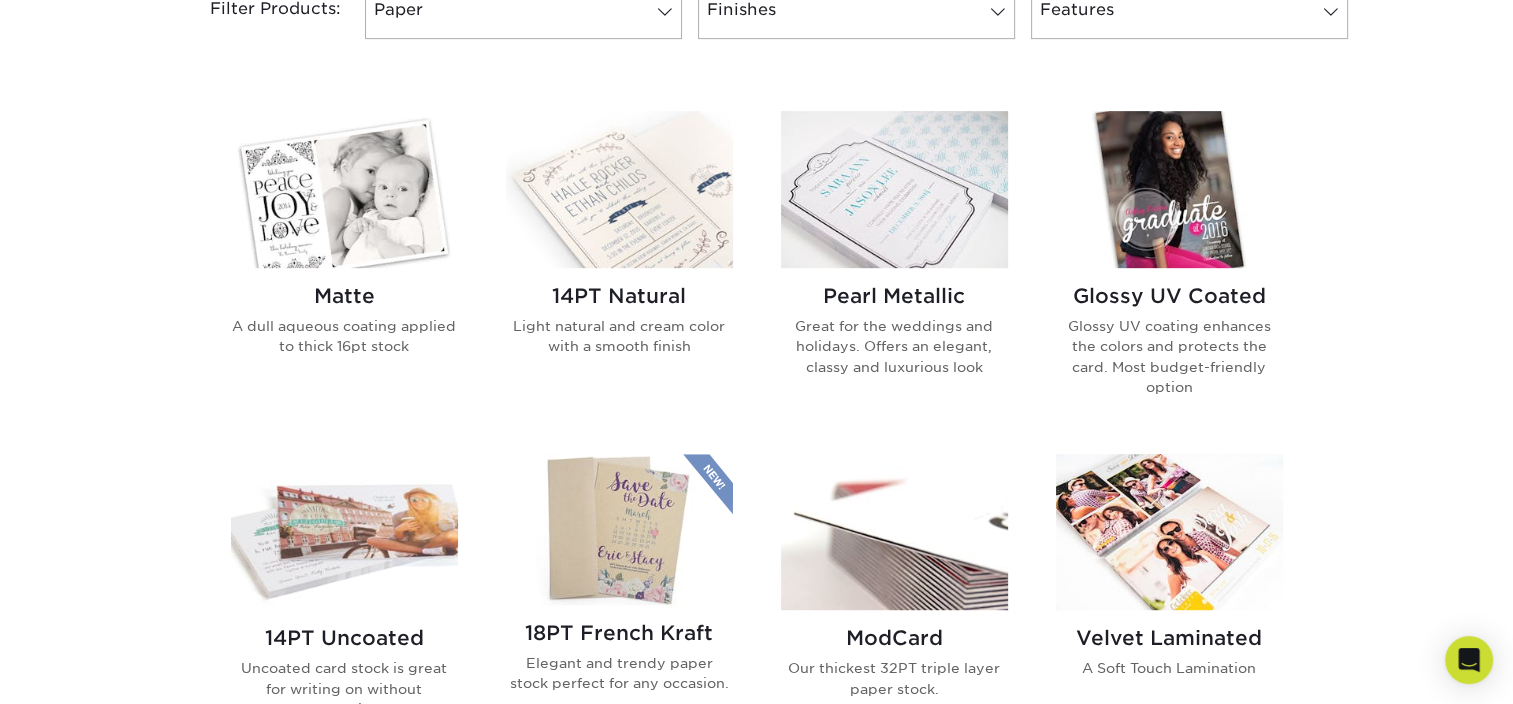 click at bounding box center [619, 189] 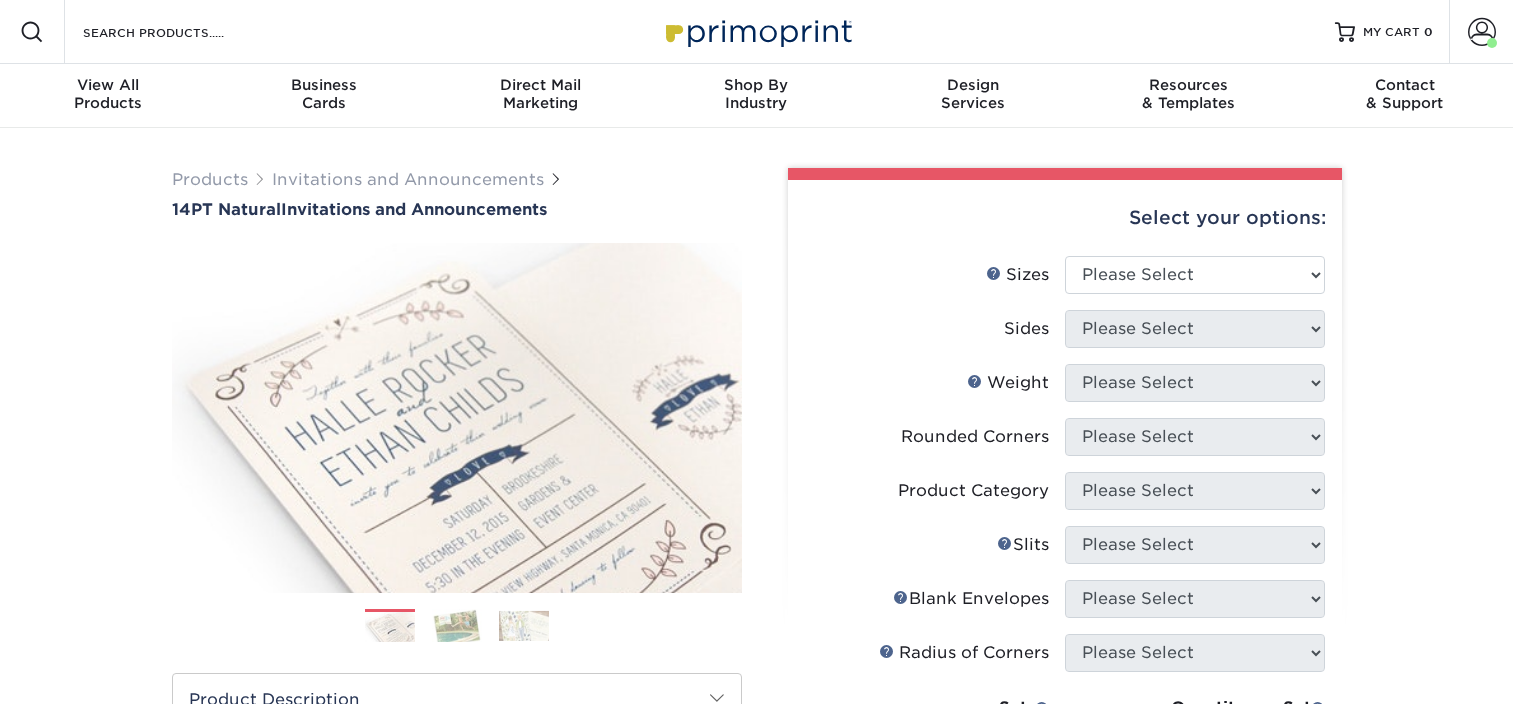 scroll, scrollTop: 0, scrollLeft: 0, axis: both 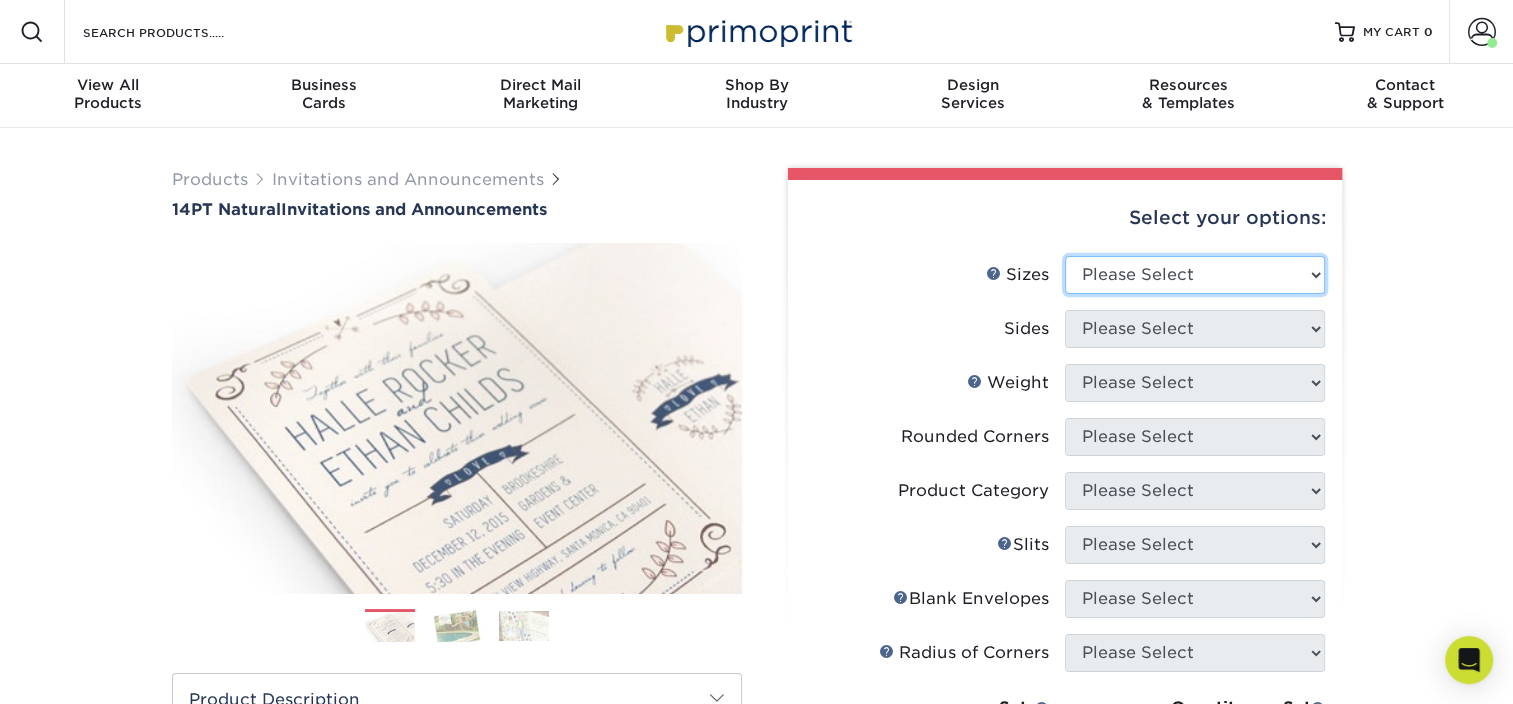 click on "Please Select
4.25" x 5.5"
4.25" x 6"
5" x 7"
5.5" x 8.5"
6" x 6"" at bounding box center (1195, 275) 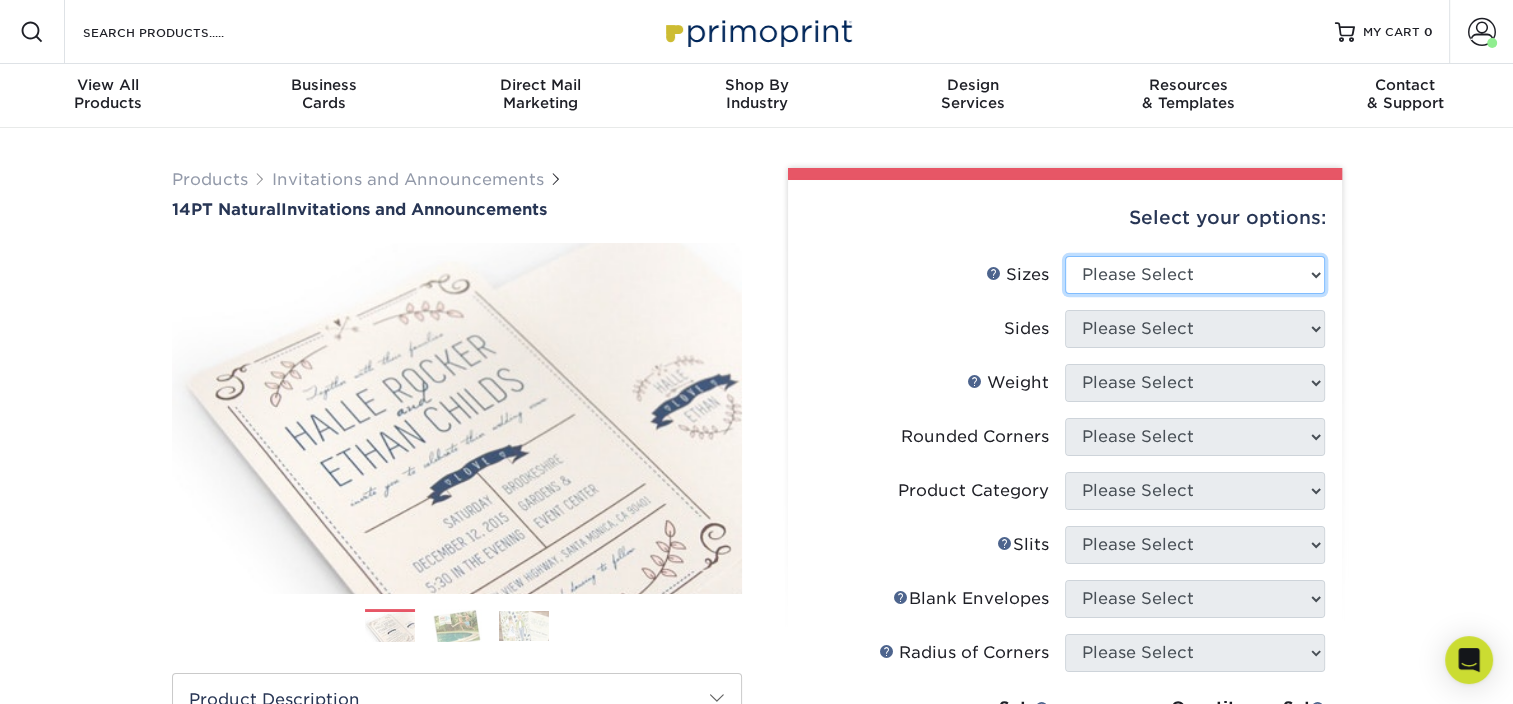 select on "5.00x7.00" 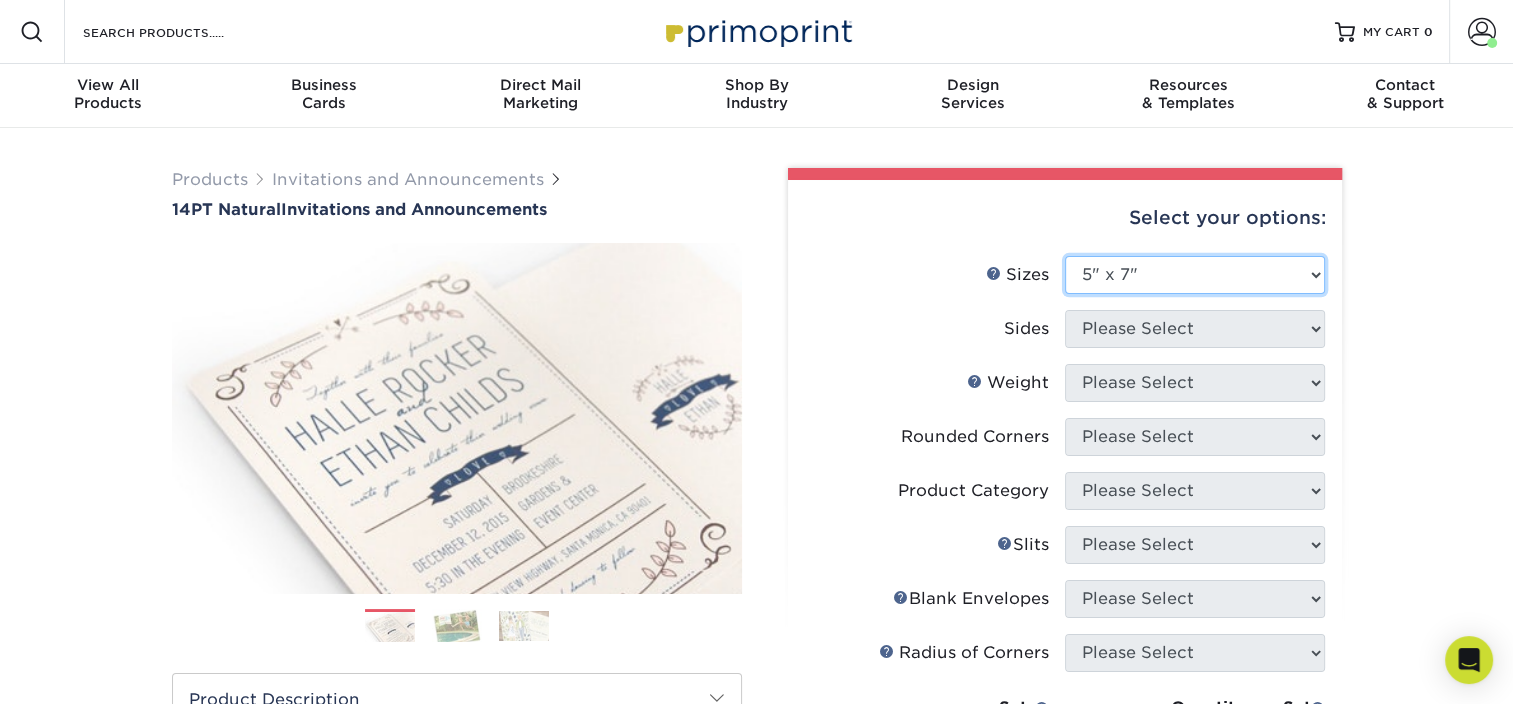 click on "Please Select
4.25" x 5.5"
4.25" x 6"
5" x 7"
5.5" x 8.5"
6" x 6"" at bounding box center [1195, 275] 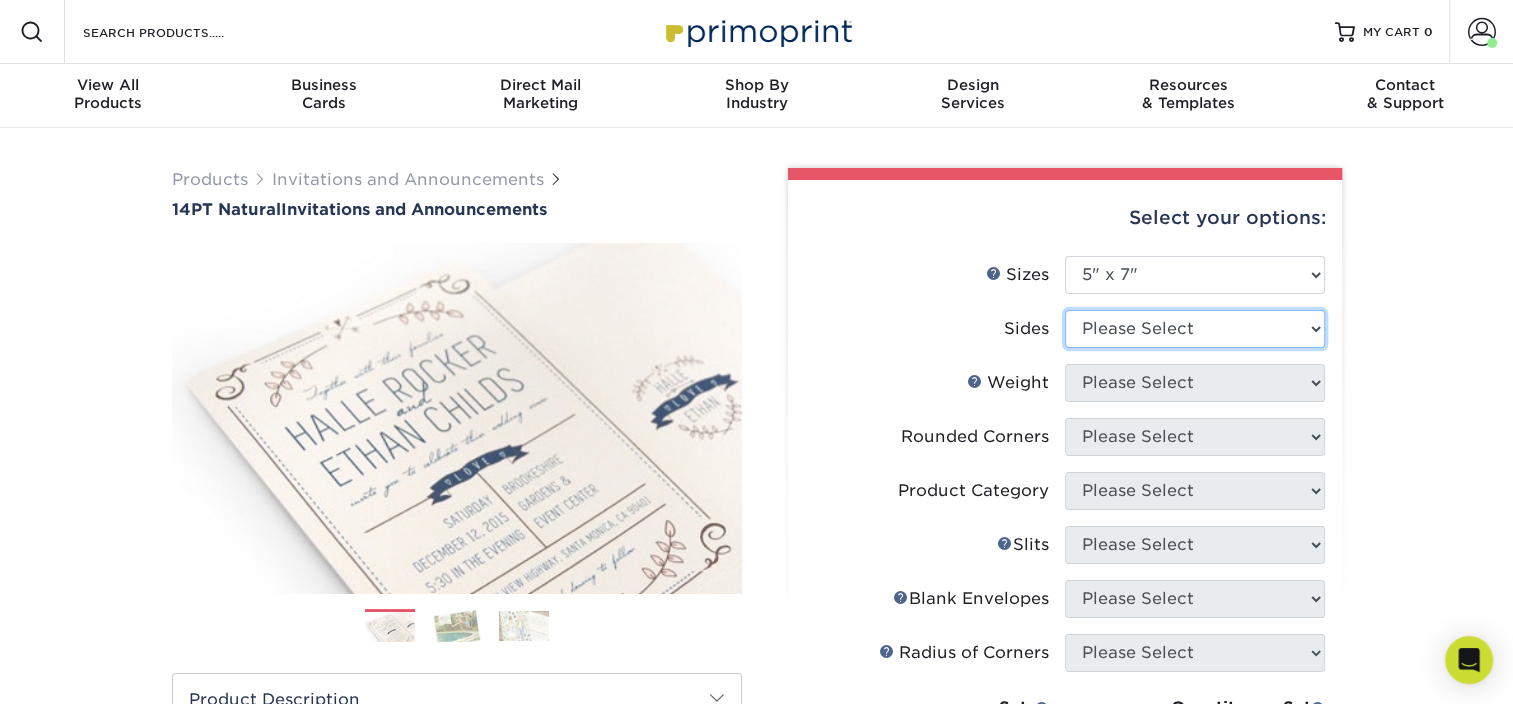 click on "Please Select Print Both Sides Print Front Only" at bounding box center (1195, 329) 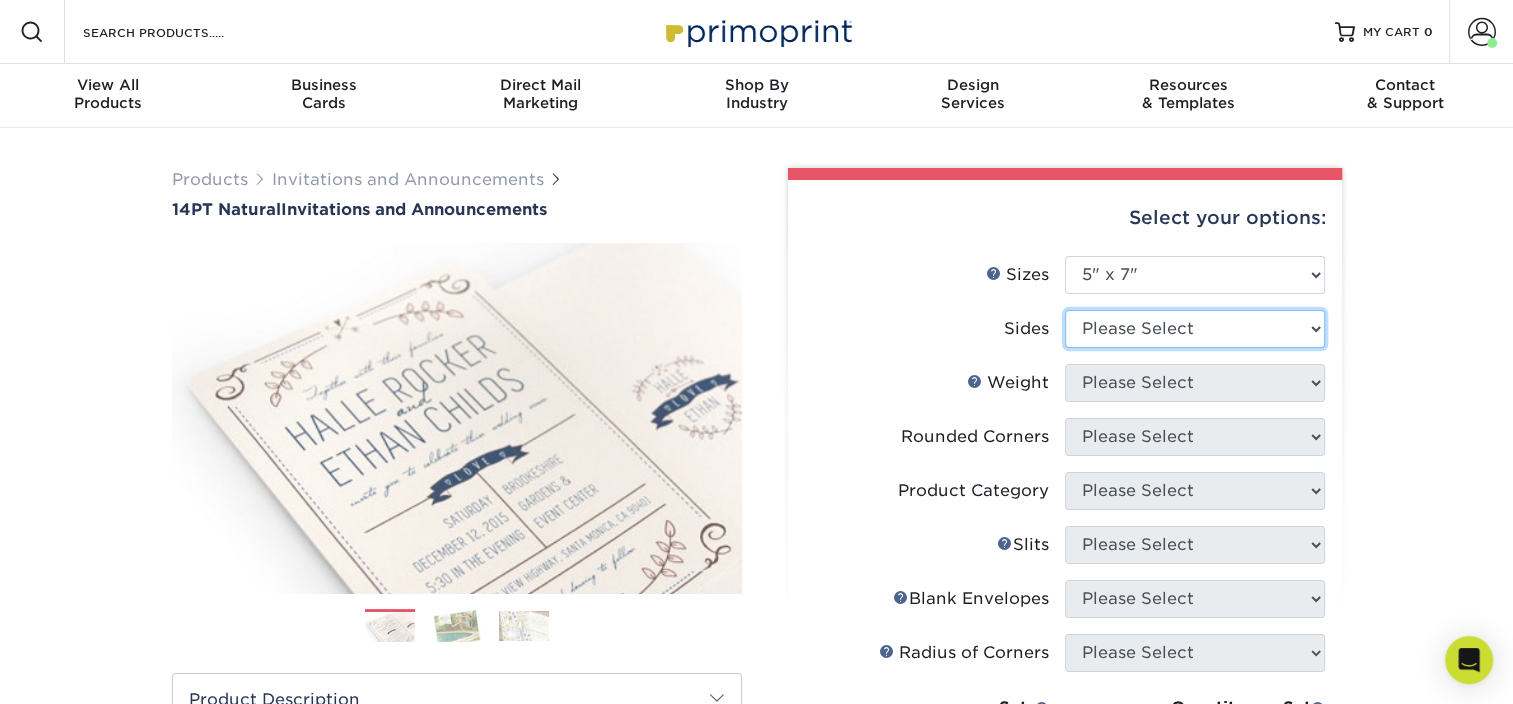 select on "32d3c223-f82c-492b-b915-ba065a00862f" 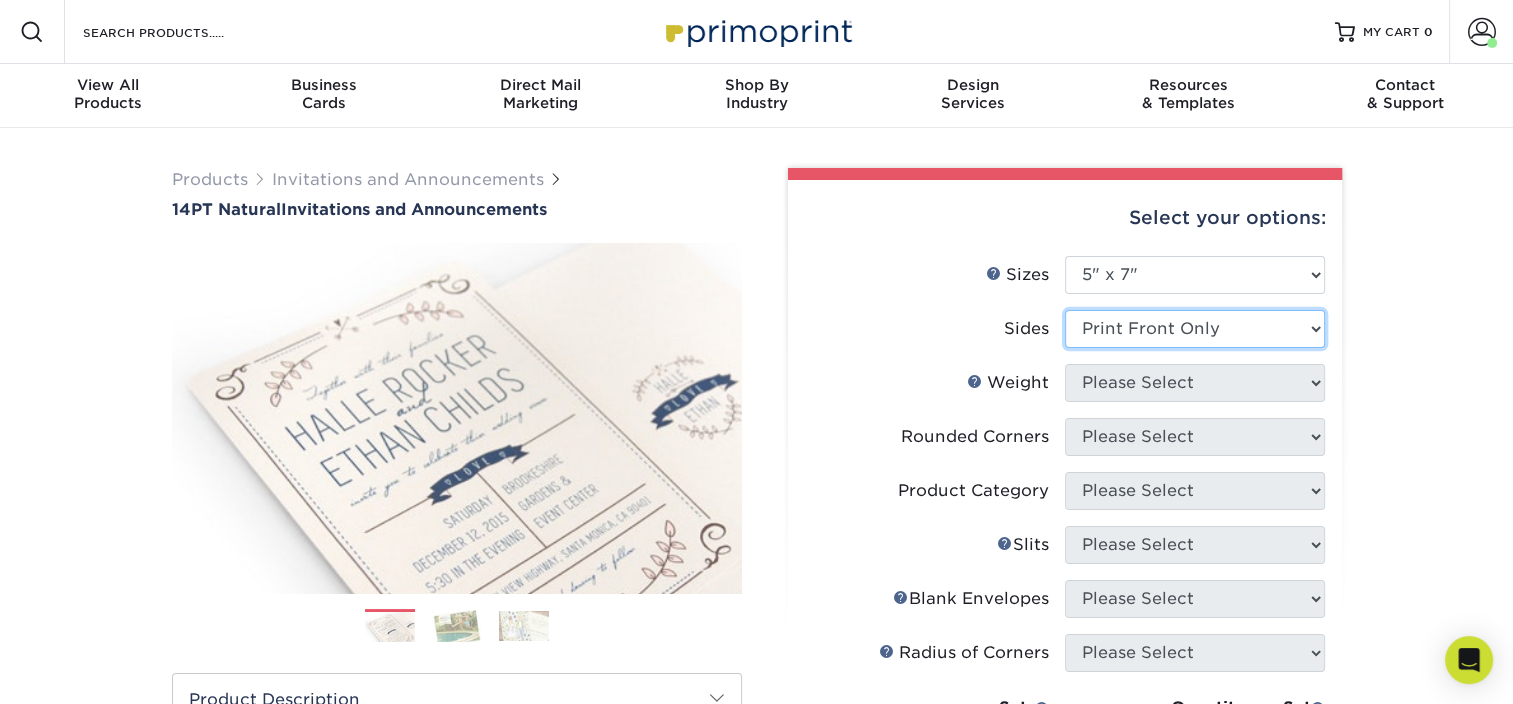 click on "Please Select Print Both Sides Print Front Only" at bounding box center [1195, 329] 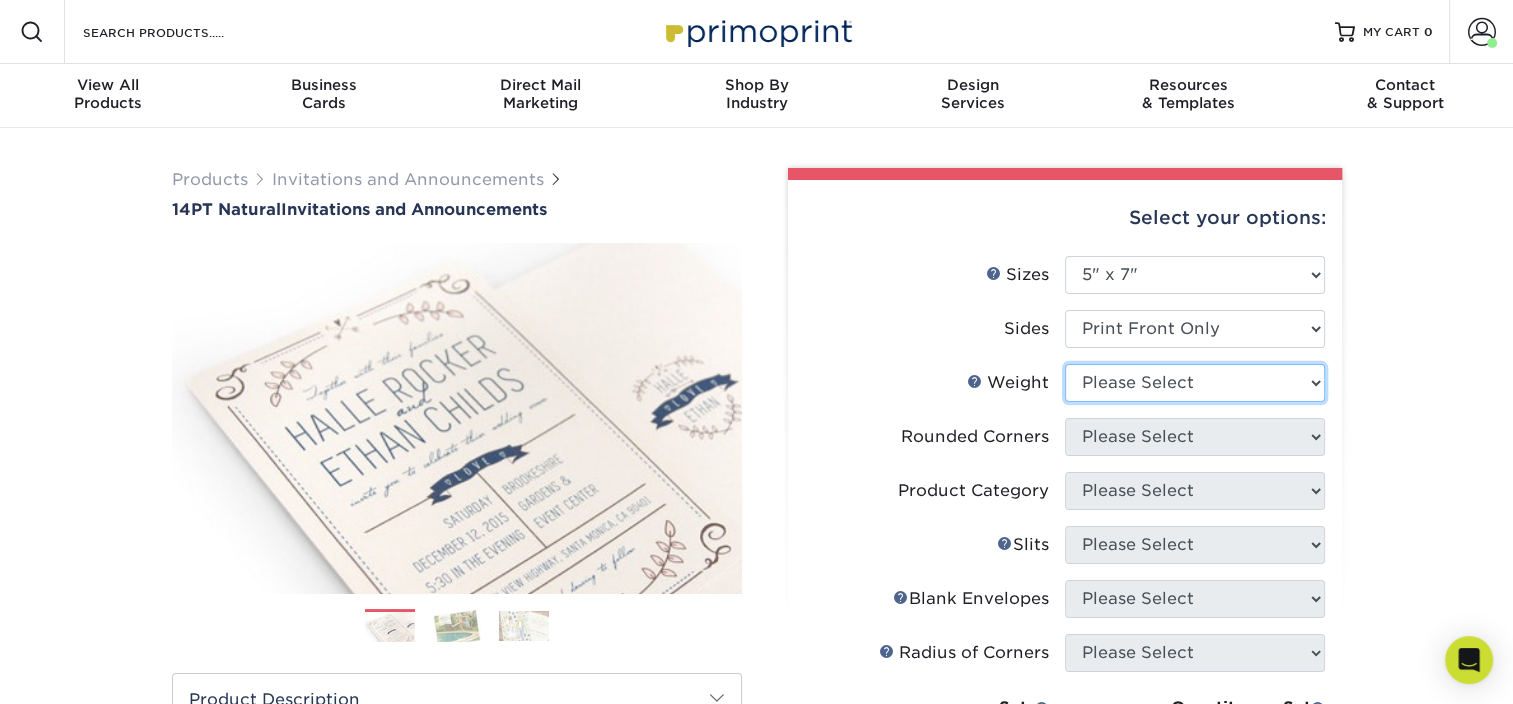 click on "Please Select 14PTNT" at bounding box center [1195, 383] 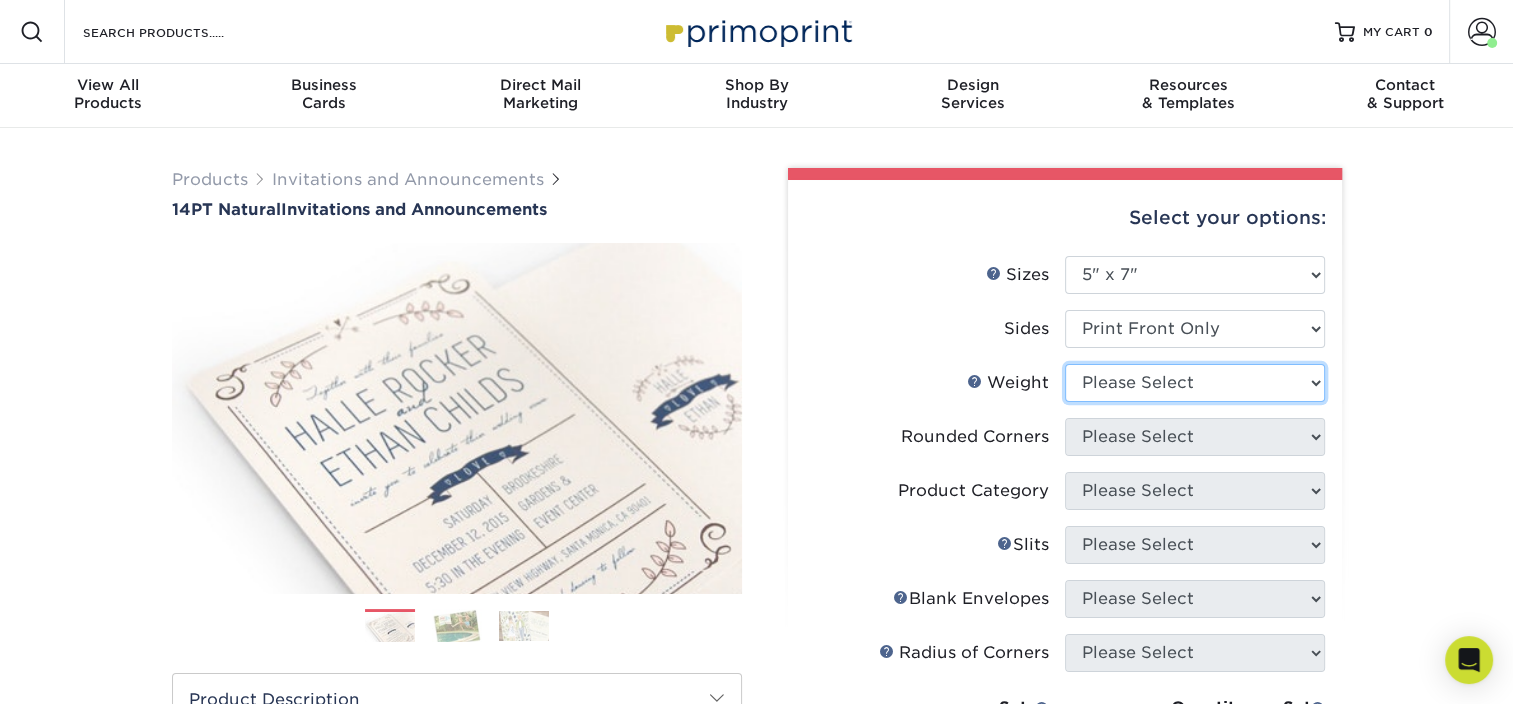 select on "14PTNT" 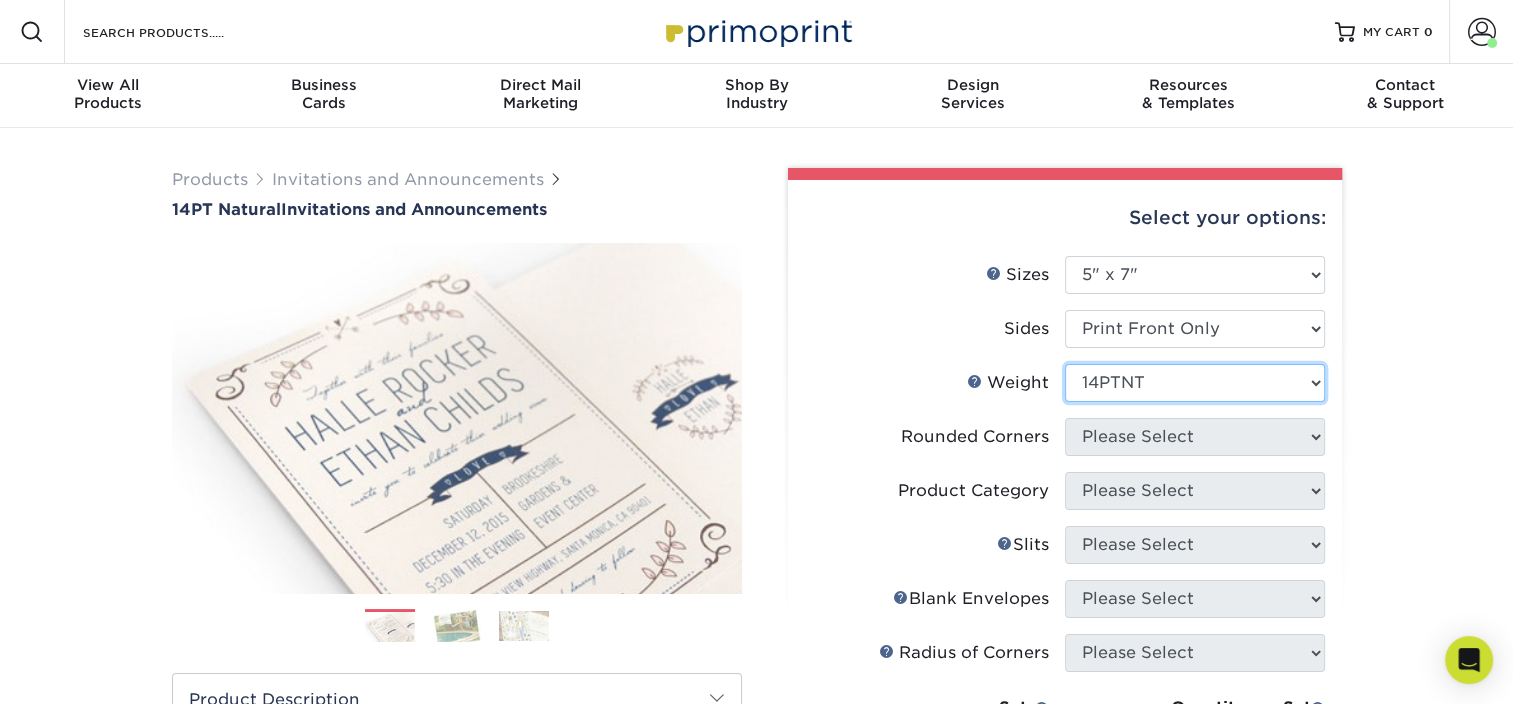 click on "Please Select 14PTNT" at bounding box center [1195, 383] 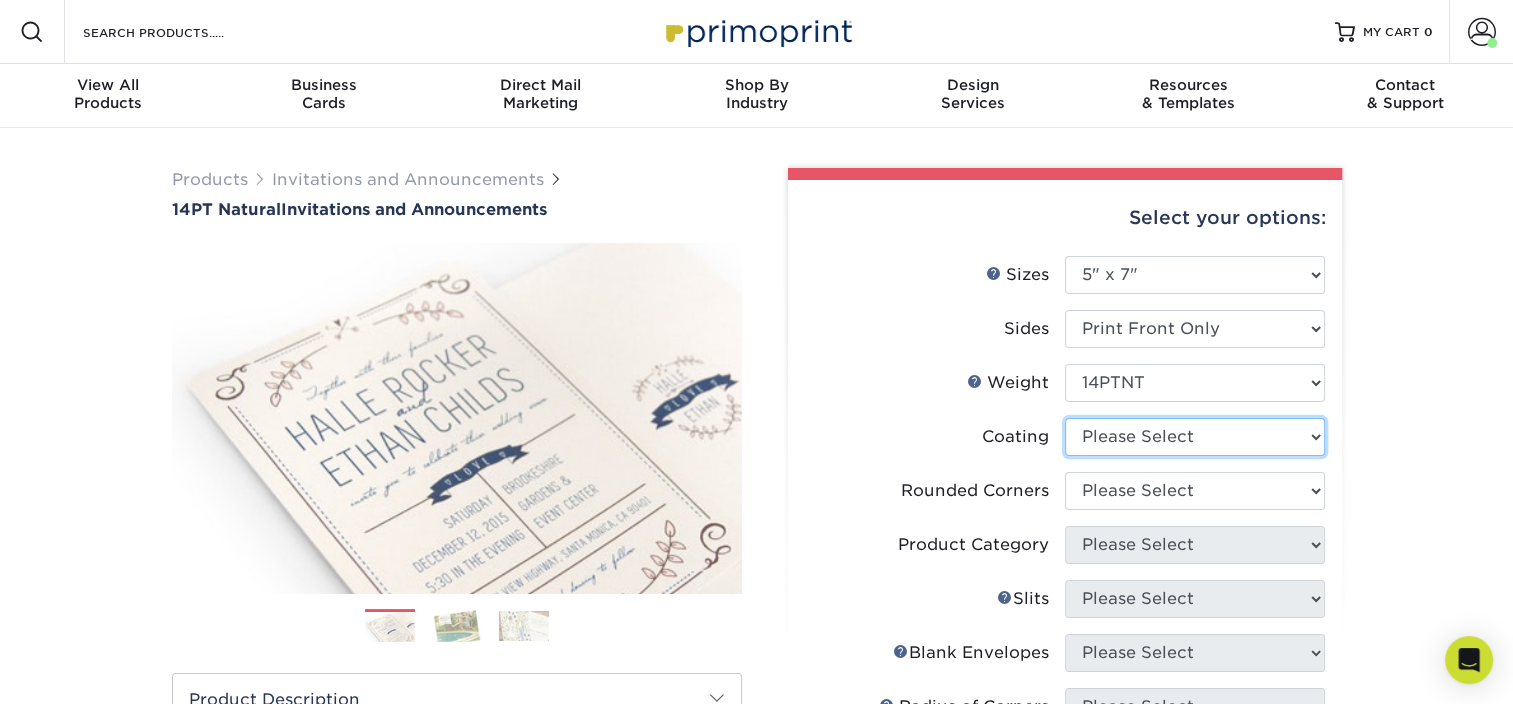 click at bounding box center [1195, 437] 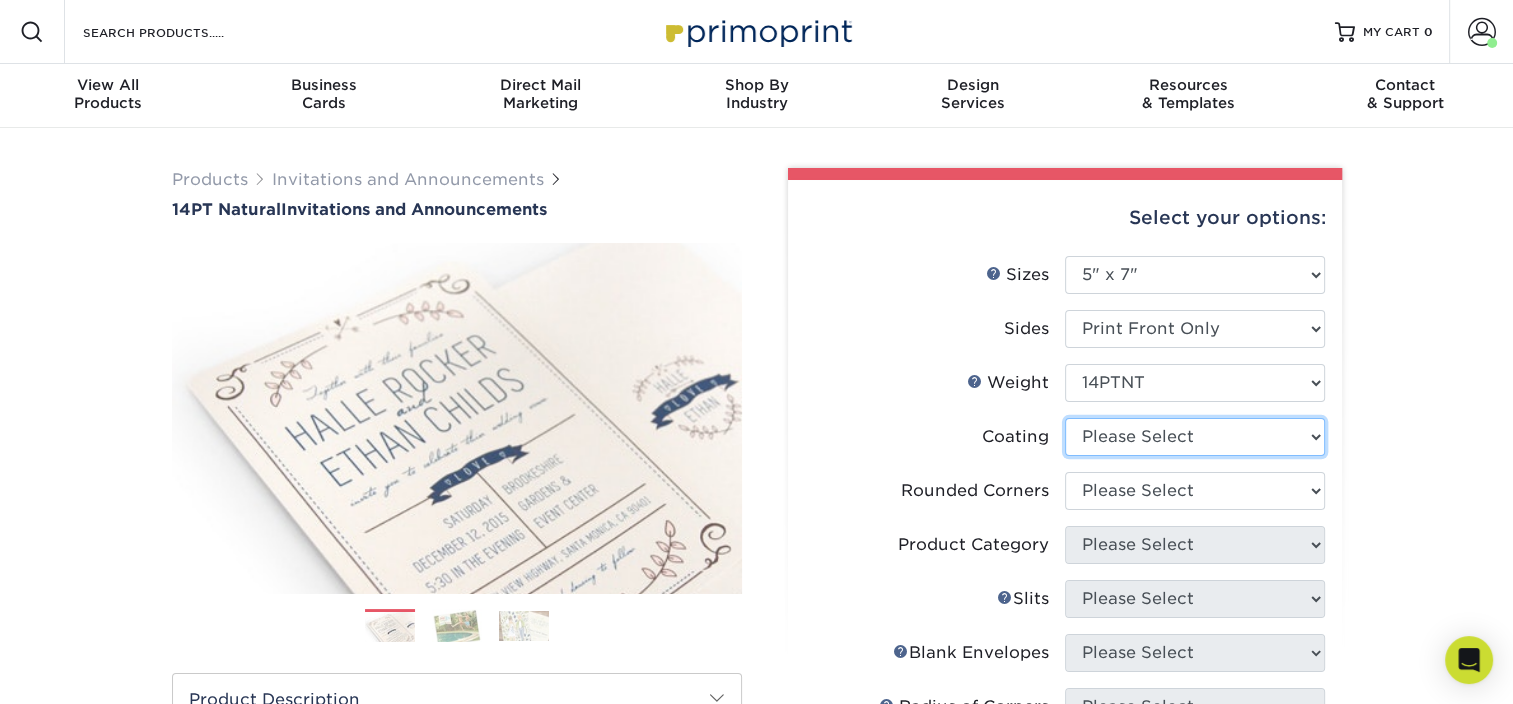 select on "3e7618de-abca-4bda-9f97-8b9129e913d8" 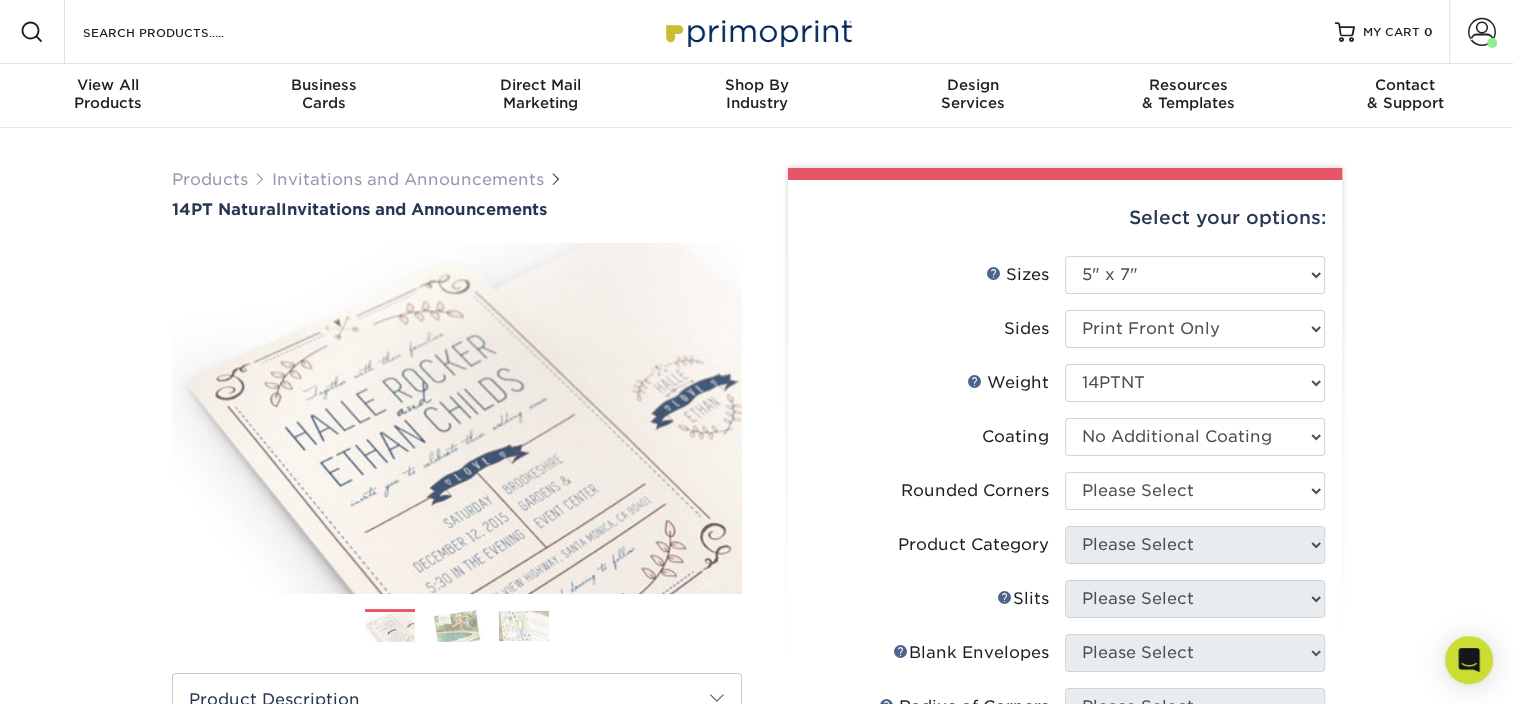 click at bounding box center (1195, 437) 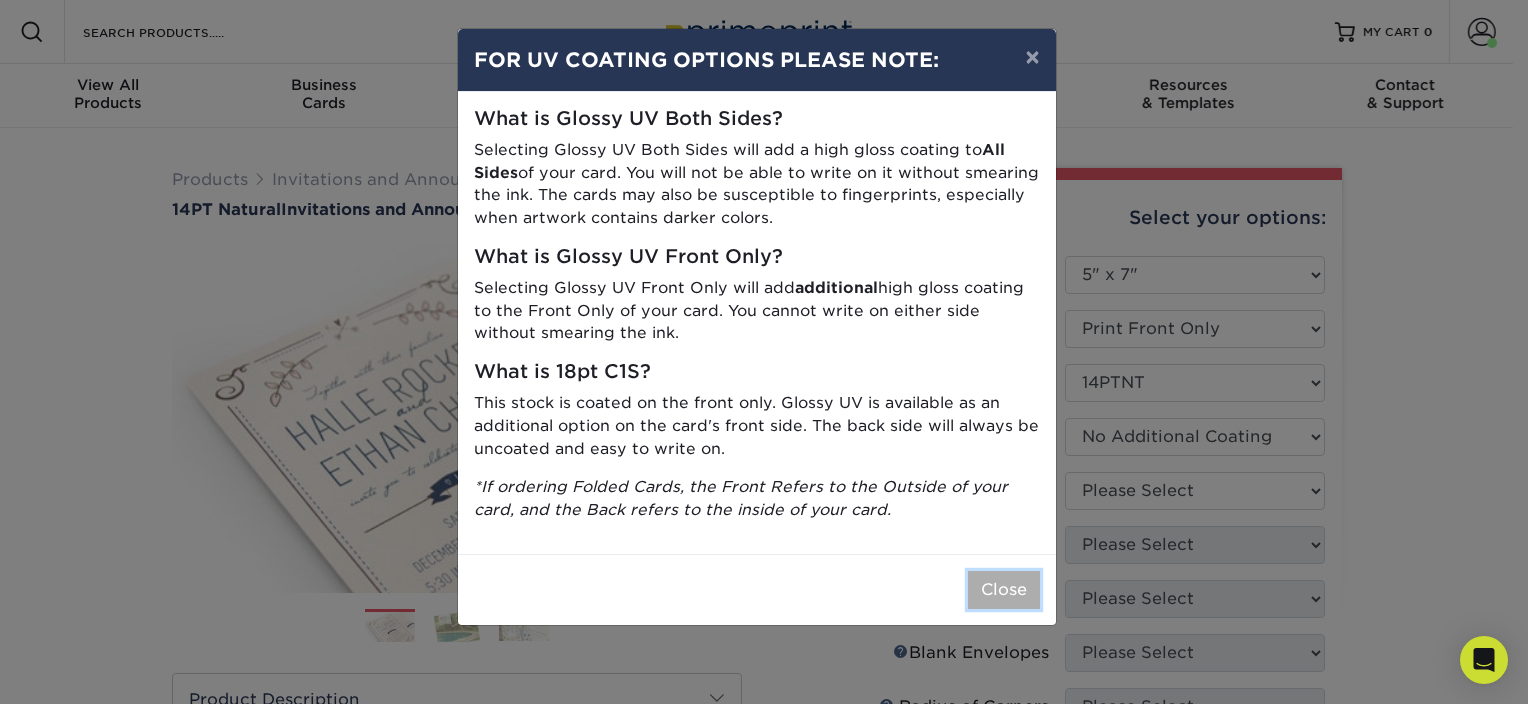 click on "Close" at bounding box center (1004, 590) 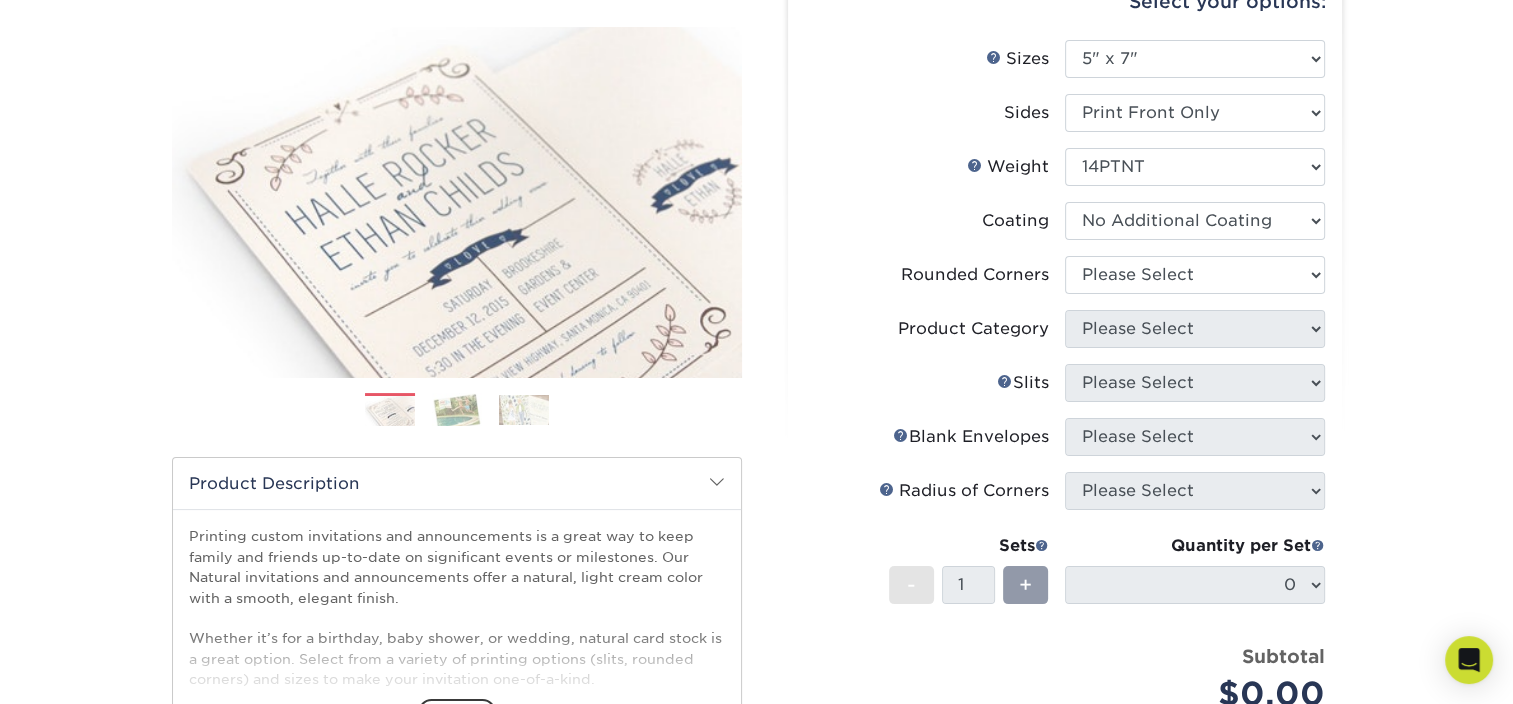 scroll, scrollTop: 300, scrollLeft: 0, axis: vertical 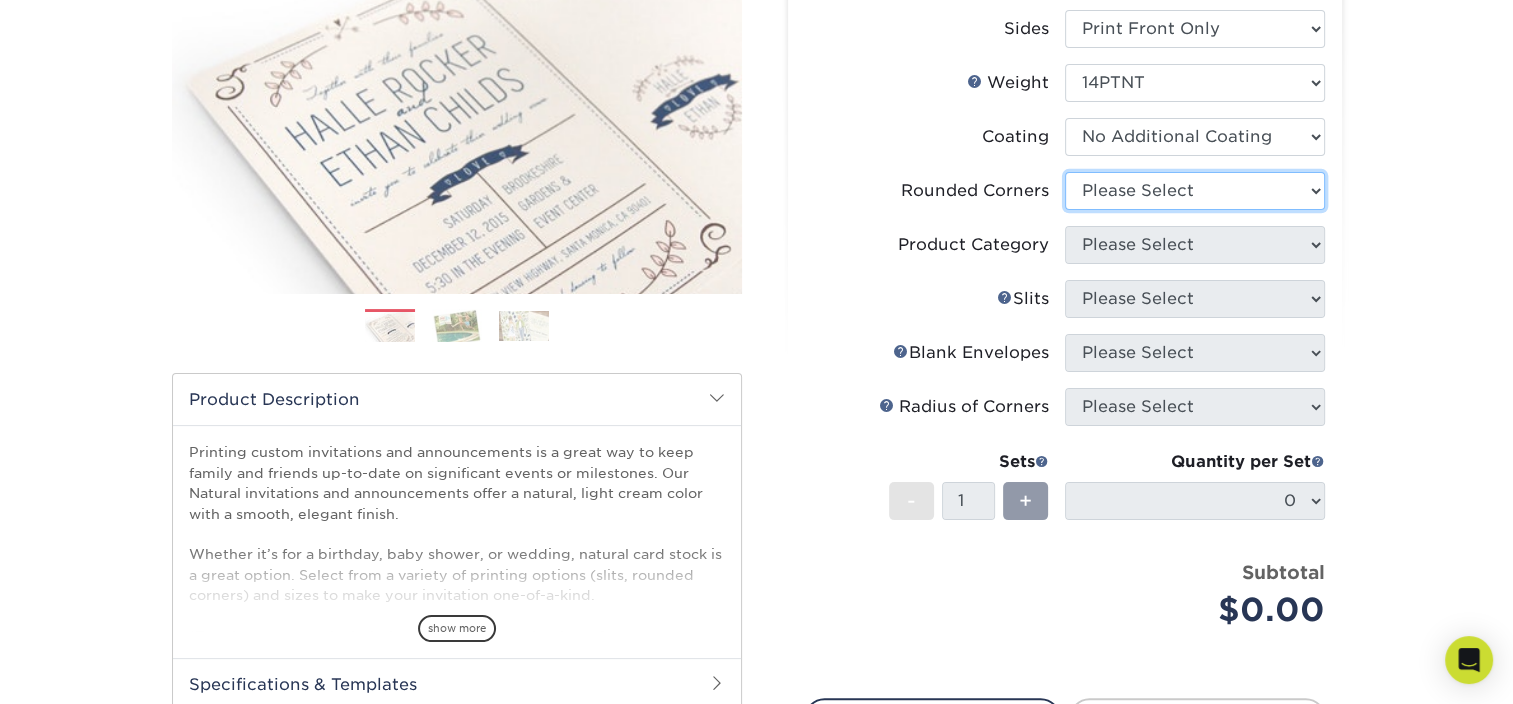 click on "Please Select
Yes - Round 4 Corners                                                    No" at bounding box center (1195, 191) 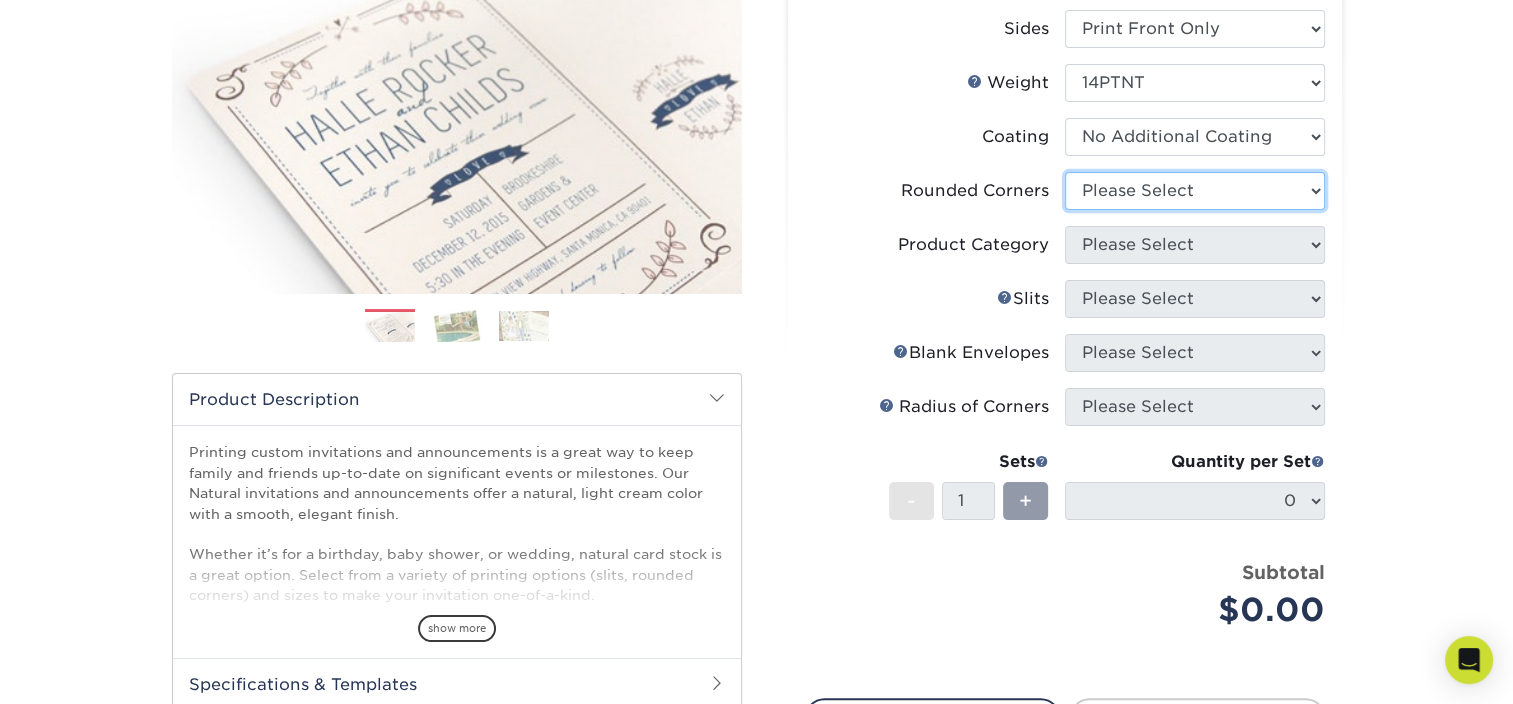 select on "7672df9e-0e0a-464d-8e1f-920c575e4da3" 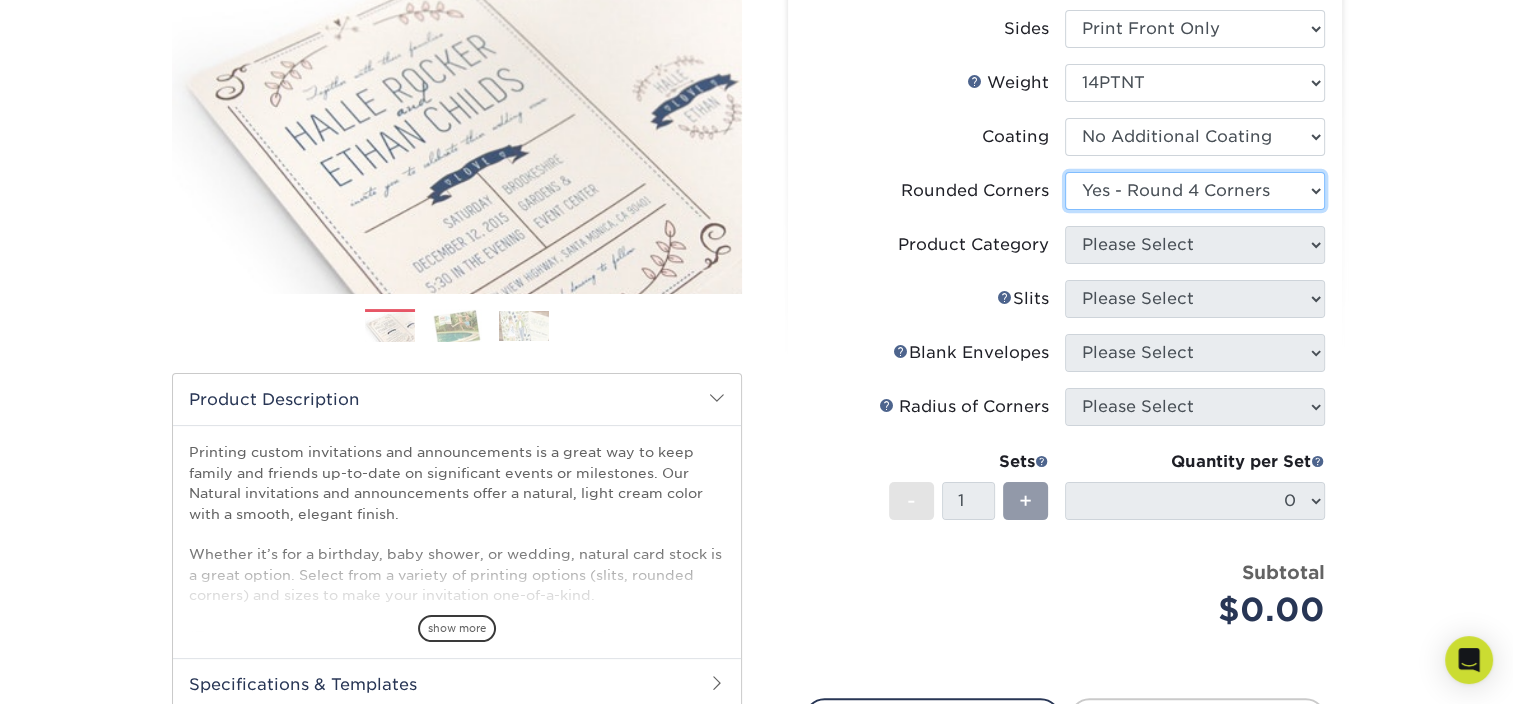 click on "Please Select
Yes - Round 4 Corners                                                    No" at bounding box center [1195, 191] 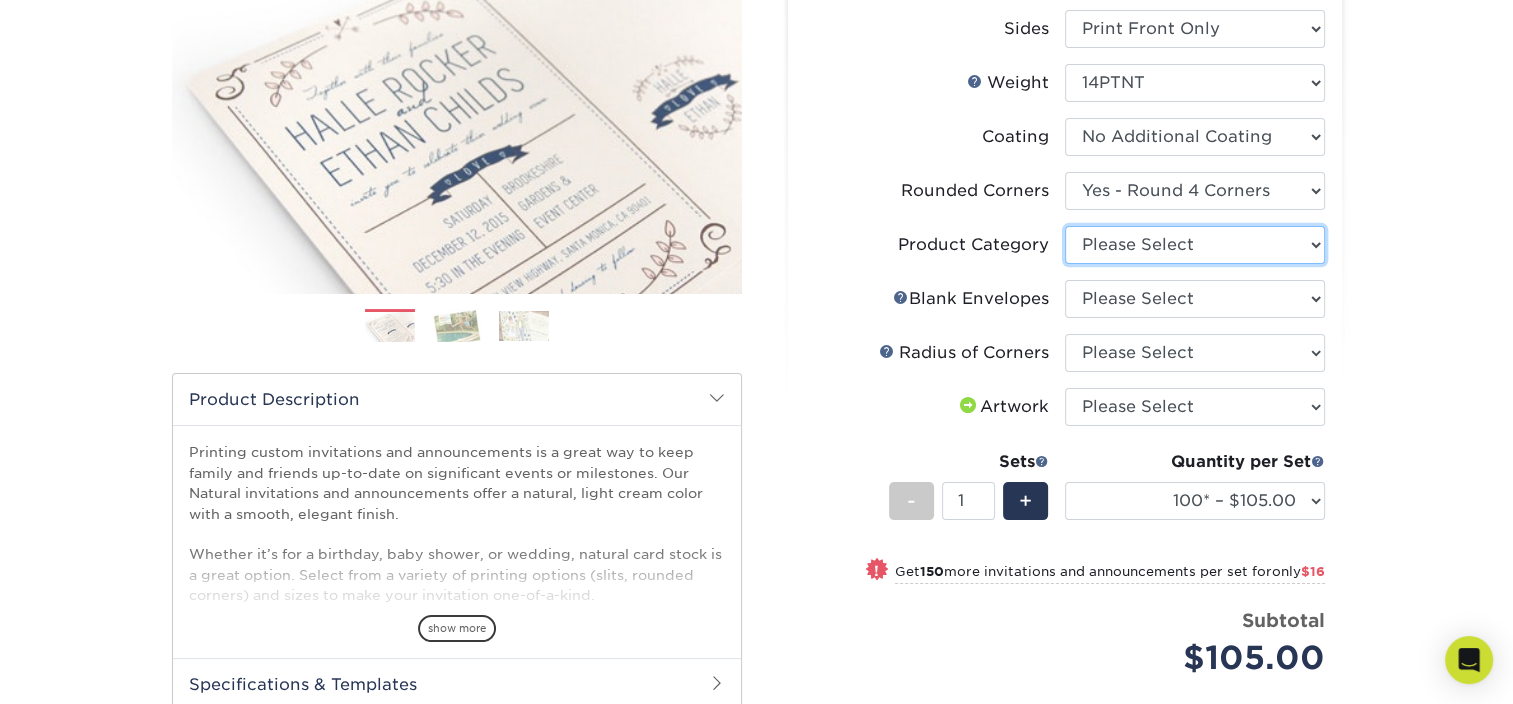 click on "Please Select Announcement Cards" at bounding box center (1195, 245) 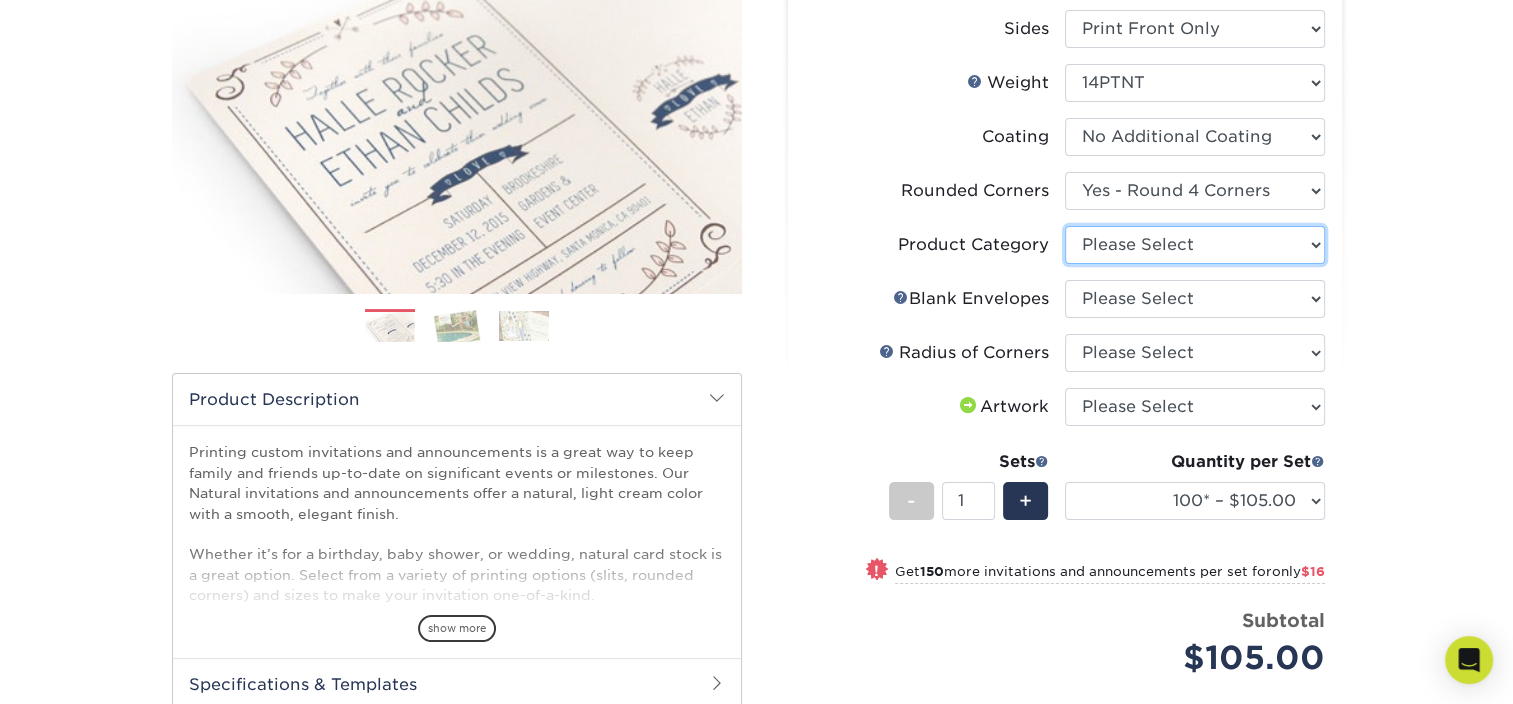 select on "afc43903-b91d-4869-9f05-9fa1eb7dcbea" 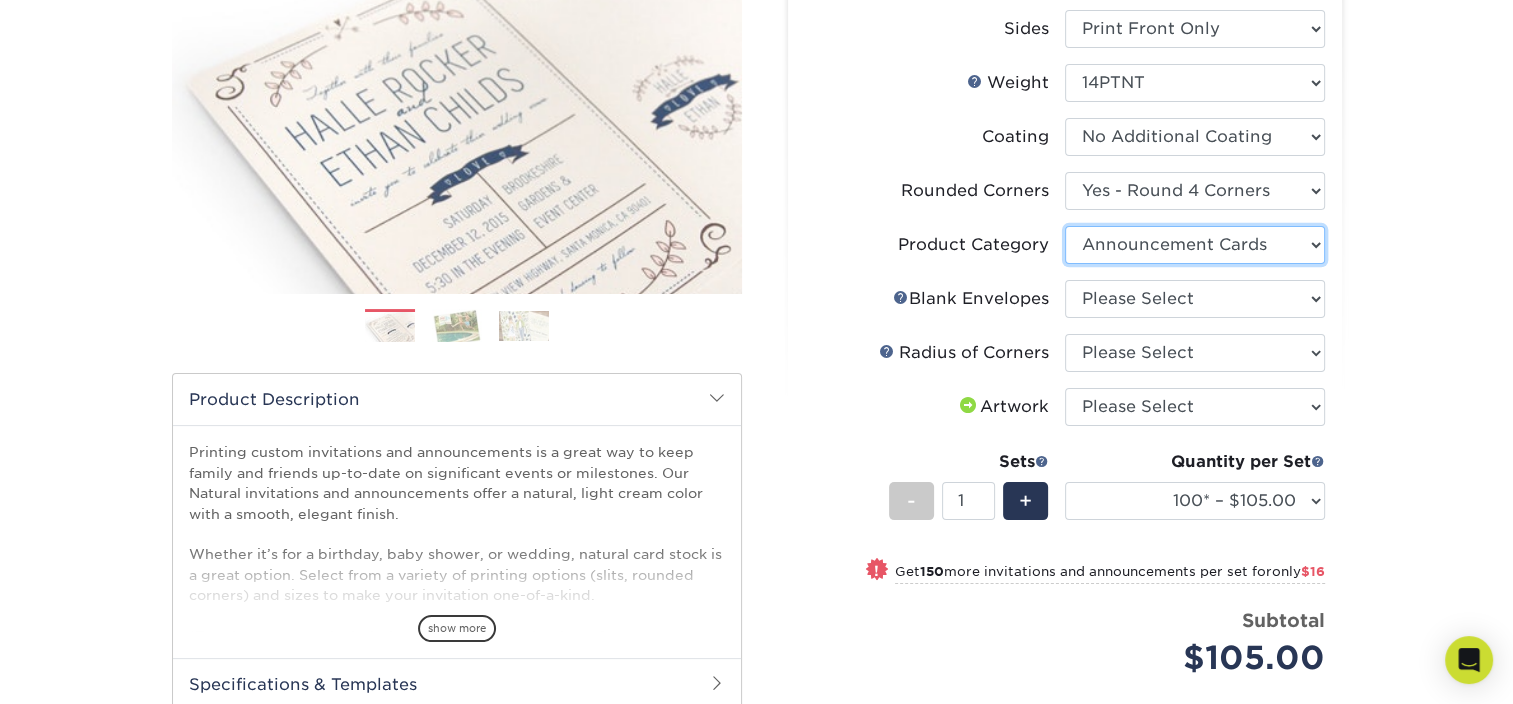click on "Please Select Announcement Cards" at bounding box center (1195, 245) 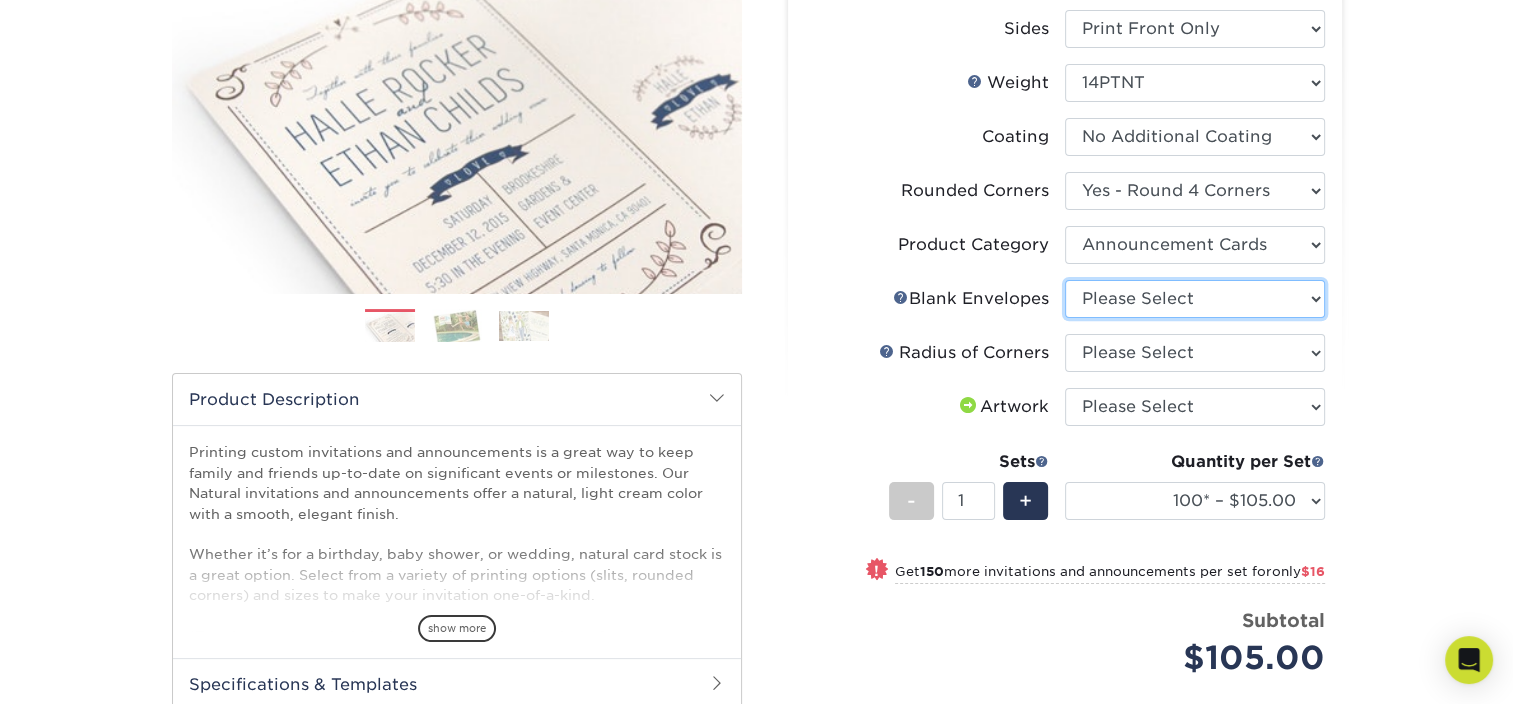 click on "Please Select No Blank Envelopes Yes 100 Natural Envelopes A7 Yes 250 Natural Envelopes A7 Yes 500 Natural Envelopes A7 Yes 1000 Natural Envelopes A7" at bounding box center [1195, 299] 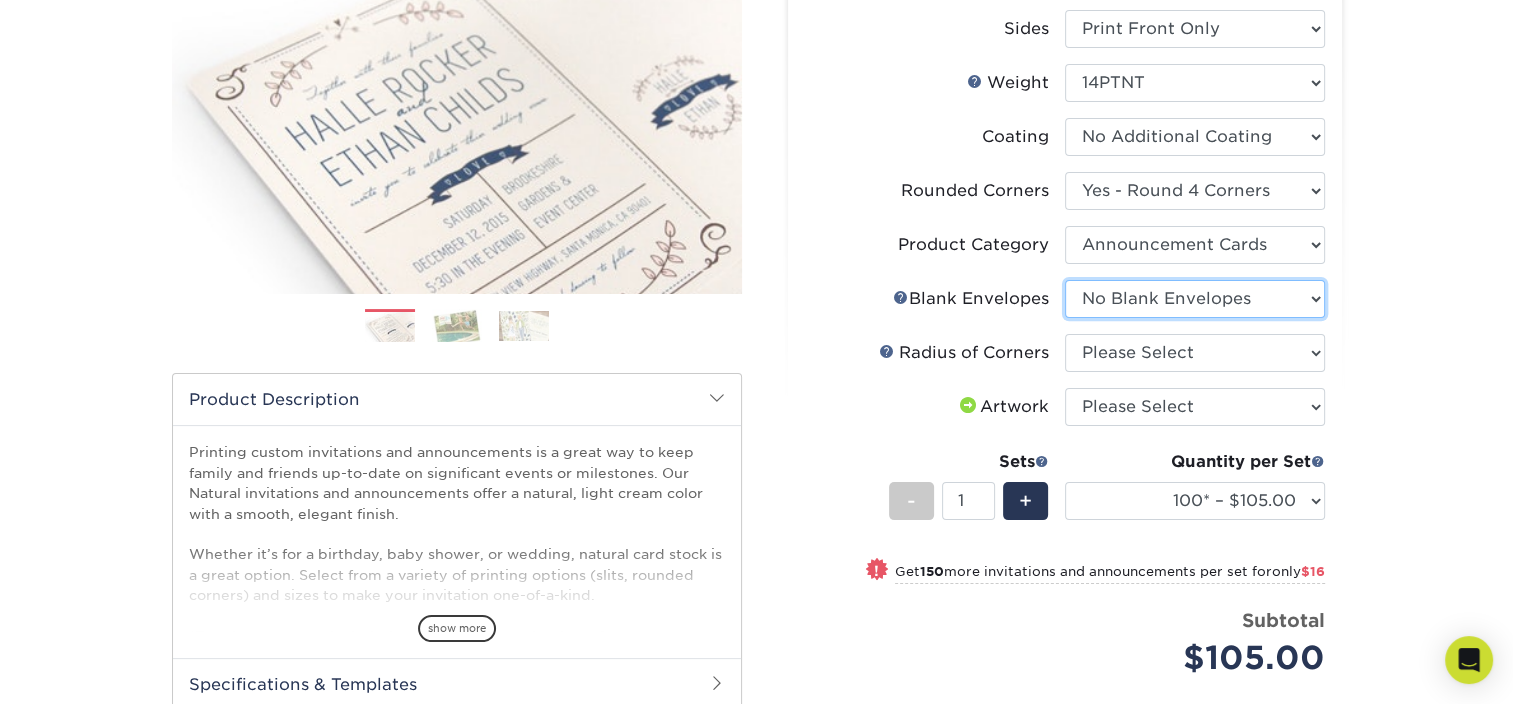 click on "Please Select No Blank Envelopes Yes 100 Natural Envelopes A7 Yes 250 Natural Envelopes A7 Yes 500 Natural Envelopes A7 Yes 1000 Natural Envelopes A7" at bounding box center [1195, 299] 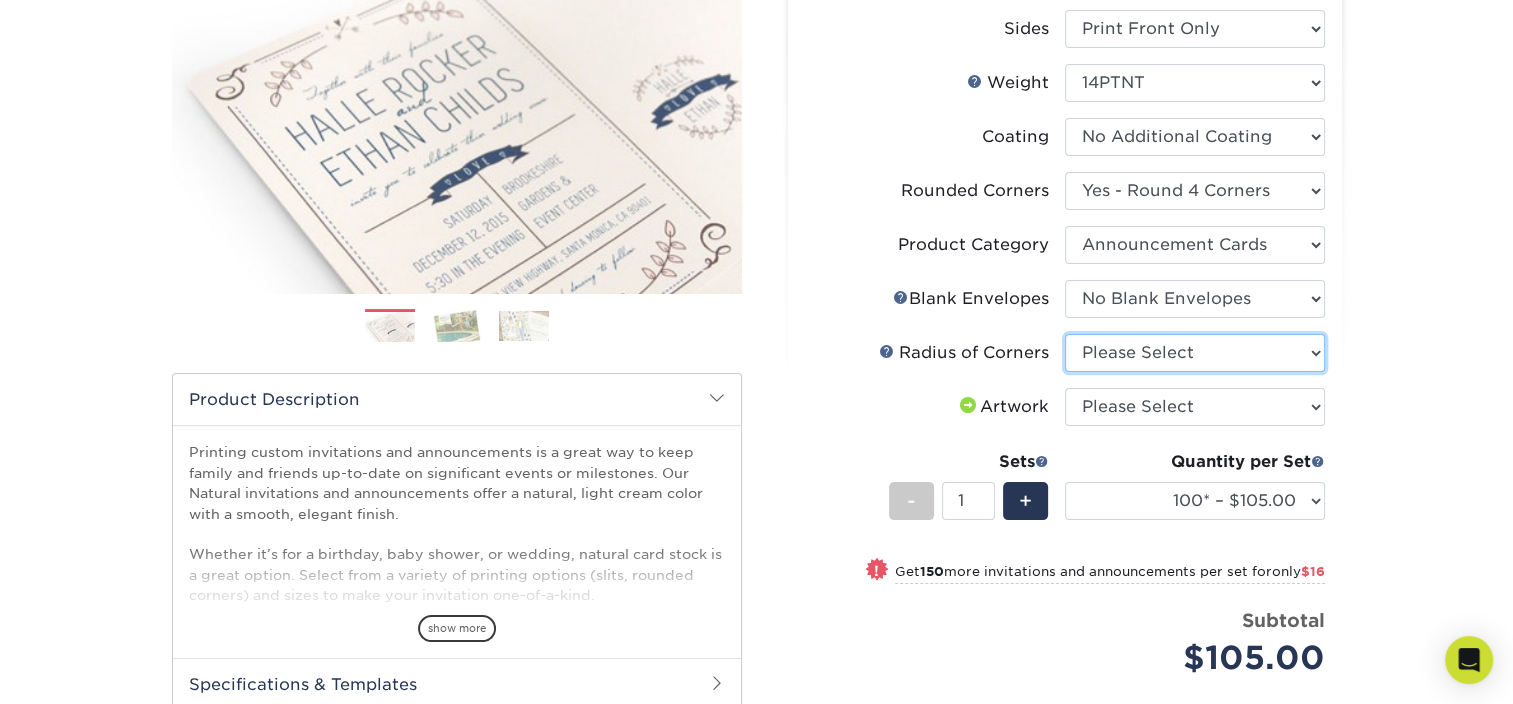 click on "Please Select Rounded 1/8" Rounded 1/4"" at bounding box center [1195, 353] 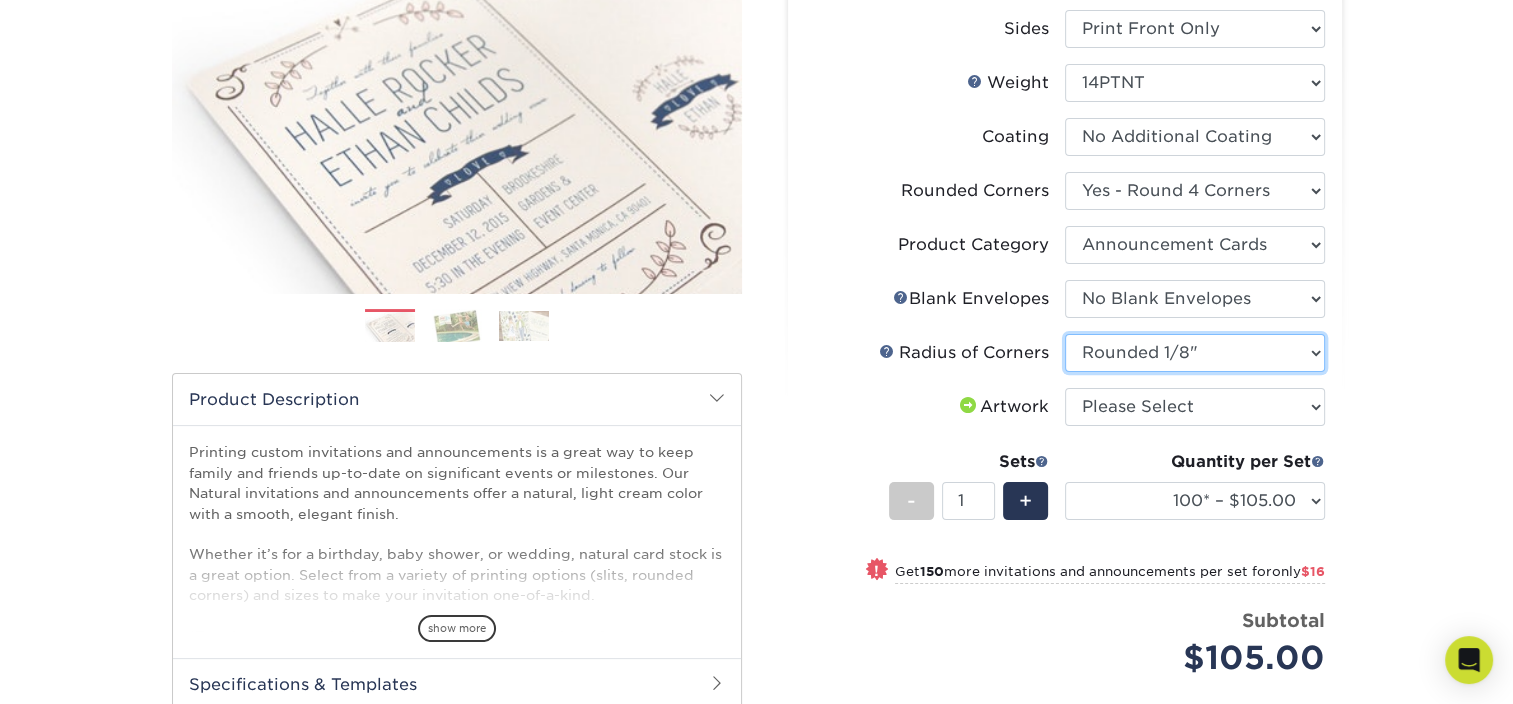 click on "Please Select Rounded 1/8" Rounded 1/4"" at bounding box center [1195, 353] 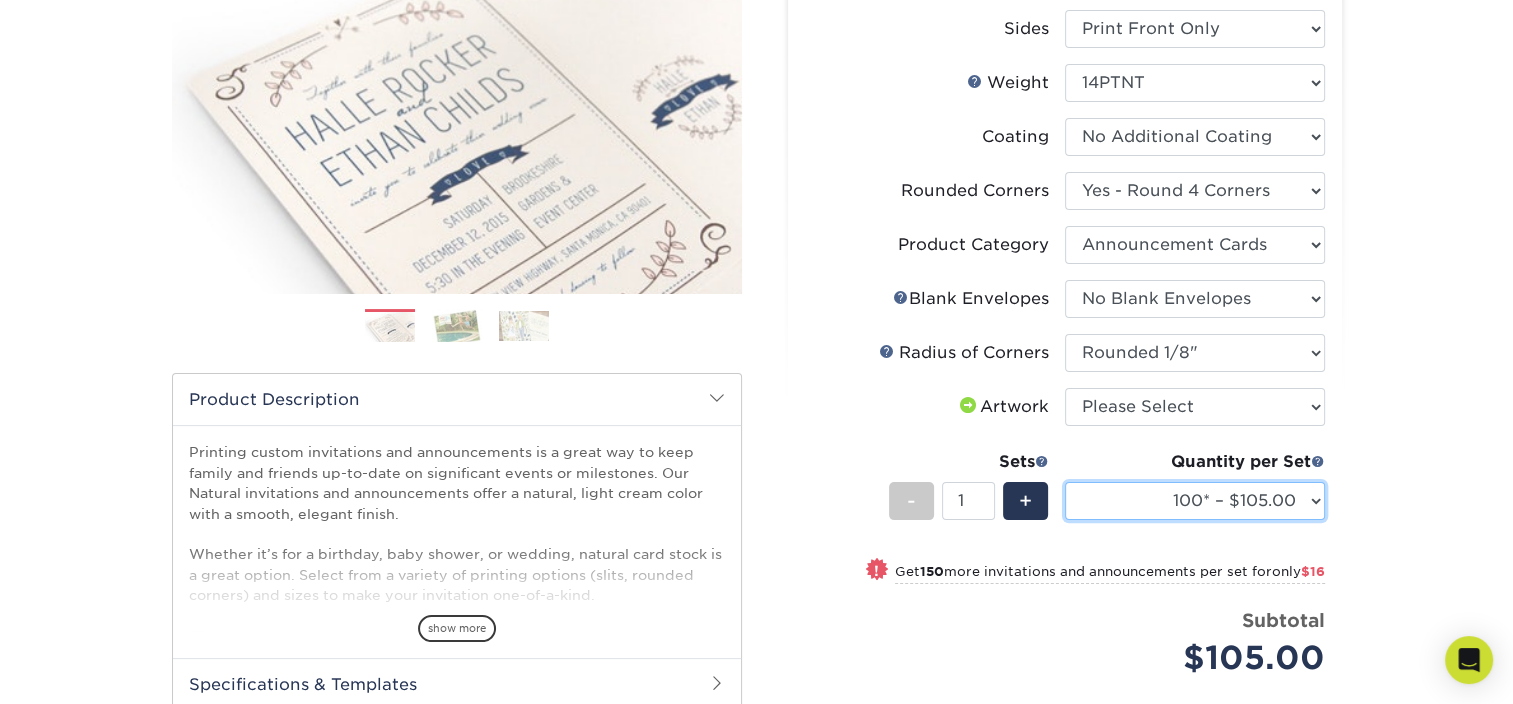click on "100* – $105.00 250* – $121.00 500* – $151.00 1000* – $276.00" at bounding box center [1195, 501] 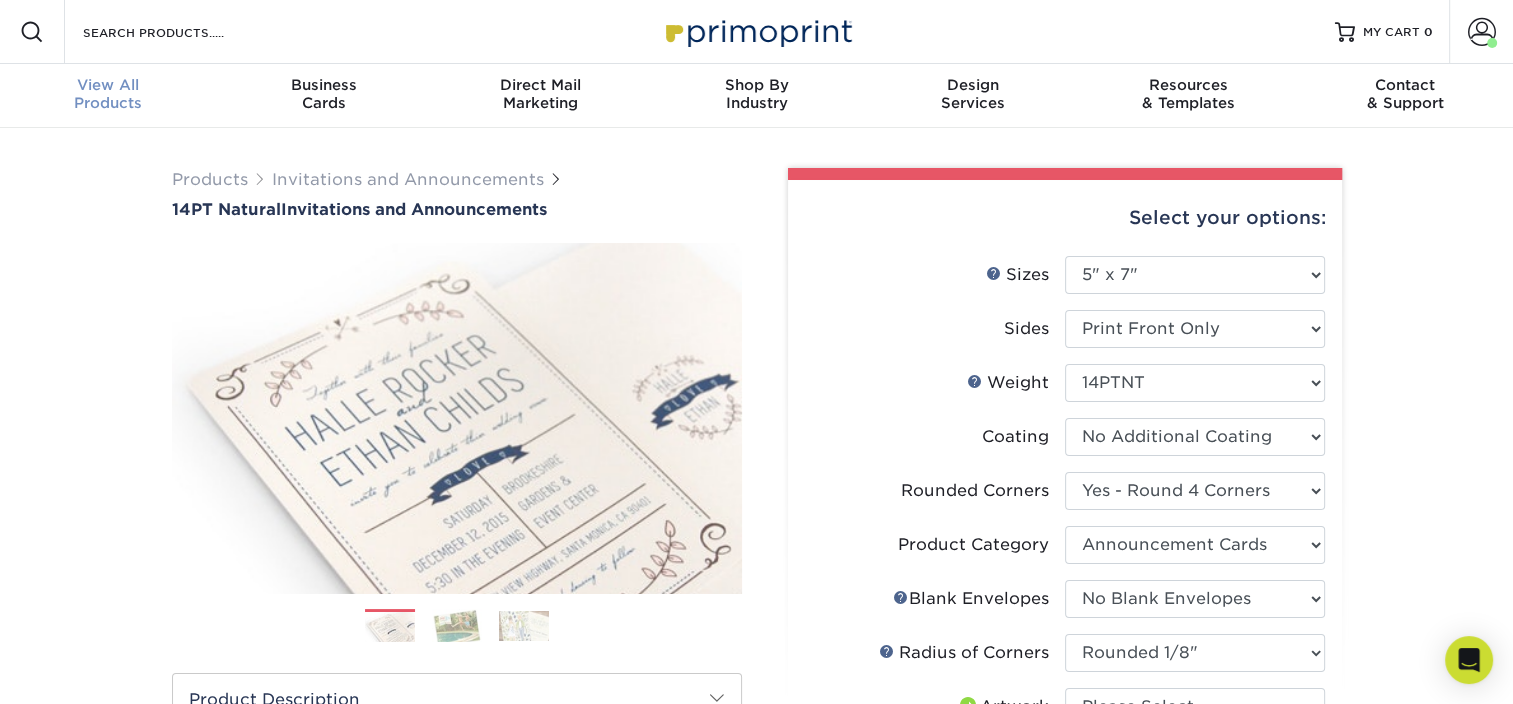 scroll, scrollTop: 0, scrollLeft: 0, axis: both 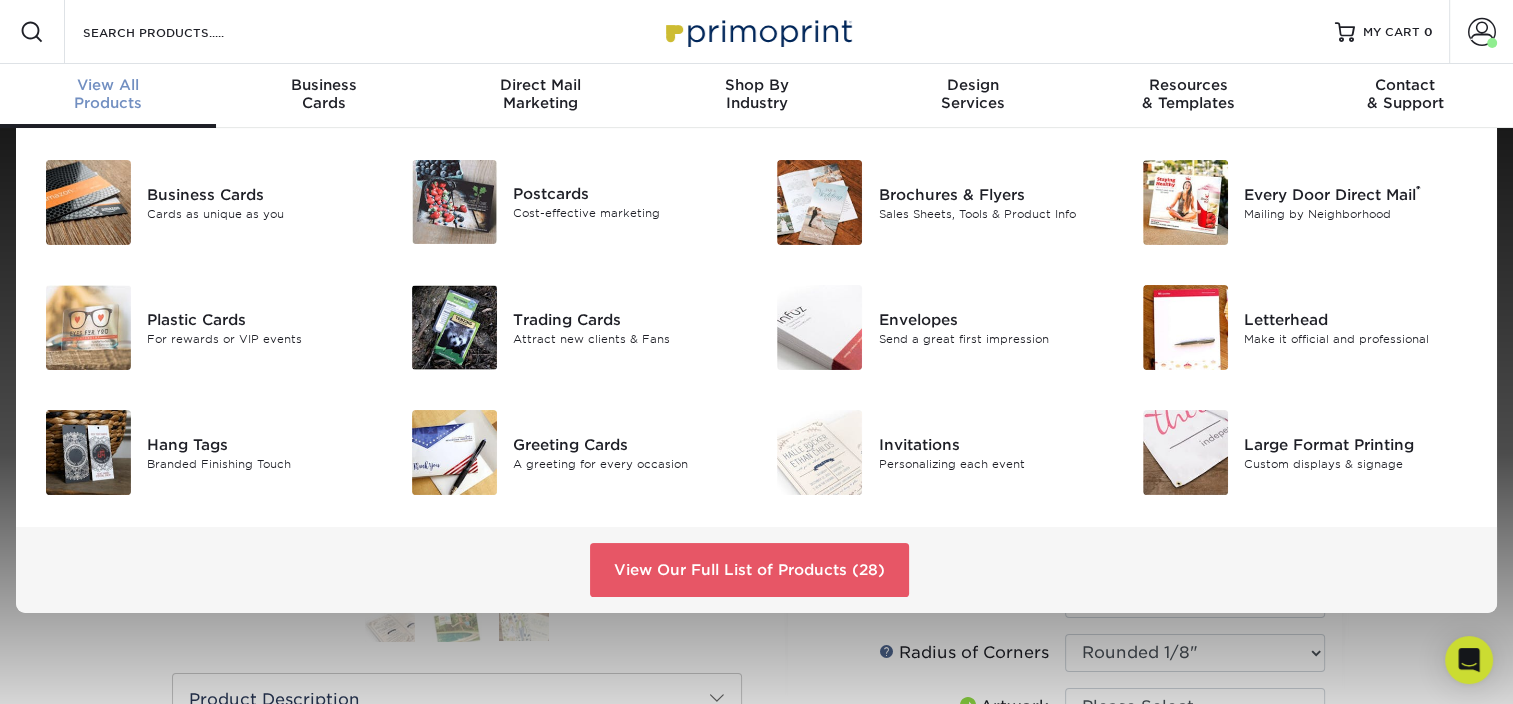 click on "View All" at bounding box center [108, 85] 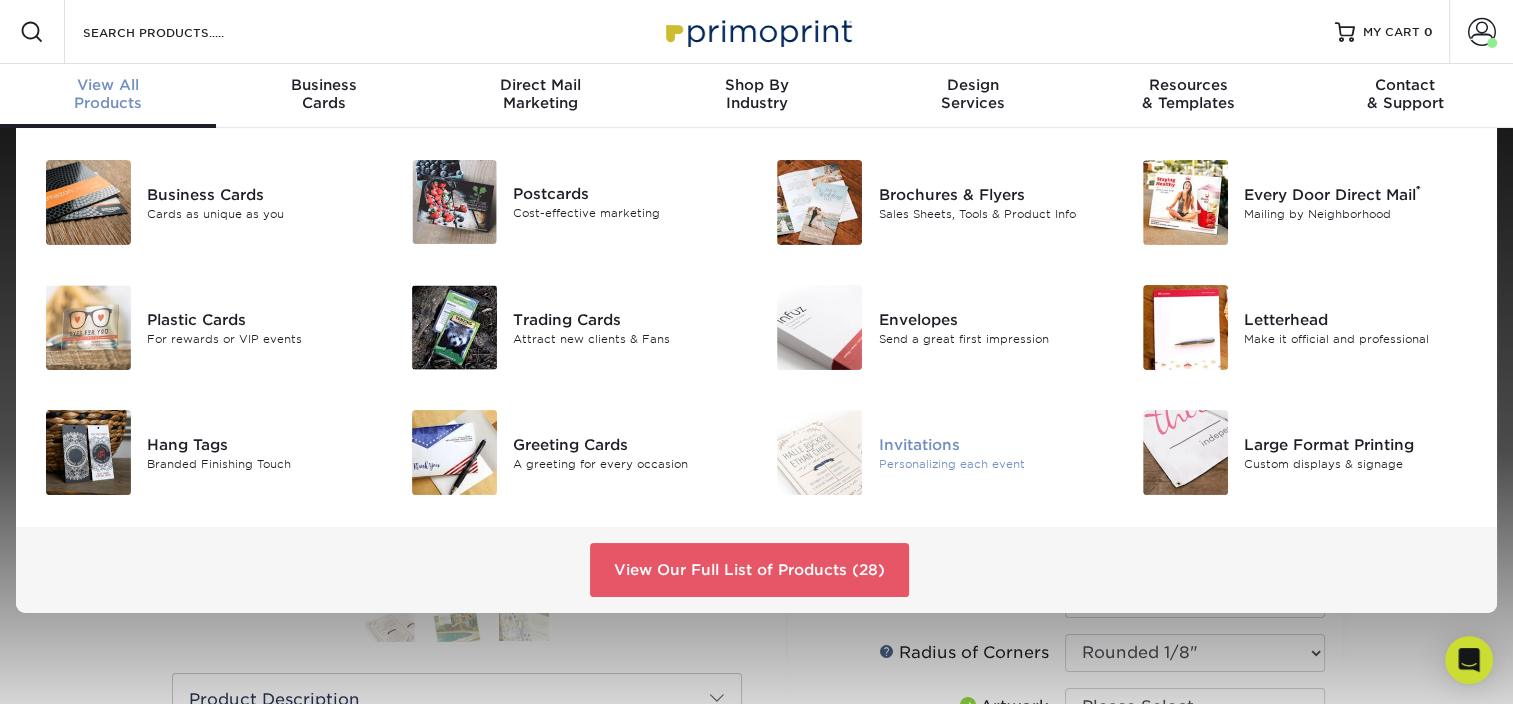 click on "Invitations" at bounding box center (992, 444) 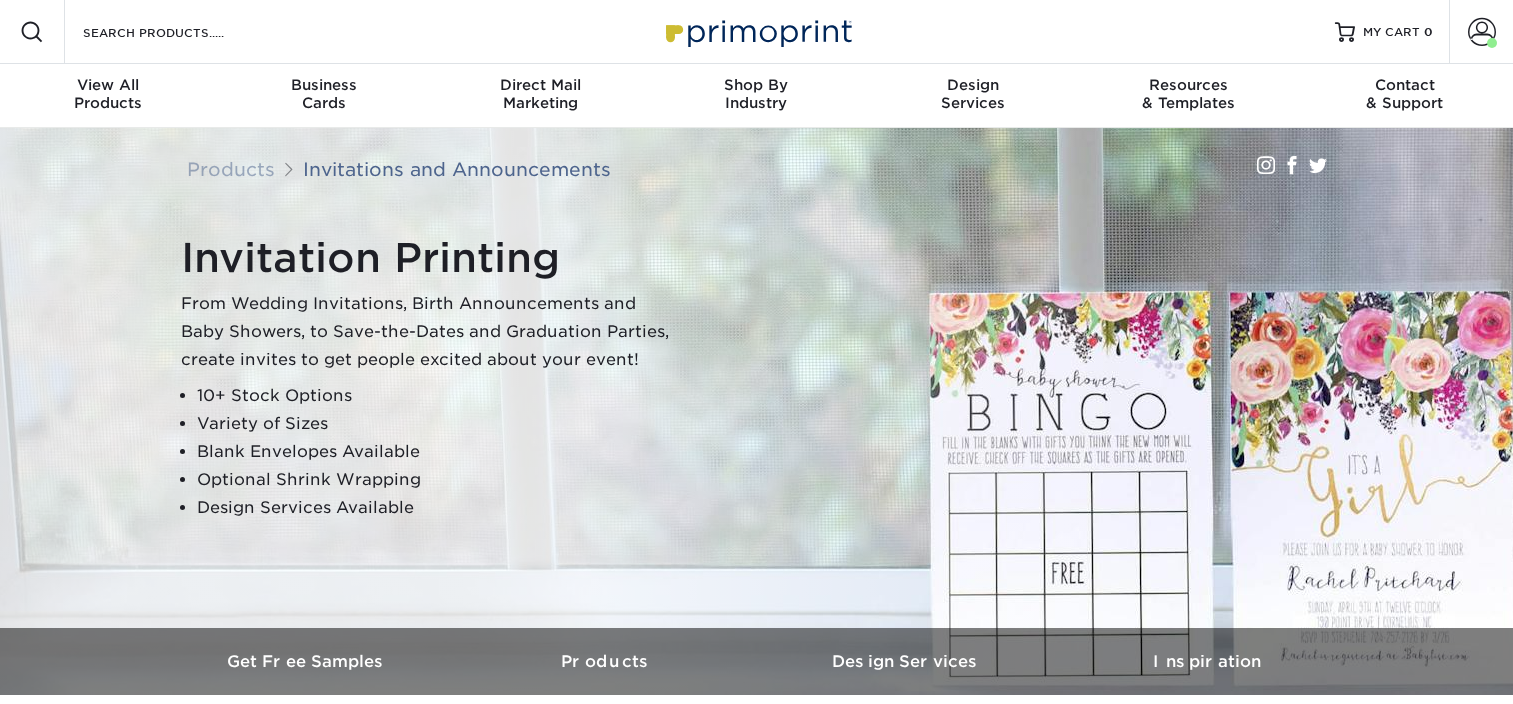 scroll, scrollTop: 0, scrollLeft: 0, axis: both 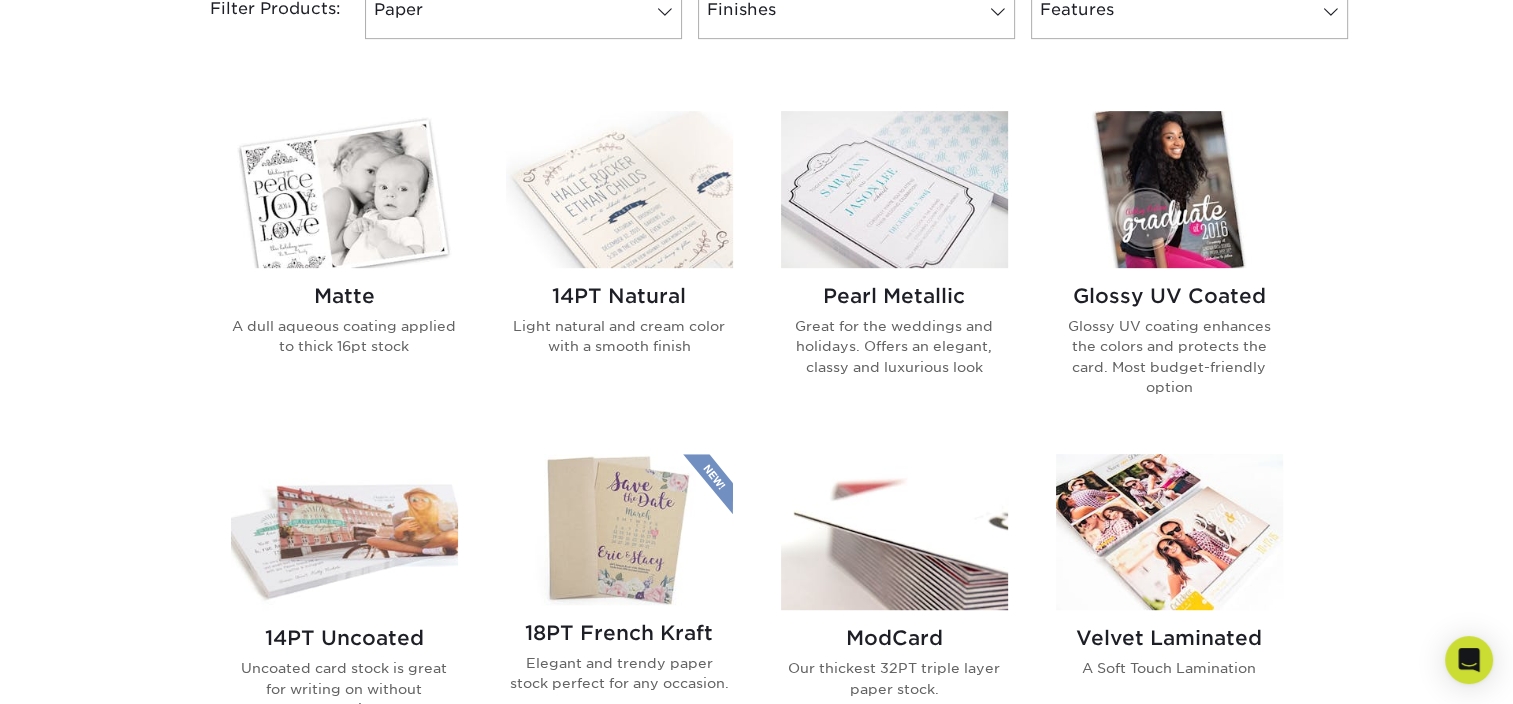 click at bounding box center [344, 189] 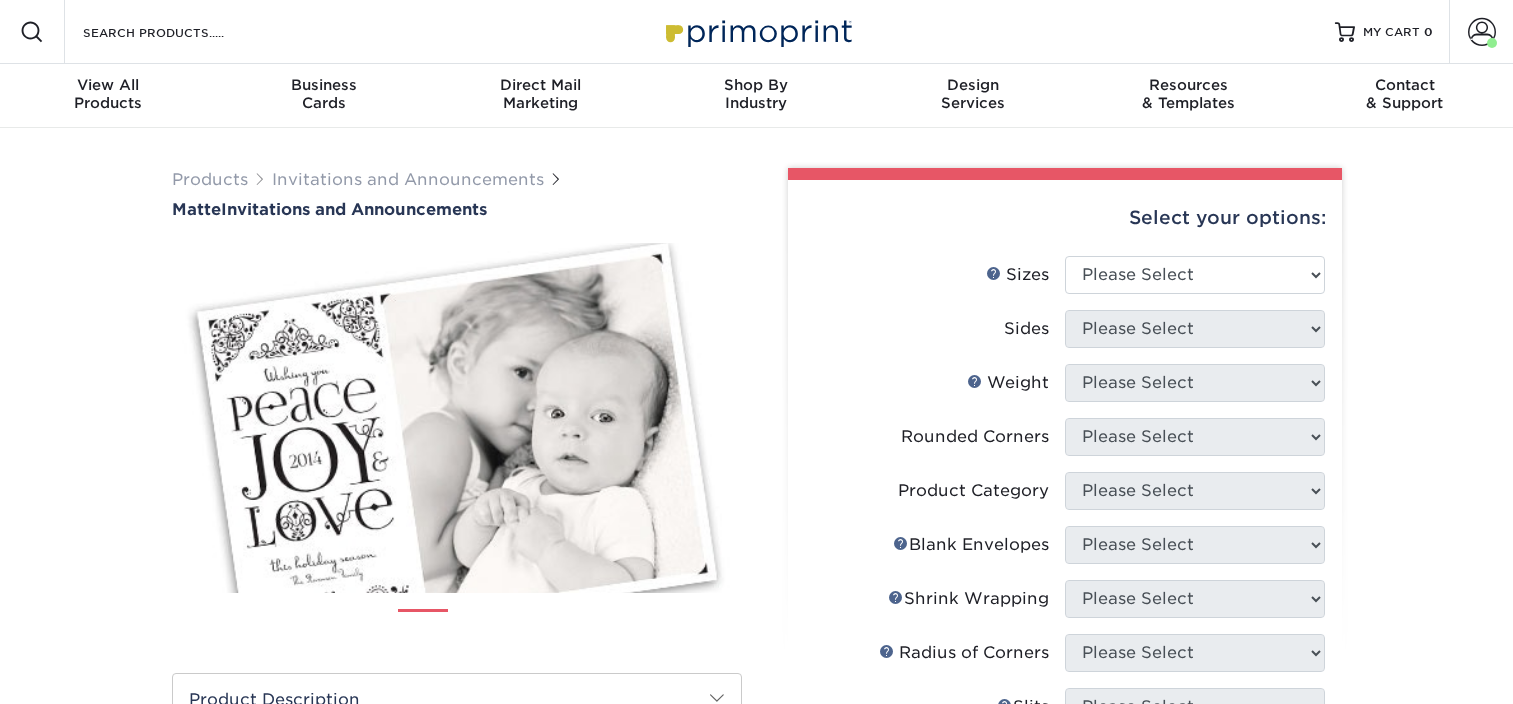 scroll, scrollTop: 0, scrollLeft: 0, axis: both 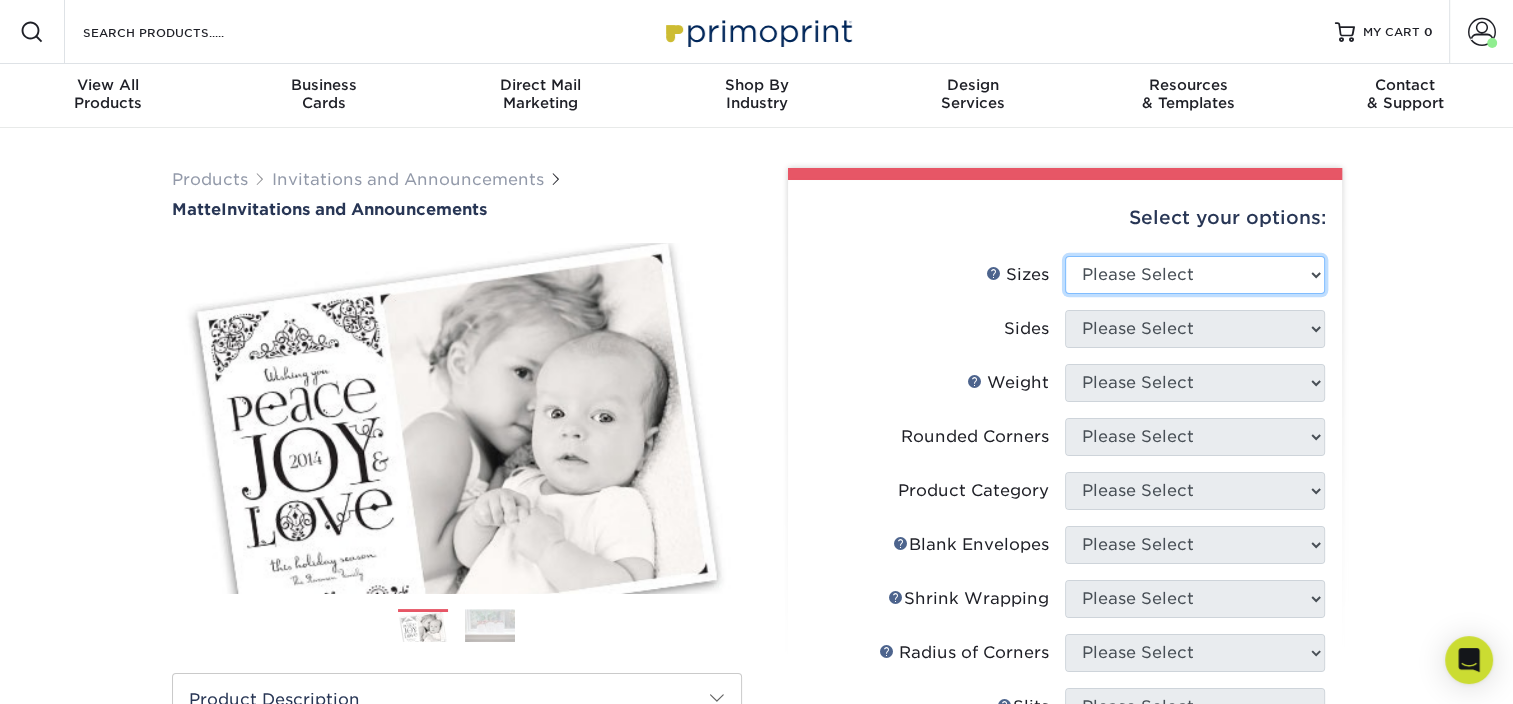 click on "Please Select
4.25" x 5.5"
4.25" x 6"
5" x 7"
5.5" x 8.5"
6" x 6"" at bounding box center (1195, 275) 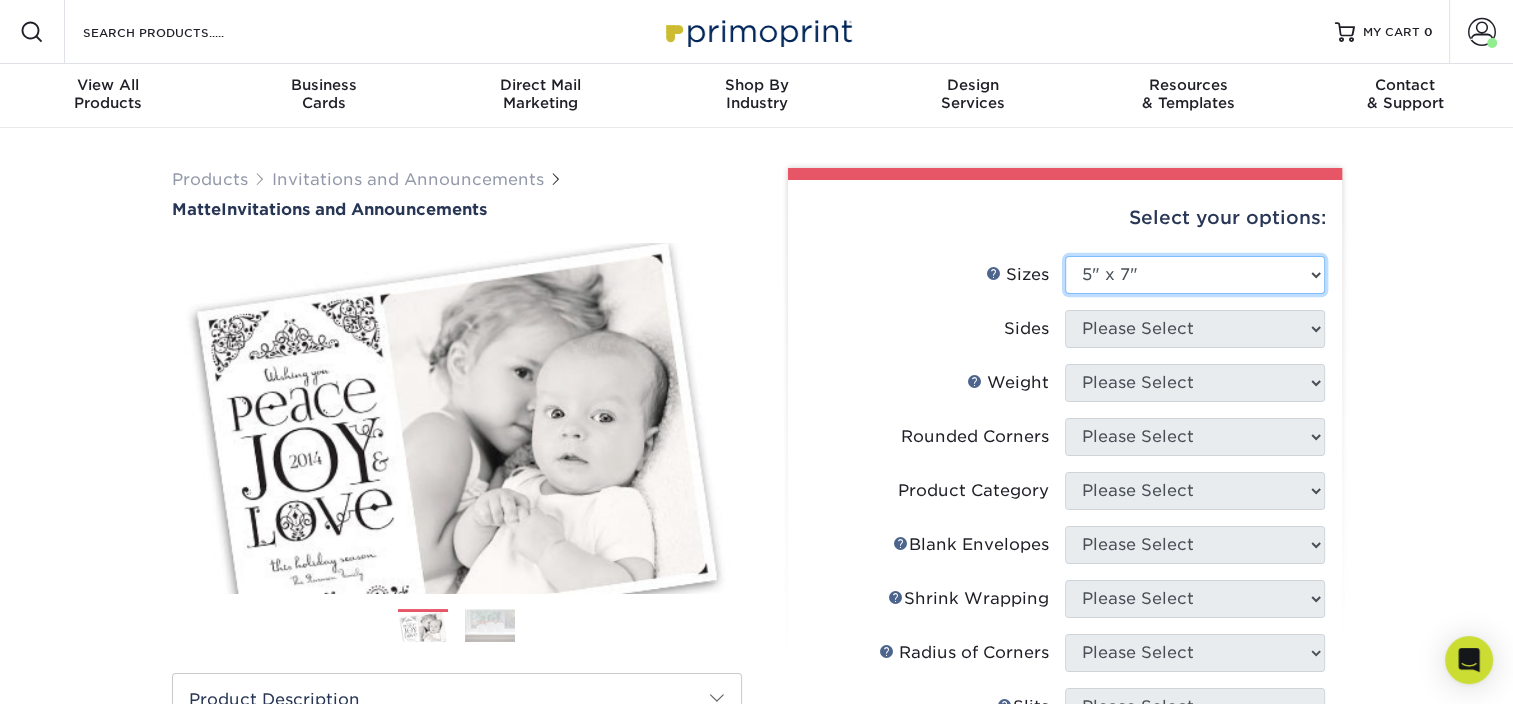 click on "Please Select
4.25" x 5.5"
4.25" x 6"
5" x 7"
5.5" x 8.5"
6" x 6"" at bounding box center [1195, 275] 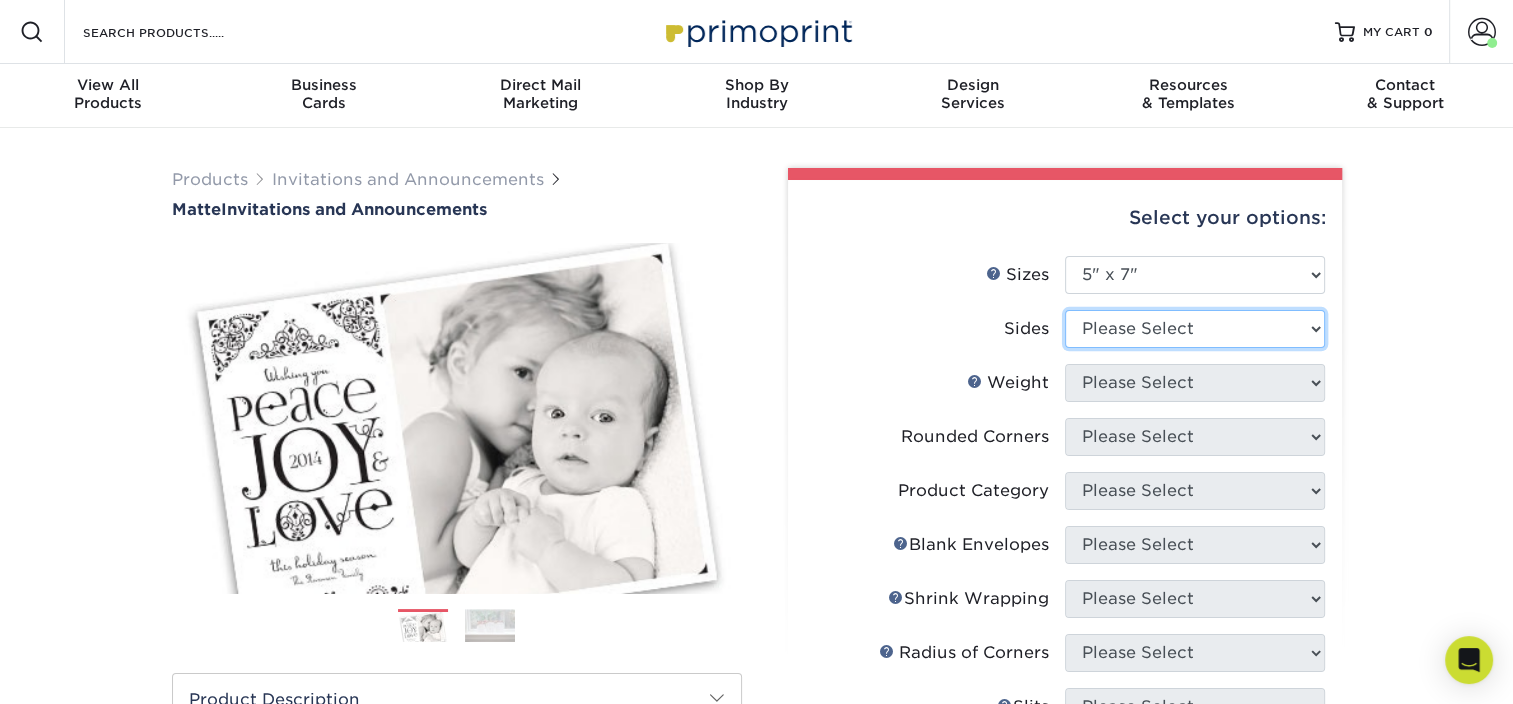 click on "Please Select Print Both Sides Print Front Only" at bounding box center [1195, 329] 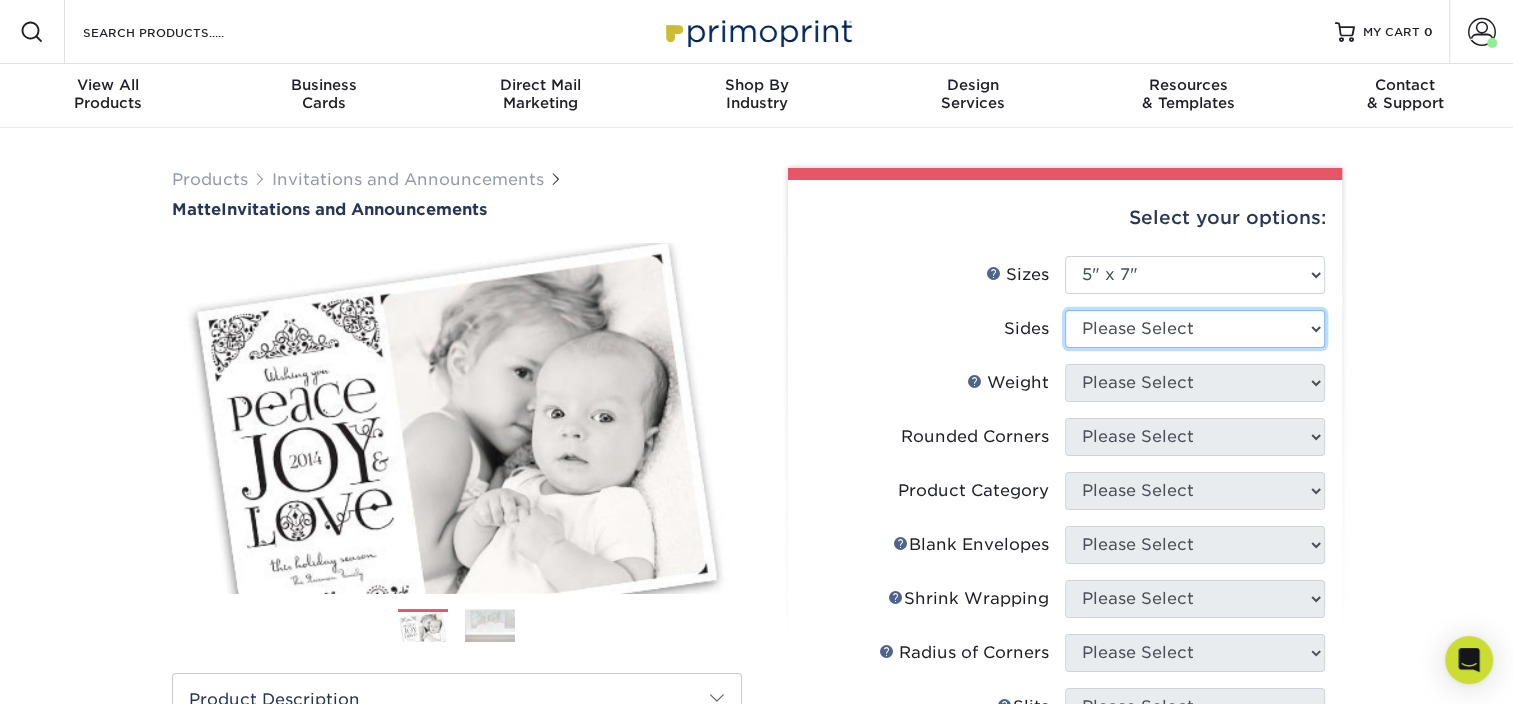 select on "32d3c223-f82c-492b-b915-ba065a00862f" 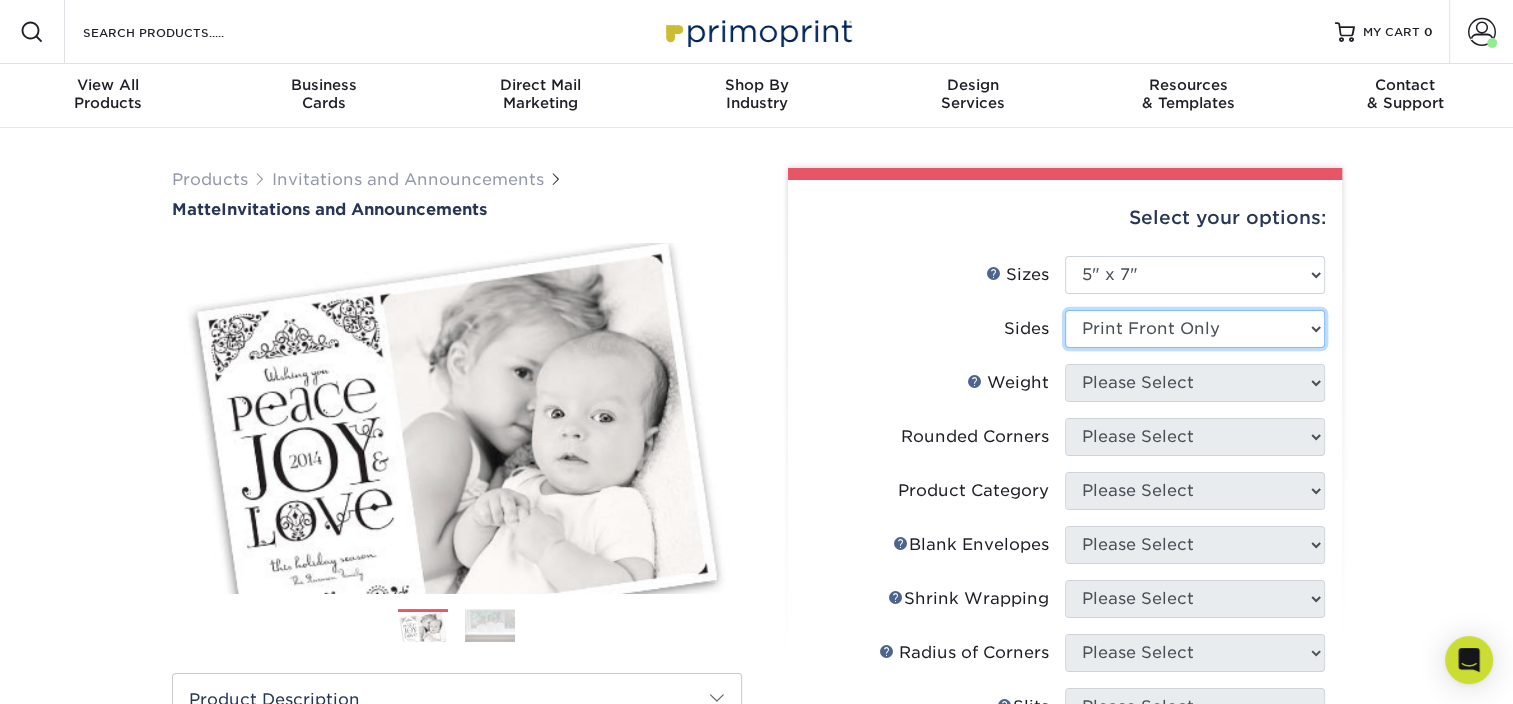 click on "Please Select Print Both Sides Print Front Only" at bounding box center [1195, 329] 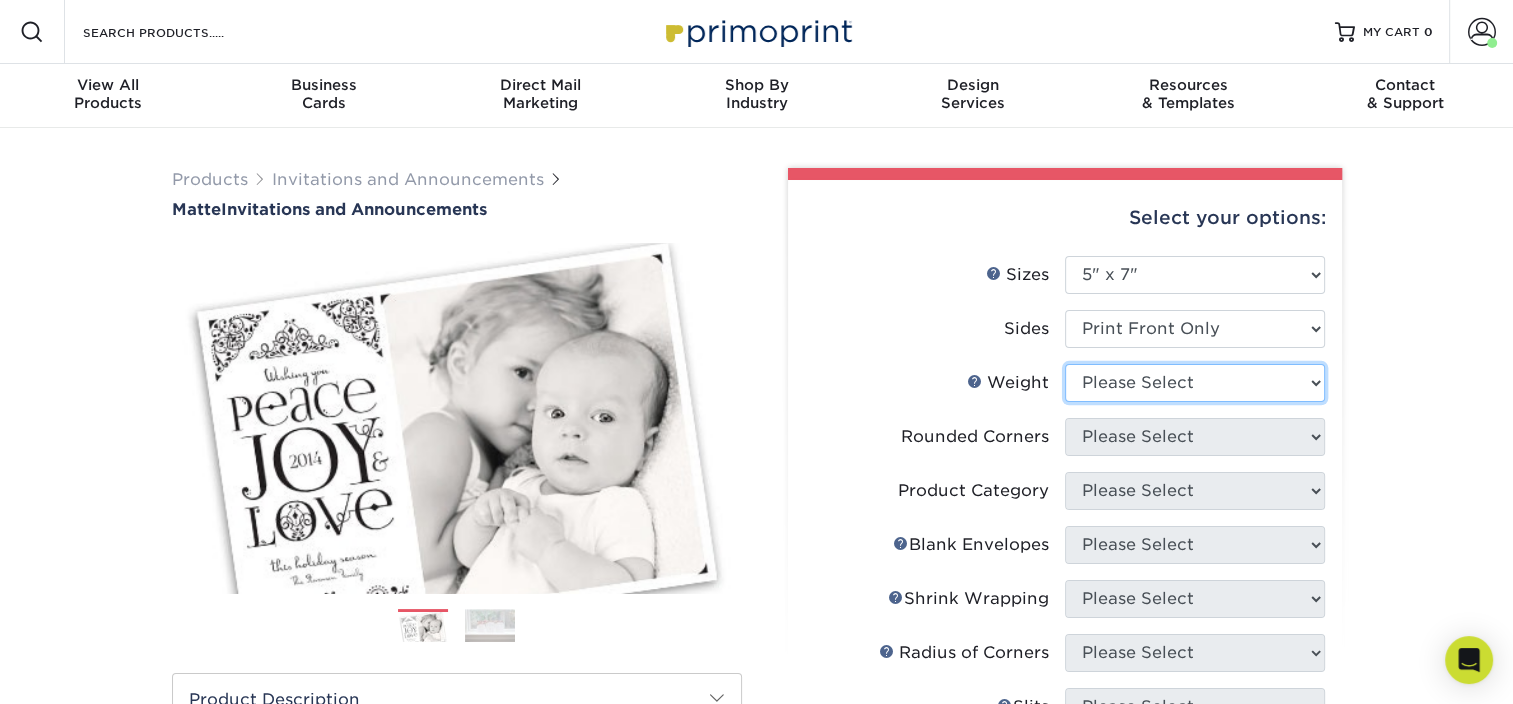 click on "Please Select 16PT" at bounding box center [1195, 383] 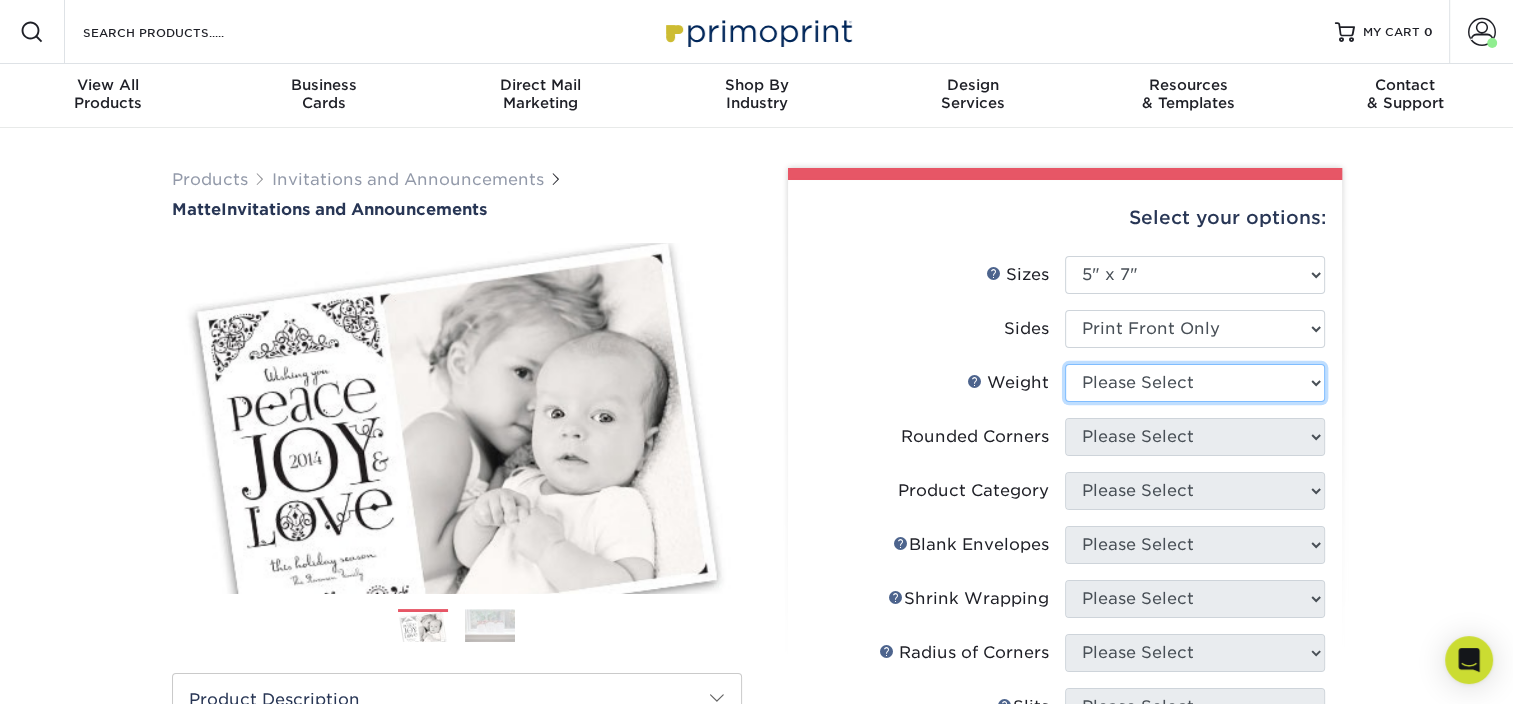 select on "16PT" 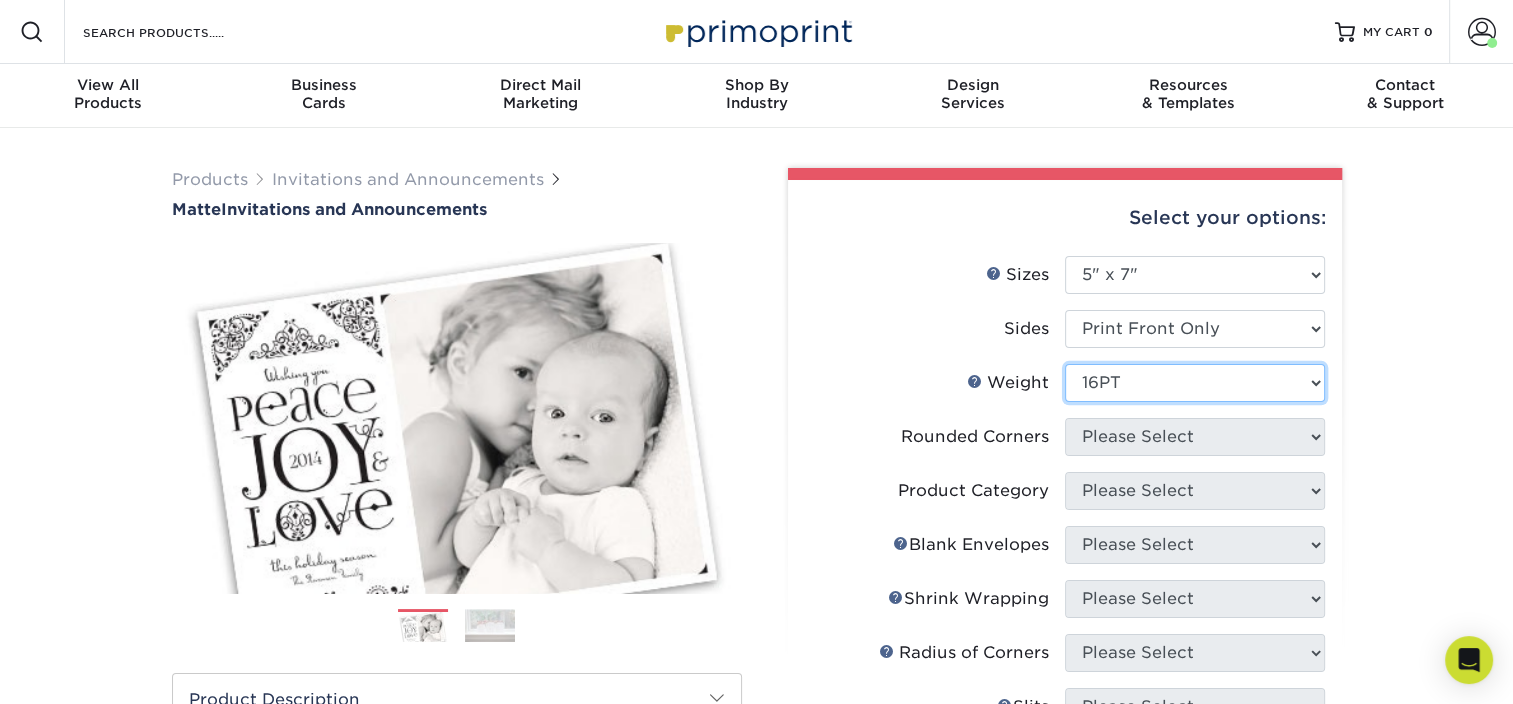 click on "Please Select 16PT" at bounding box center [1195, 383] 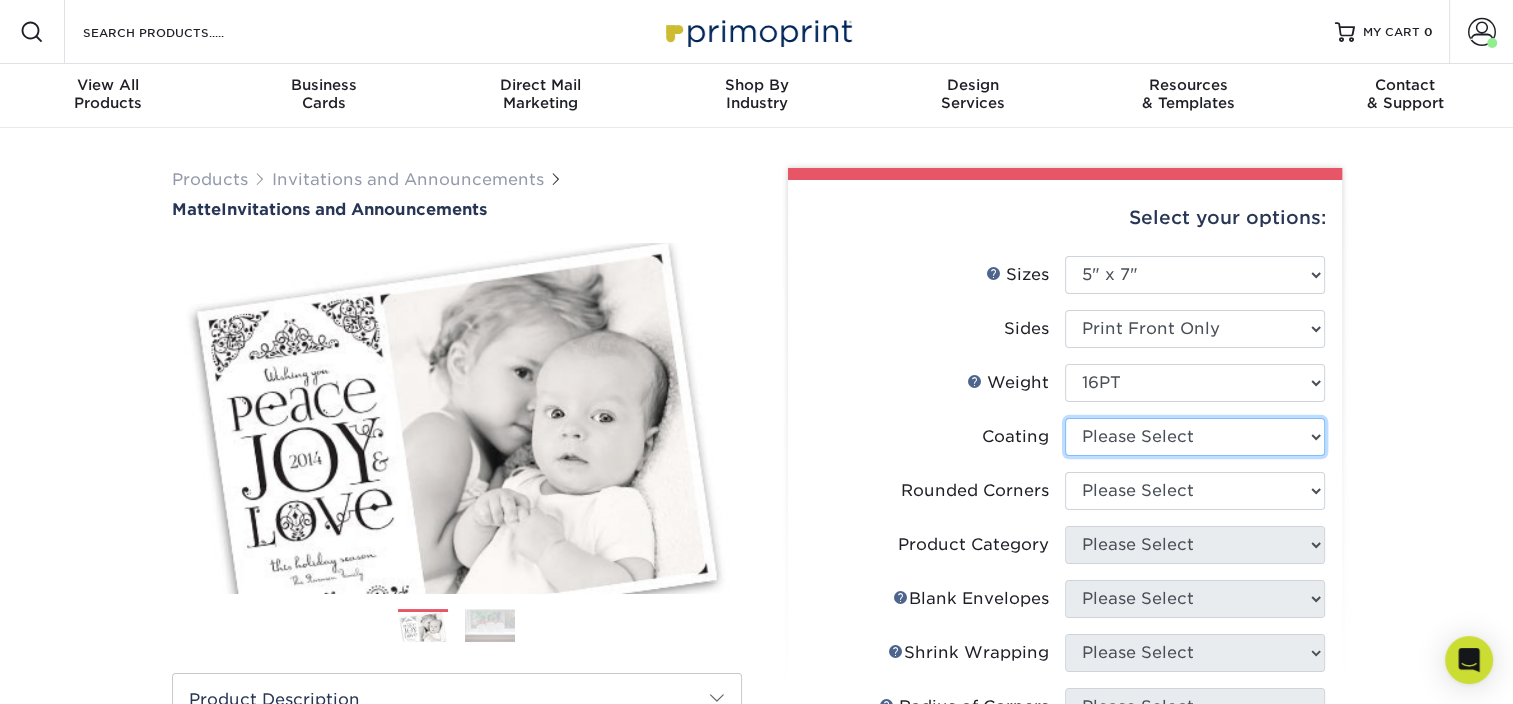 click at bounding box center [1195, 437] 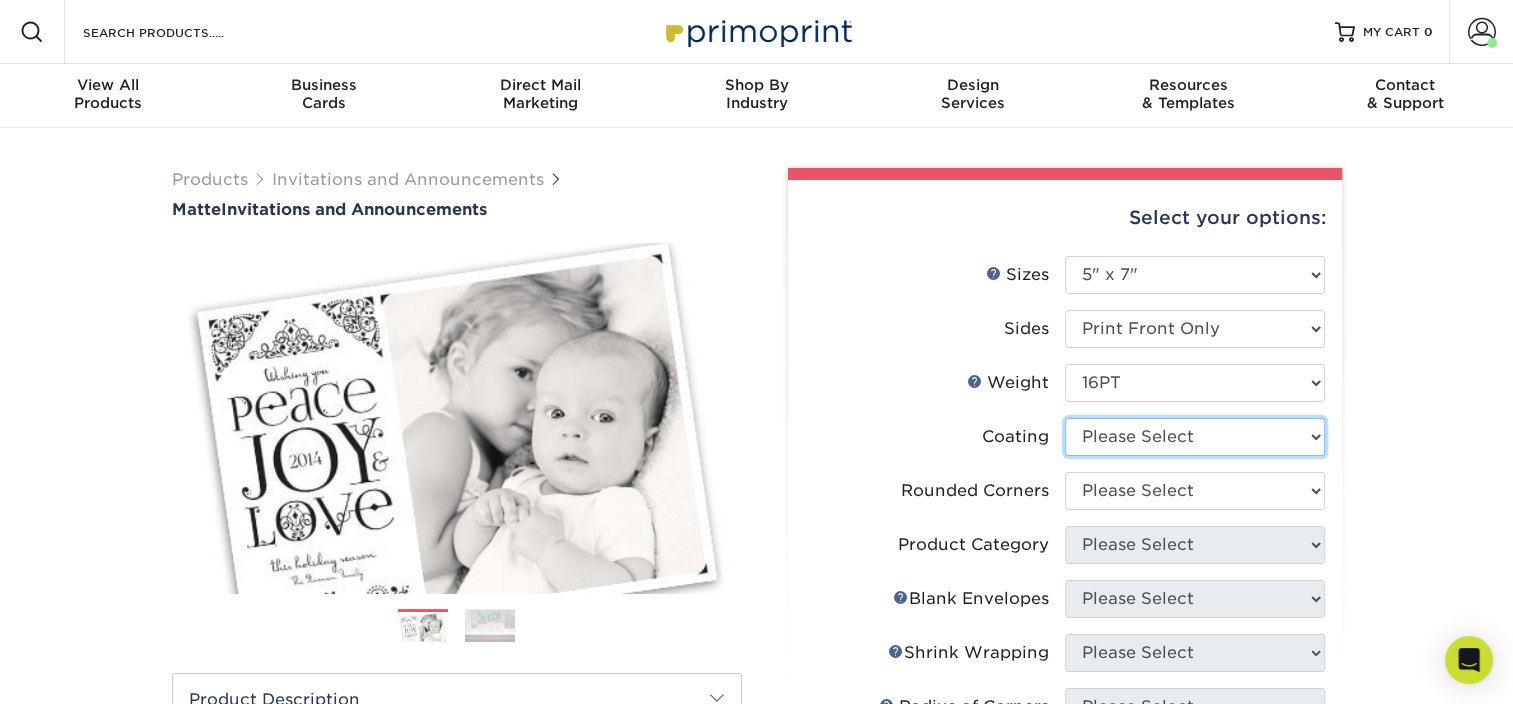 select on "121bb7b5-3b4d-429f-bd8d-bbf80e953313" 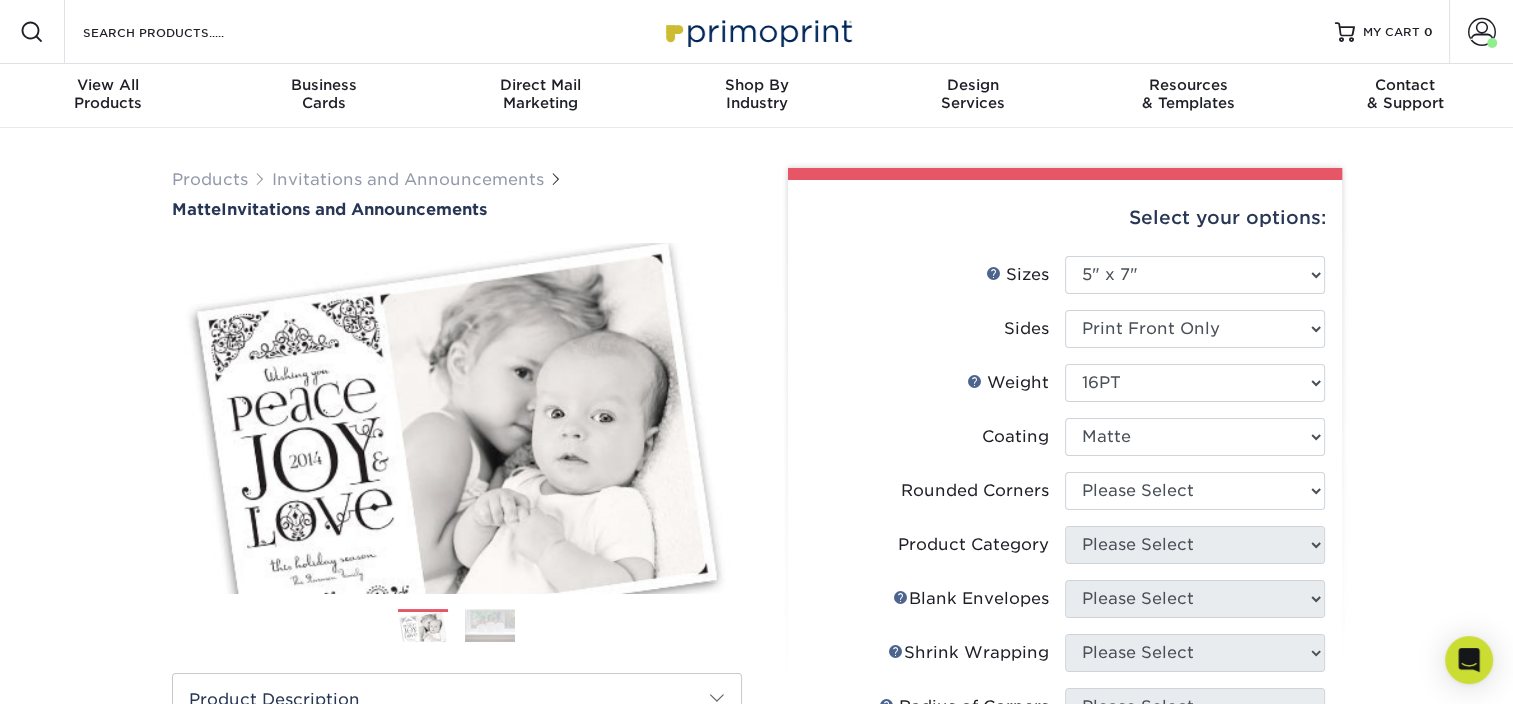 click at bounding box center [1195, 437] 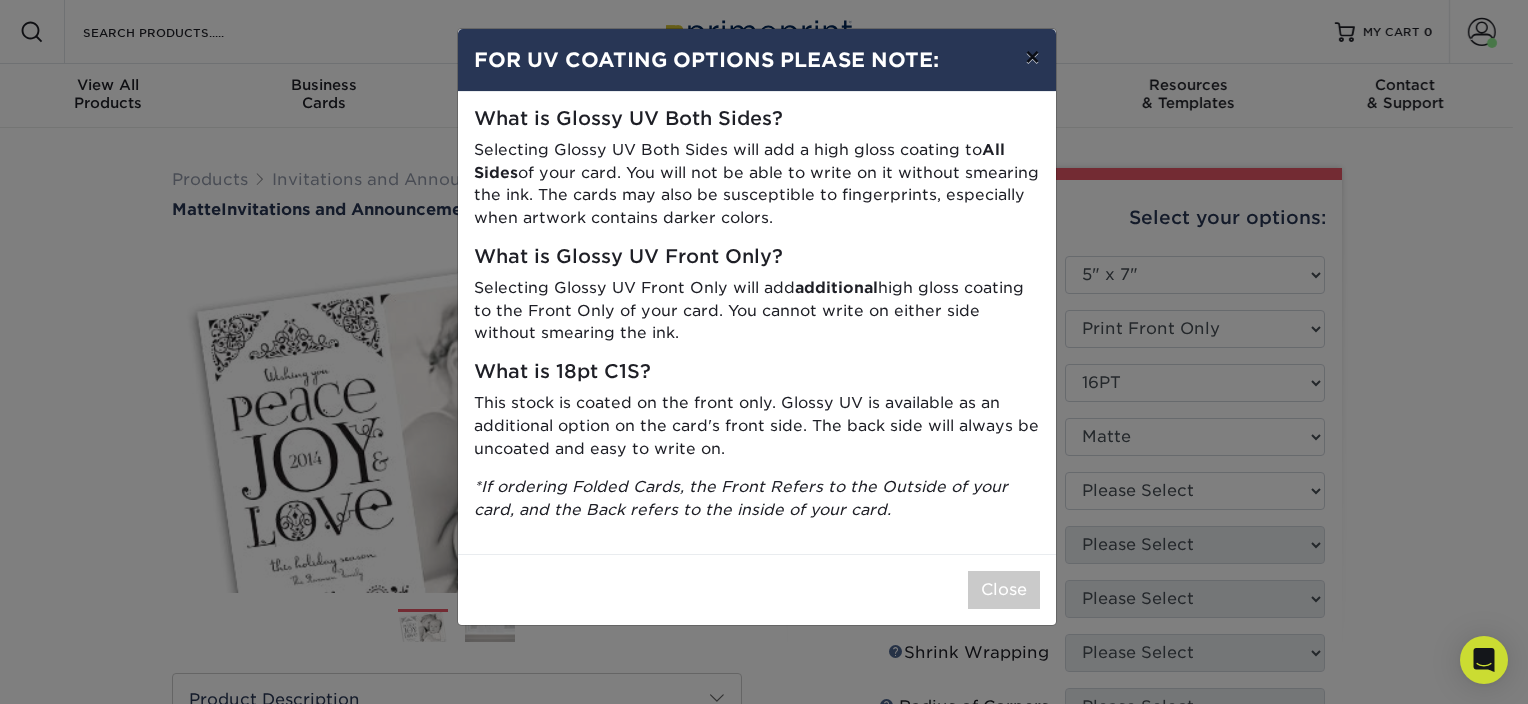 click on "×" at bounding box center (1032, 57) 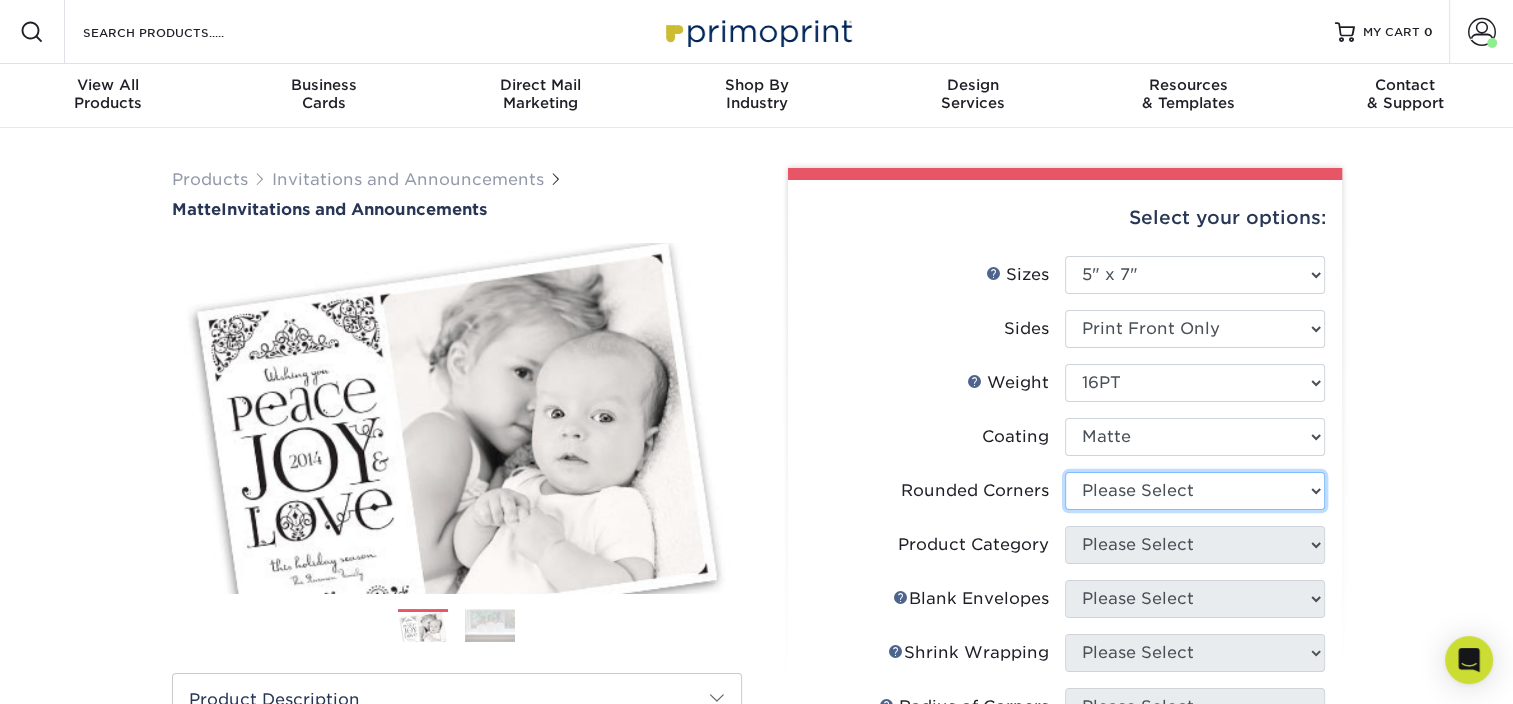 click on "Please Select
Yes - Round 4 Corners                                                    No" at bounding box center (1195, 491) 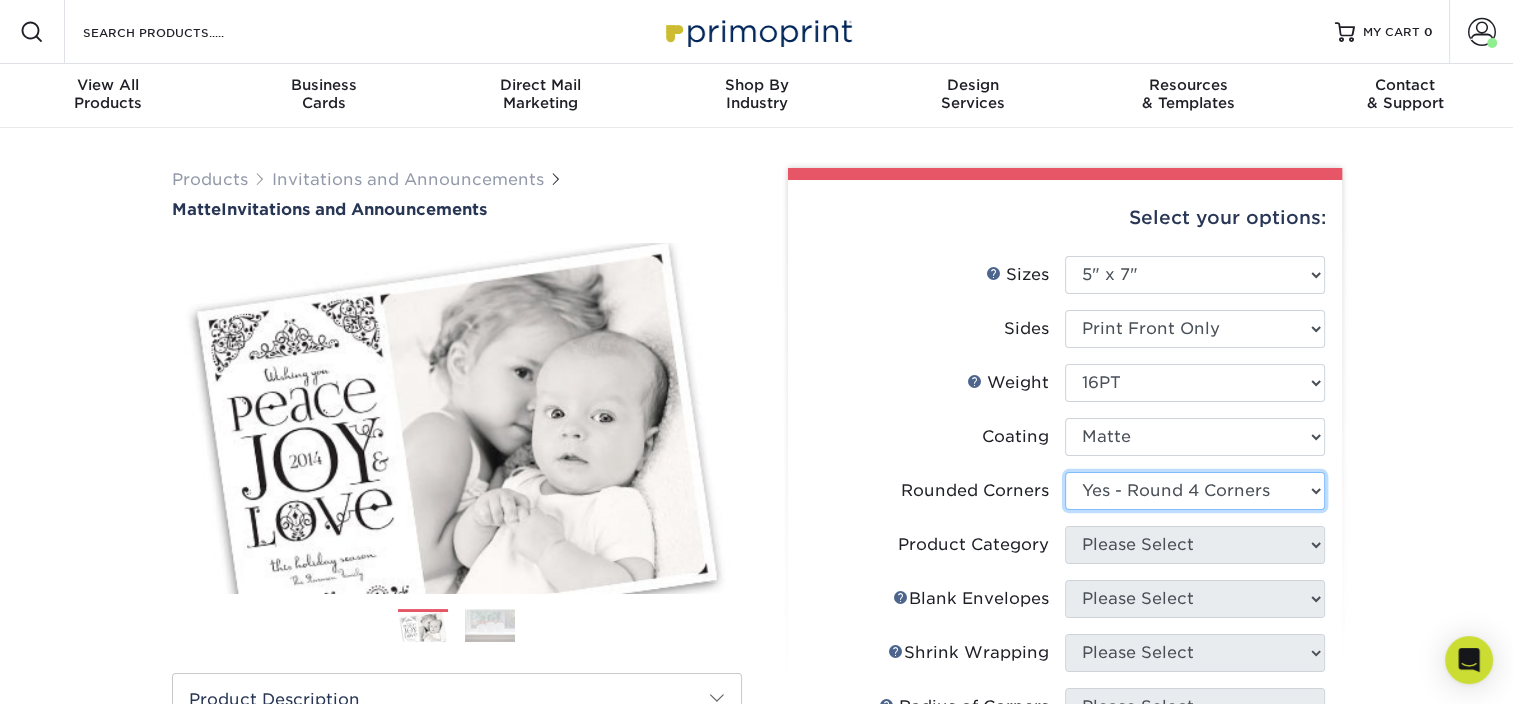 click on "Please Select
Yes - Round 4 Corners                                                    No" at bounding box center (1195, 491) 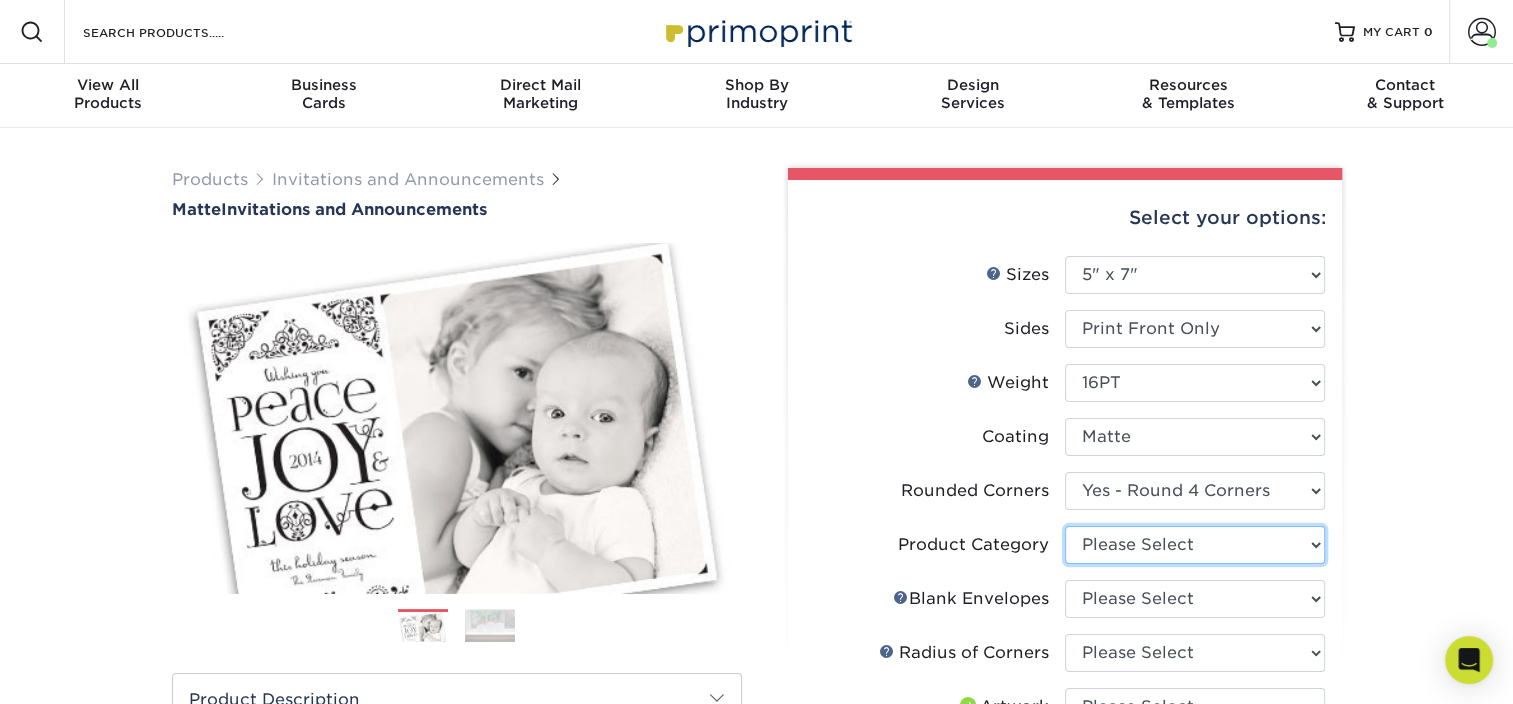 click on "Please Select Announcement Cards" at bounding box center (1195, 545) 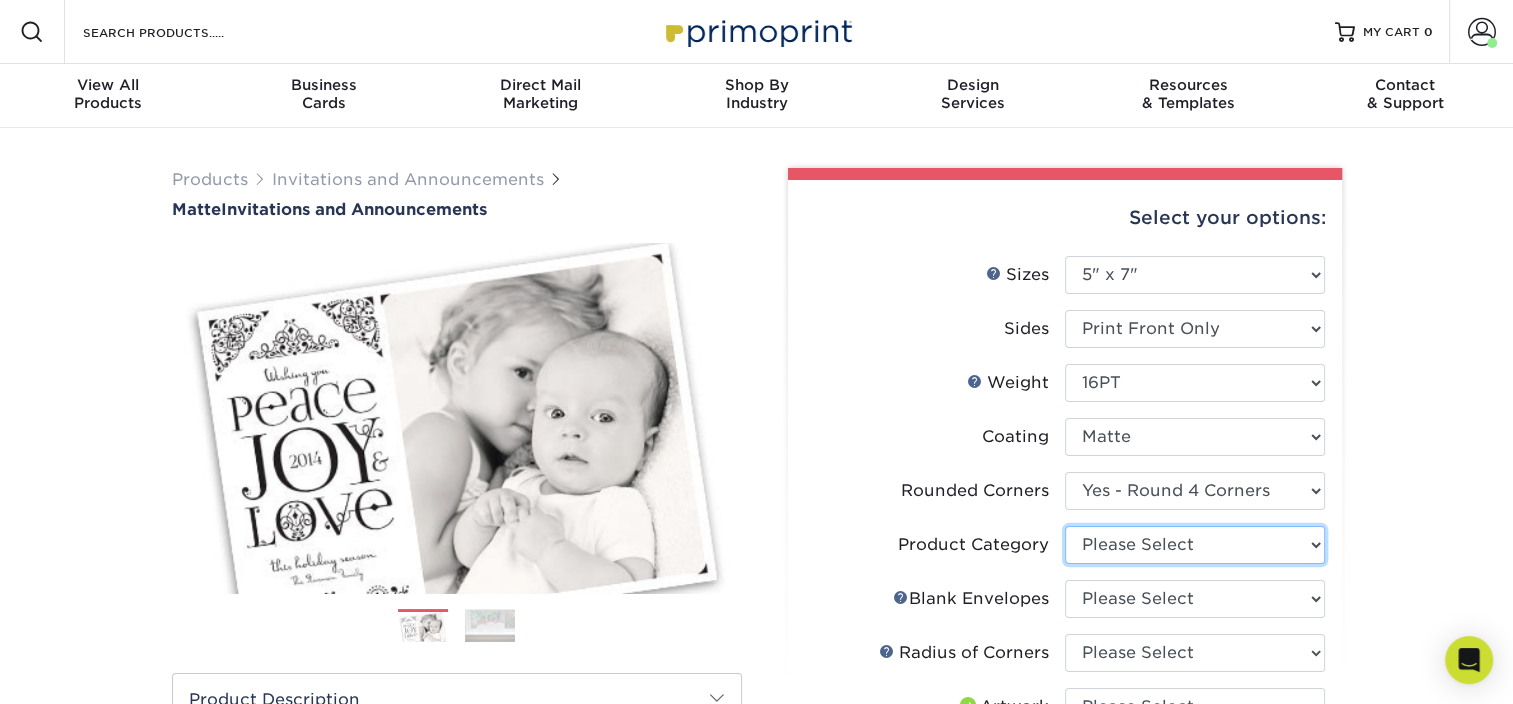 select on "afc43903-b91d-4869-9f05-9fa1eb7dcbea" 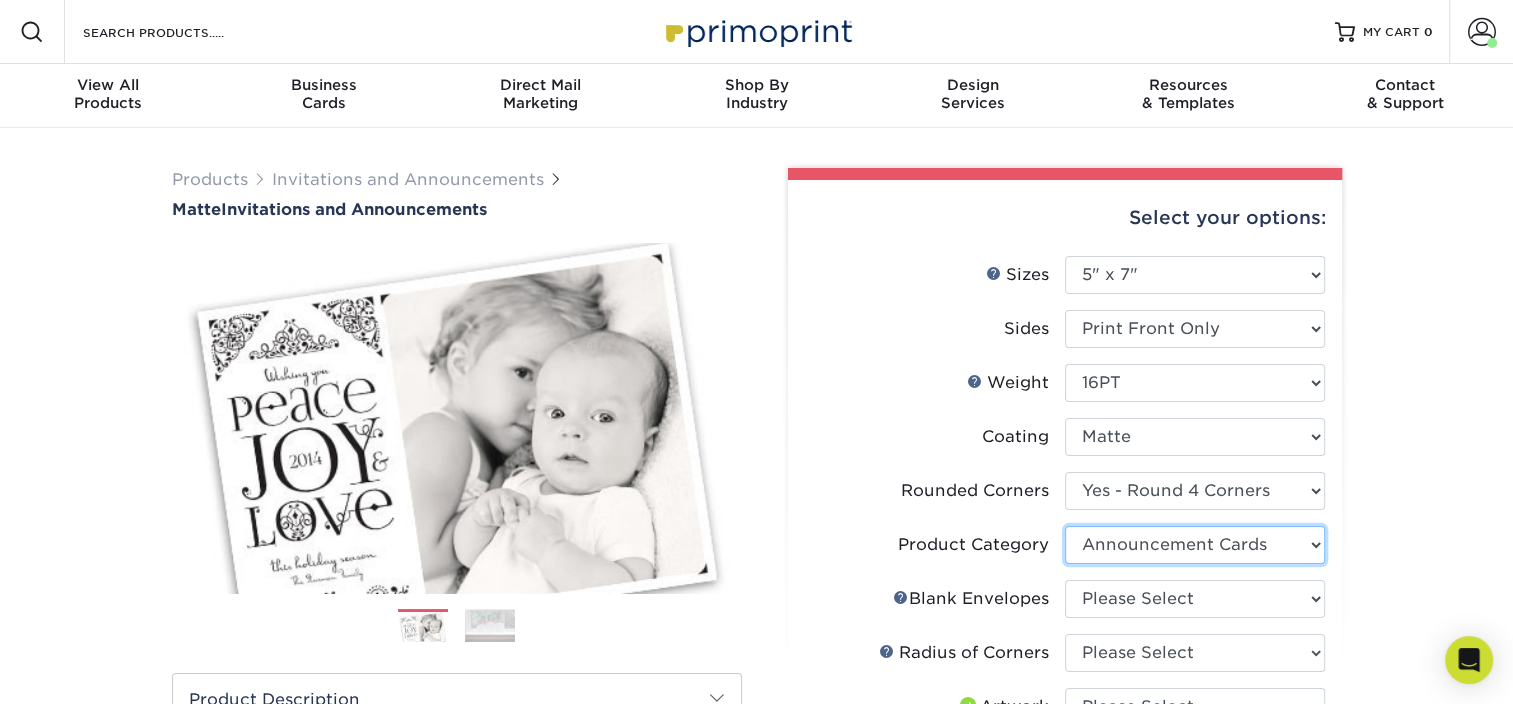 click on "Please Select Announcement Cards" at bounding box center [1195, 545] 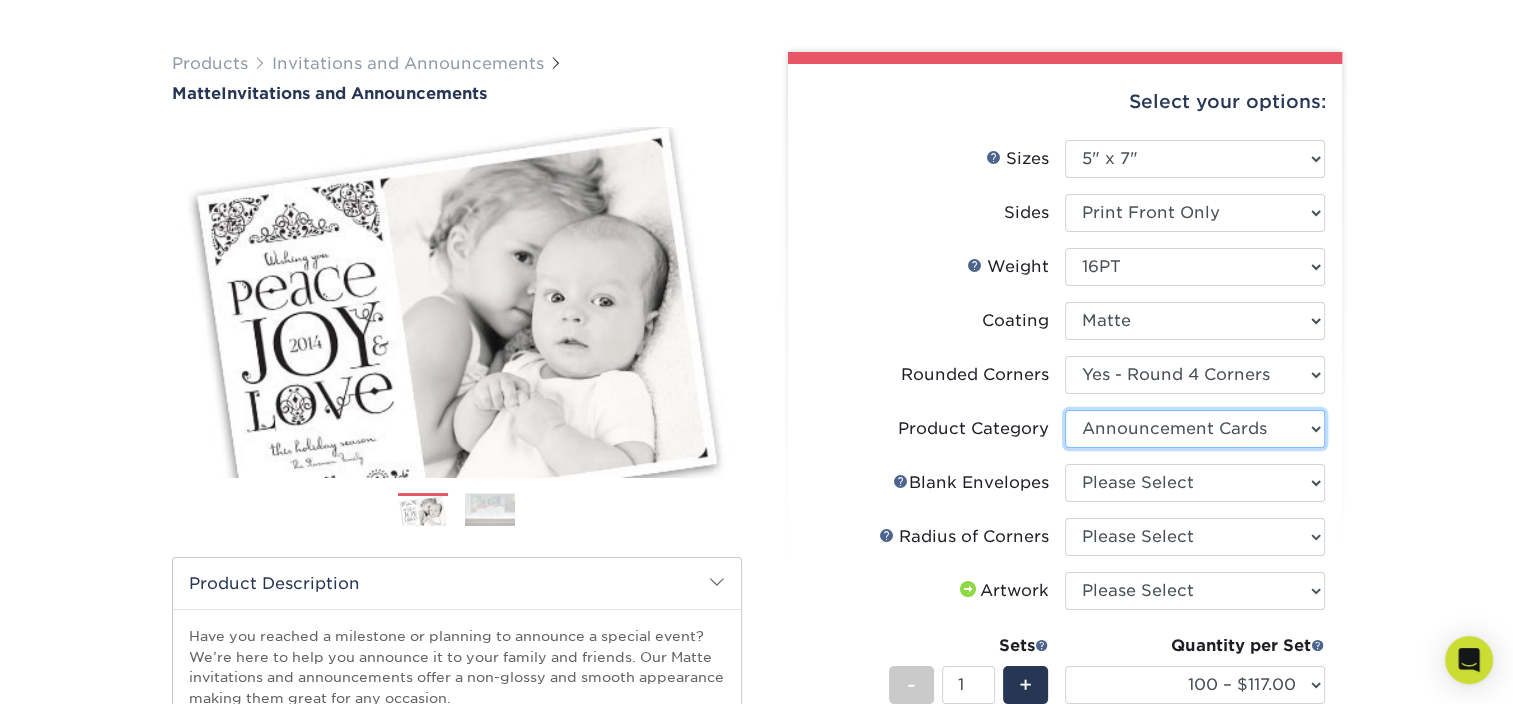 scroll, scrollTop: 200, scrollLeft: 0, axis: vertical 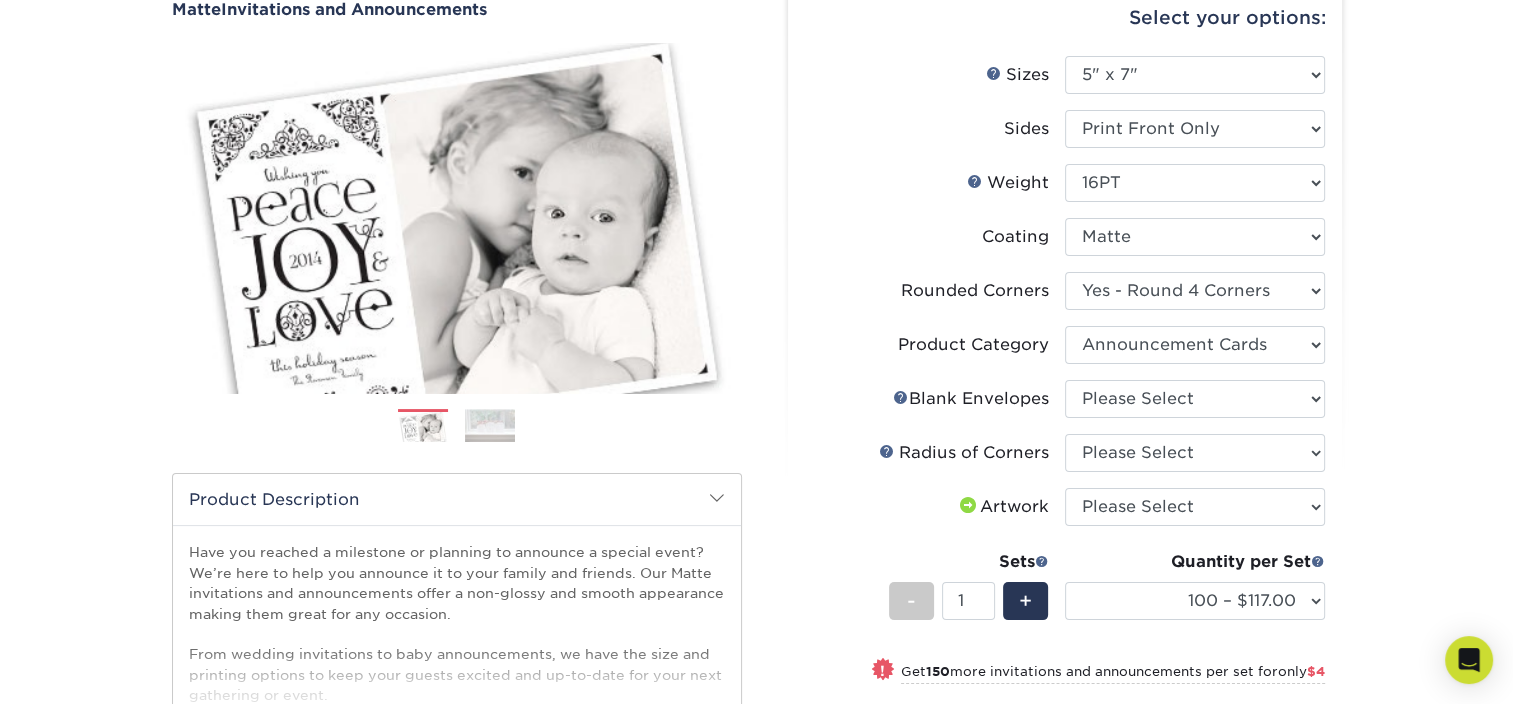 click on "Envelope Help
Blank Envelopes
Please Select No Blank Envelopes Yes 100 Envelopes A7 Yes 250 Envelopes A7 Yes 500 Envelopes A7 Yes 1000 Envelopes A7 Yes 2500 Envelopes A7 Yes 5000 Envelopes A7 Yes 10000 Envelopes A7" at bounding box center [1065, 407] 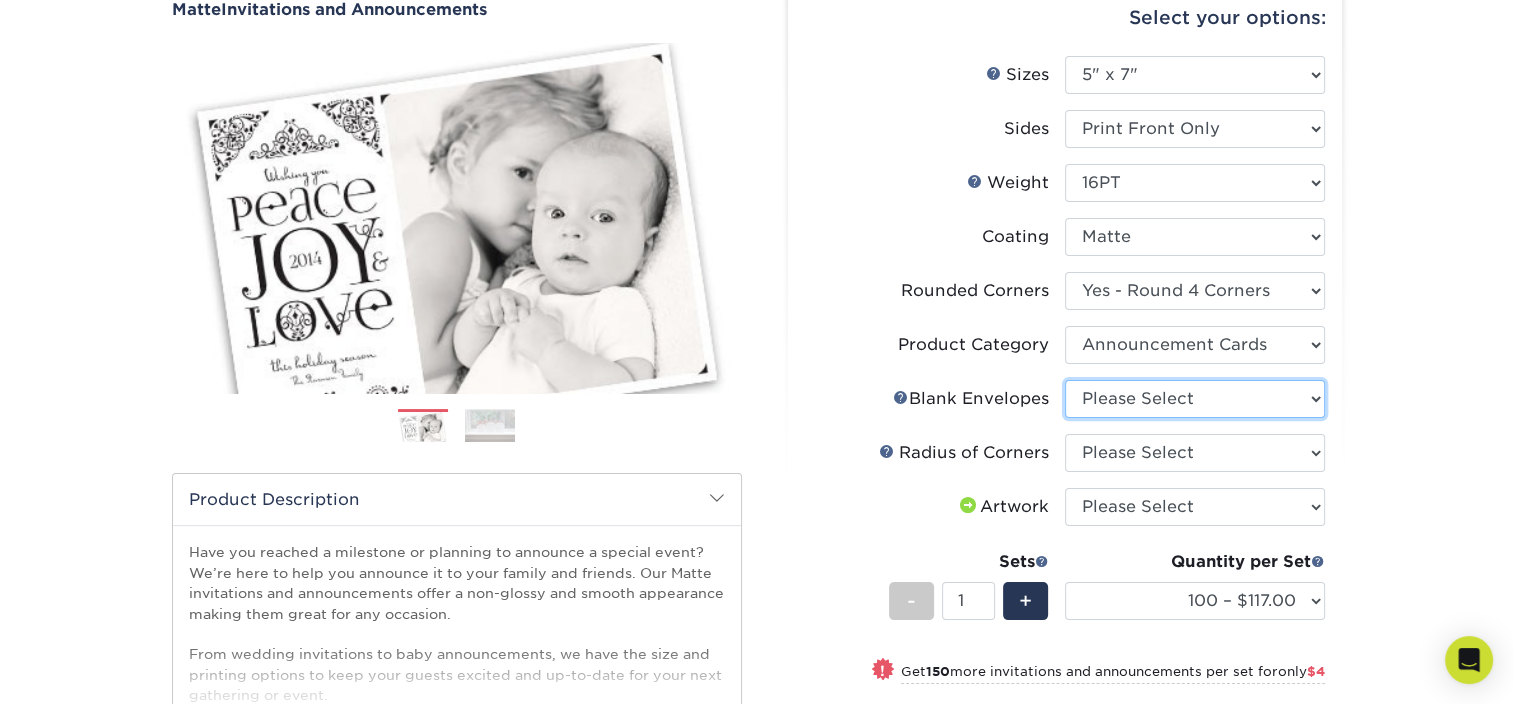 click on "Please Select No Blank Envelopes Yes 100 Envelopes A7 Yes 250 Envelopes A7 Yes 500 Envelopes A7 Yes 1000 Envelopes A7 Yes 2500 Envelopes A7 Yes 5000 Envelopes A7 Yes 10000 Envelopes A7" at bounding box center (1195, 399) 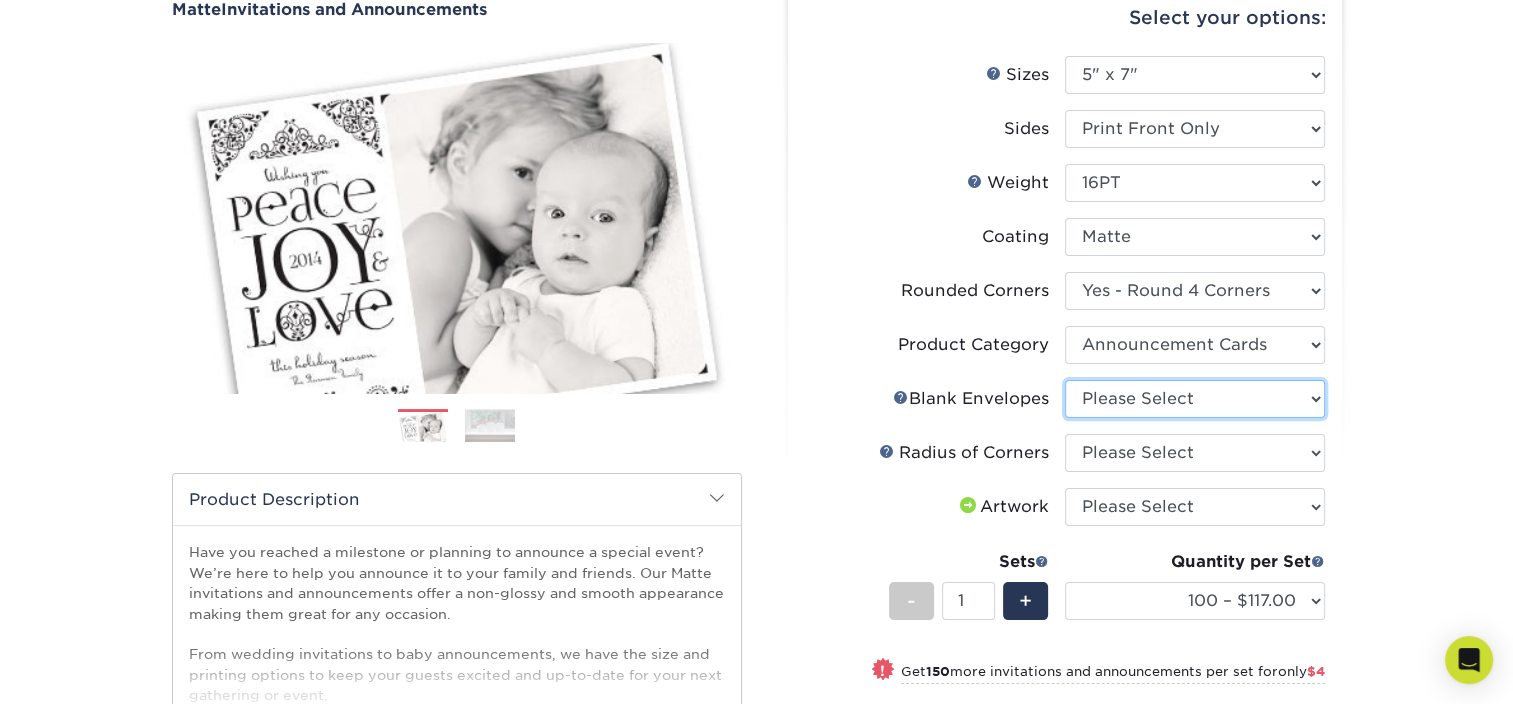 select on "9f137334-7cf0-4a73-8a74-a4df662606ea" 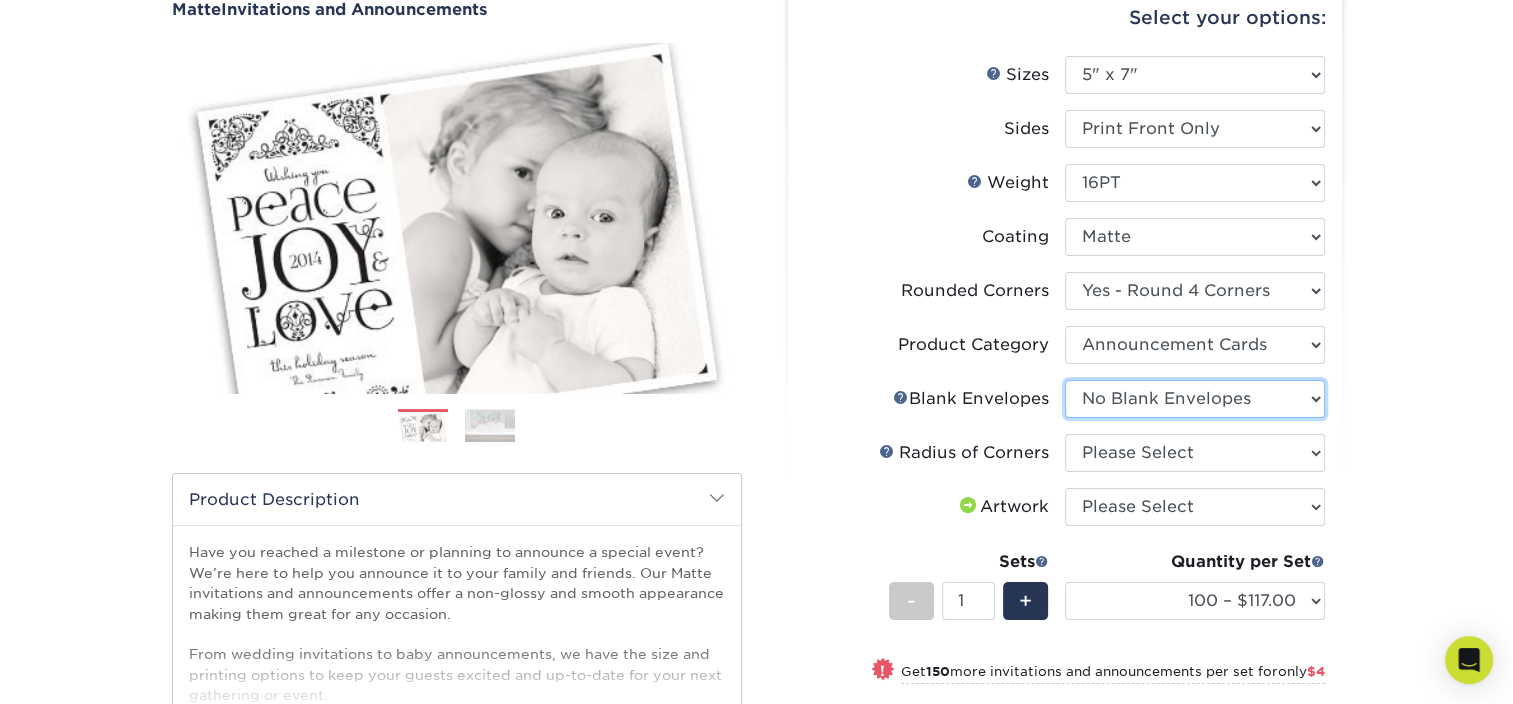 click on "Please Select No Blank Envelopes Yes 100 Envelopes A7 Yes 250 Envelopes A7 Yes 500 Envelopes A7 Yes 1000 Envelopes A7 Yes 2500 Envelopes A7 Yes 5000 Envelopes A7 Yes 10000 Envelopes A7" at bounding box center (1195, 399) 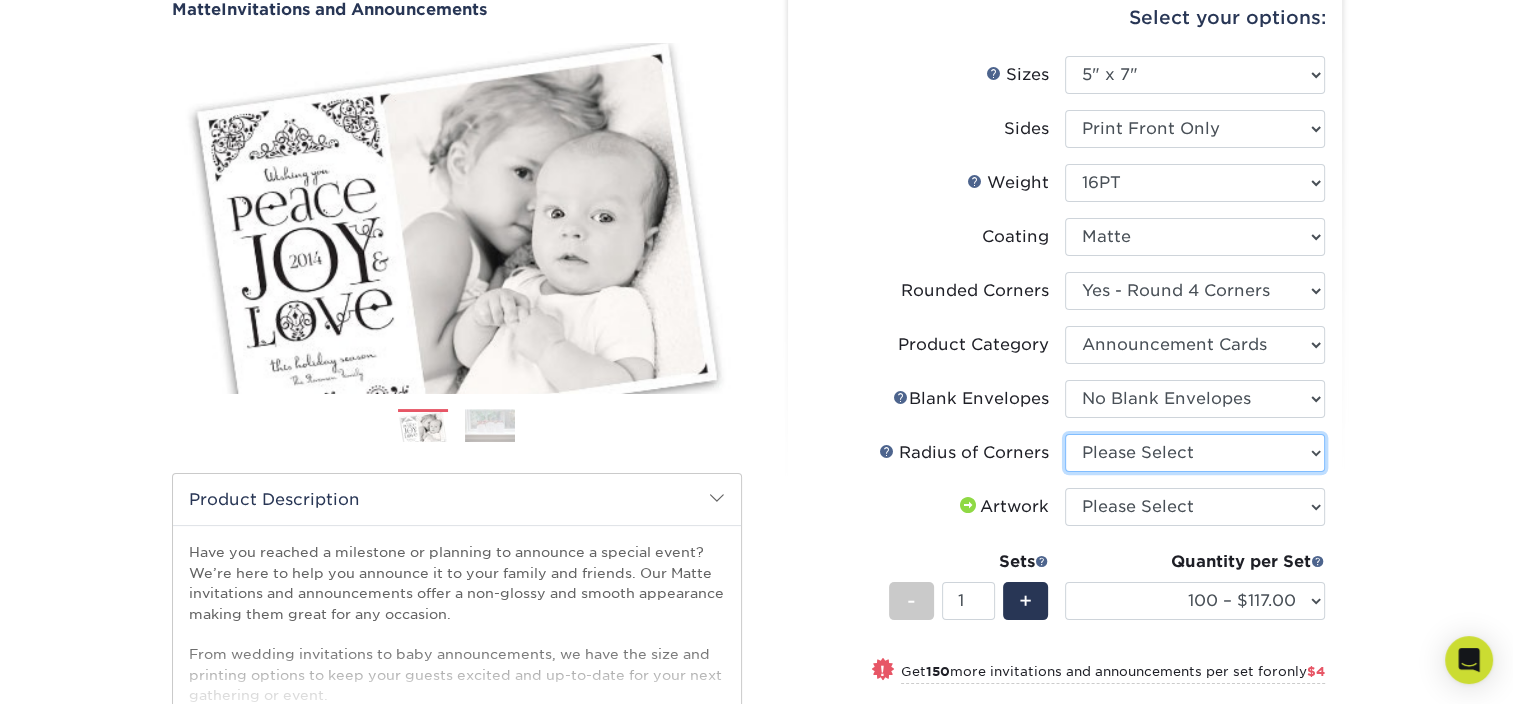 click on "Please Select Rounded 1/8" Rounded 1/4"" at bounding box center (1195, 453) 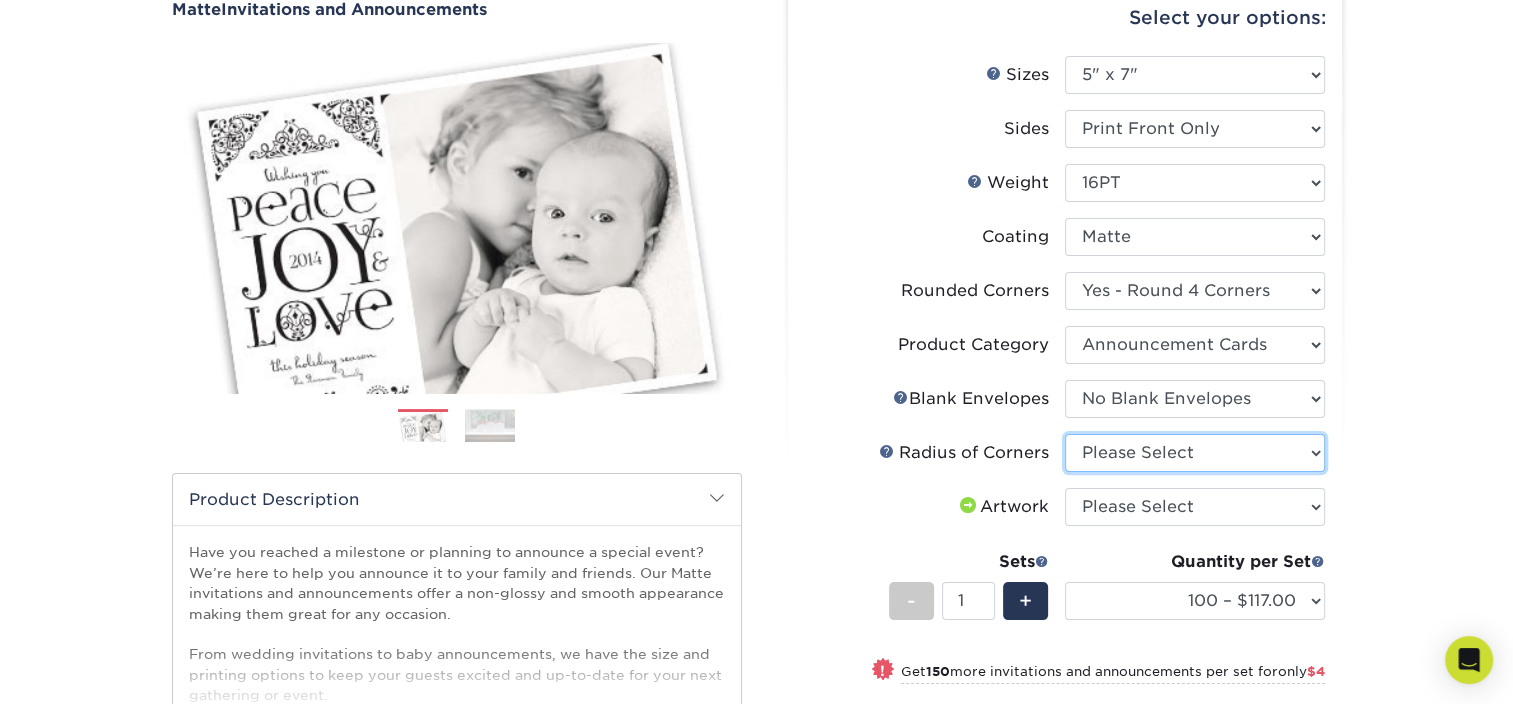 select on "479fbfe7-6a0c-4895-8c9a-81739b7486c9" 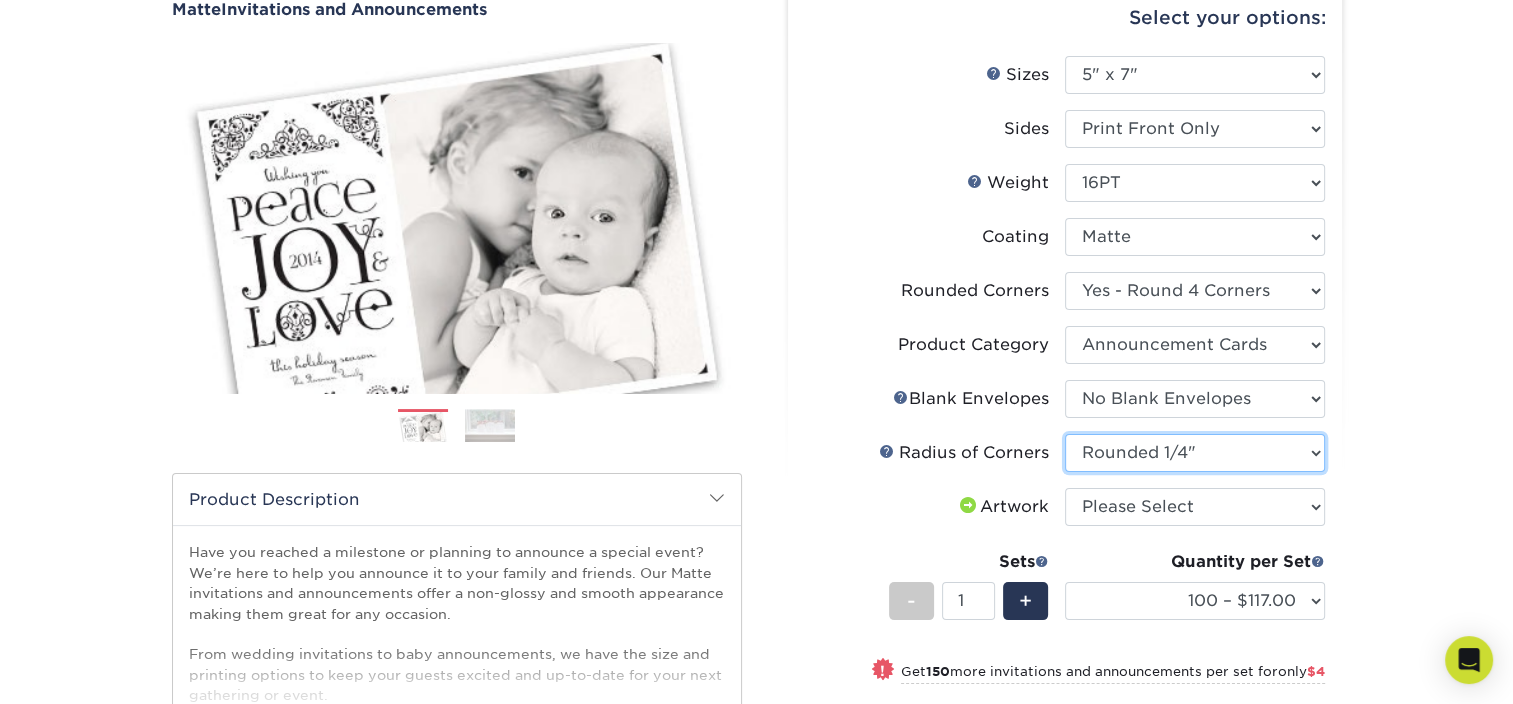 click on "Please Select Rounded 1/8" Rounded 1/4"" at bounding box center (1195, 453) 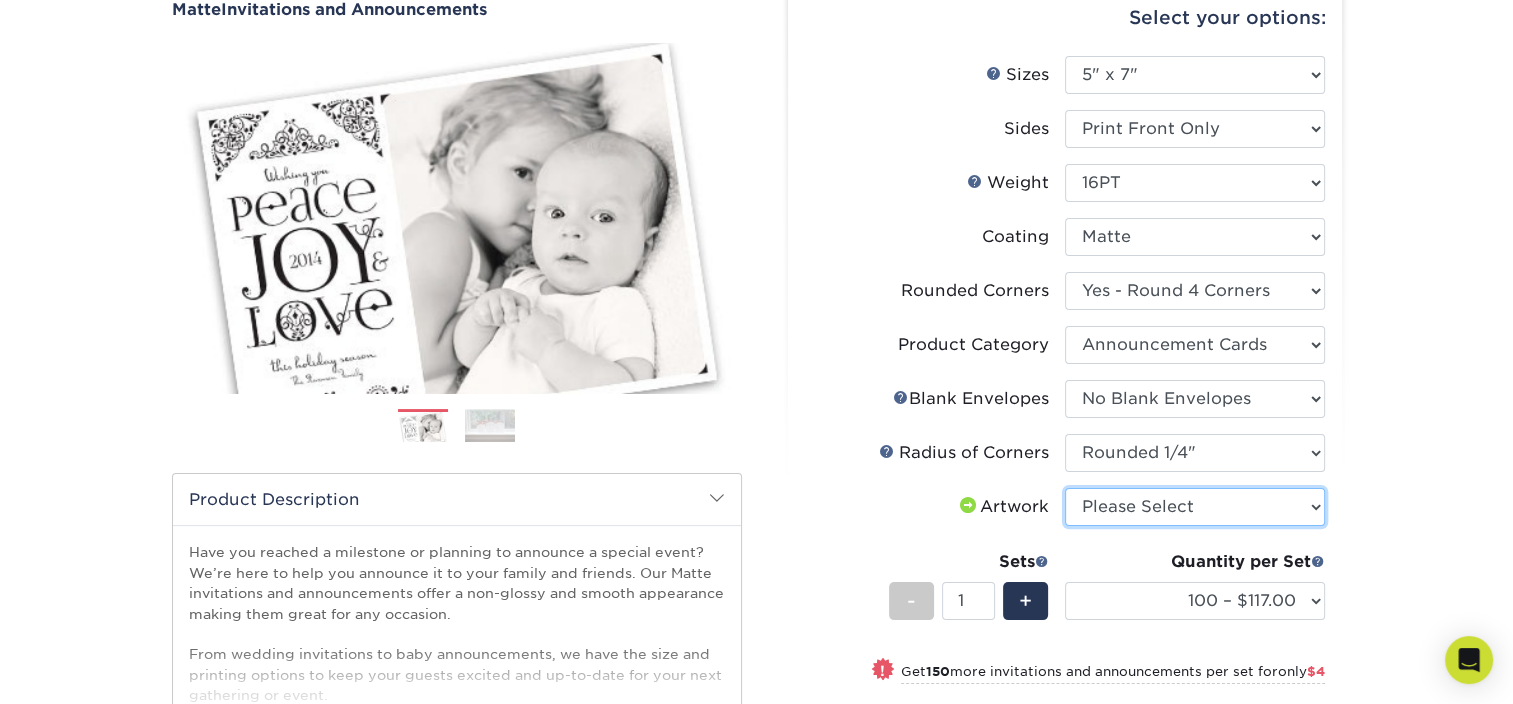click on "Please Select I will upload files I need a design - $100" at bounding box center (1195, 507) 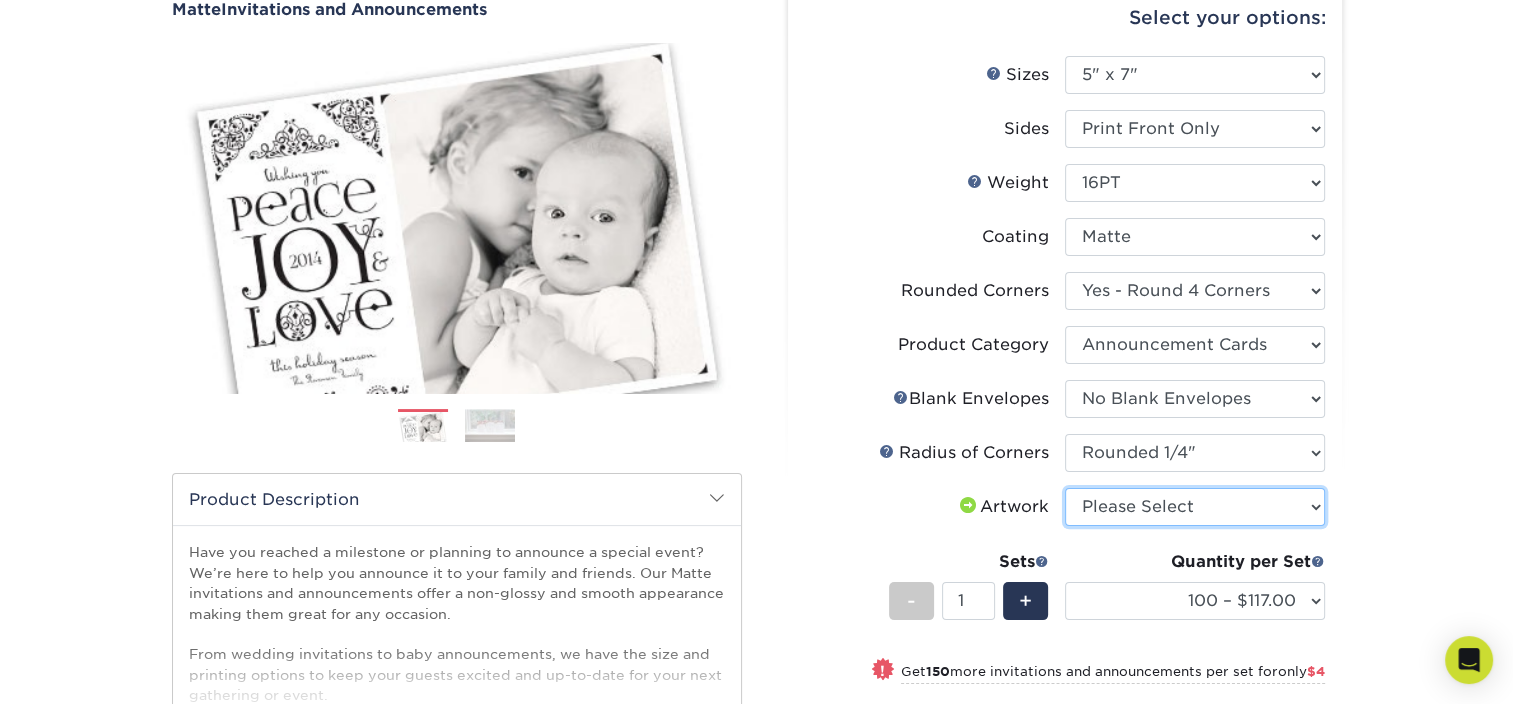 select on "upload" 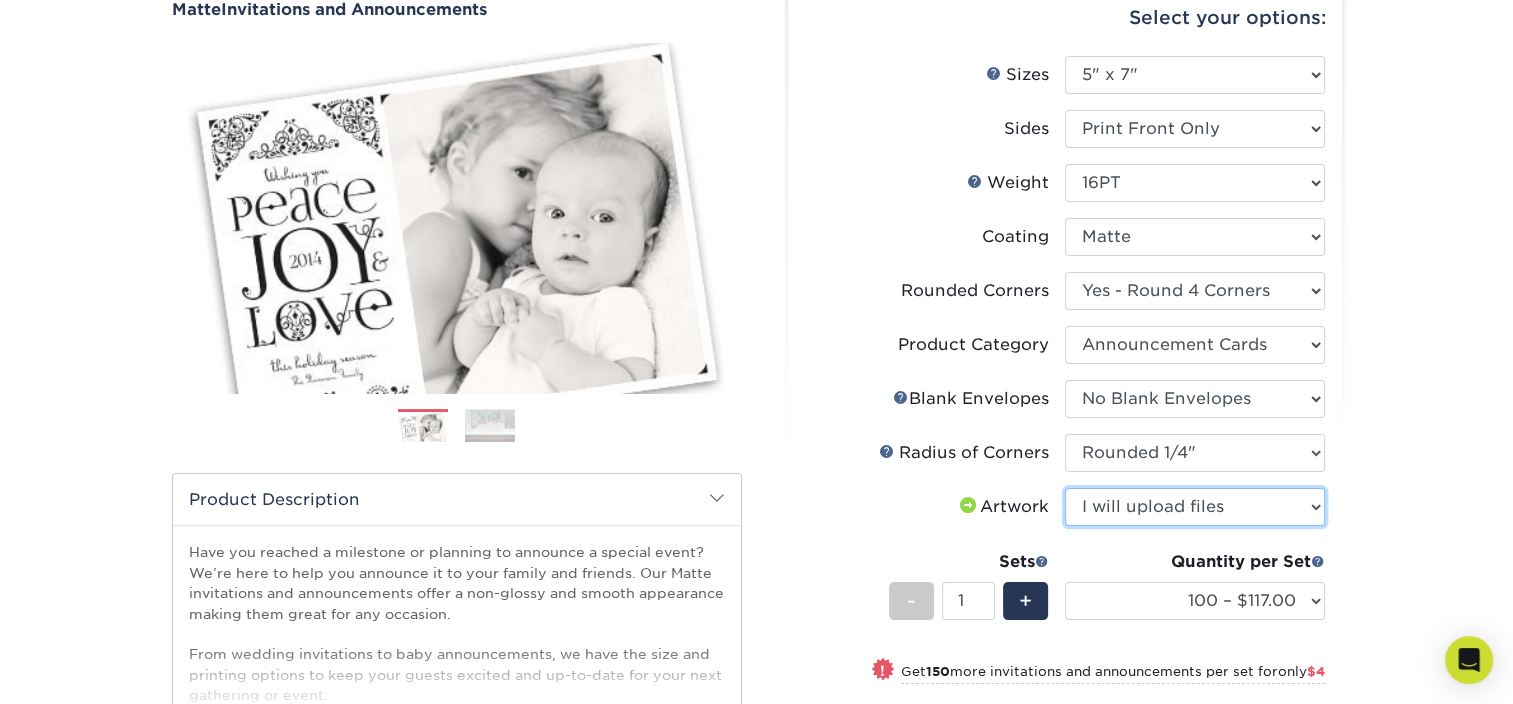 click on "Please Select I will upload files I need a design - $100" at bounding box center [1195, 507] 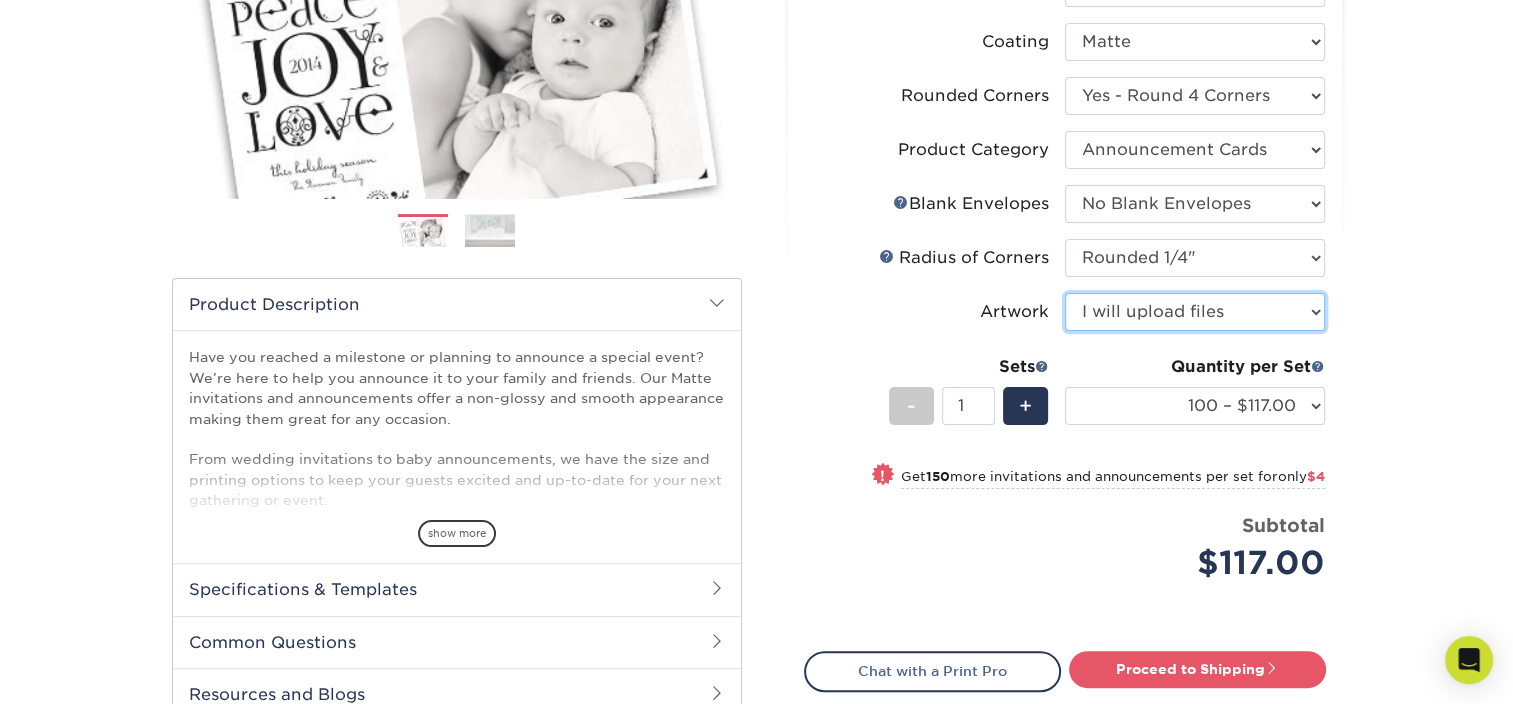 scroll, scrollTop: 400, scrollLeft: 0, axis: vertical 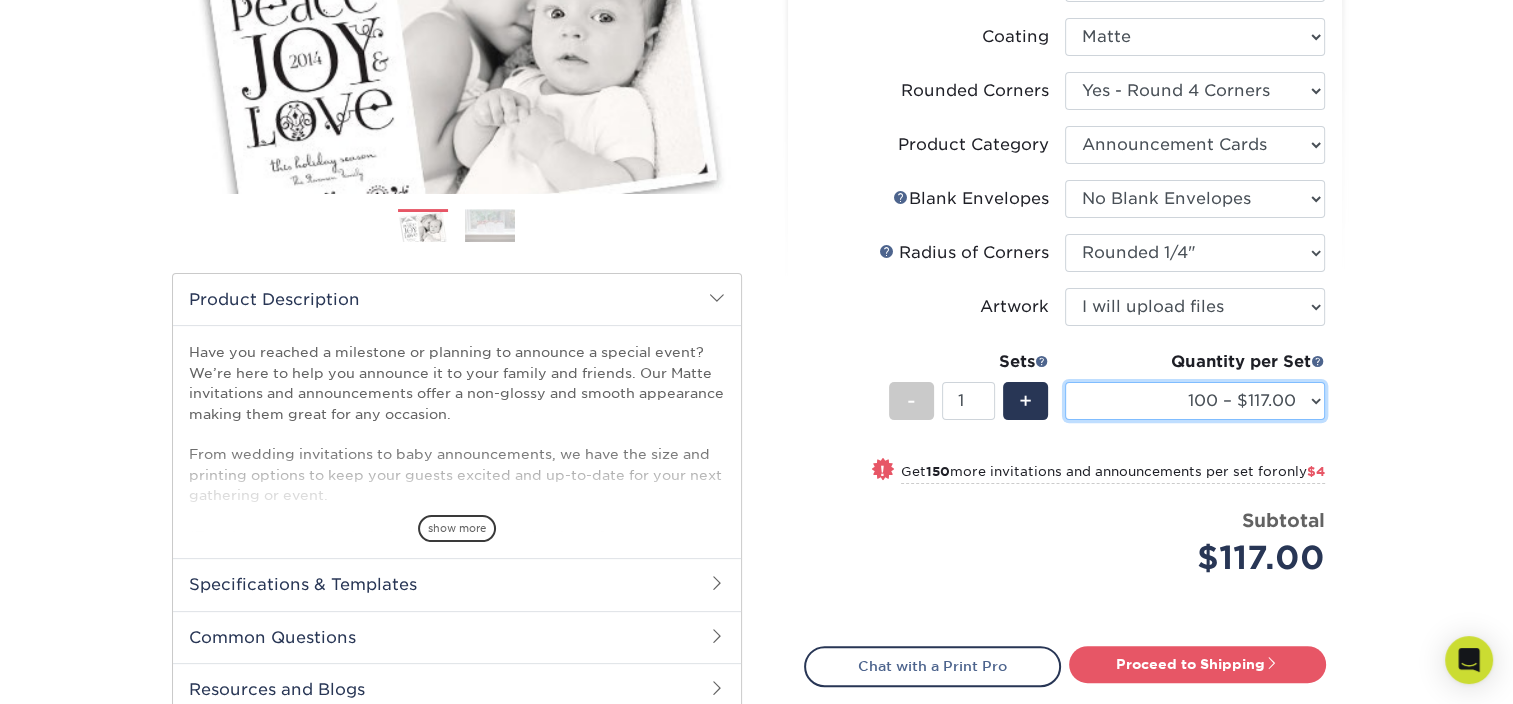 click on "100 – $117.00 250 – $121.00 500 – $170.00 1000 – $214.00 2500 – $391.00 5000 – $633.00 10000 – $1261.00" at bounding box center [1195, 401] 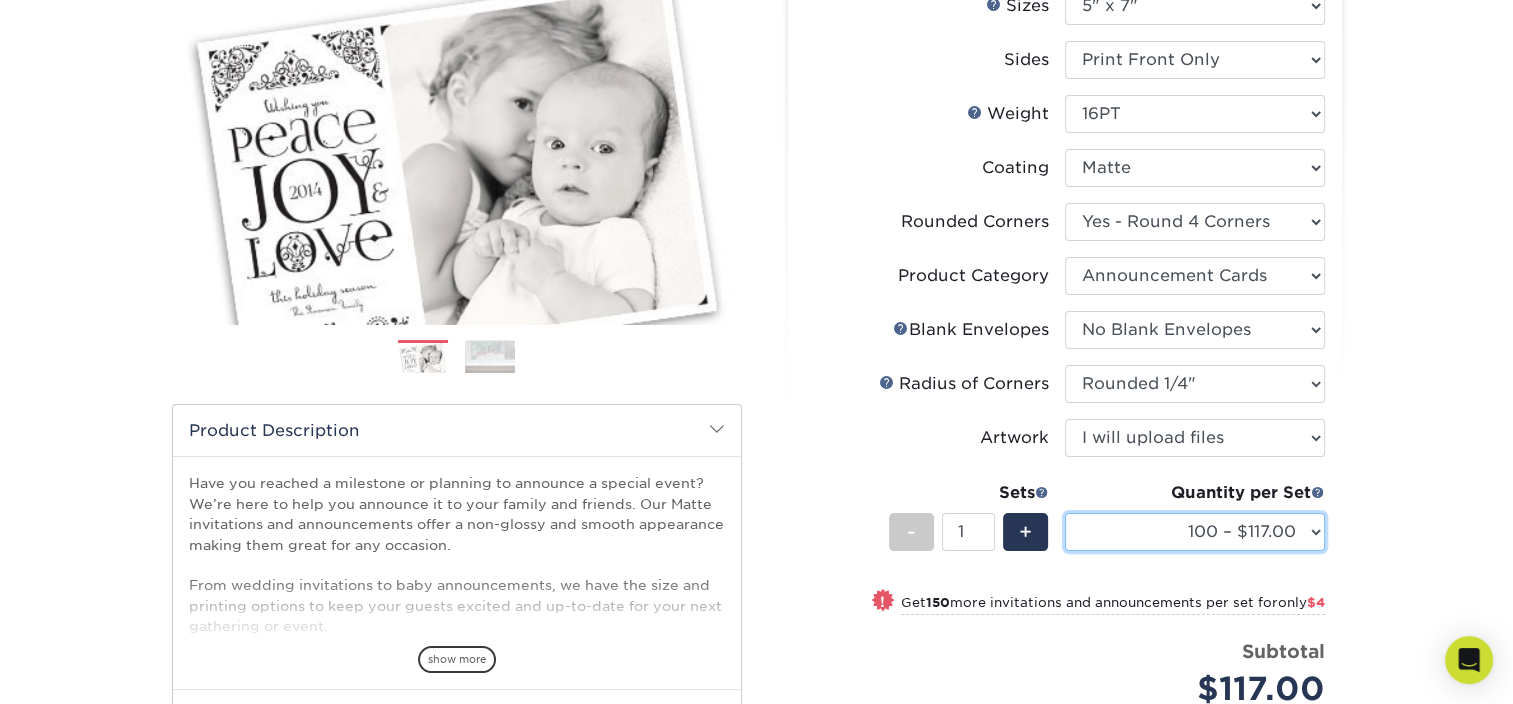scroll, scrollTop: 0, scrollLeft: 0, axis: both 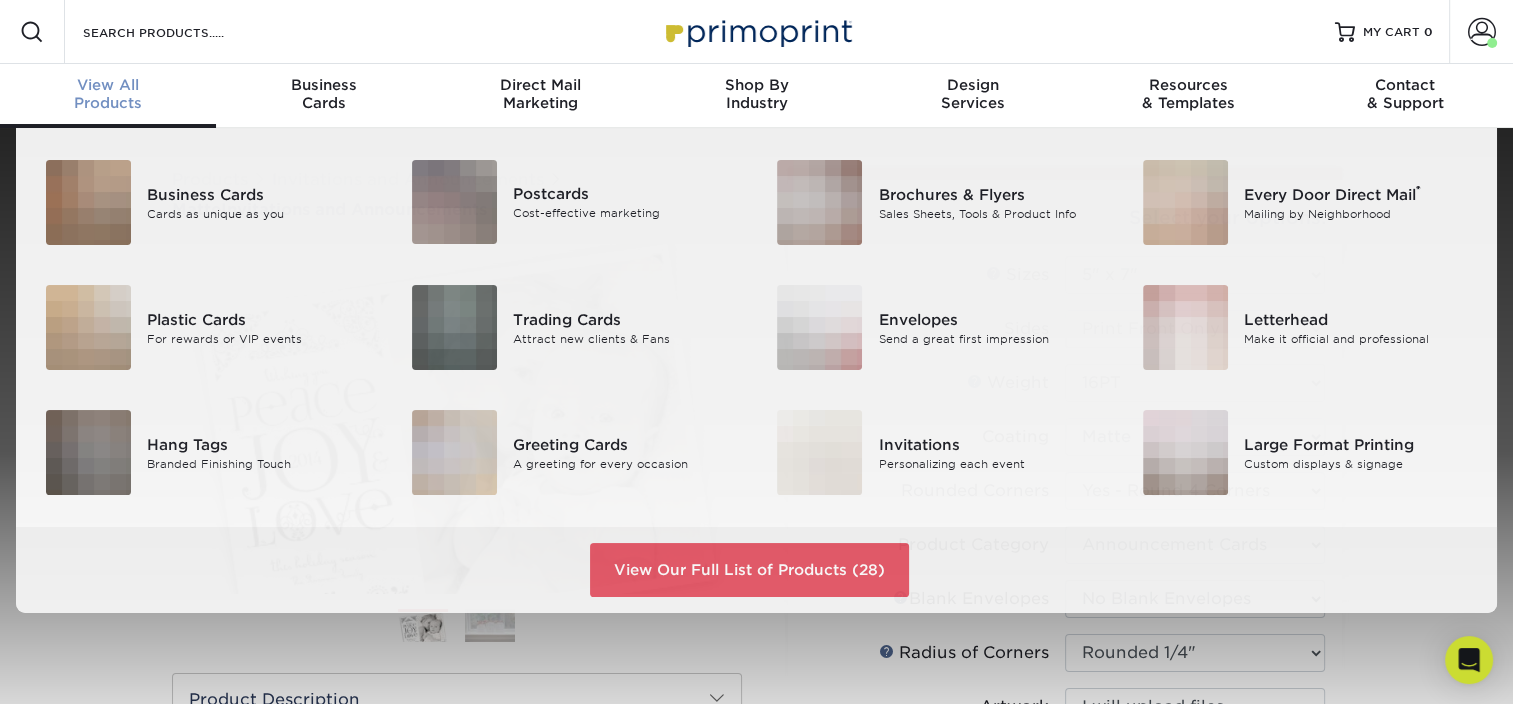 click on "View All  Products" at bounding box center [108, 94] 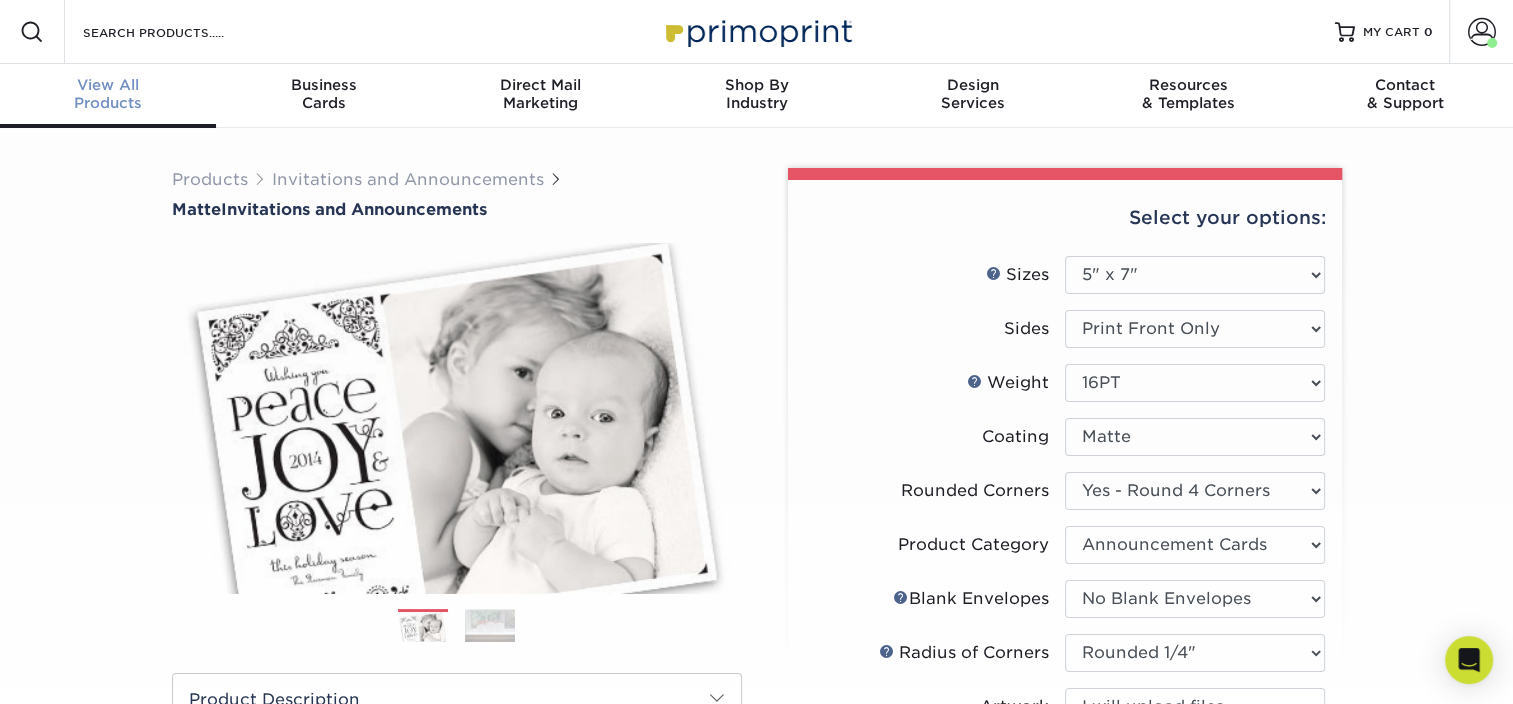 scroll, scrollTop: 1, scrollLeft: 0, axis: vertical 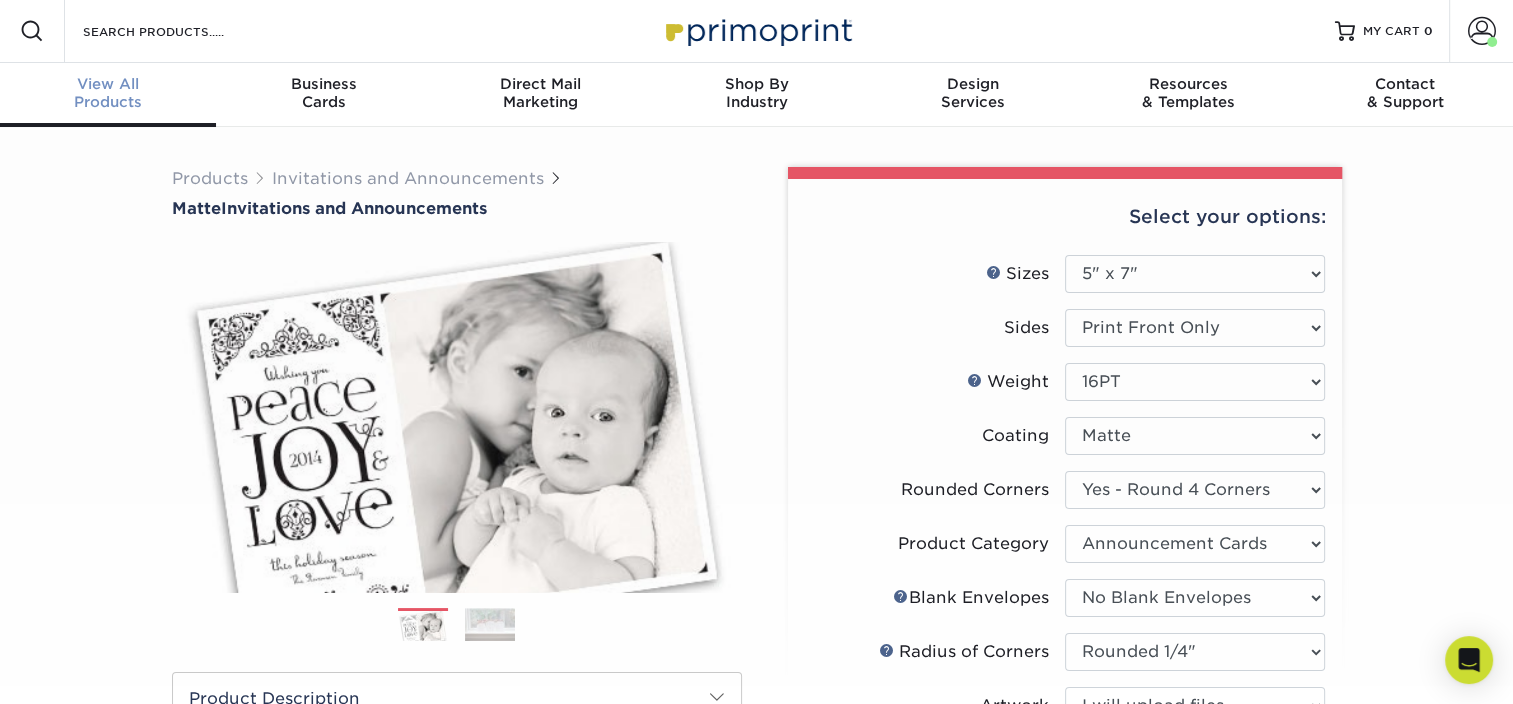 click on "View All  Products" at bounding box center [108, 93] 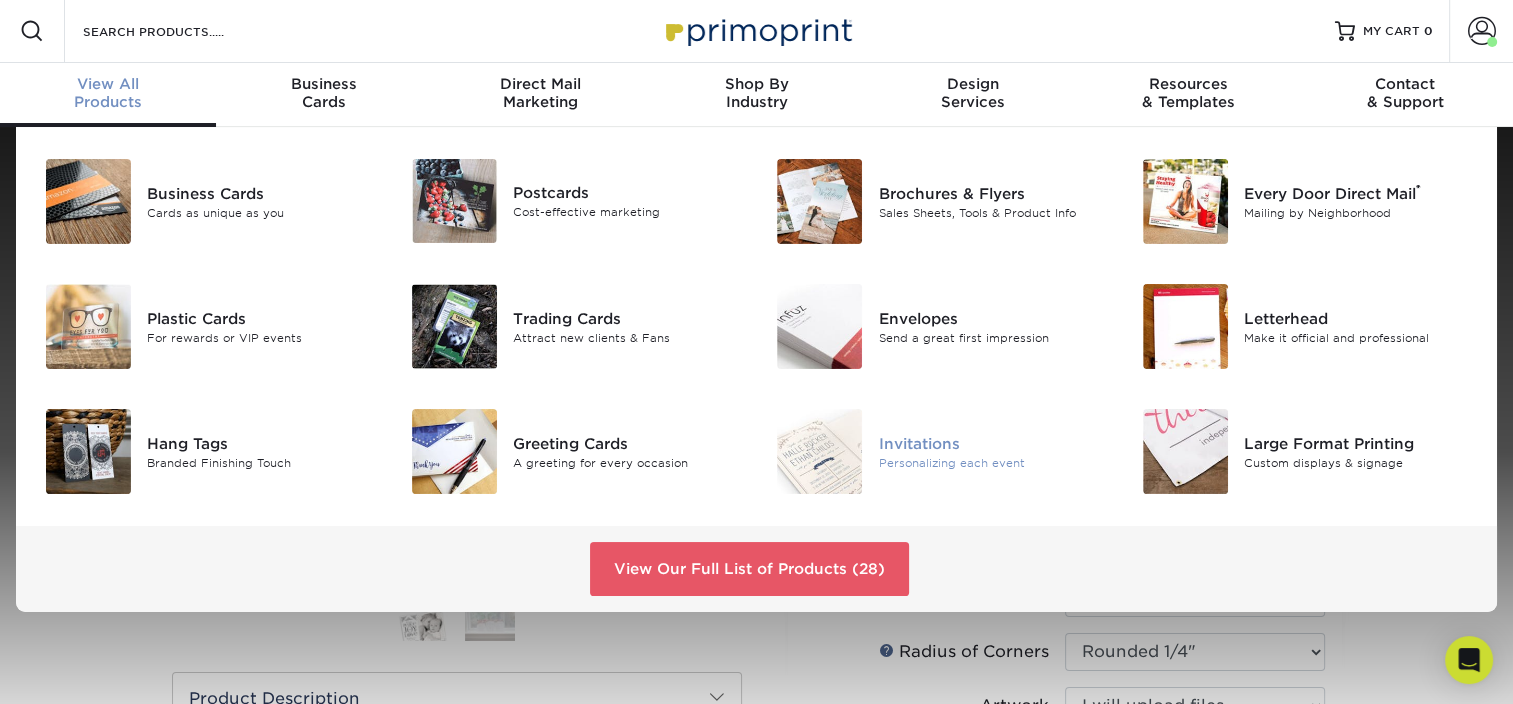 click on "Invitations" at bounding box center [992, 443] 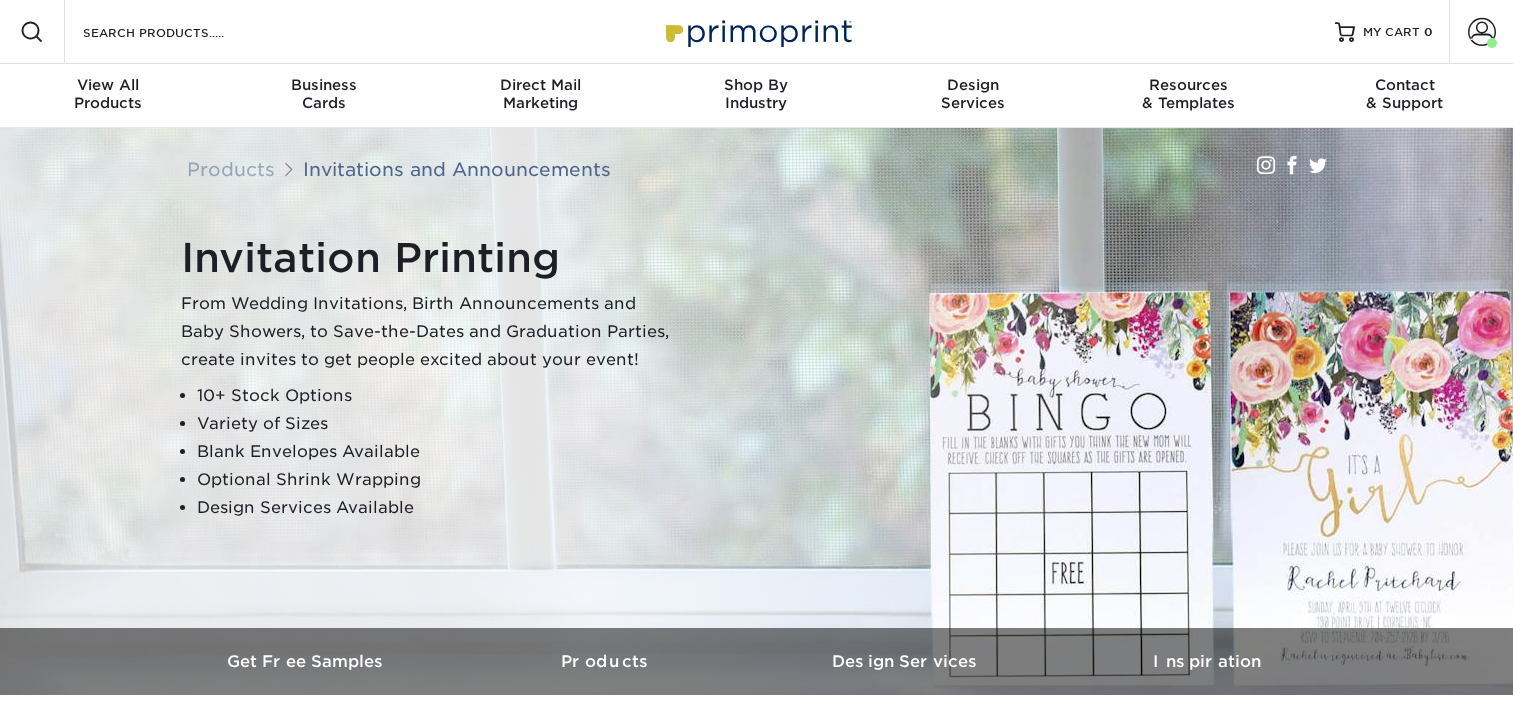 scroll, scrollTop: 0, scrollLeft: 0, axis: both 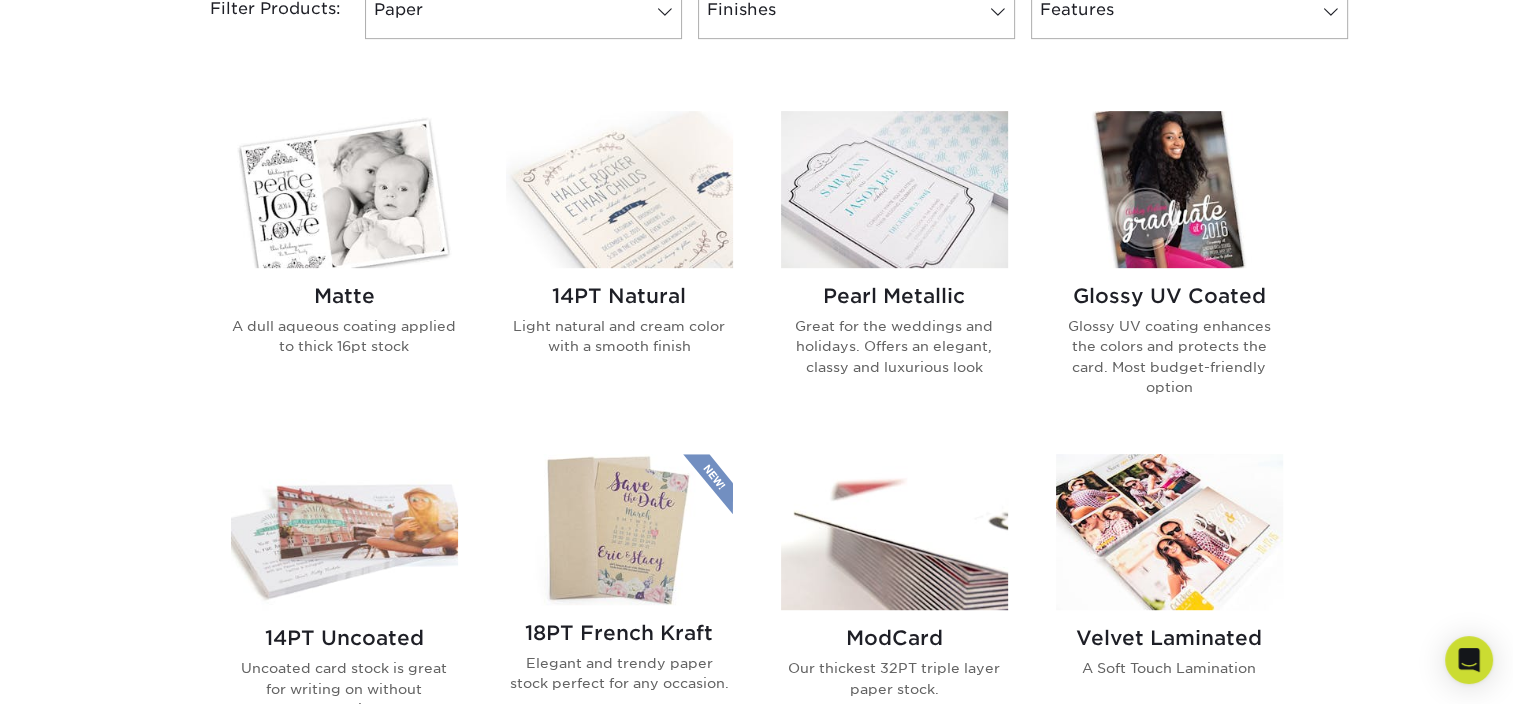 click on "Pearl Metallic" at bounding box center [894, 296] 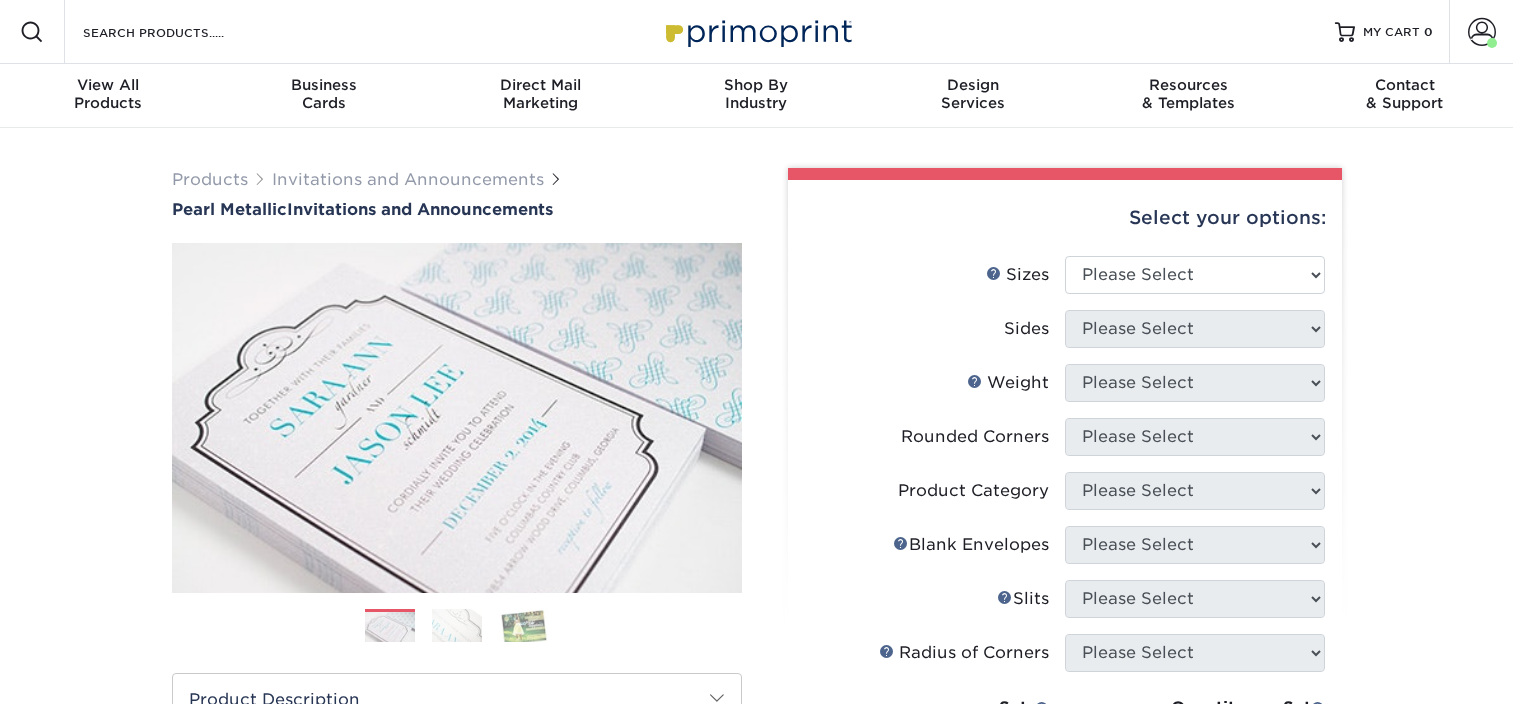 scroll, scrollTop: 0, scrollLeft: 0, axis: both 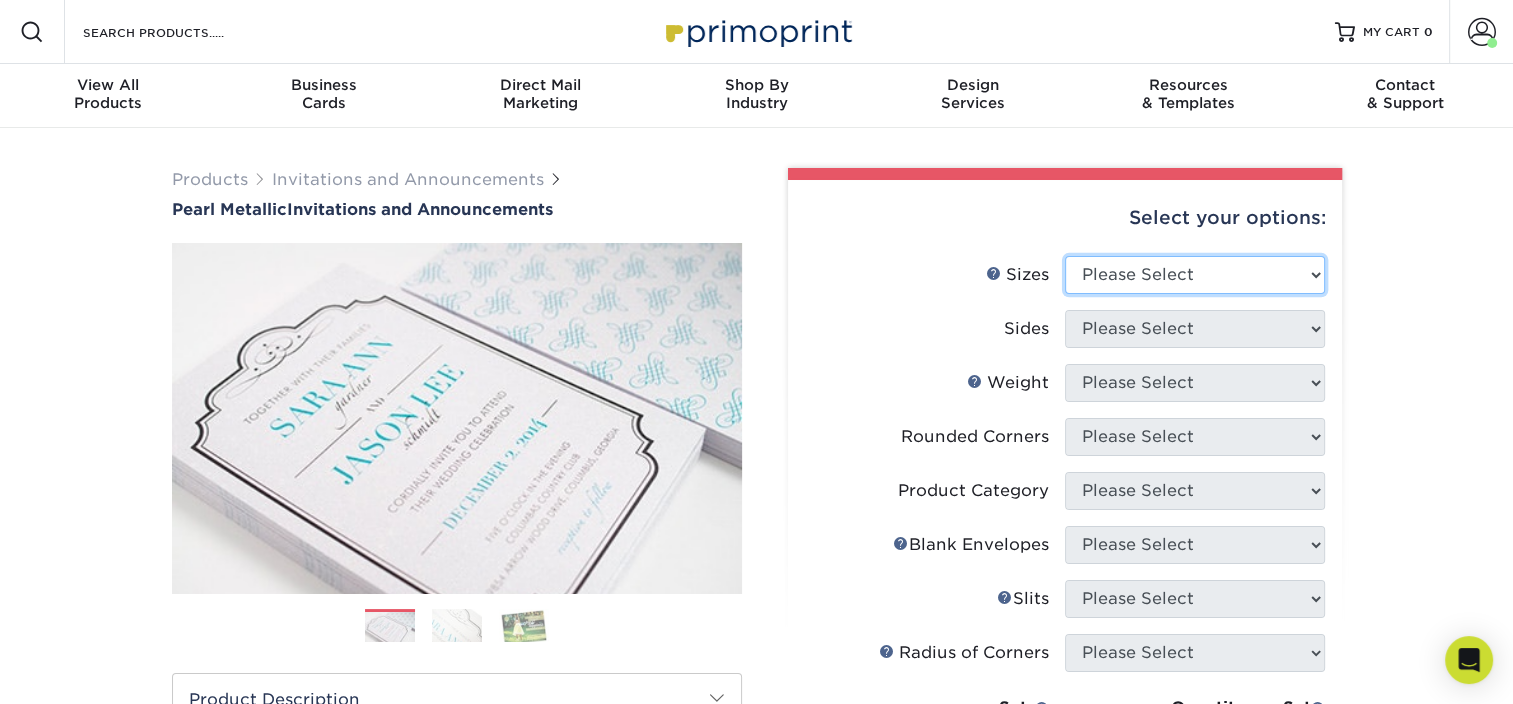 click on "Please Select
4.25" x 5.5"
4.25" x 6"
5" x 7"
5.5" x 8.5"
6" x 6"" at bounding box center (1195, 275) 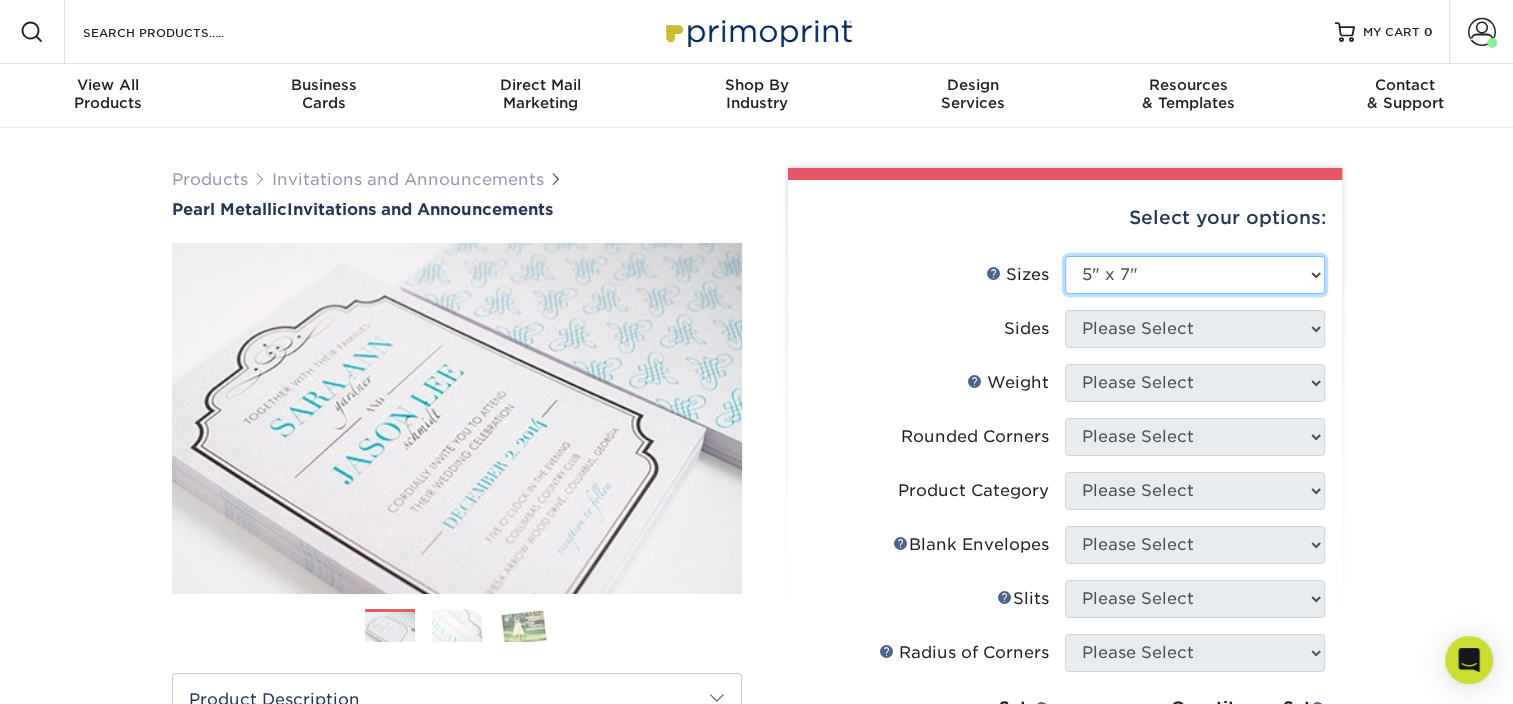 click on "Please Select
4.25" x 5.5"
4.25" x 6"
5" x 7"
5.5" x 8.5"
6" x 6"" at bounding box center (1195, 275) 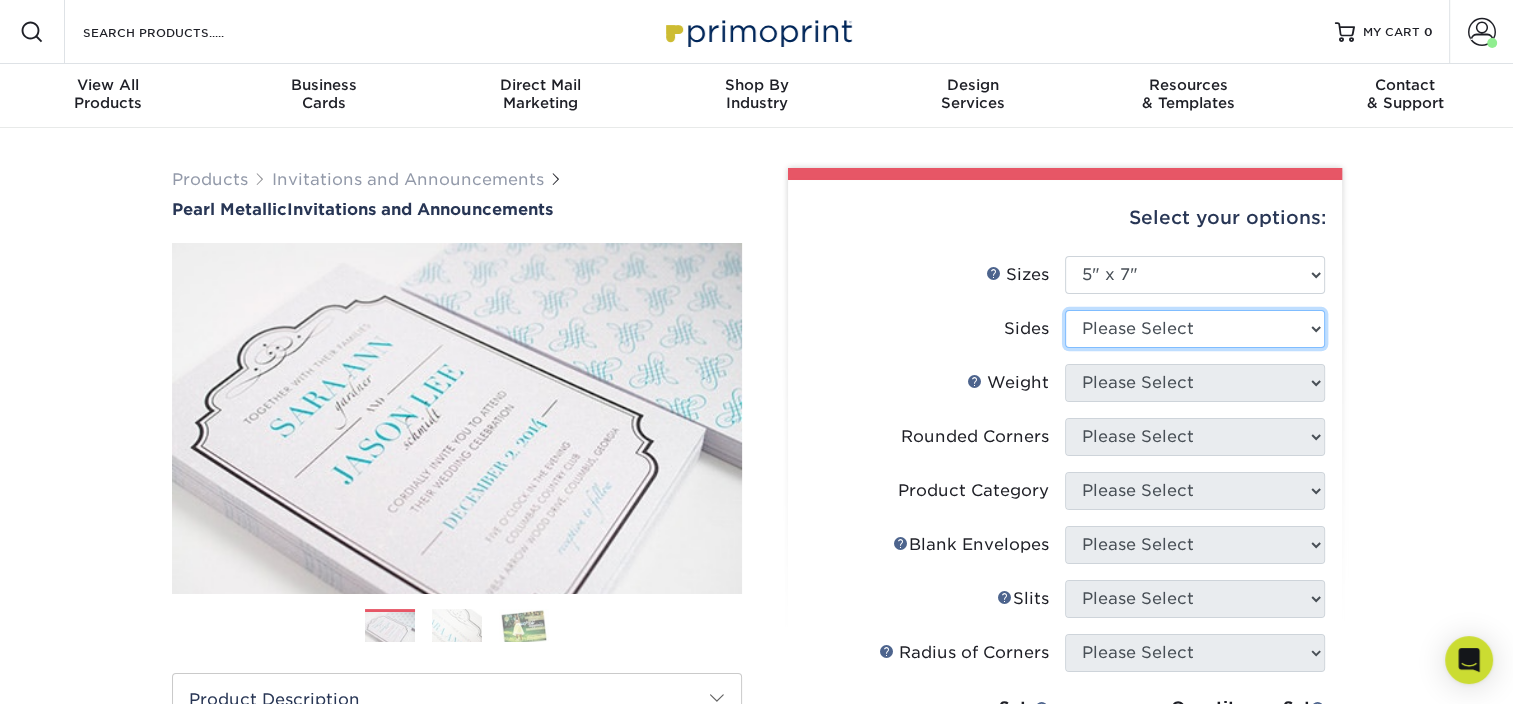 click on "Please Select Print Both Sides Print Front Only" at bounding box center (1195, 329) 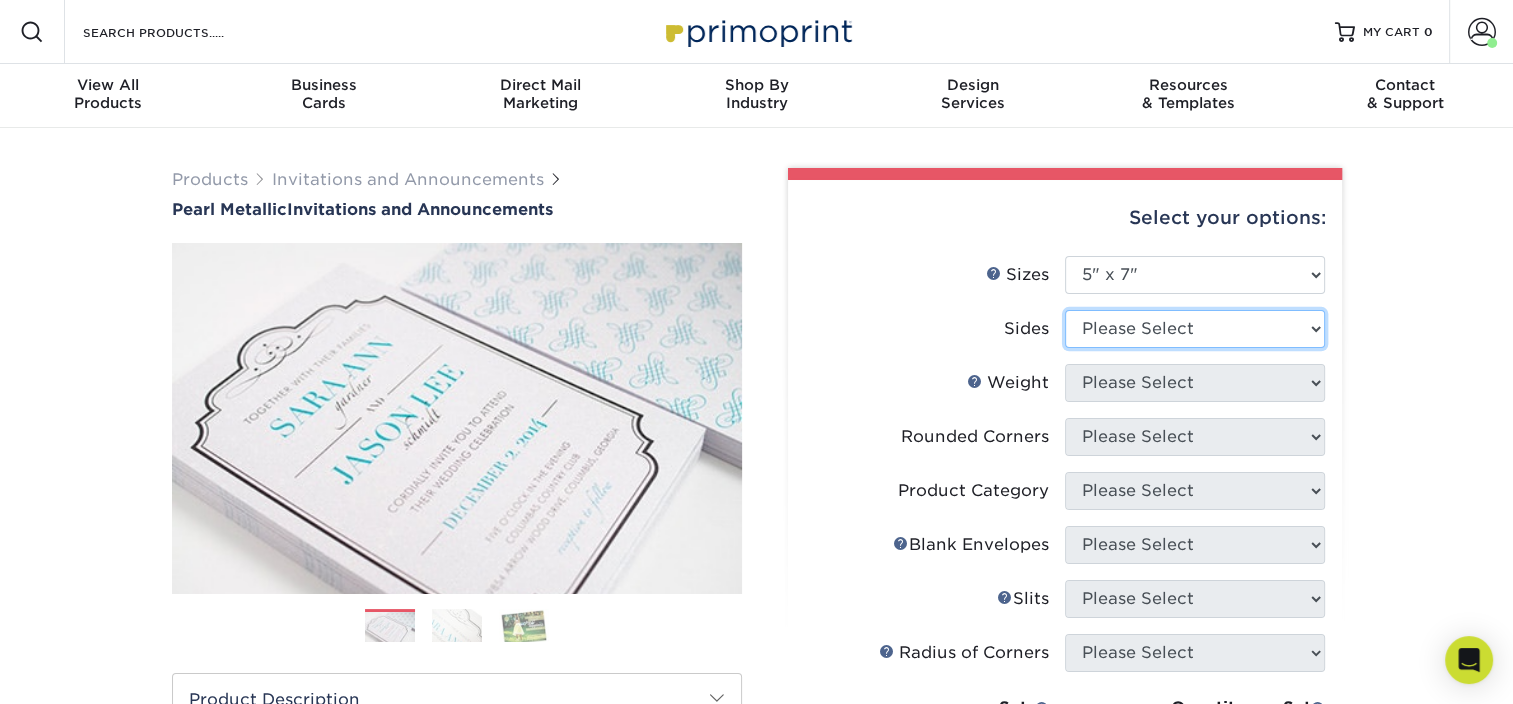 select on "32d3c223-f82c-492b-b915-ba065a00862f" 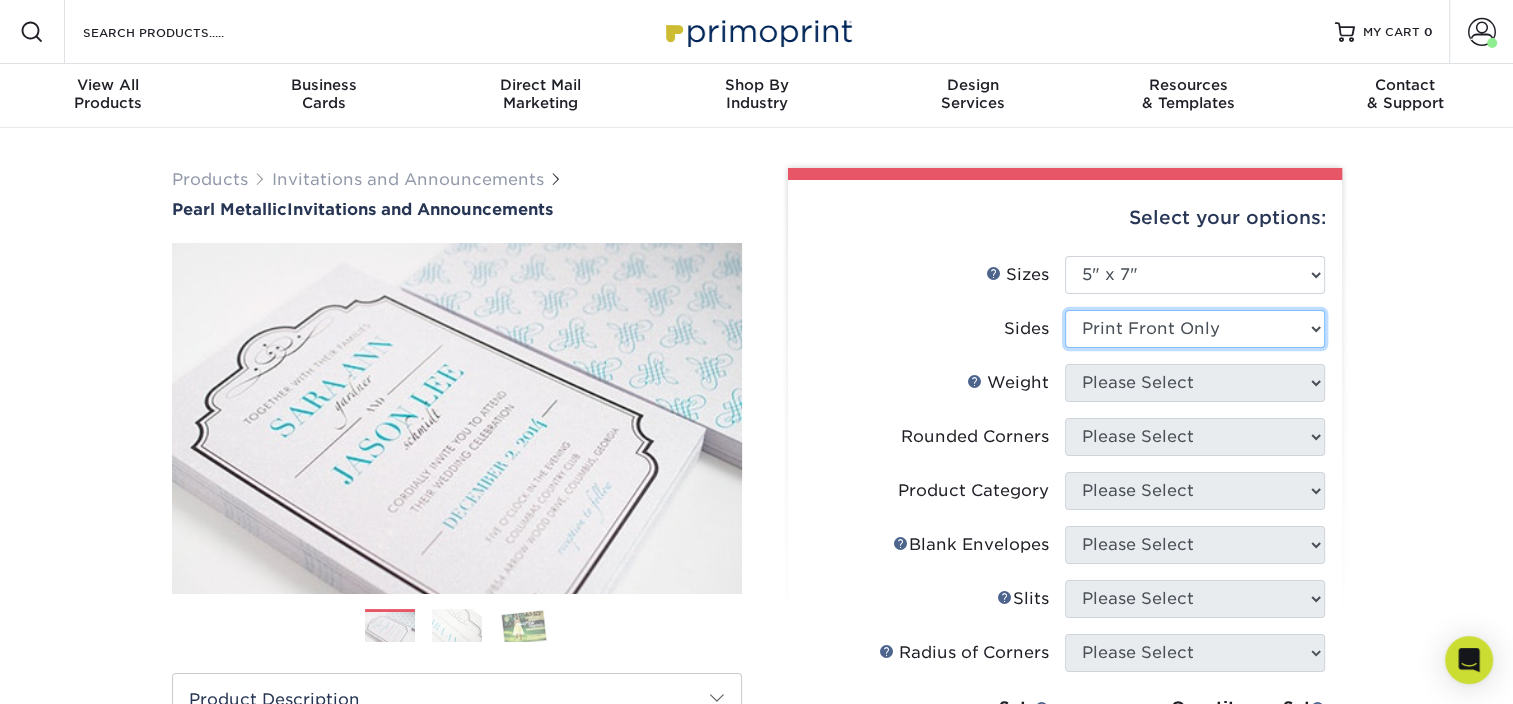 click on "Please Select Print Both Sides Print Front Only" at bounding box center (1195, 329) 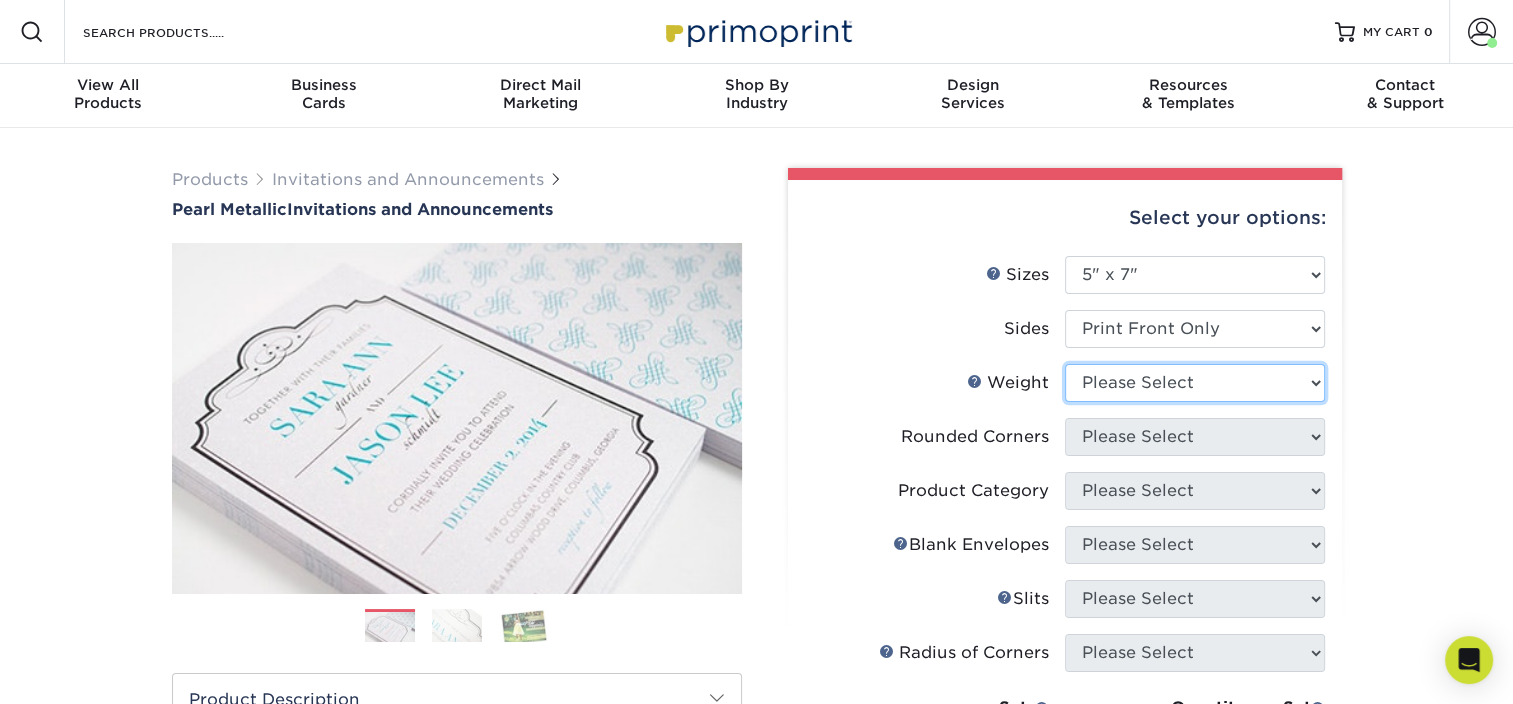 click on "Please Select 14PTPM" at bounding box center [1195, 383] 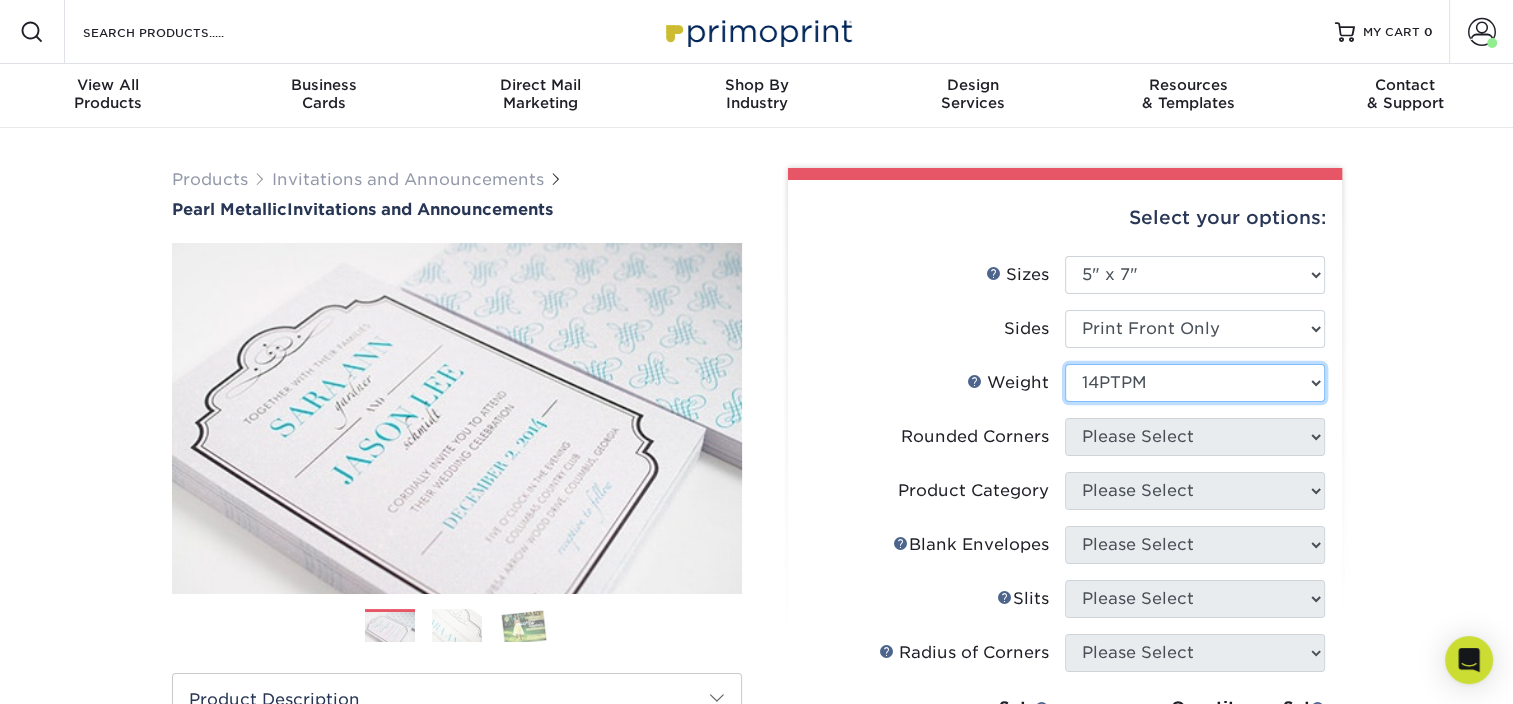 click on "Please Select 14PTPM" at bounding box center (1195, 383) 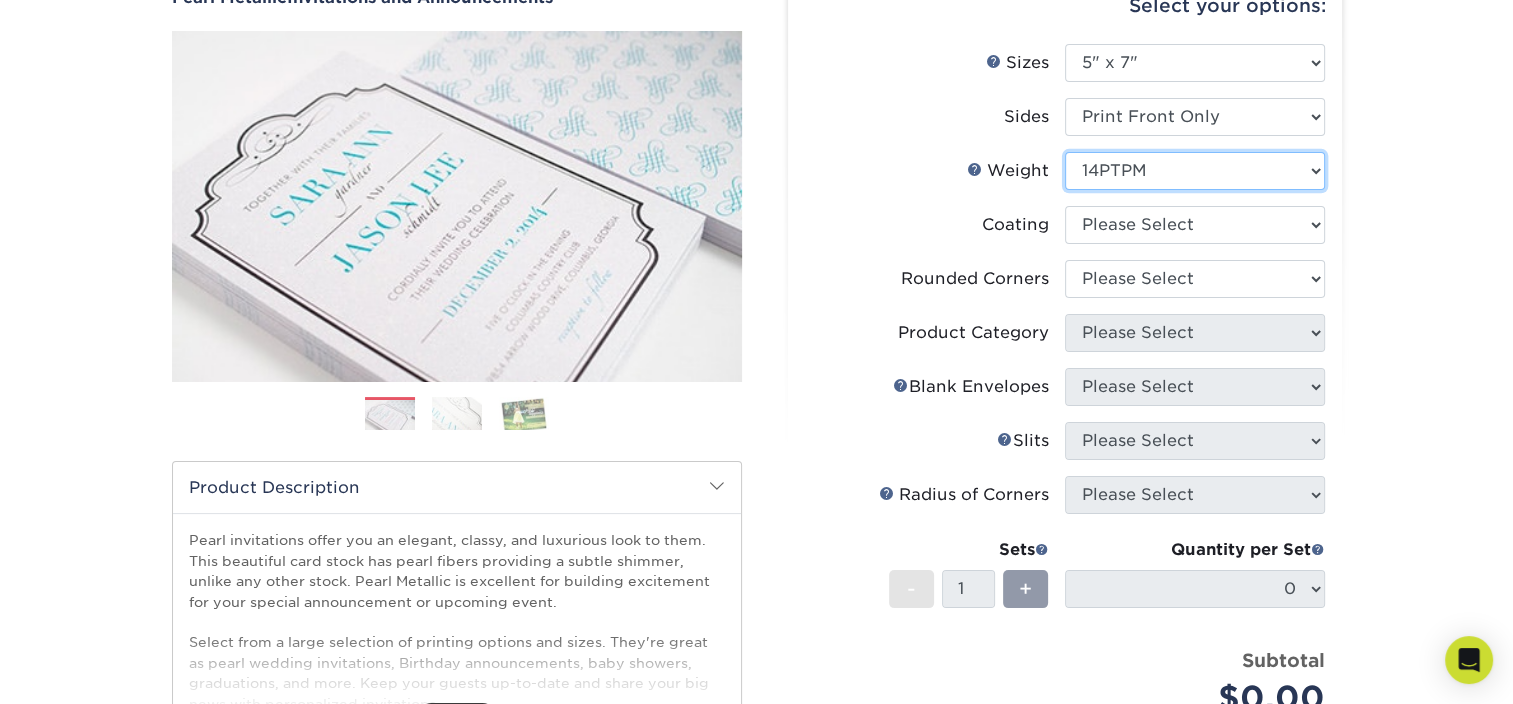 scroll, scrollTop: 300, scrollLeft: 0, axis: vertical 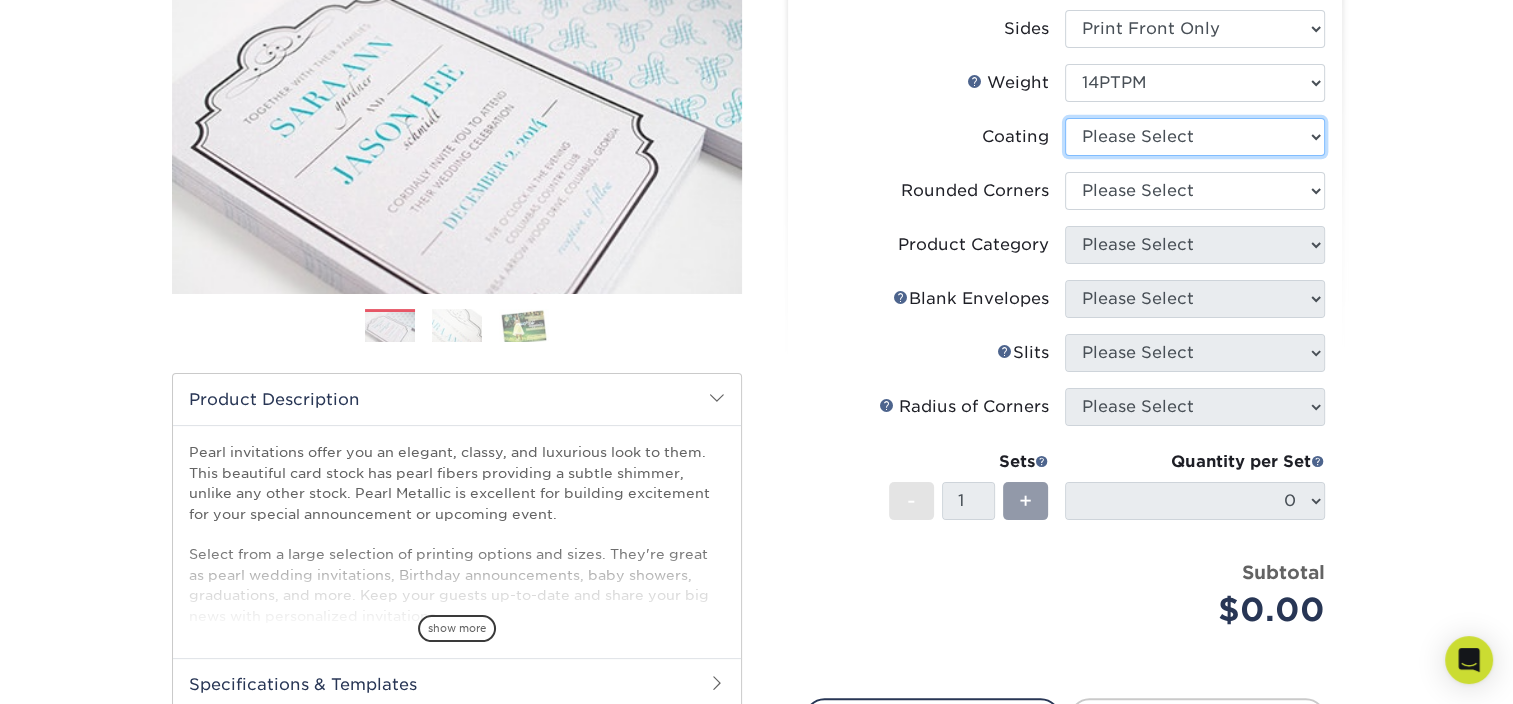 click at bounding box center (1195, 137) 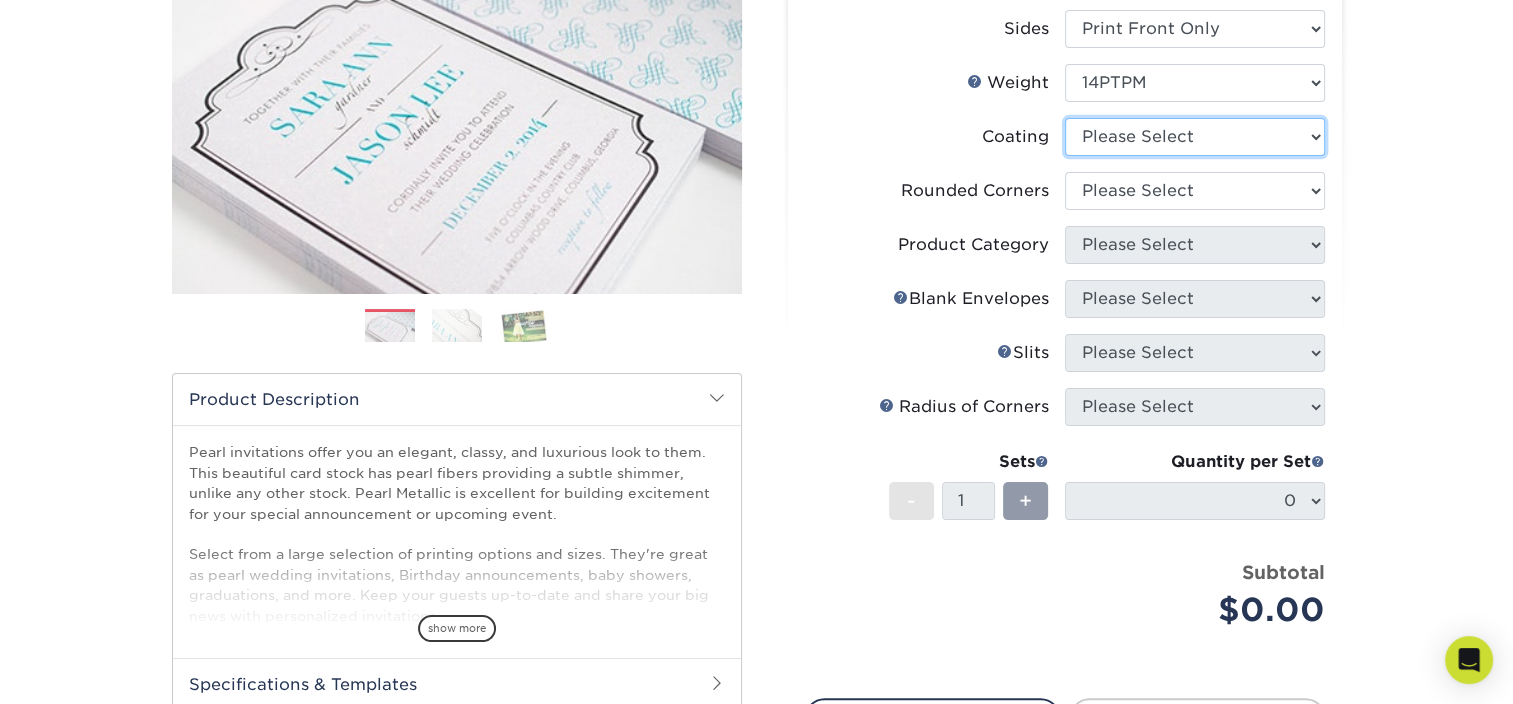 select on "3e7618de-abca-4bda-9f97-8b9129e913d8" 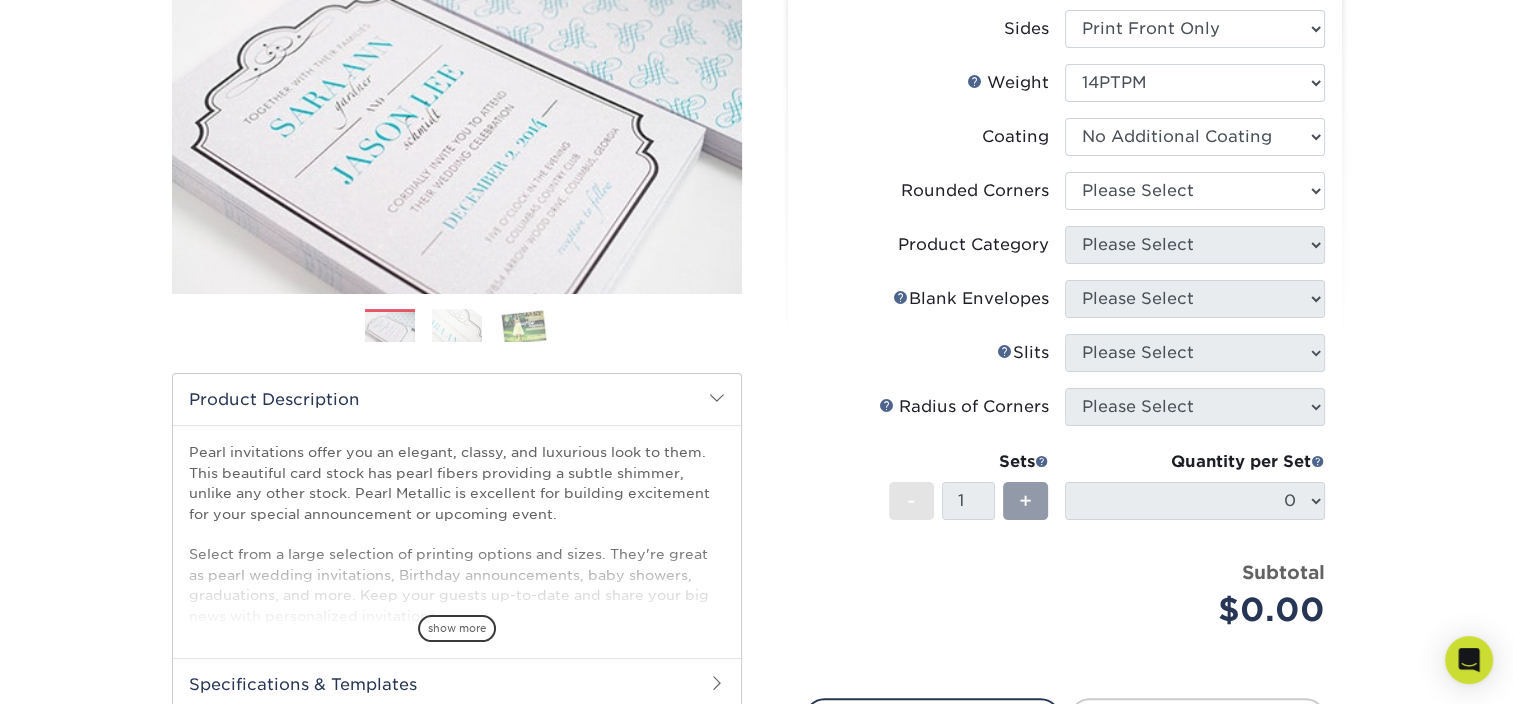 click at bounding box center [1195, 137] 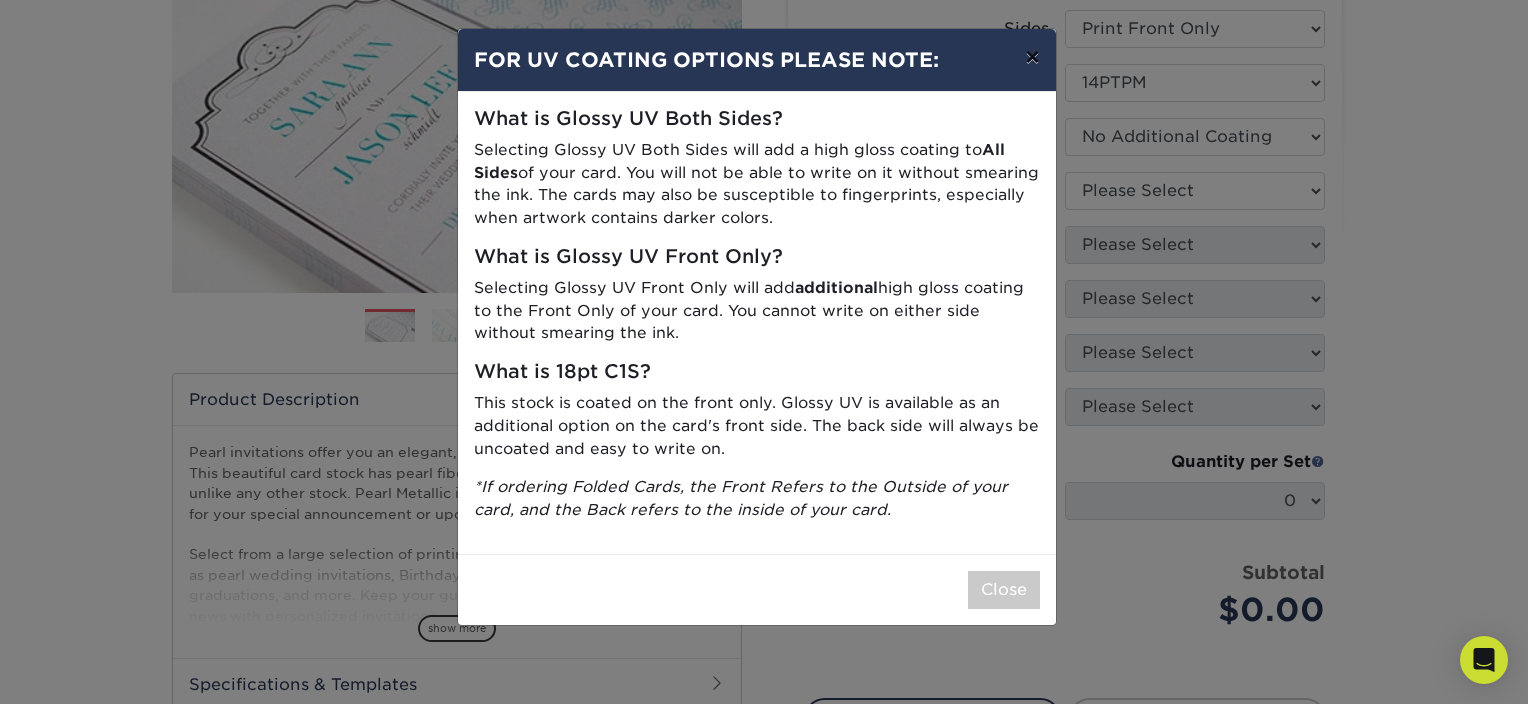 click on "×" at bounding box center [1032, 57] 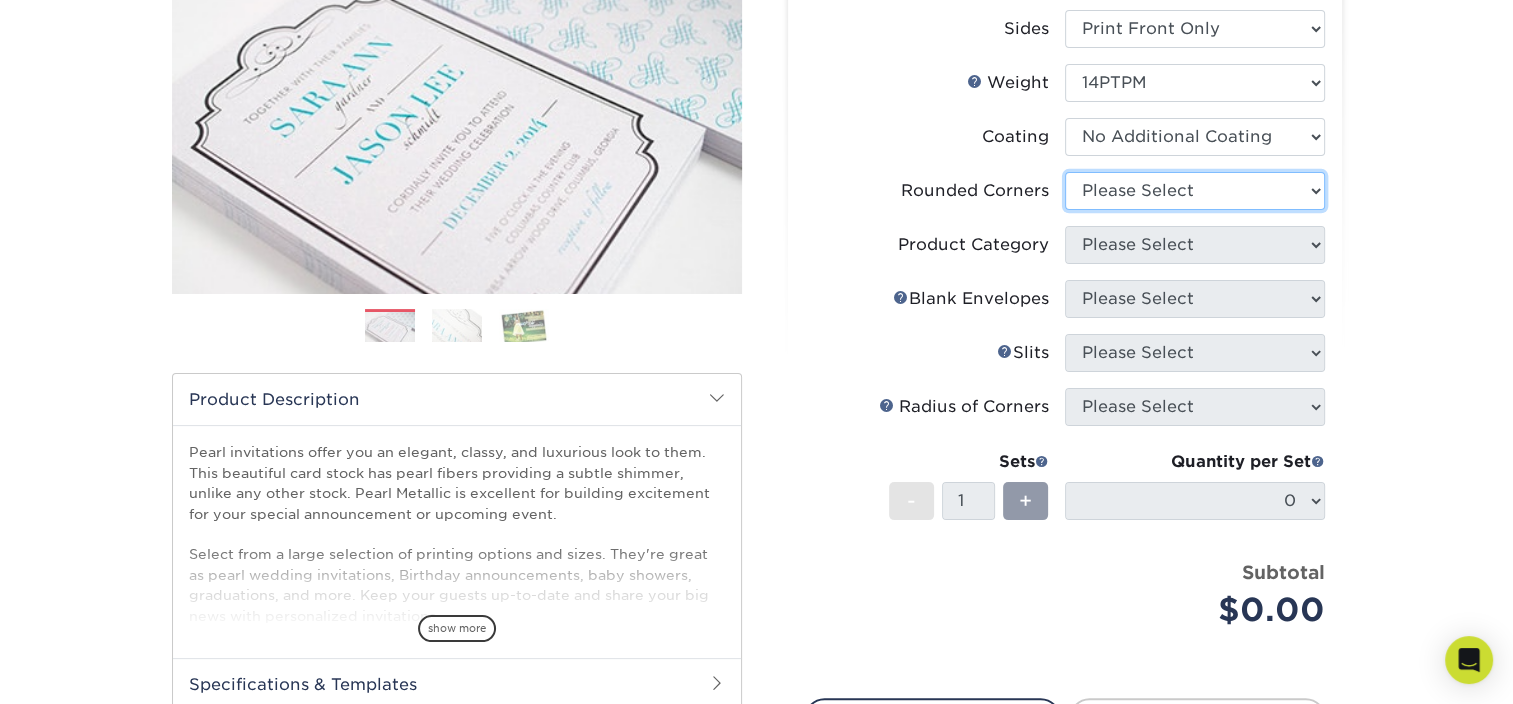 click on "Please Select
Yes - Round 4 Corners                                                    No" at bounding box center [1195, 191] 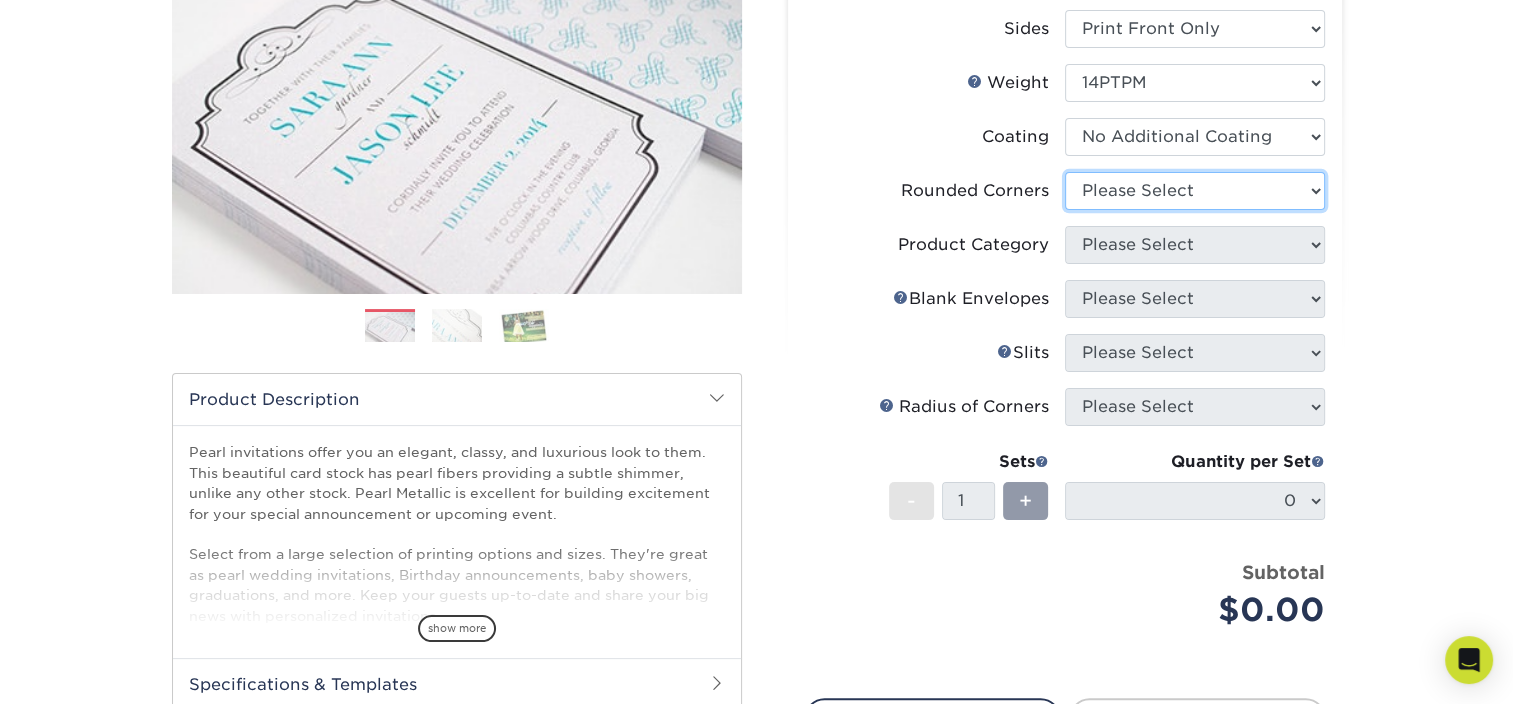 select on "7672df9e-0e0a-464d-8e1f-920c575e4da3" 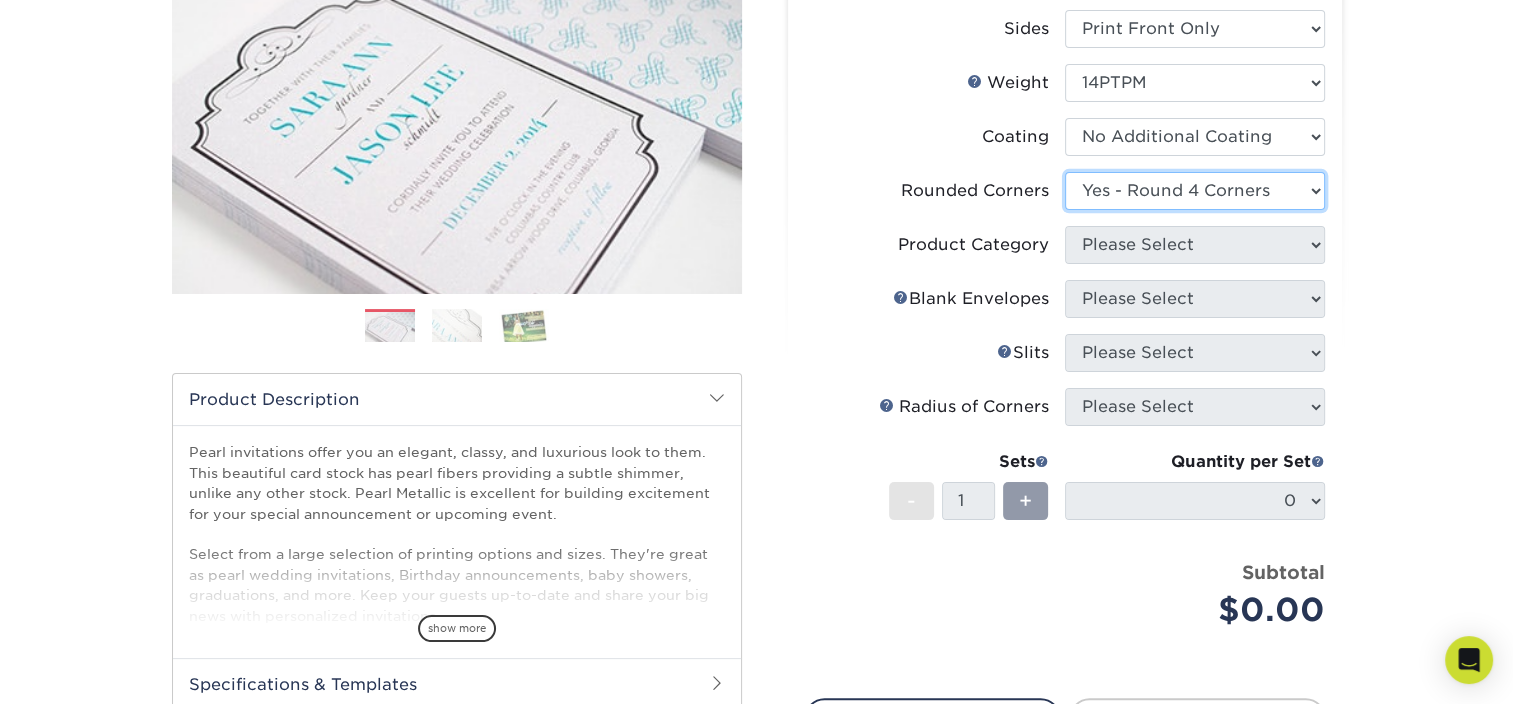 click on "Please Select
Yes - Round 4 Corners                                                    No" at bounding box center [1195, 191] 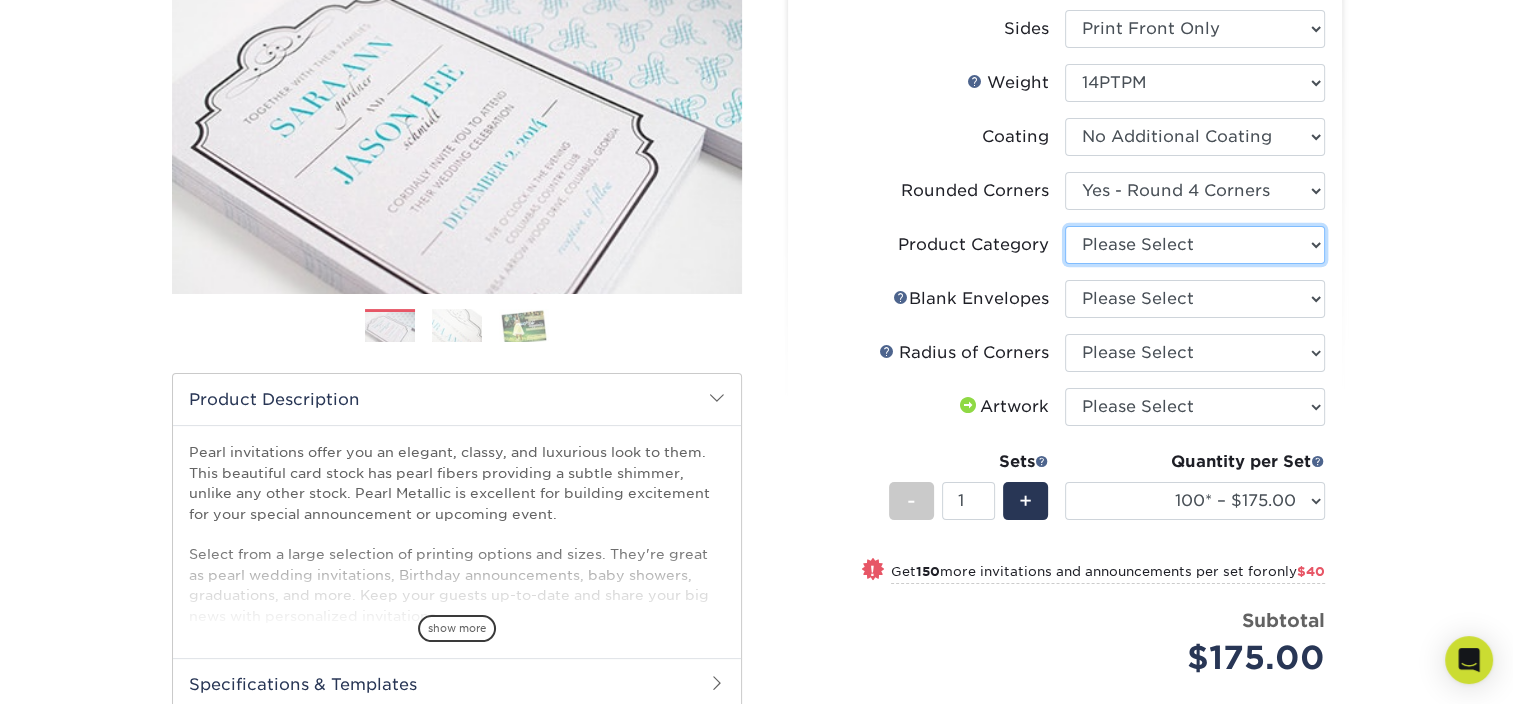 click on "Please Select Announcement Cards" at bounding box center [1195, 245] 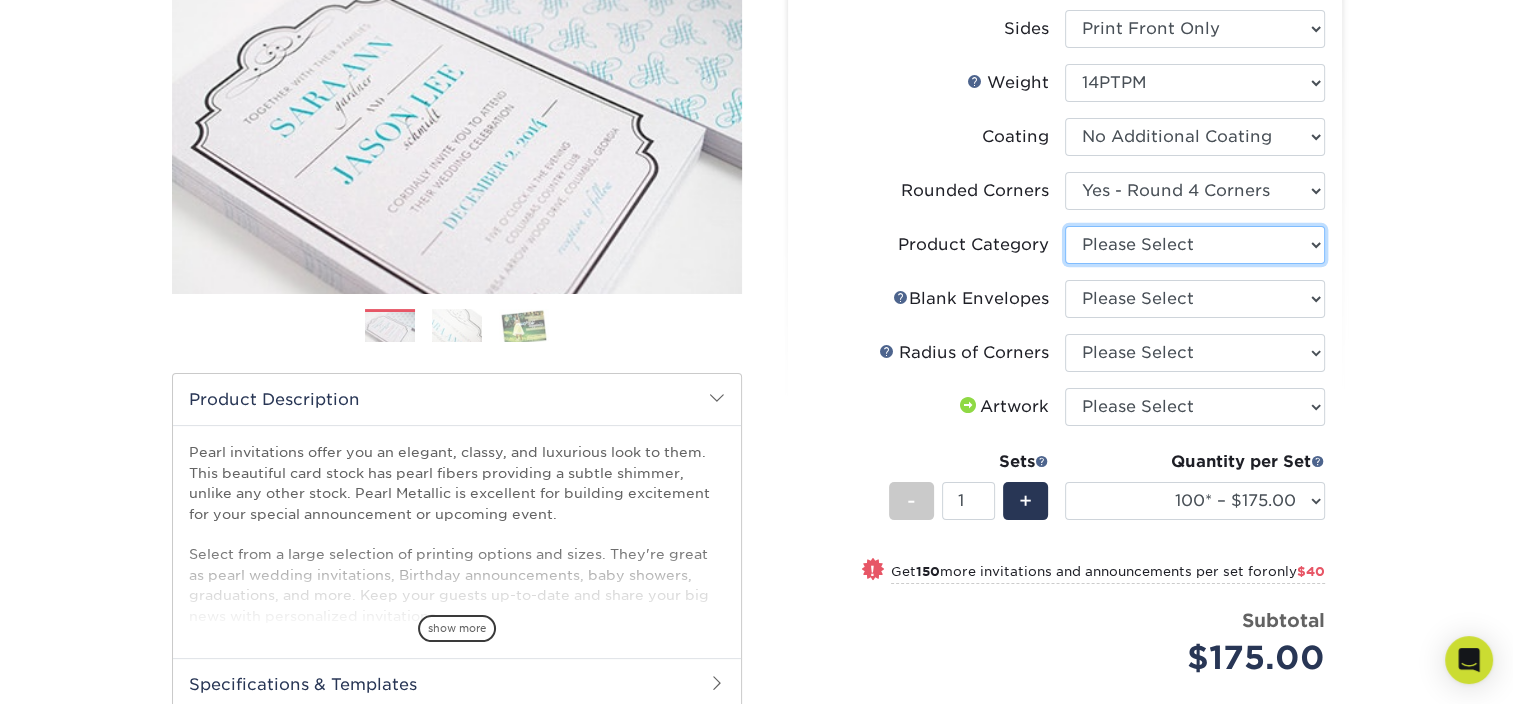 select on "afc43903-b91d-4869-9f05-9fa1eb7dcbea" 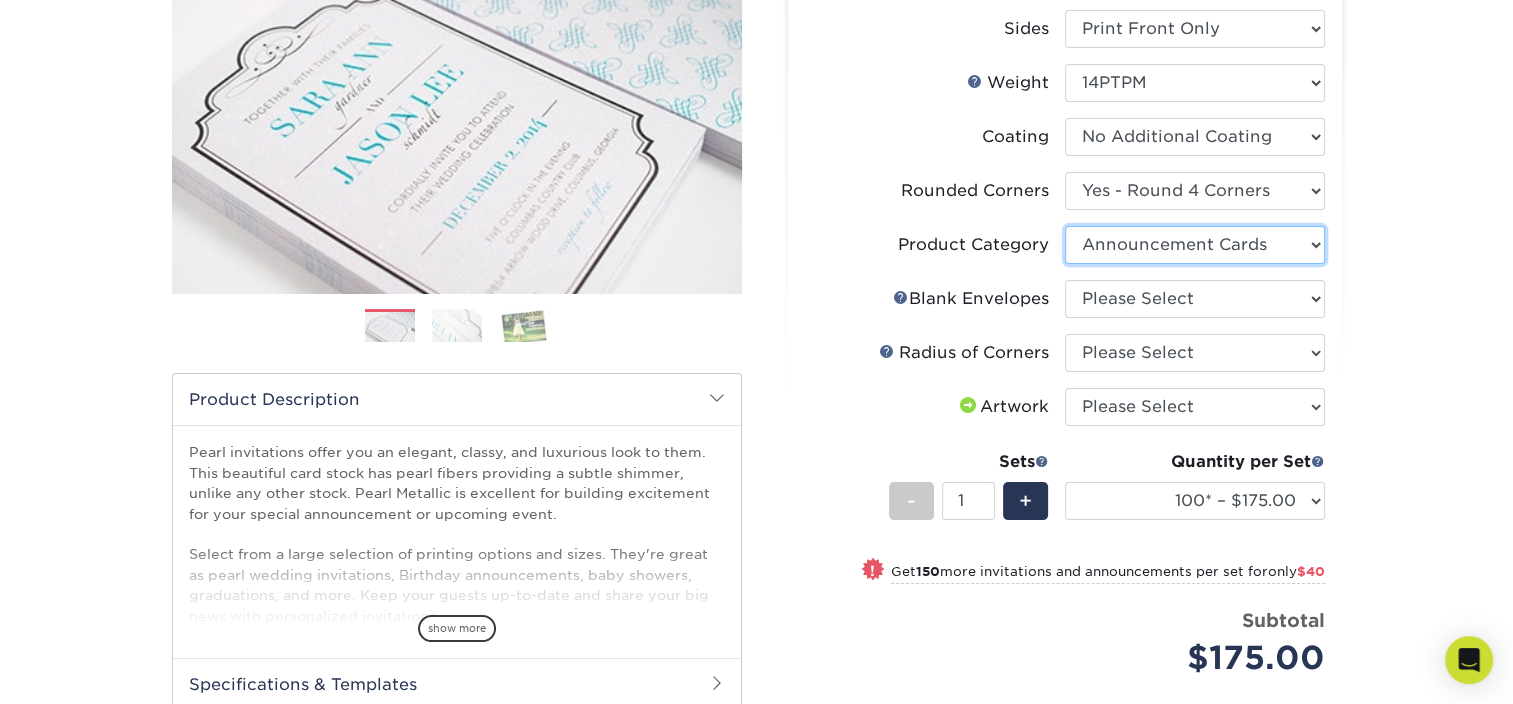 click on "Please Select Announcement Cards" at bounding box center [1195, 245] 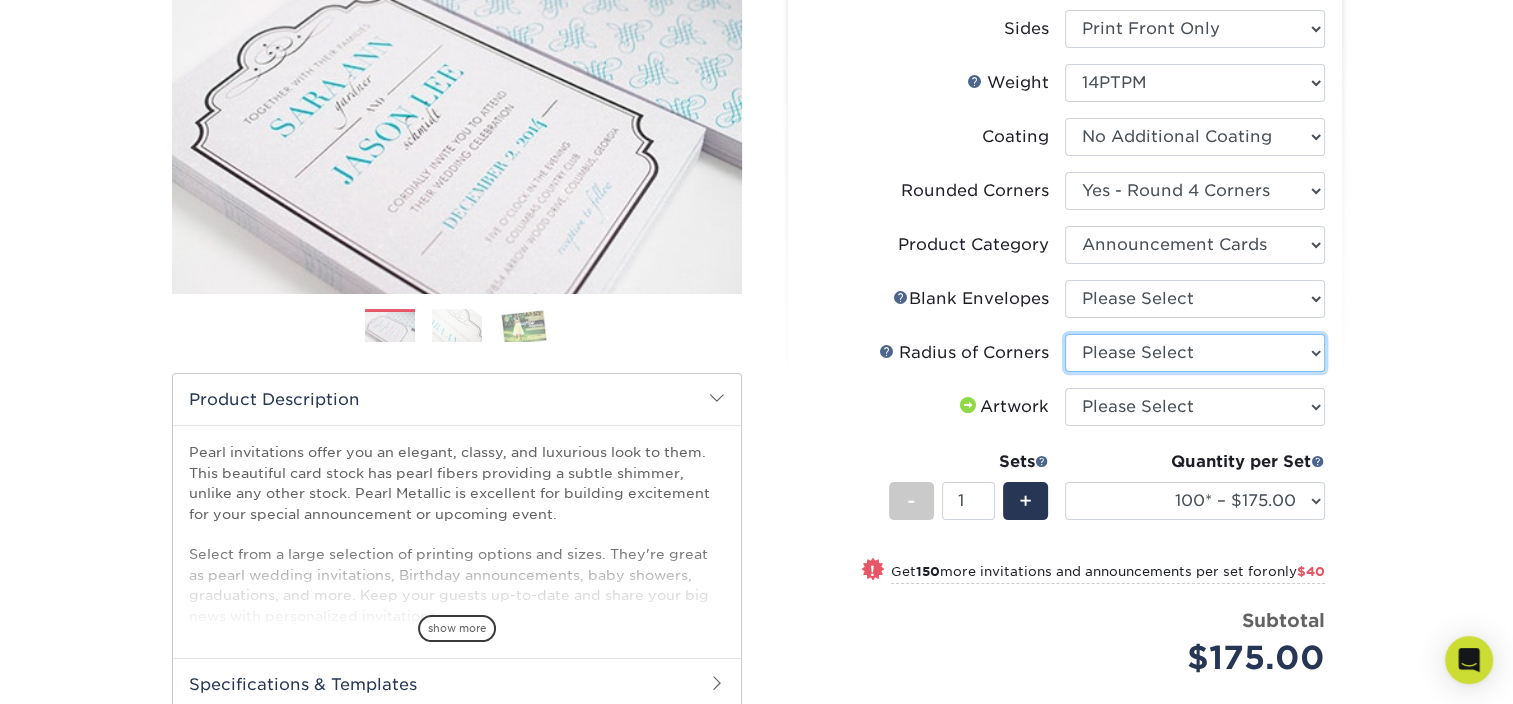 click on "Please Select Rounded 1/8" Rounded 1/4"" at bounding box center [1195, 353] 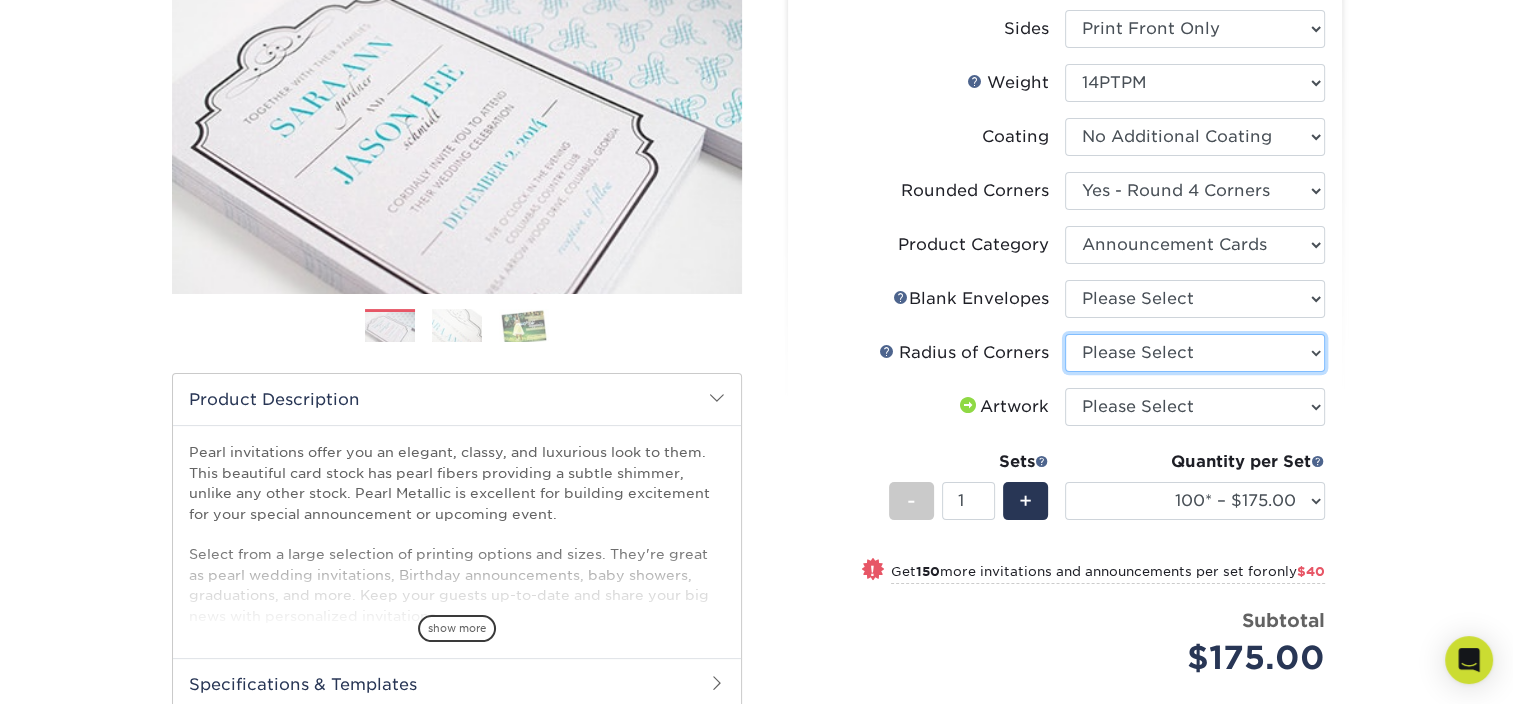 select on "479fbfe7-6a0c-4895-8c9a-81739b7486c9" 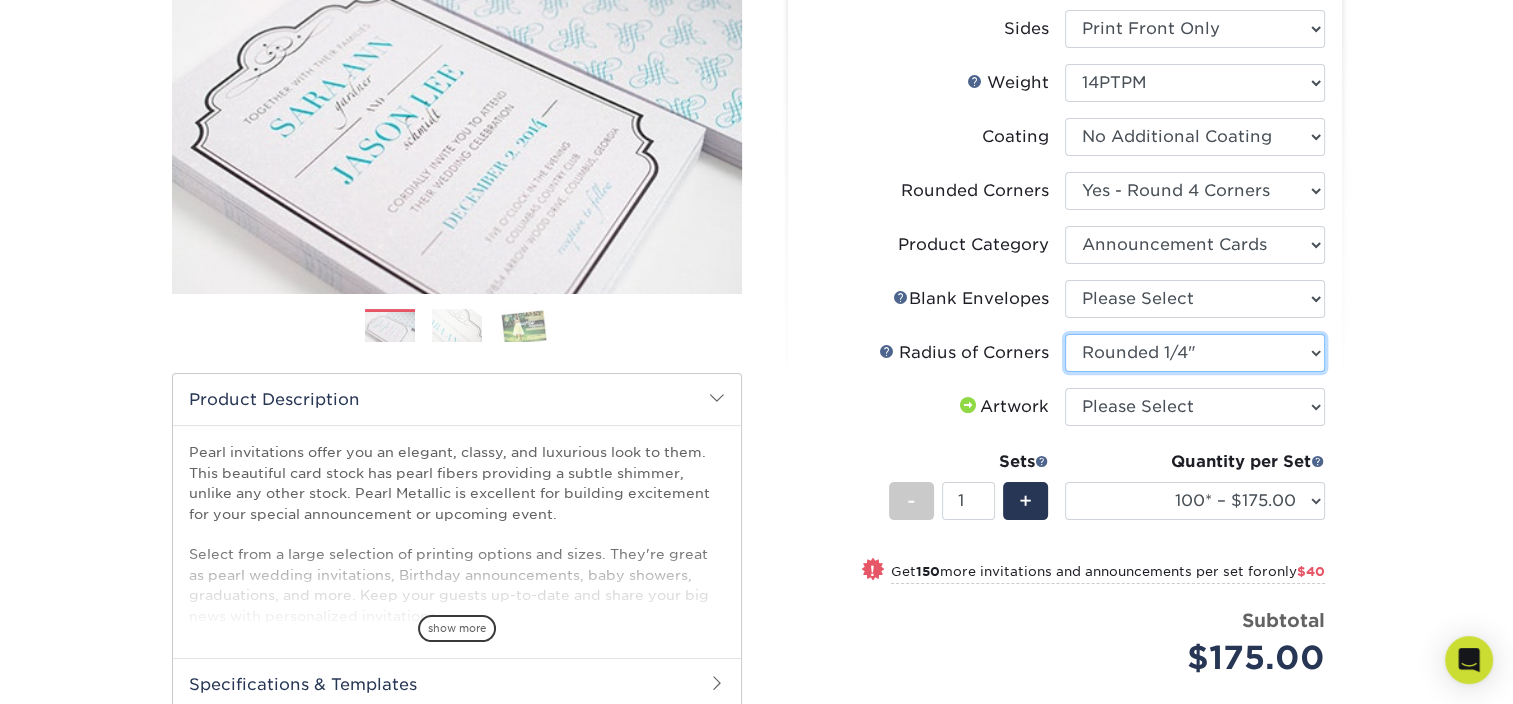 click on "Please Select Rounded 1/8" Rounded 1/4"" at bounding box center (1195, 353) 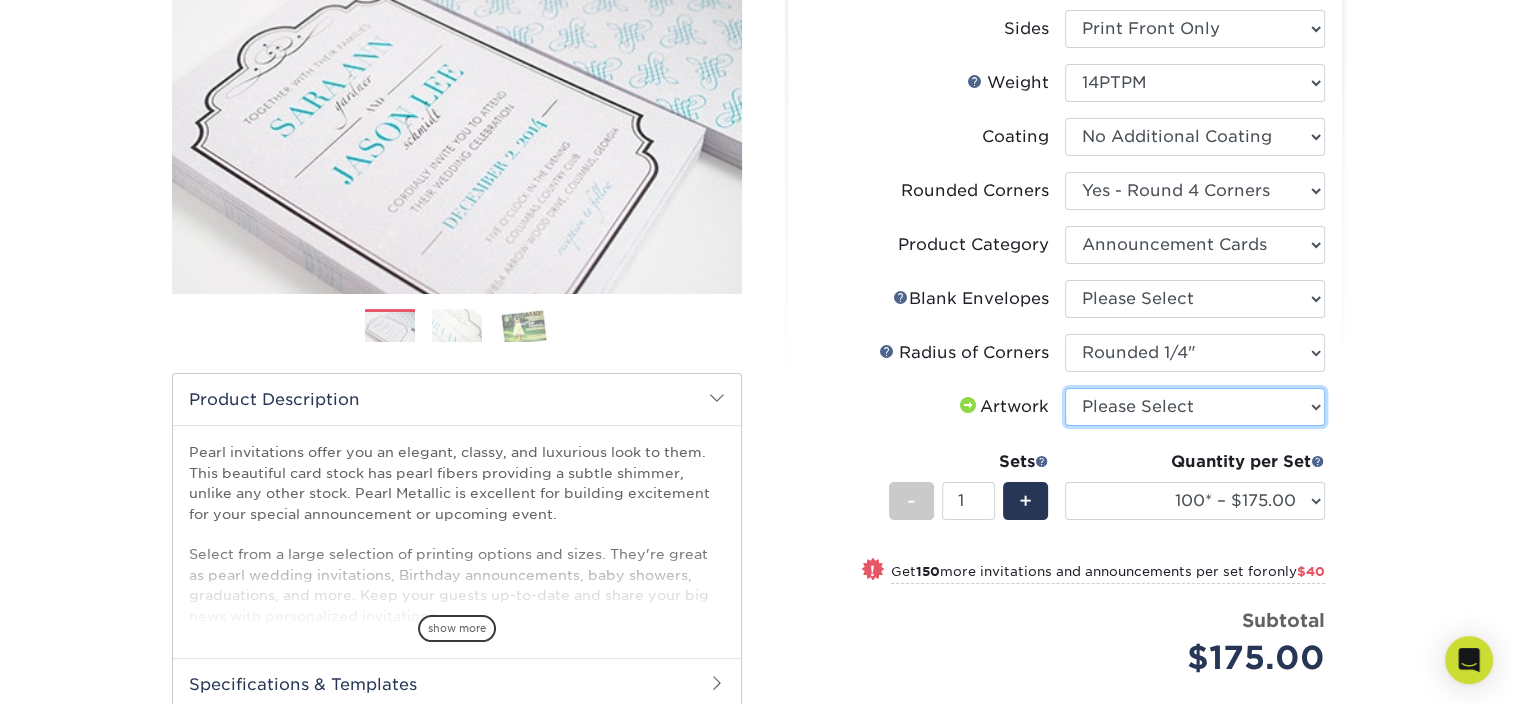 click on "Please Select I will upload files I need a design - $100" at bounding box center (1195, 407) 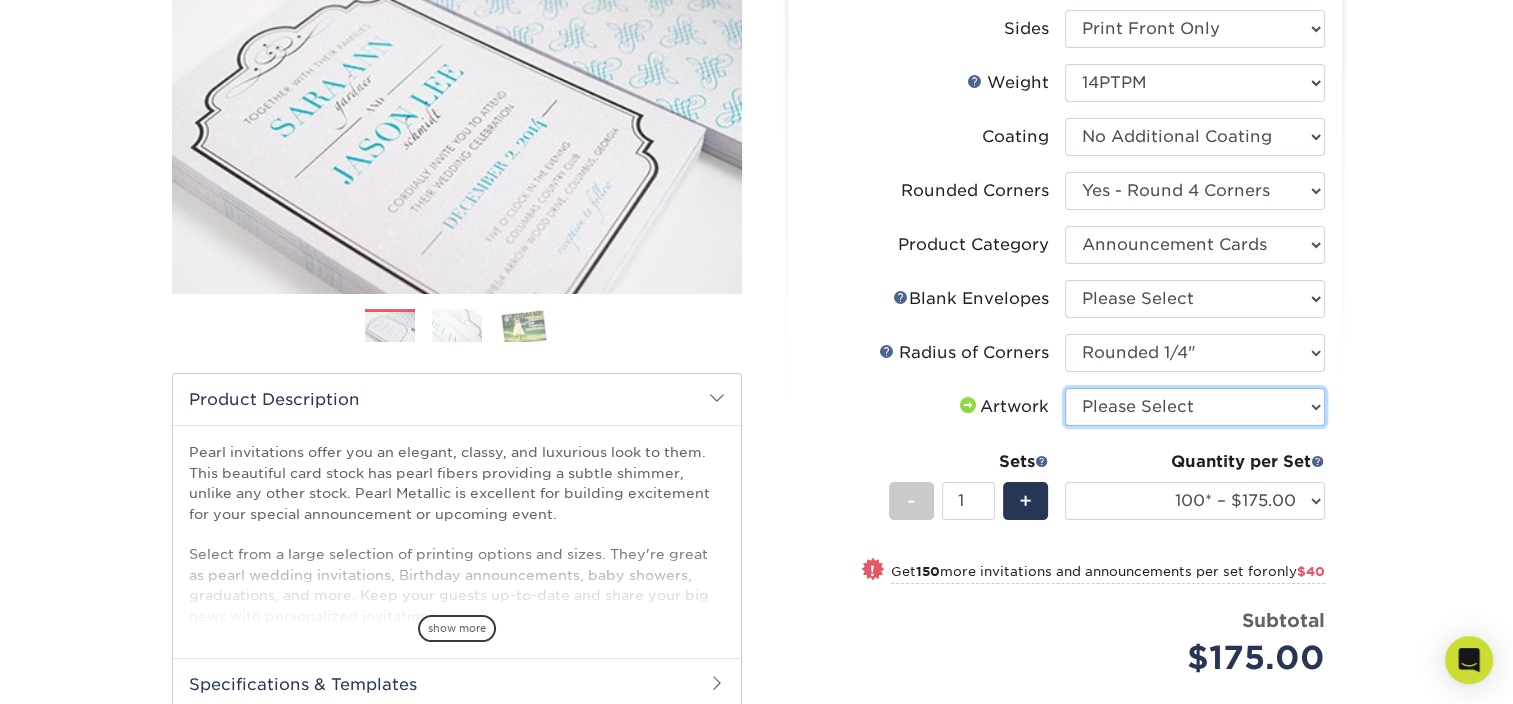 select on "upload" 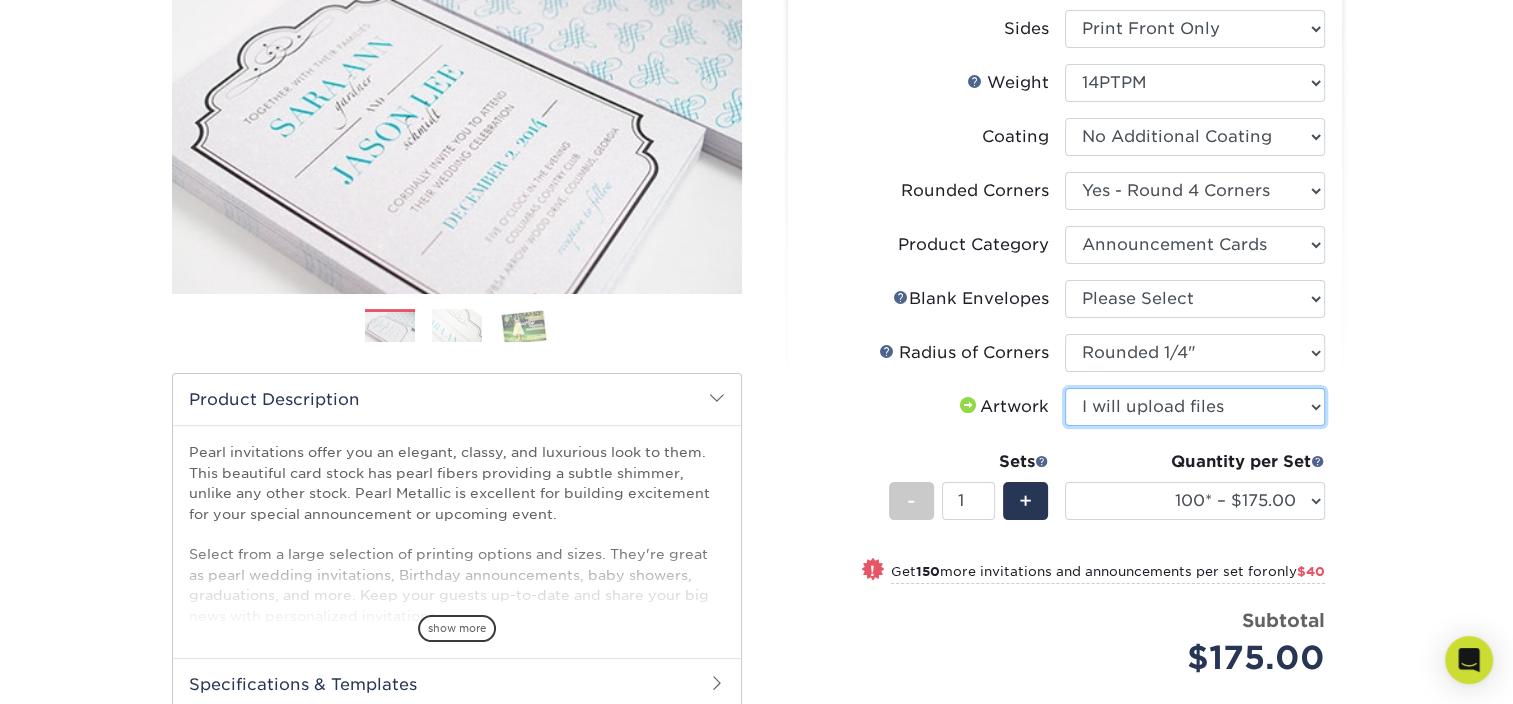 click on "Please Select I will upload files I need a design - $100" at bounding box center (1195, 407) 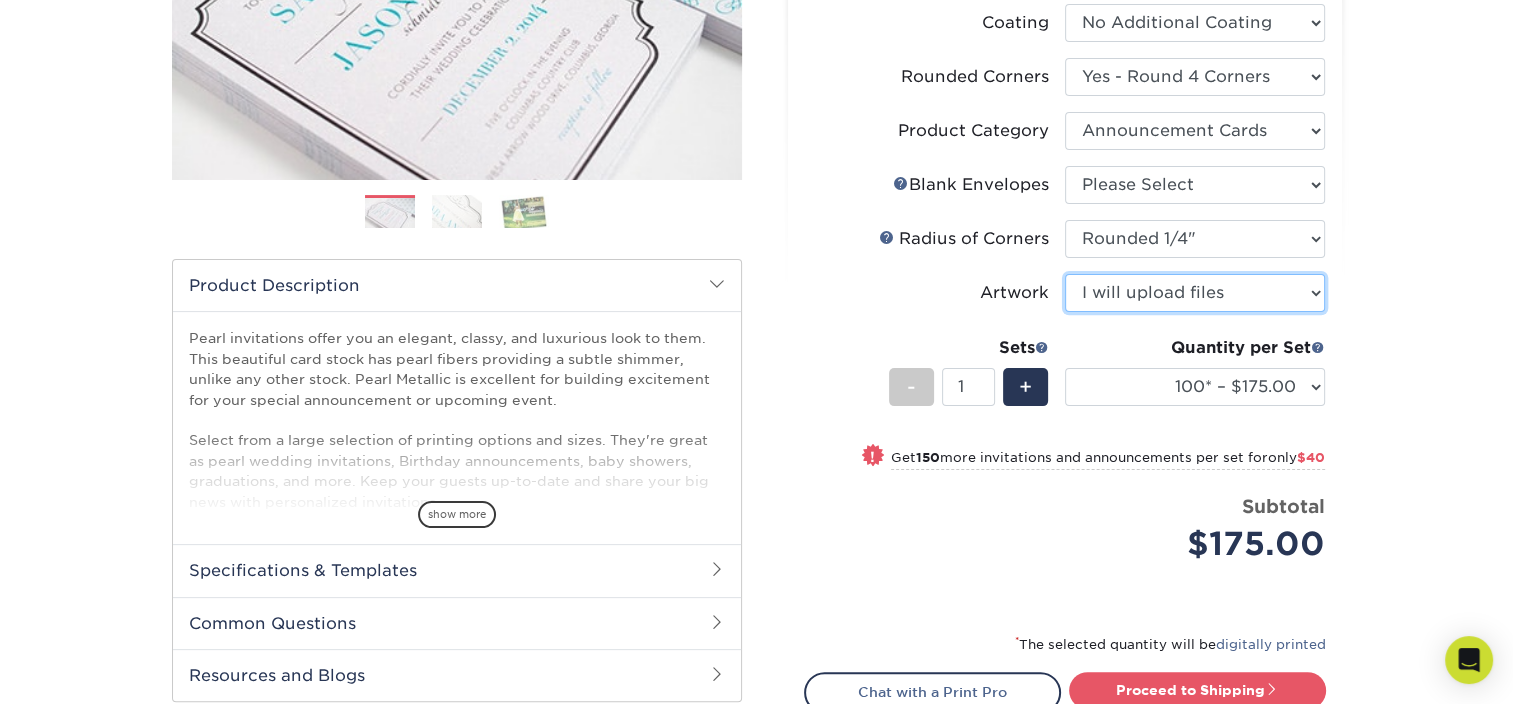 scroll, scrollTop: 500, scrollLeft: 0, axis: vertical 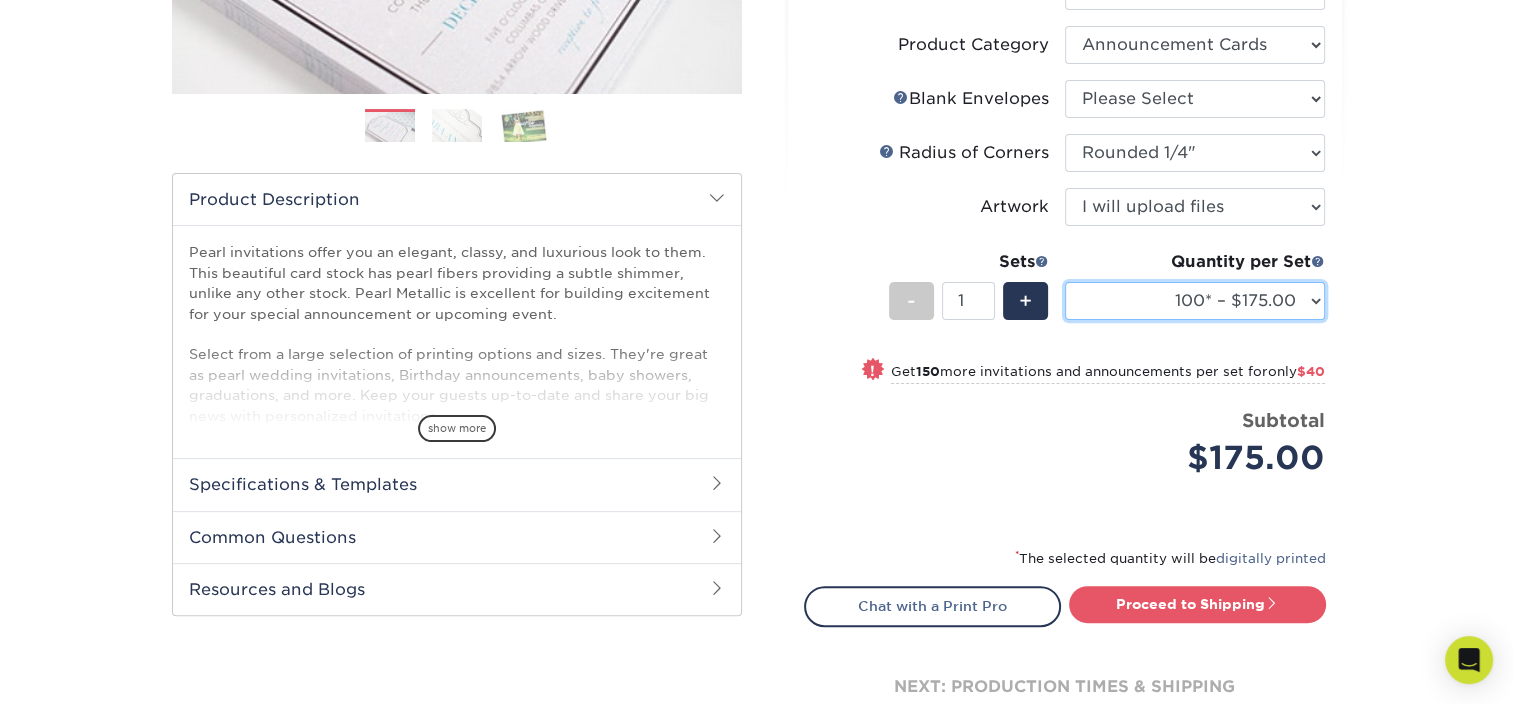 click on "100* – $175.00 250* – $215.00 500* – $319.00 1000* – $608.00" at bounding box center [1195, 301] 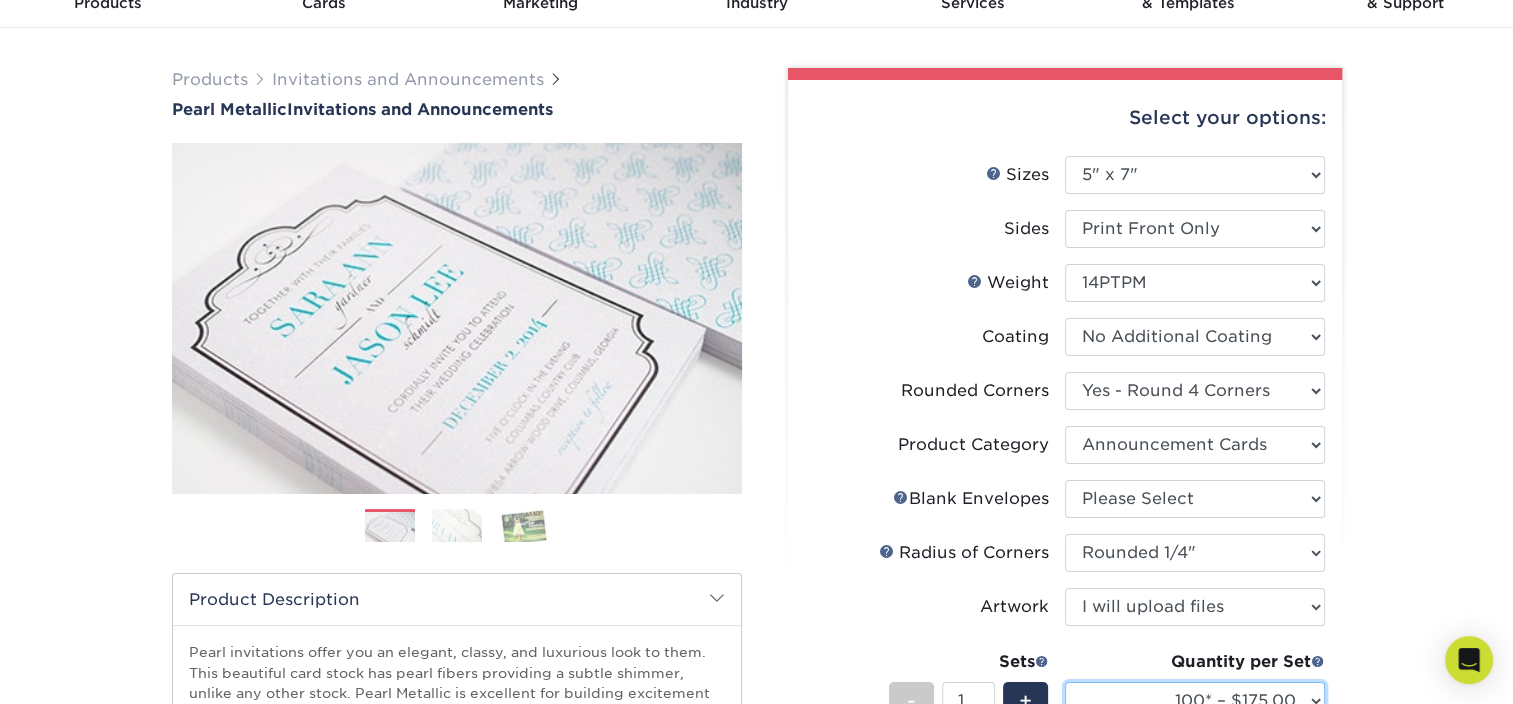 scroll, scrollTop: 0, scrollLeft: 0, axis: both 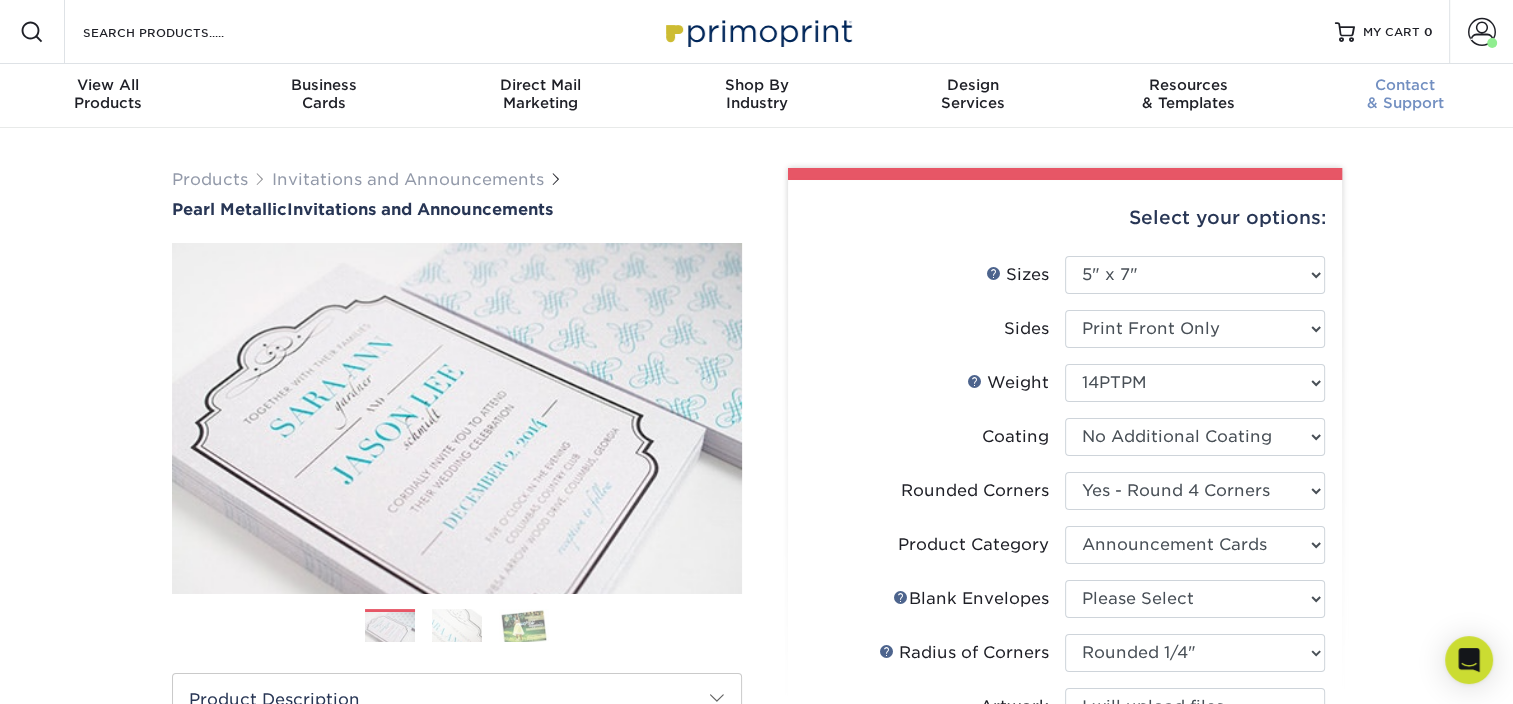 click on "Contact  & Support" at bounding box center (1405, 94) 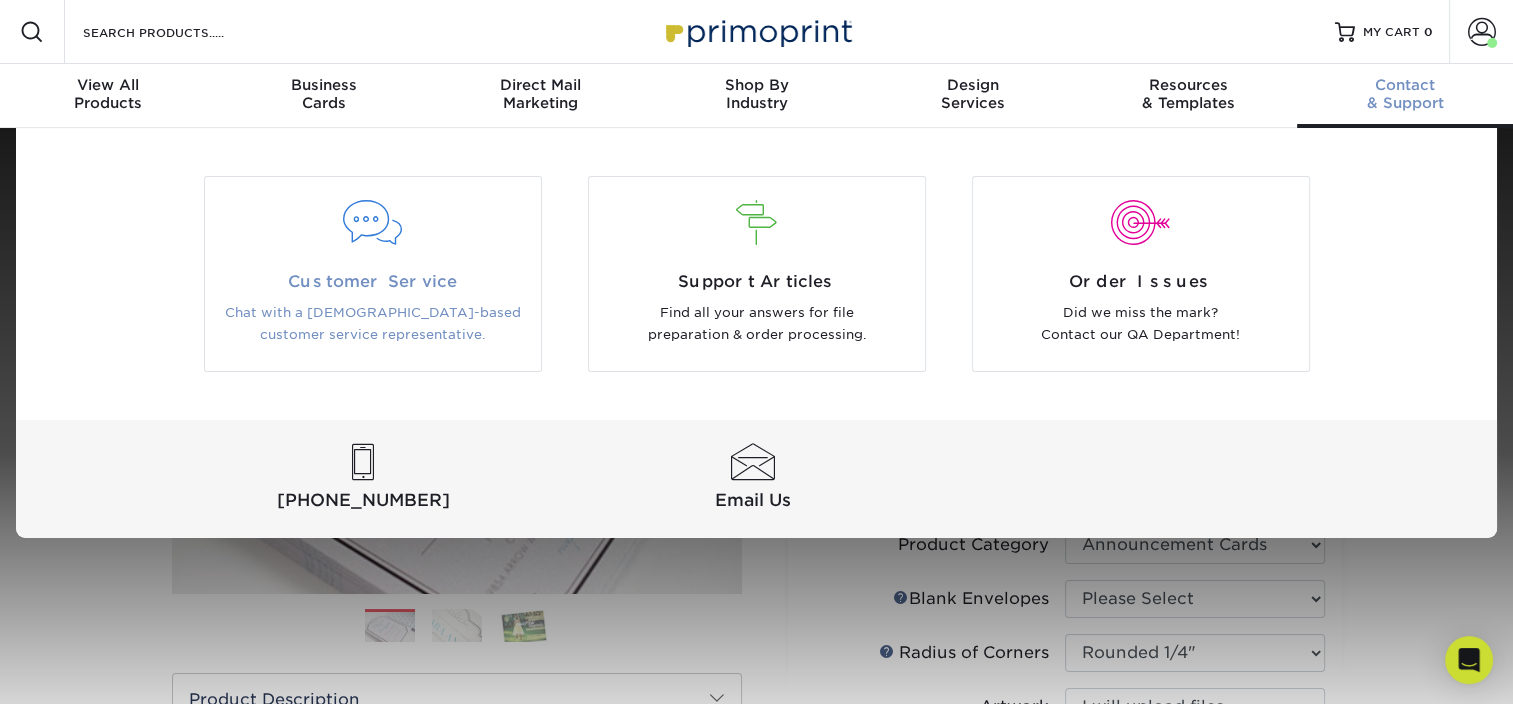 click at bounding box center [373, 235] 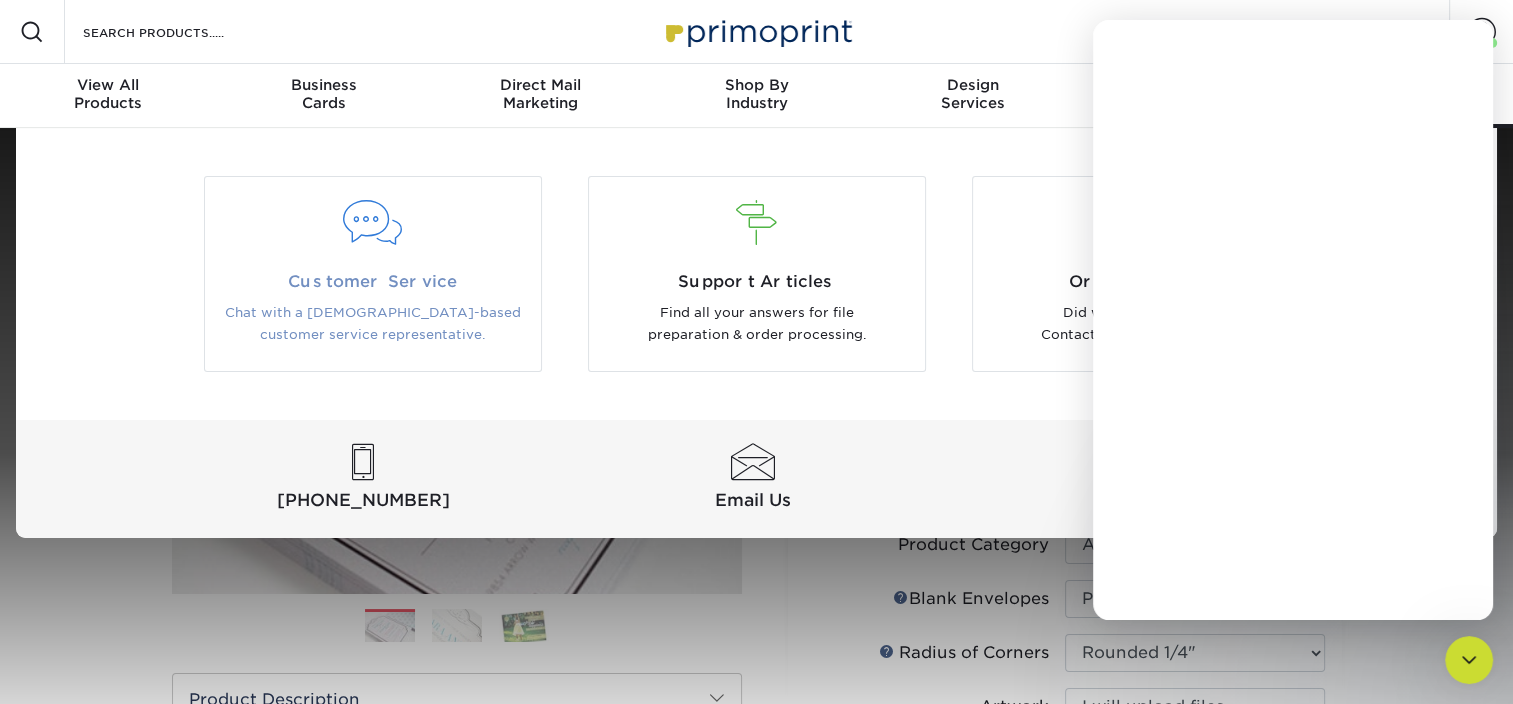 scroll, scrollTop: 0, scrollLeft: 0, axis: both 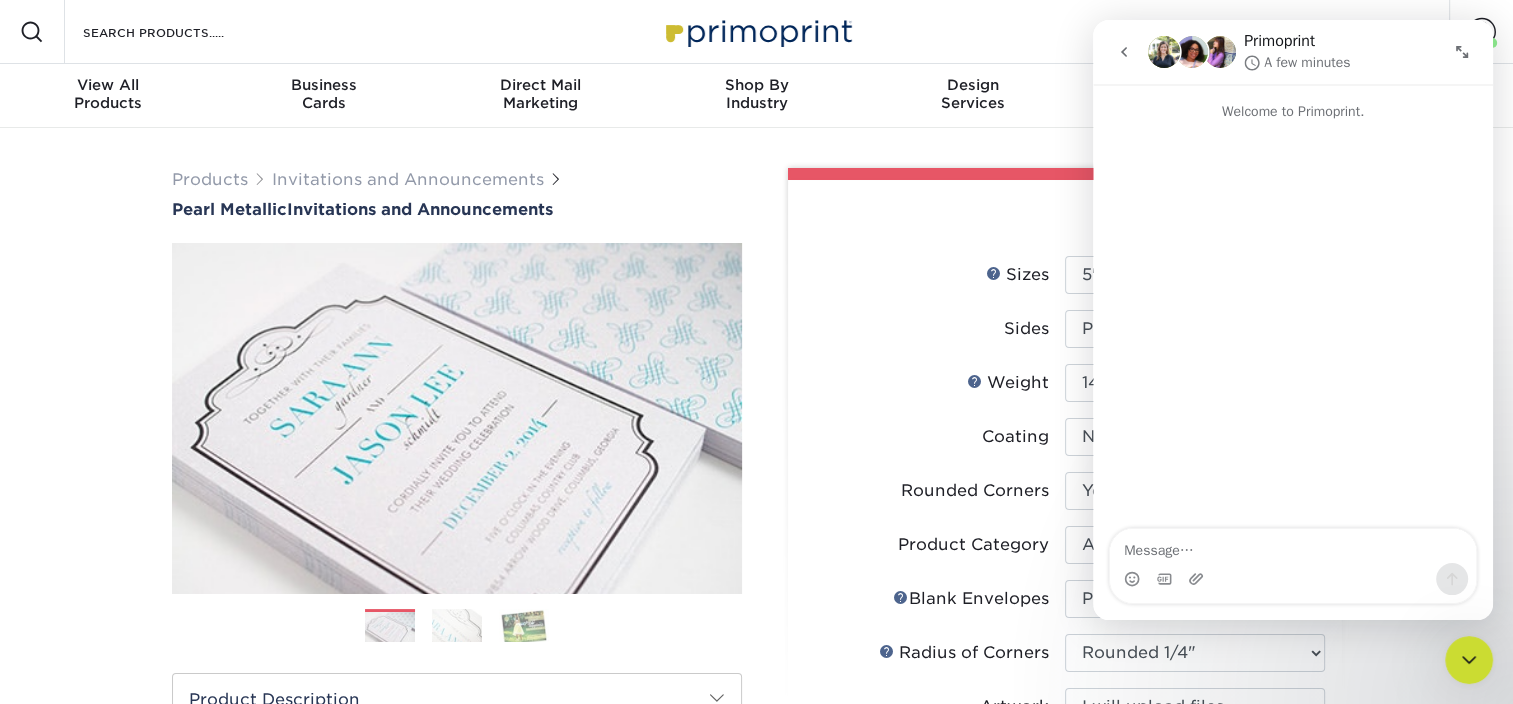 click at bounding box center (1293, 546) 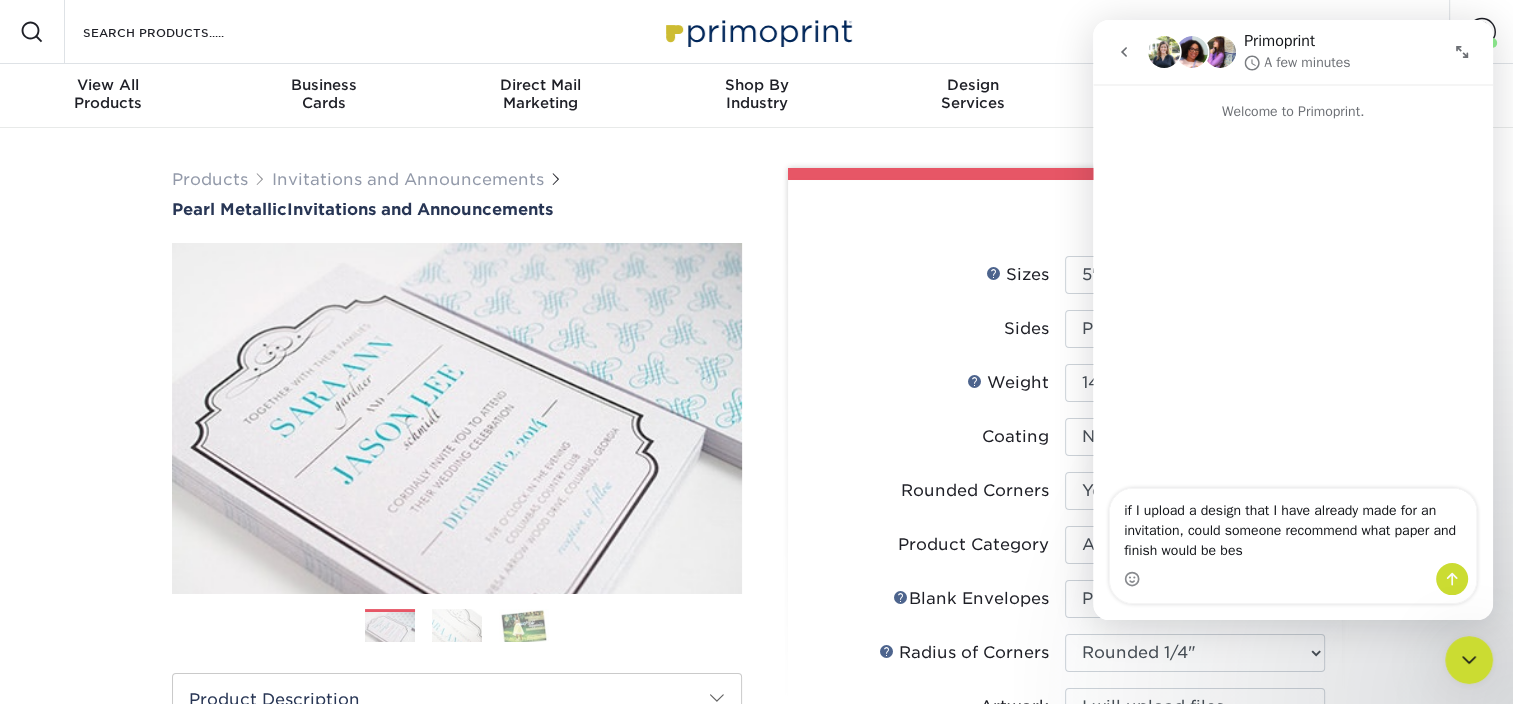 type on "if I upload a design that I have already made for an invitation, could someone recommend what paper and finish would be best" 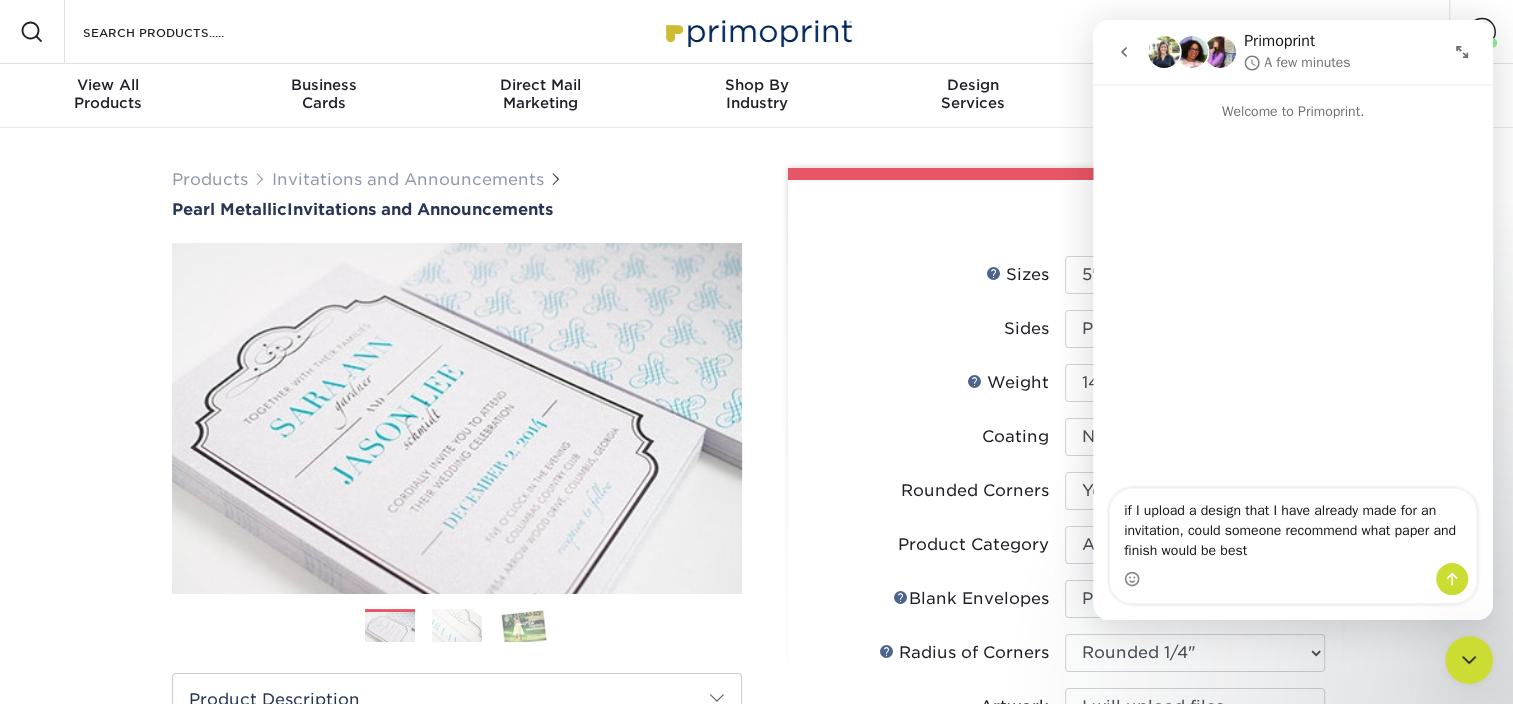 type 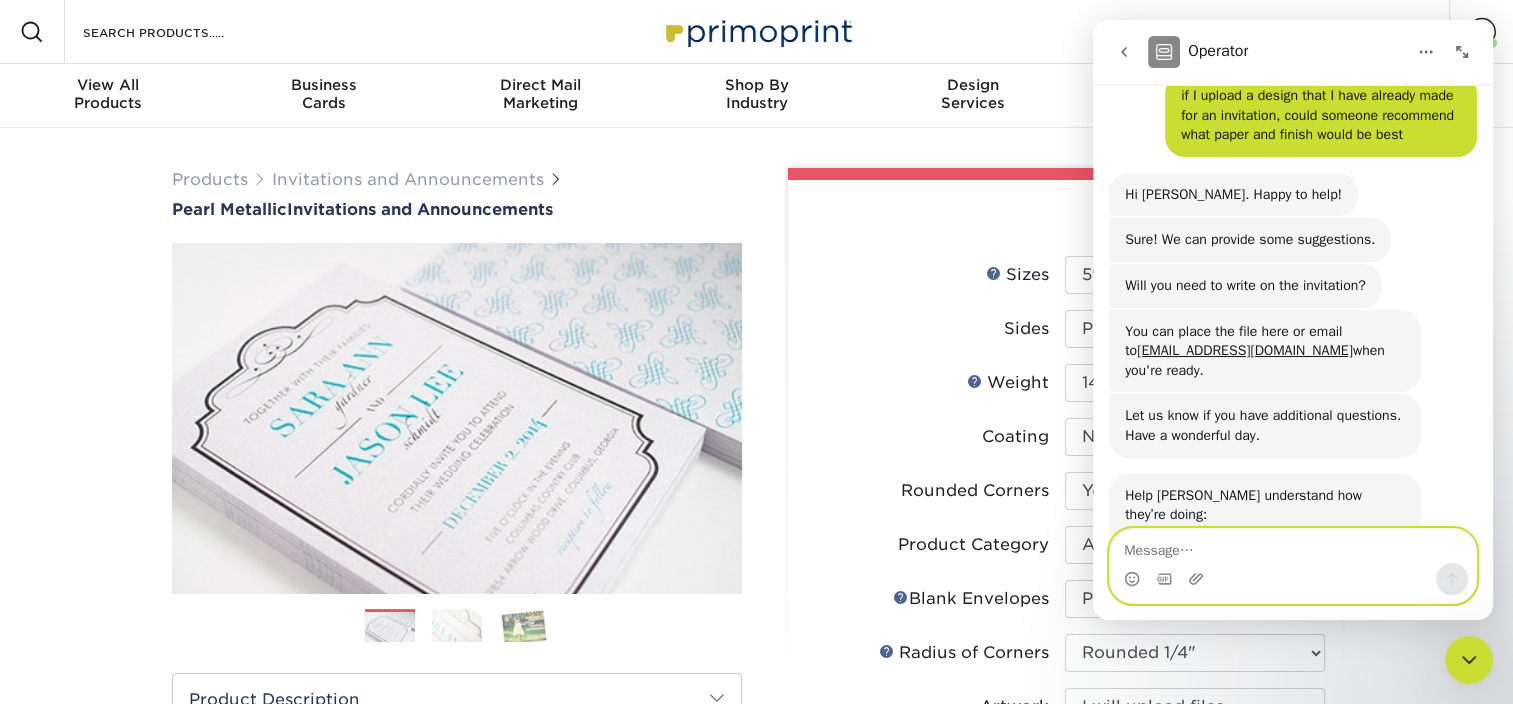 scroll, scrollTop: 0, scrollLeft: 0, axis: both 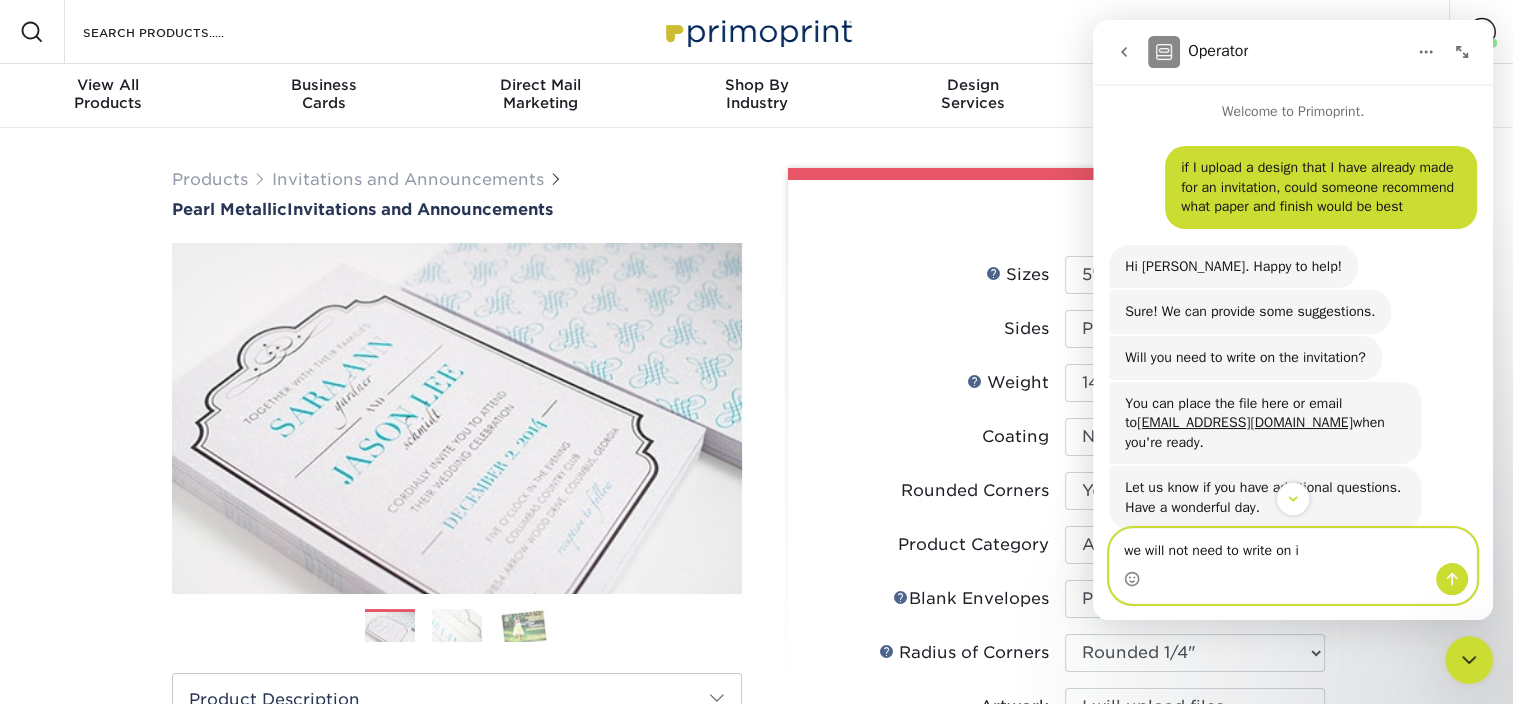 type on "we will not need to write on it" 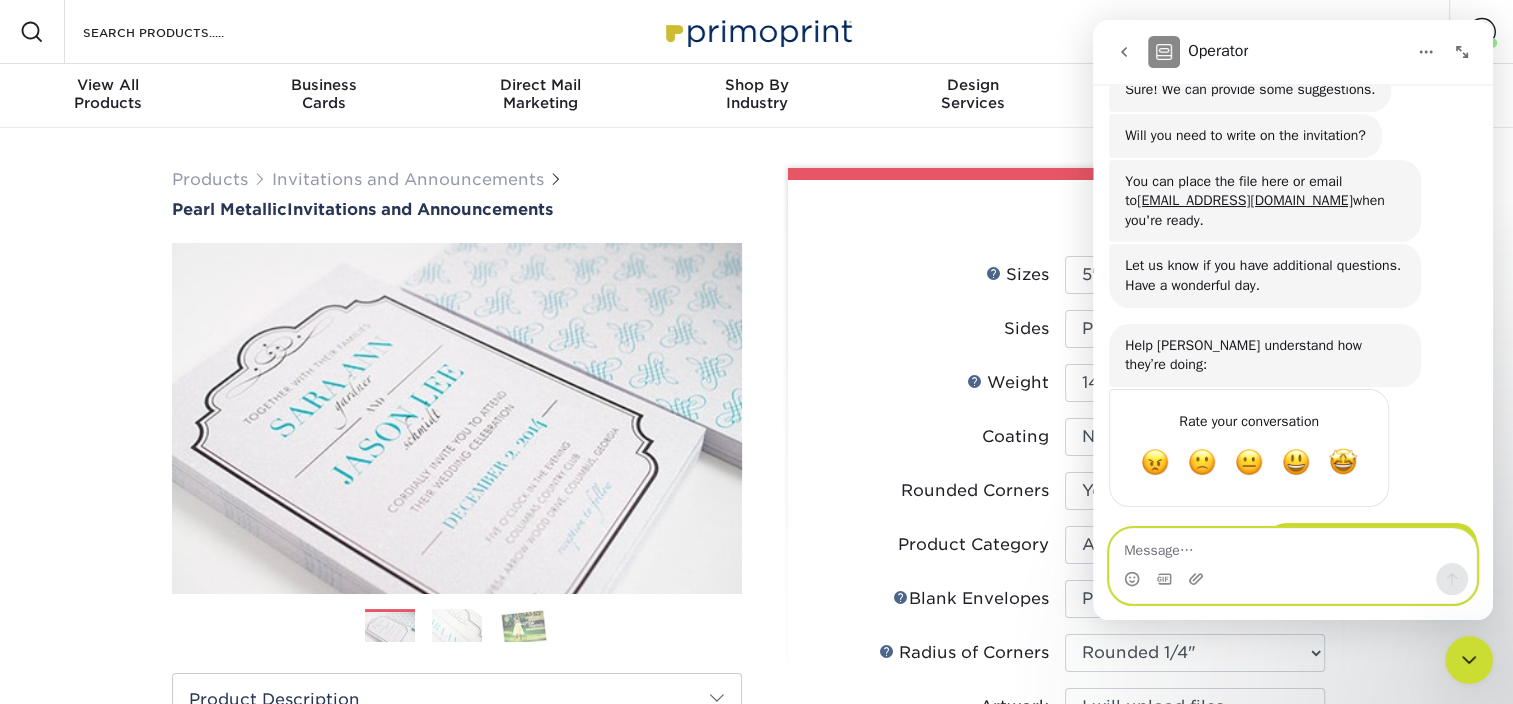 scroll, scrollTop: 240, scrollLeft: 0, axis: vertical 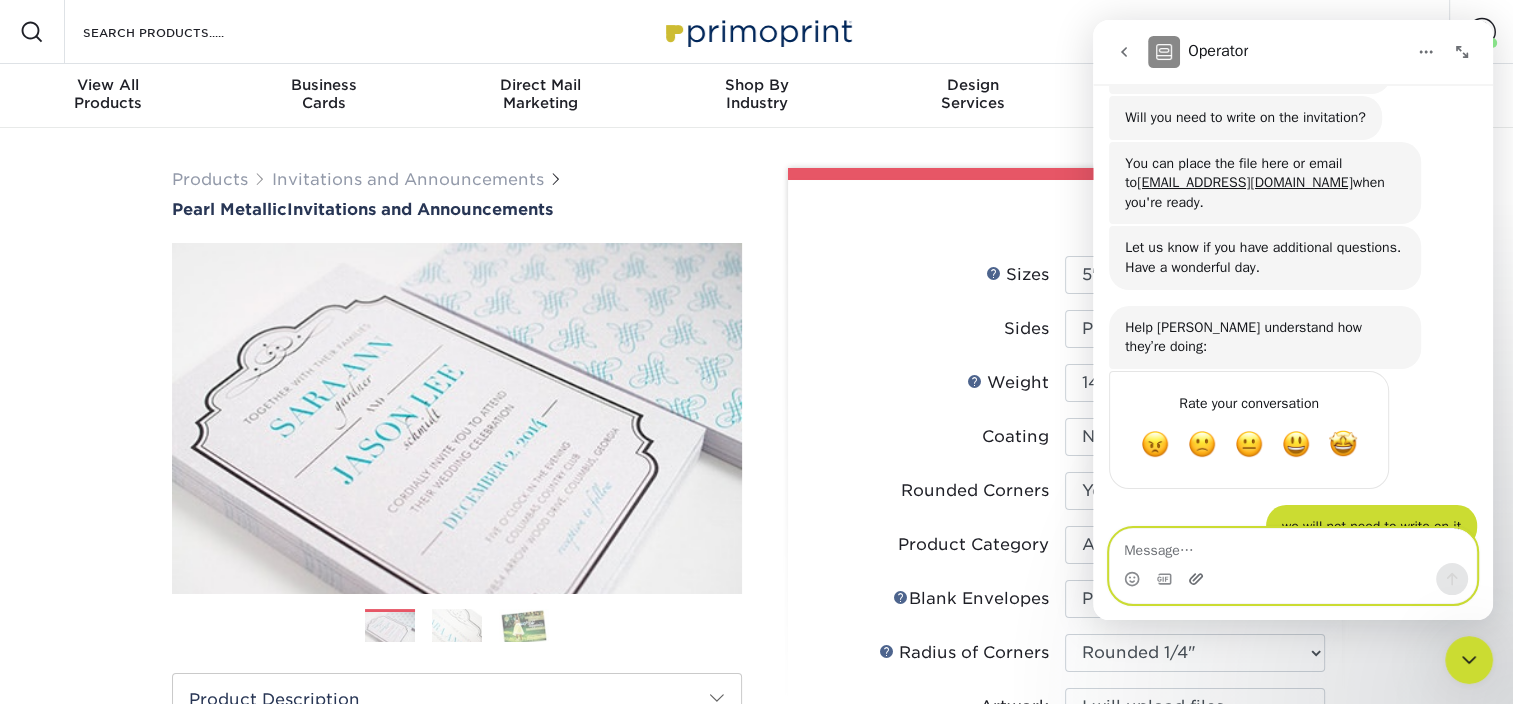 click 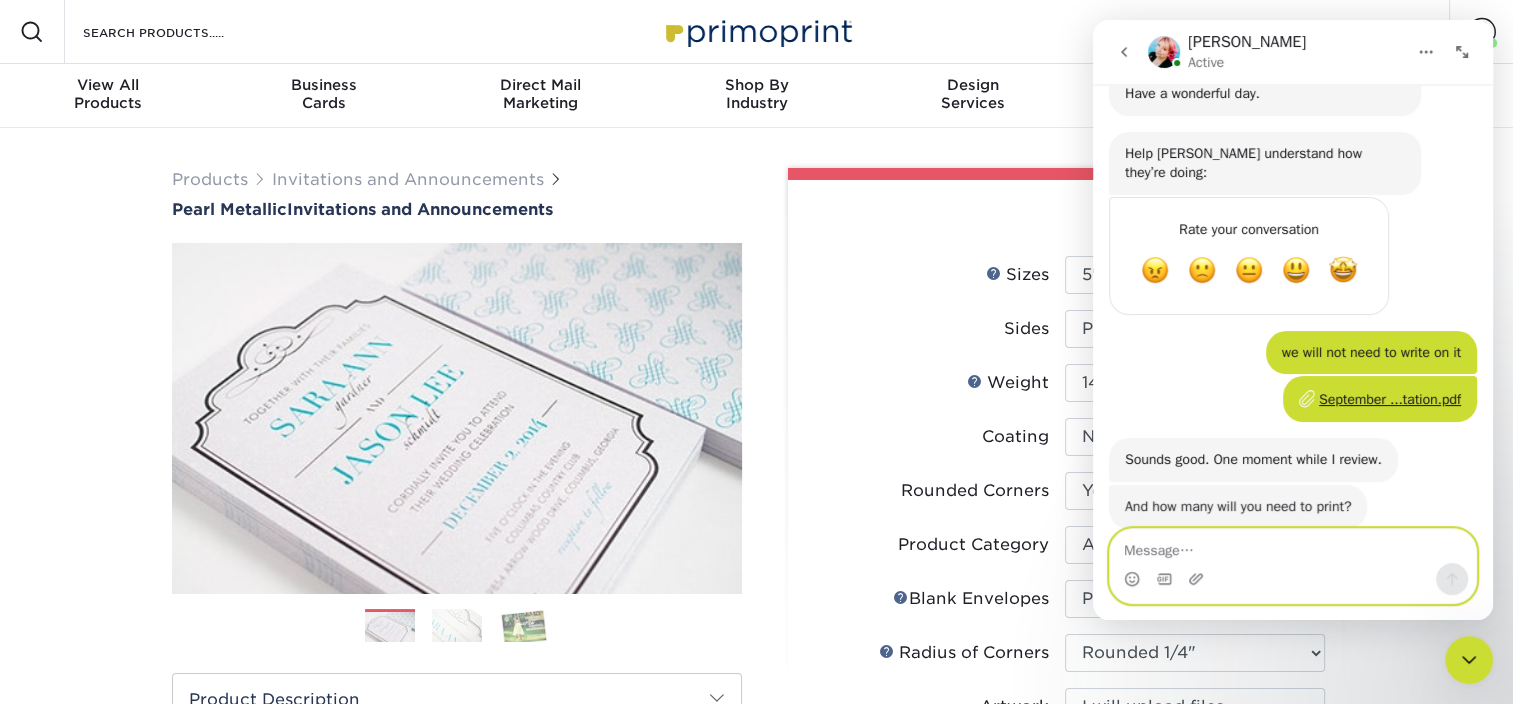 scroll, scrollTop: 414, scrollLeft: 0, axis: vertical 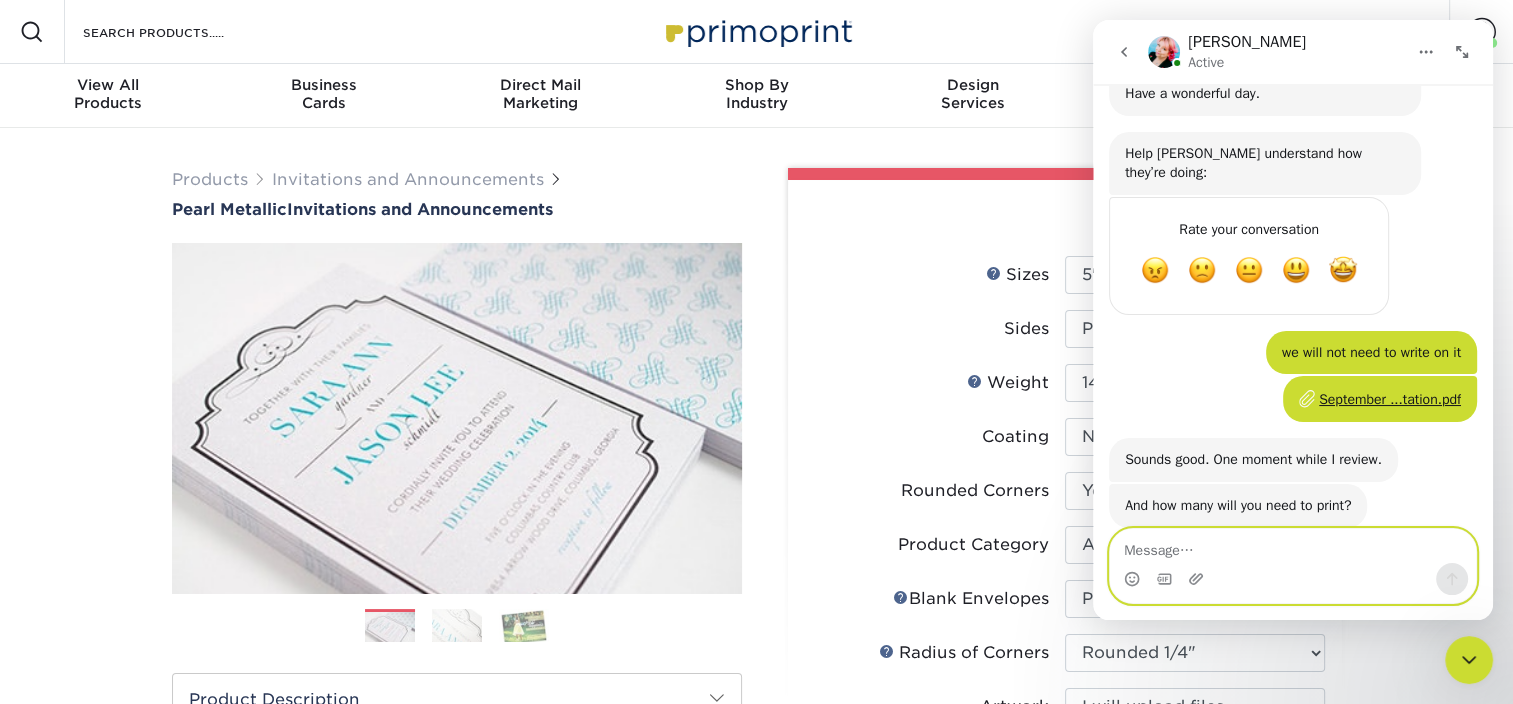 click at bounding box center [1293, 546] 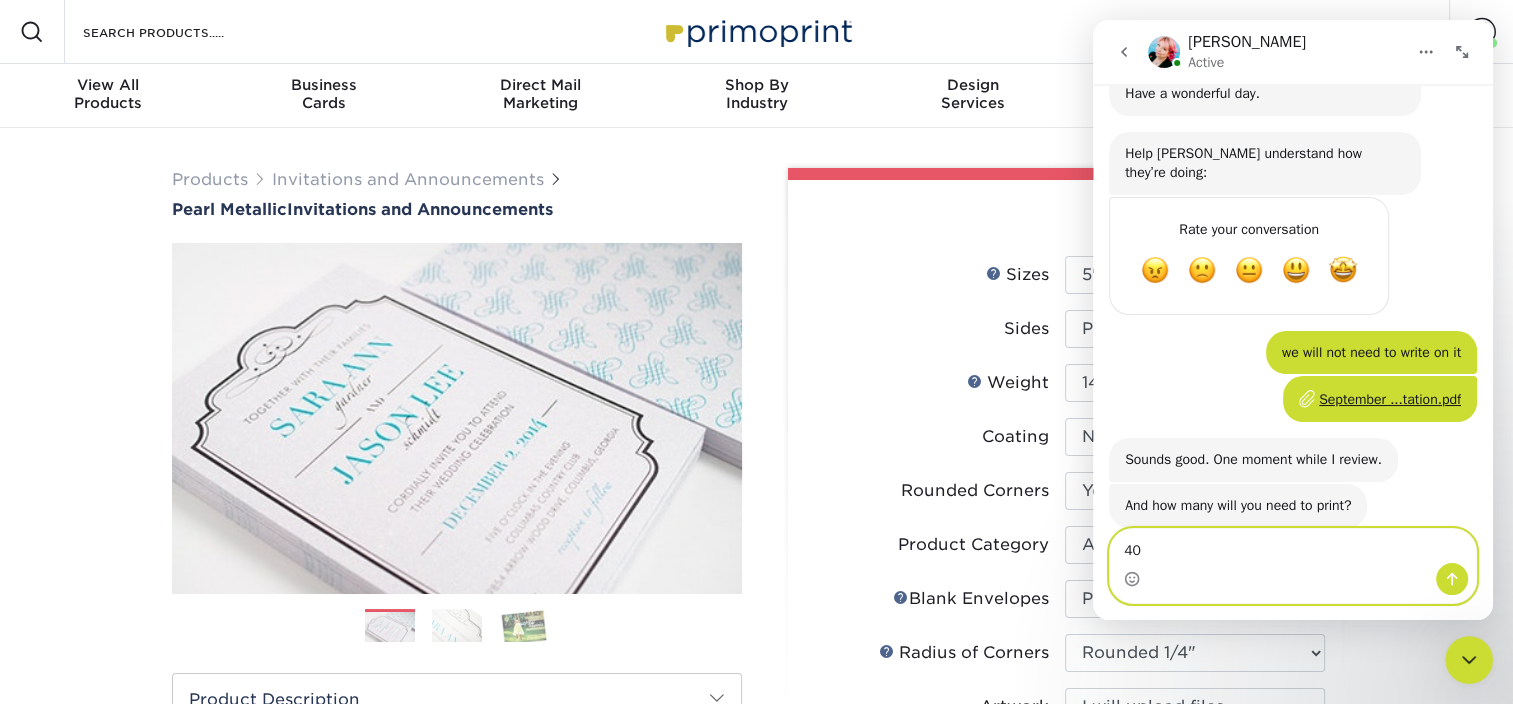 type on "400" 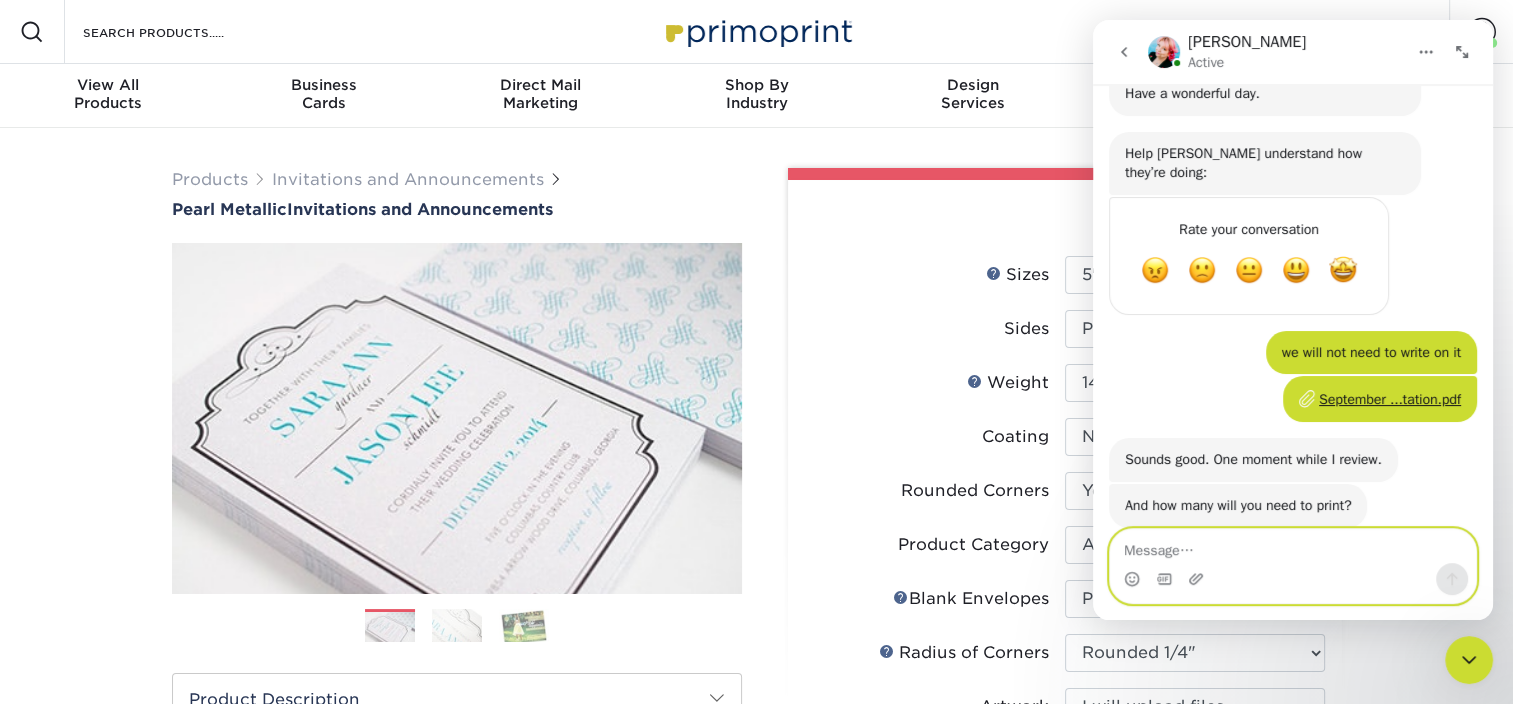 scroll, scrollTop: 473, scrollLeft: 0, axis: vertical 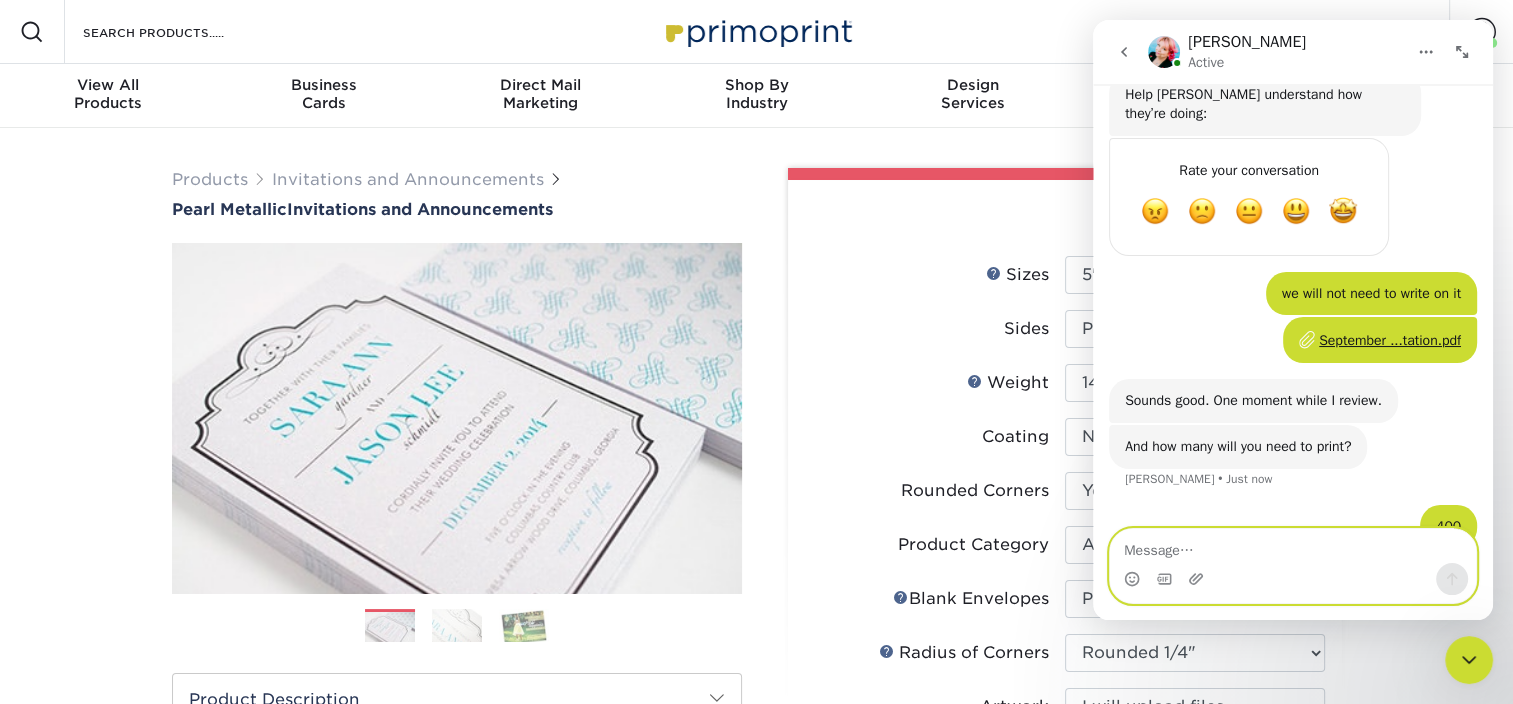 click at bounding box center [1293, 546] 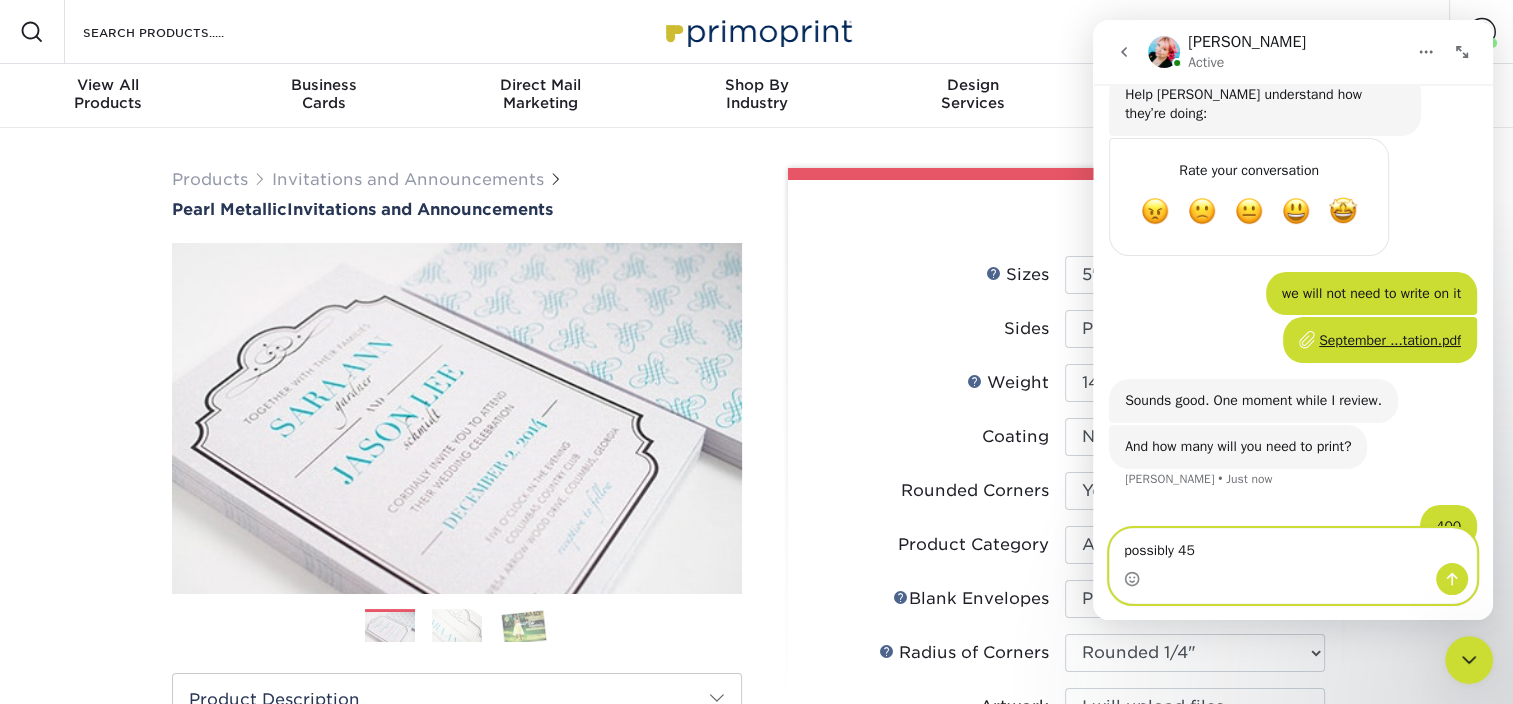 type on "possibly 450" 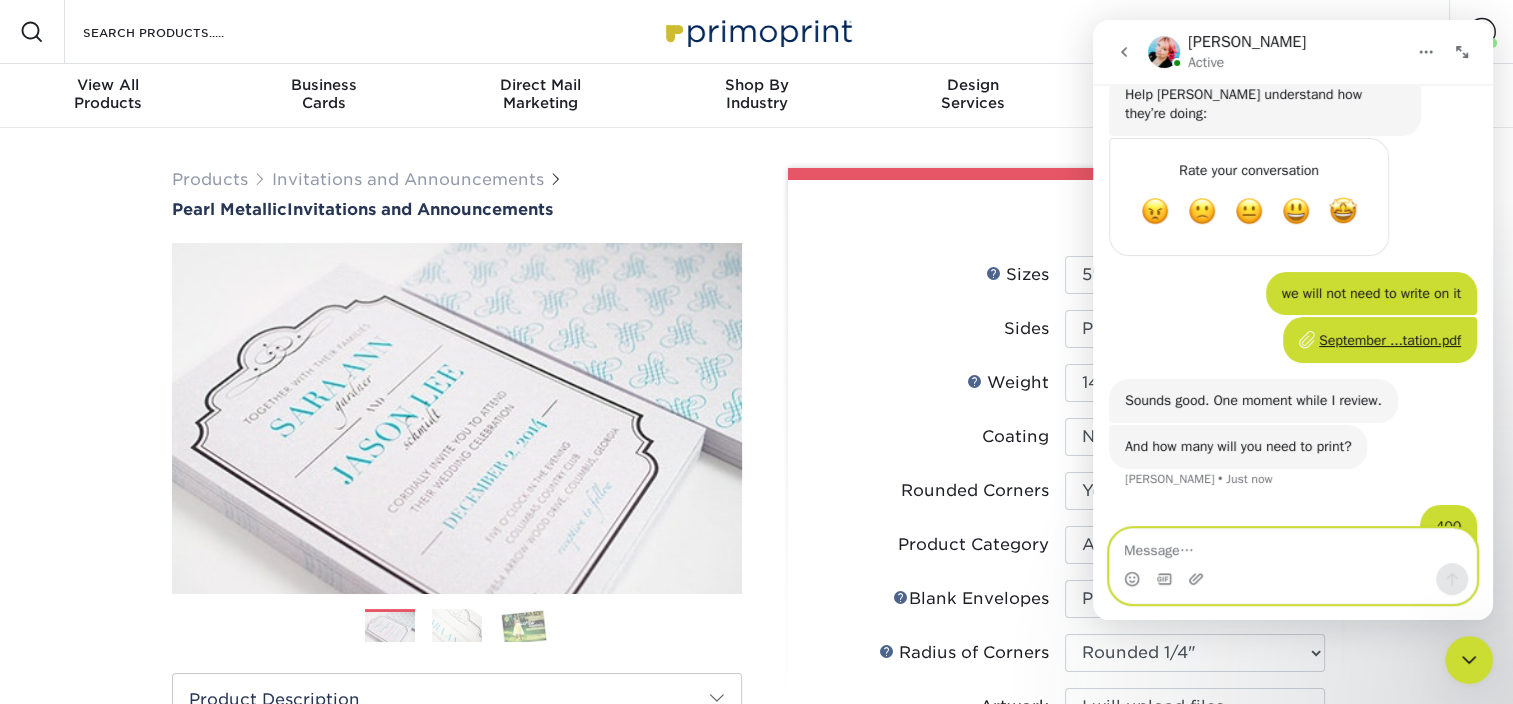 scroll, scrollTop: 519, scrollLeft: 0, axis: vertical 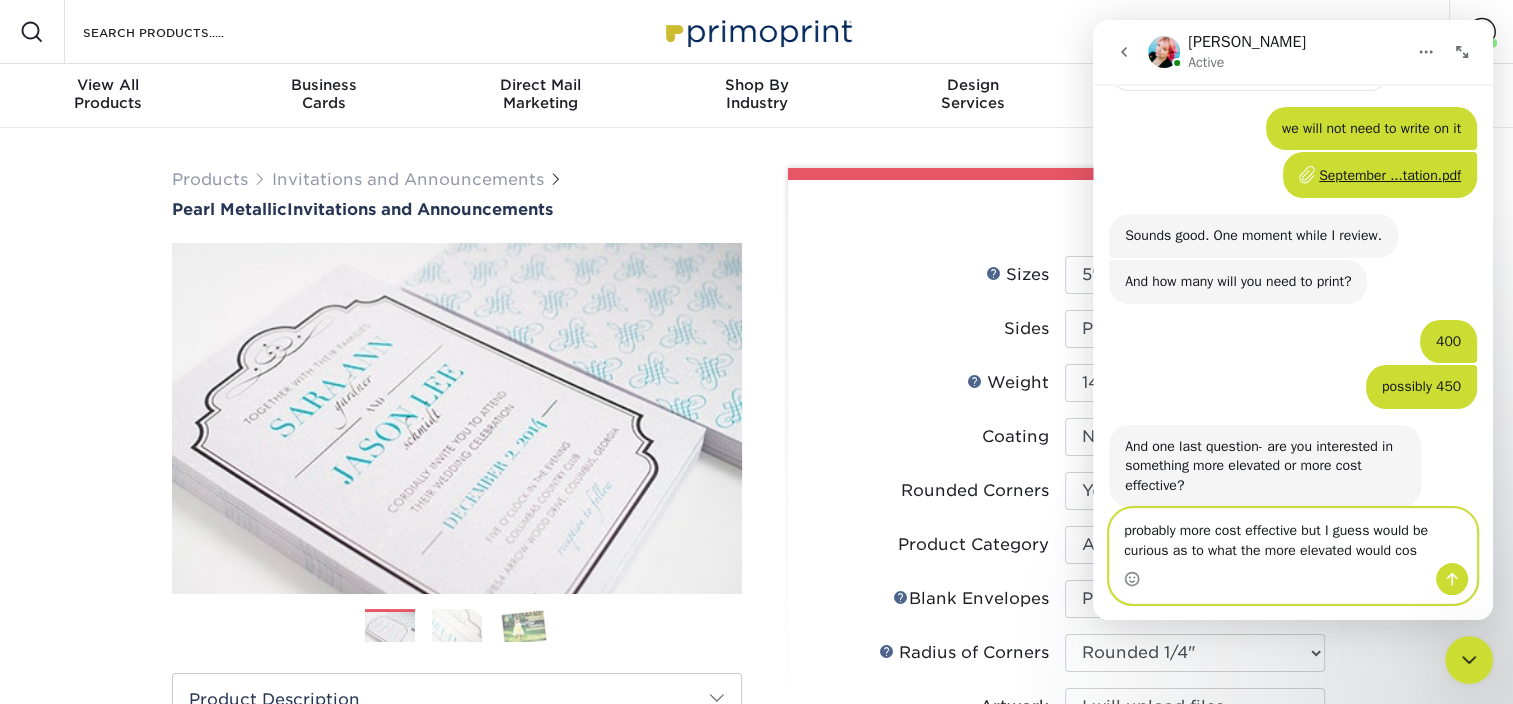 type on "probably more cost effective but I guess would be curious as to what the more elevated would cost" 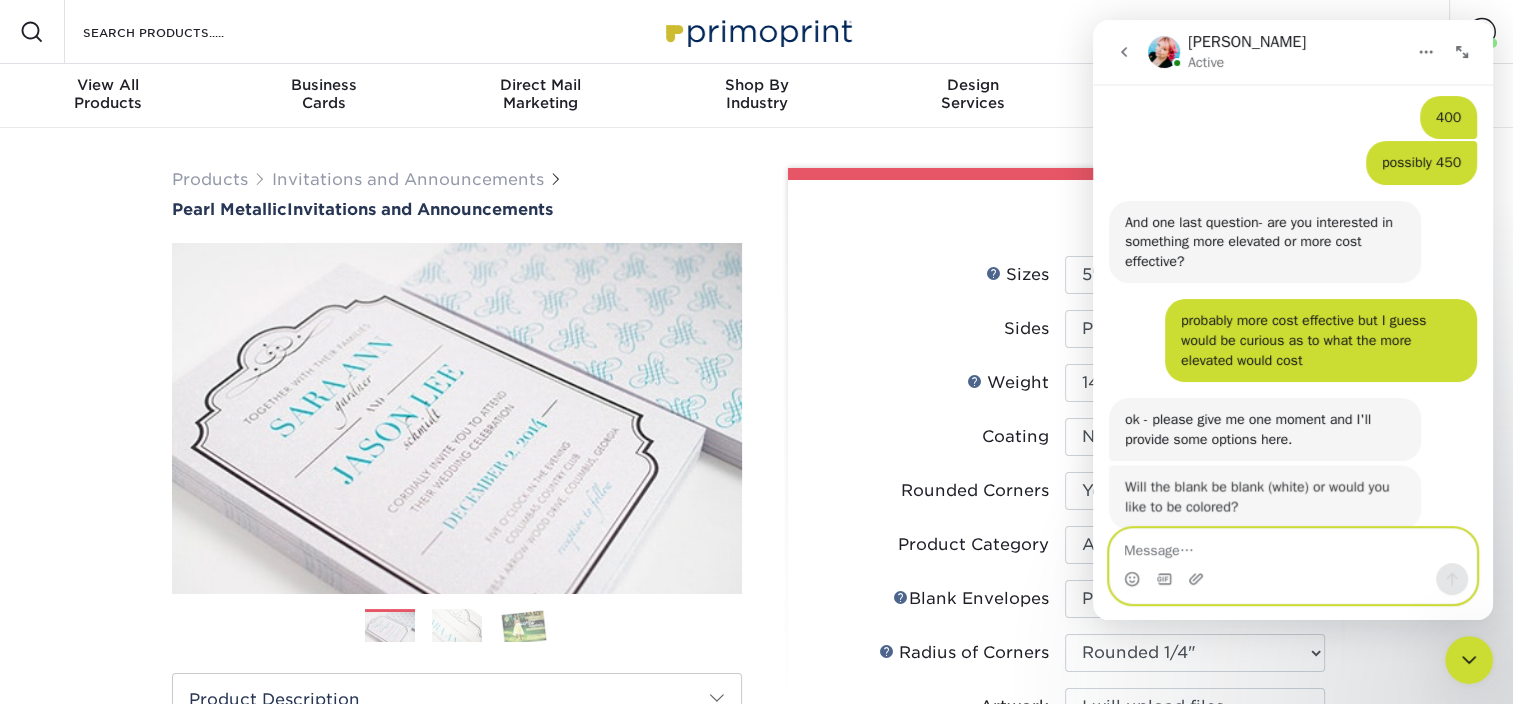 scroll, scrollTop: 861, scrollLeft: 0, axis: vertical 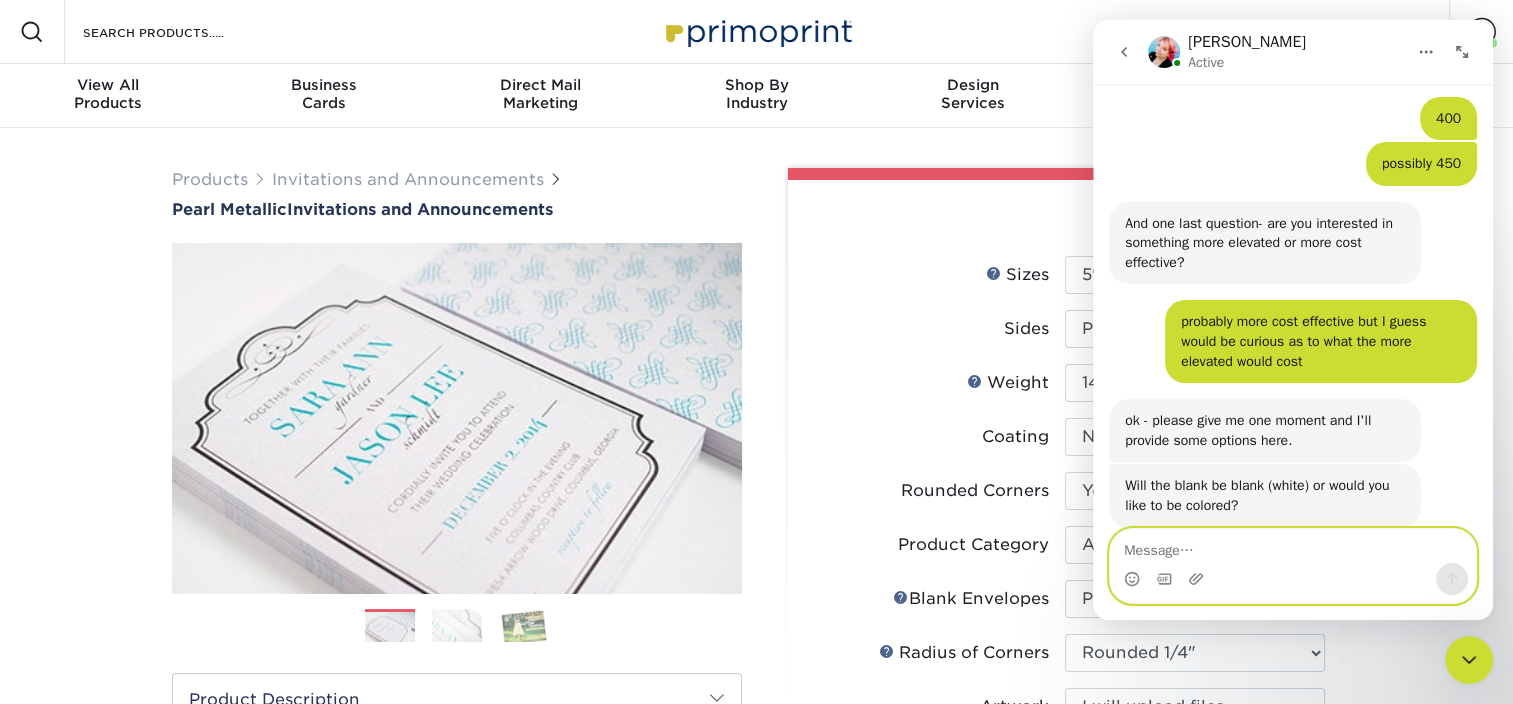 click at bounding box center (1293, 546) 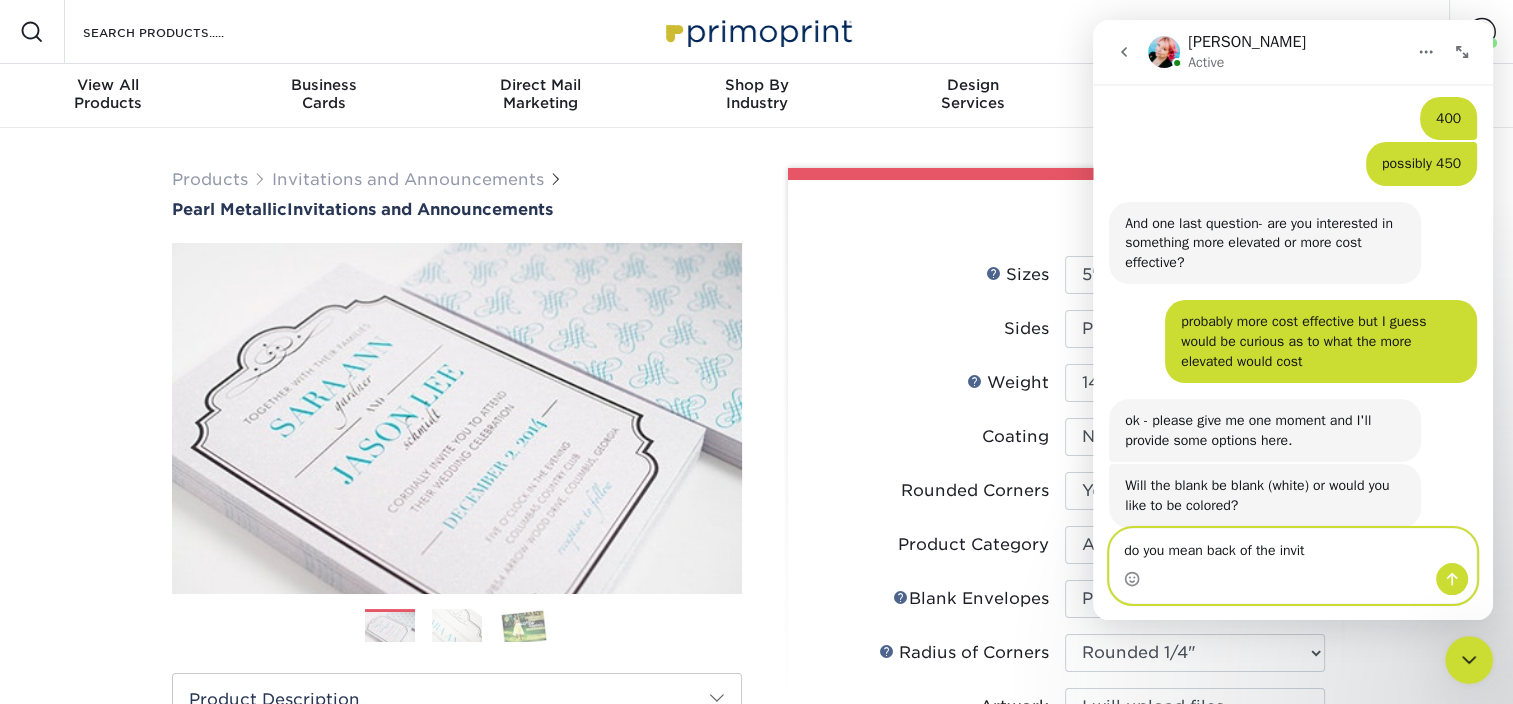 type on "do you mean back of the invite" 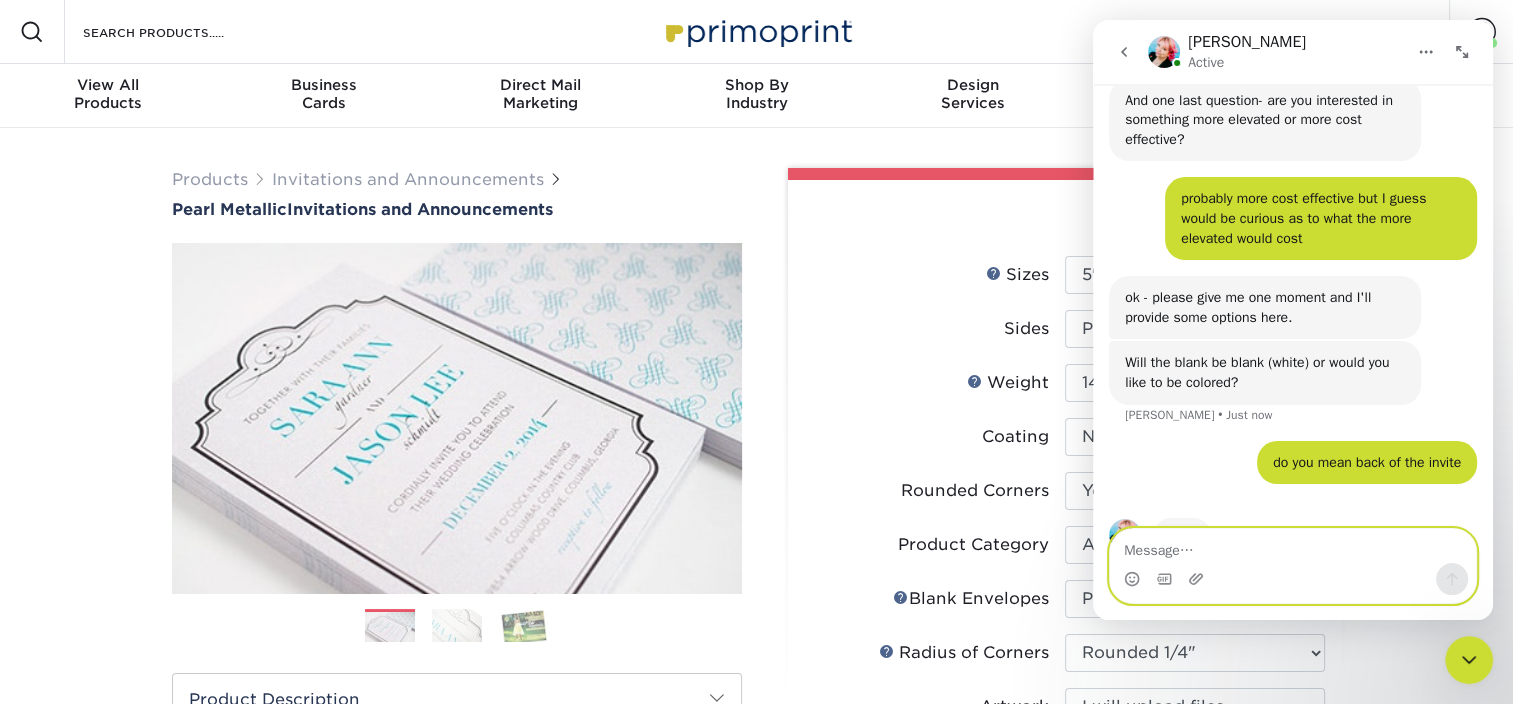 scroll, scrollTop: 997, scrollLeft: 0, axis: vertical 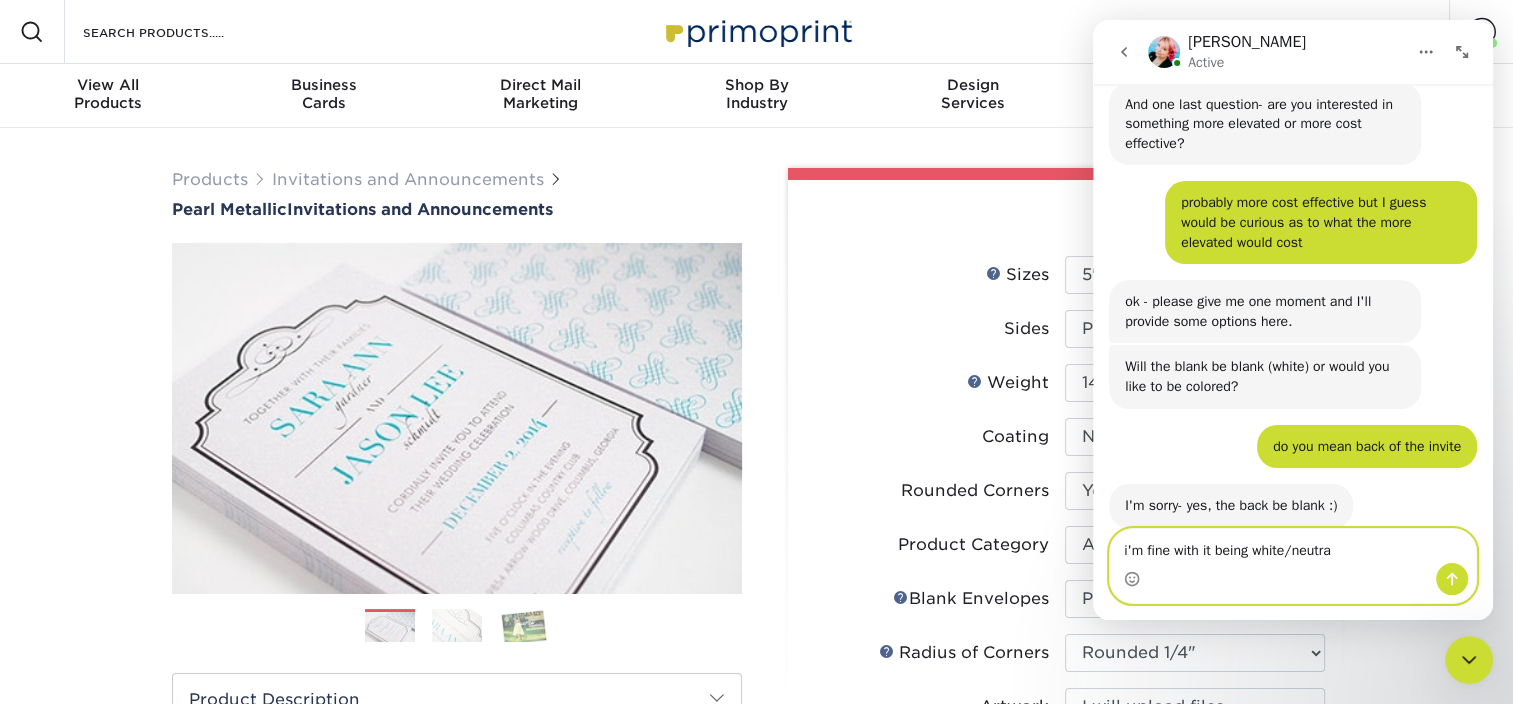type on "i'm fine with it being white/neutral" 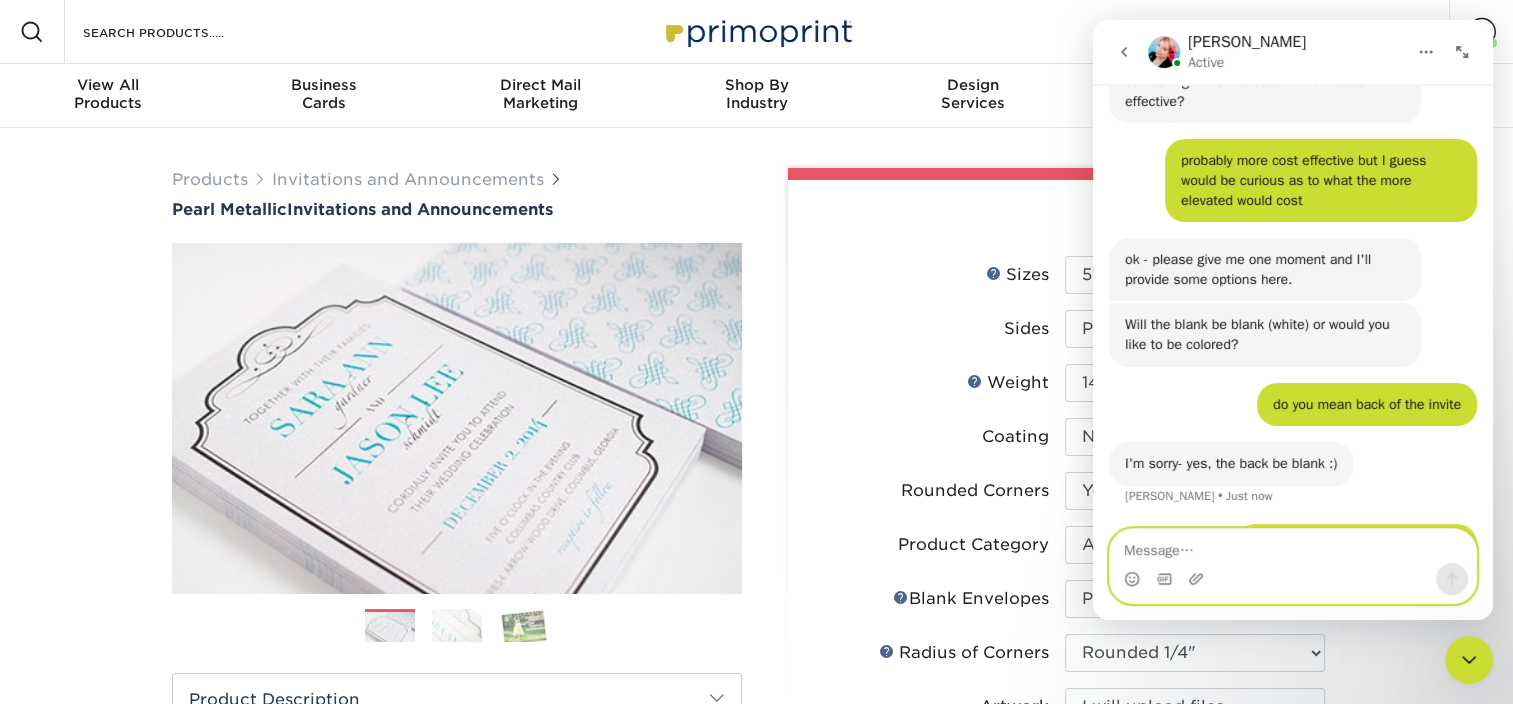 scroll, scrollTop: 1040, scrollLeft: 0, axis: vertical 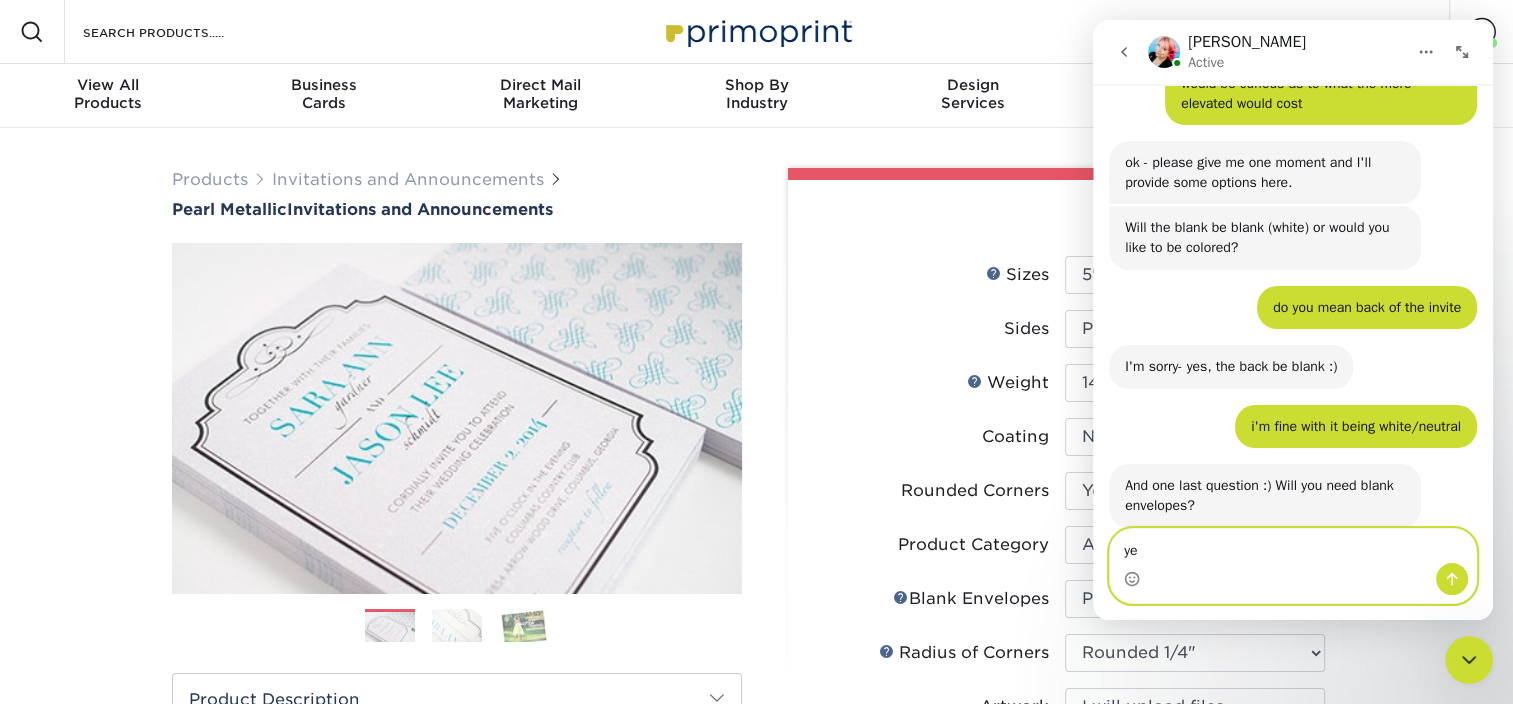 type on "yes" 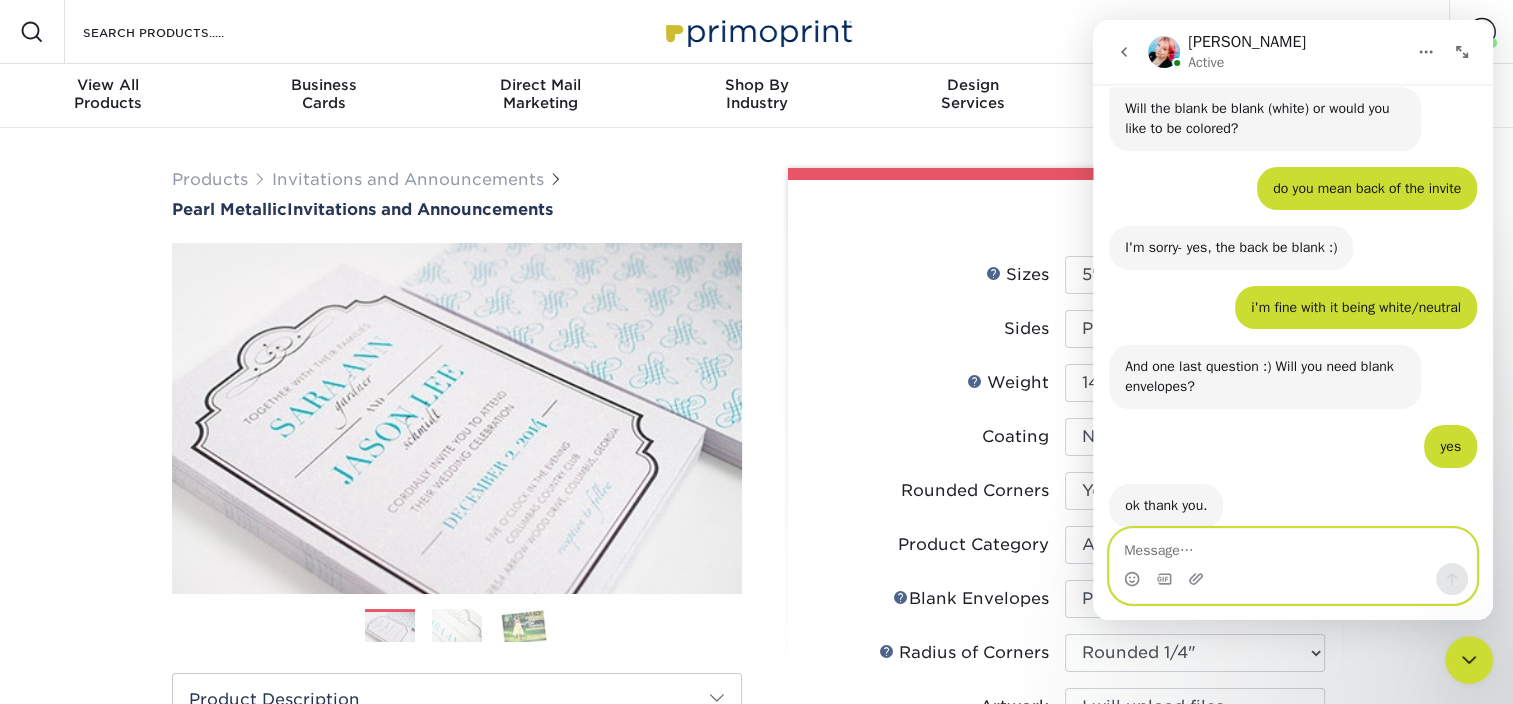 scroll, scrollTop: 1315, scrollLeft: 0, axis: vertical 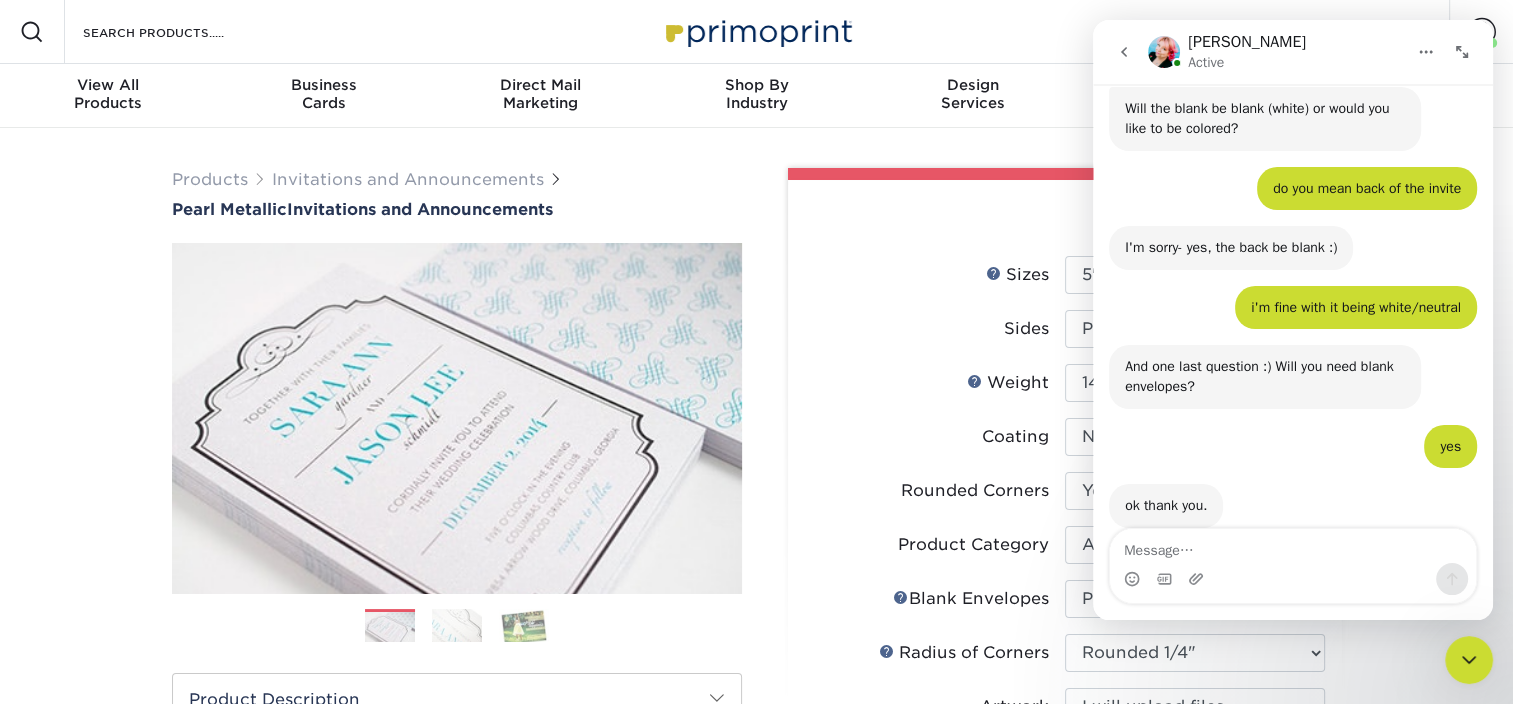 drag, startPoint x: 1486, startPoint y: 467, endPoint x: 2590, endPoint y: 585, distance: 1110.2882 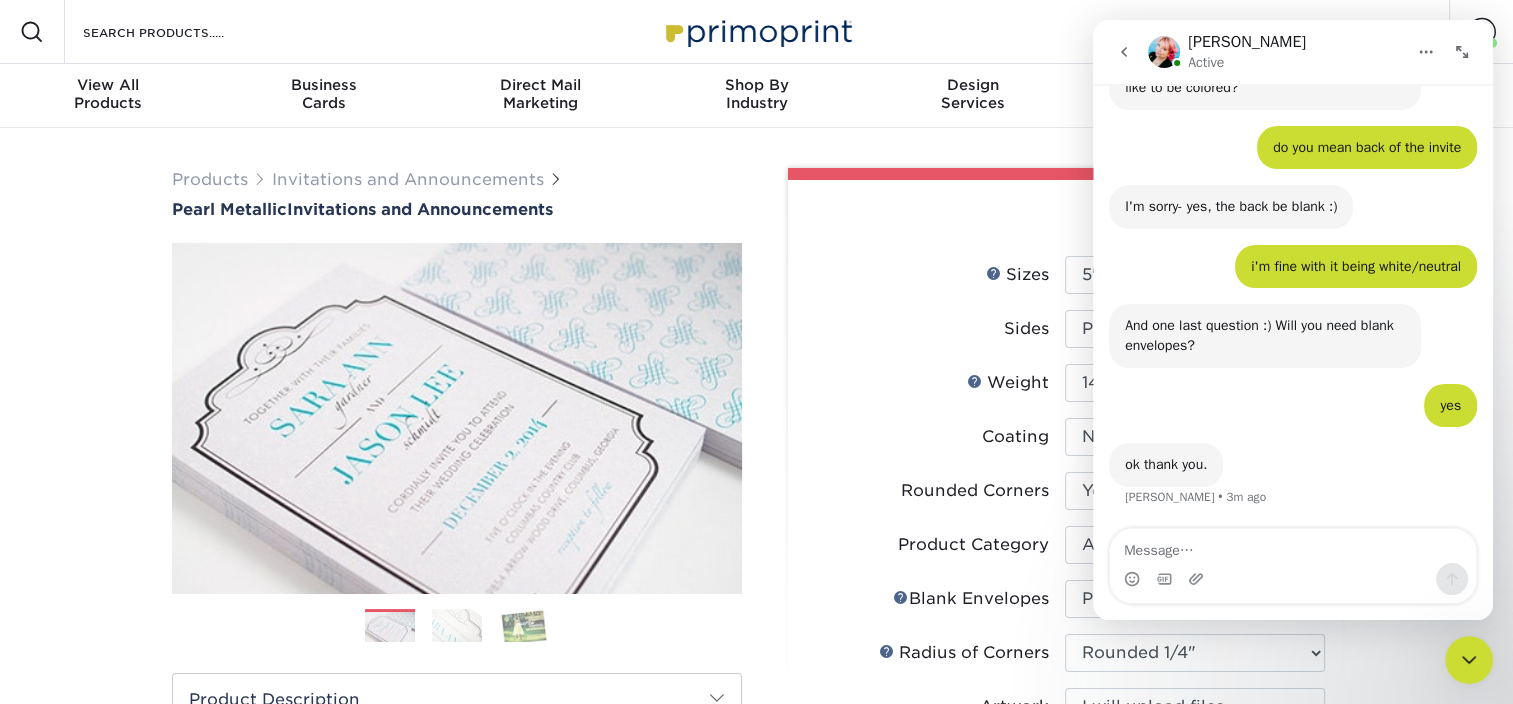 scroll, scrollTop: 1238, scrollLeft: 0, axis: vertical 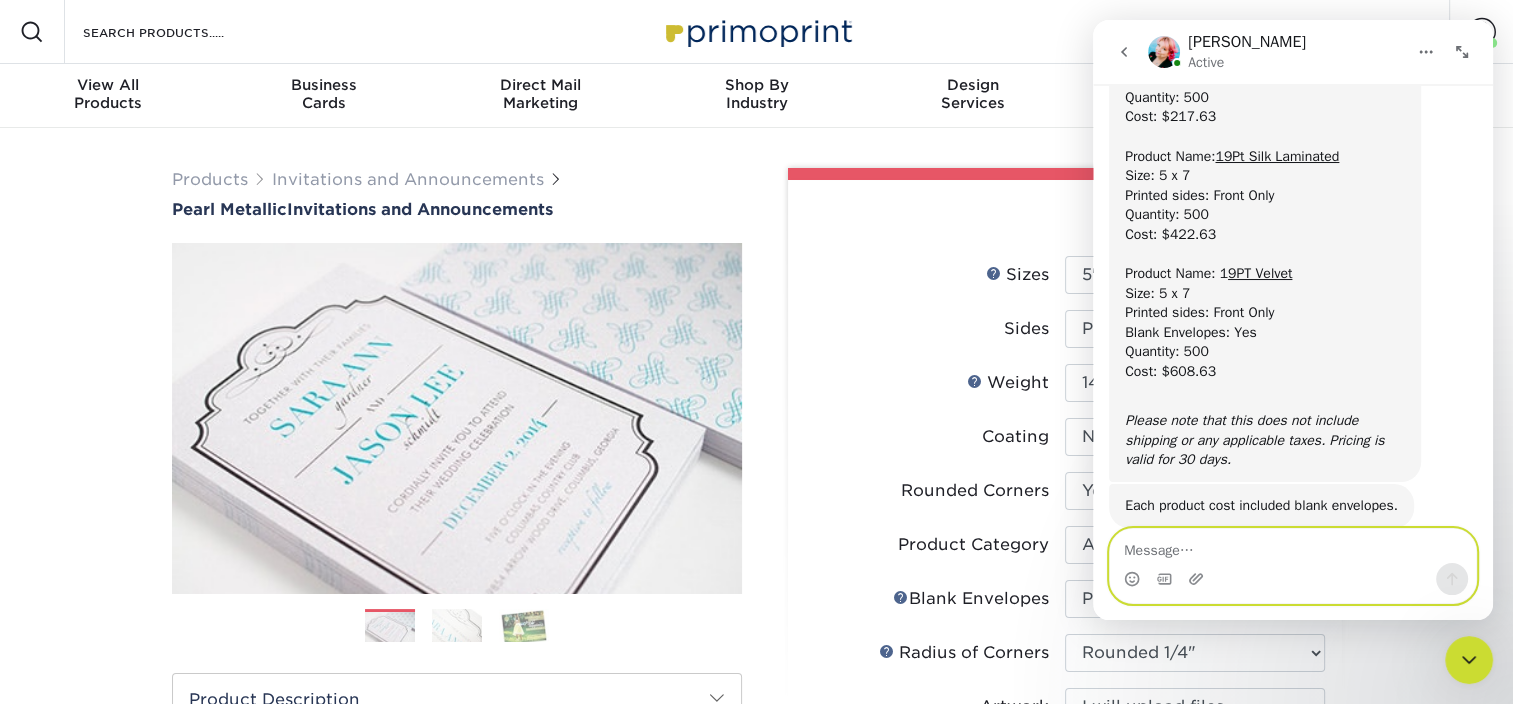 click at bounding box center (1293, 546) 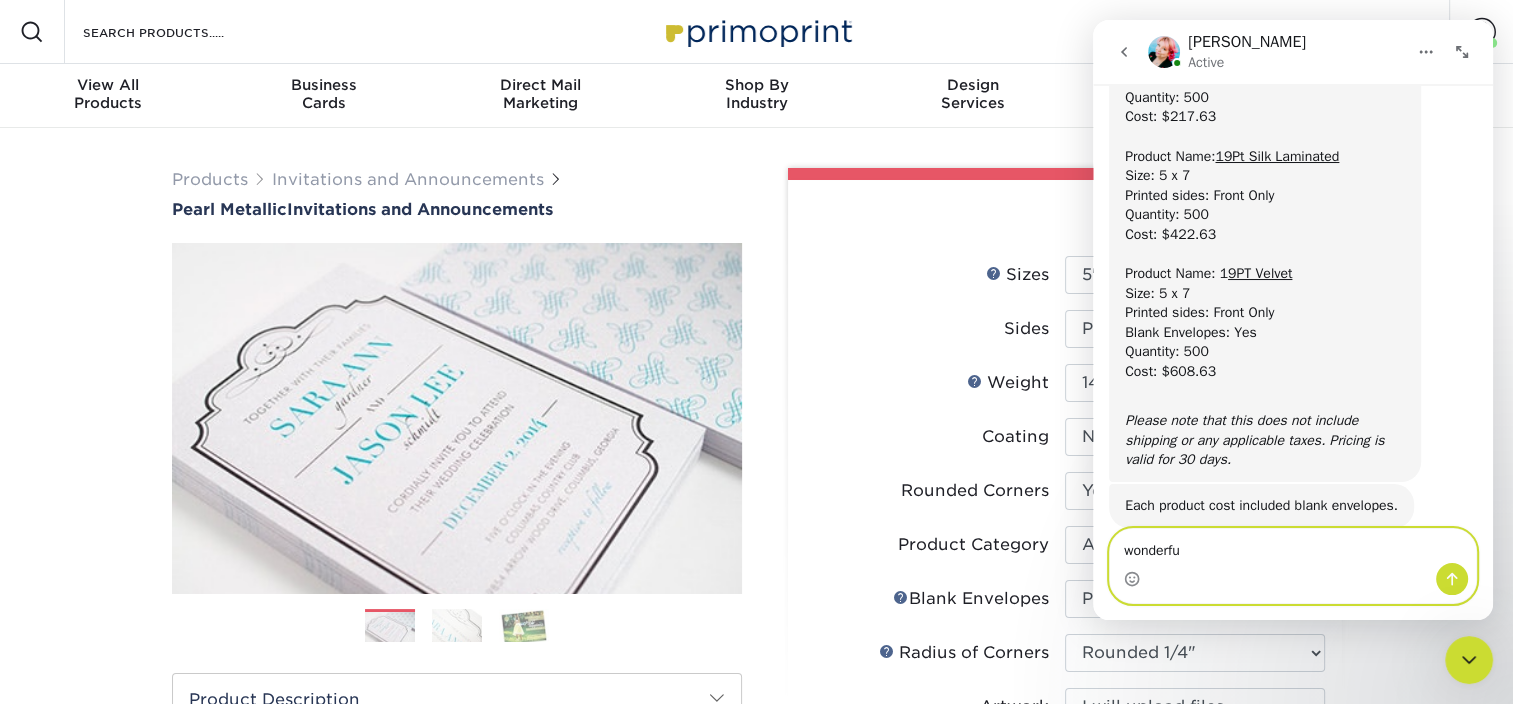 type on "wonderful" 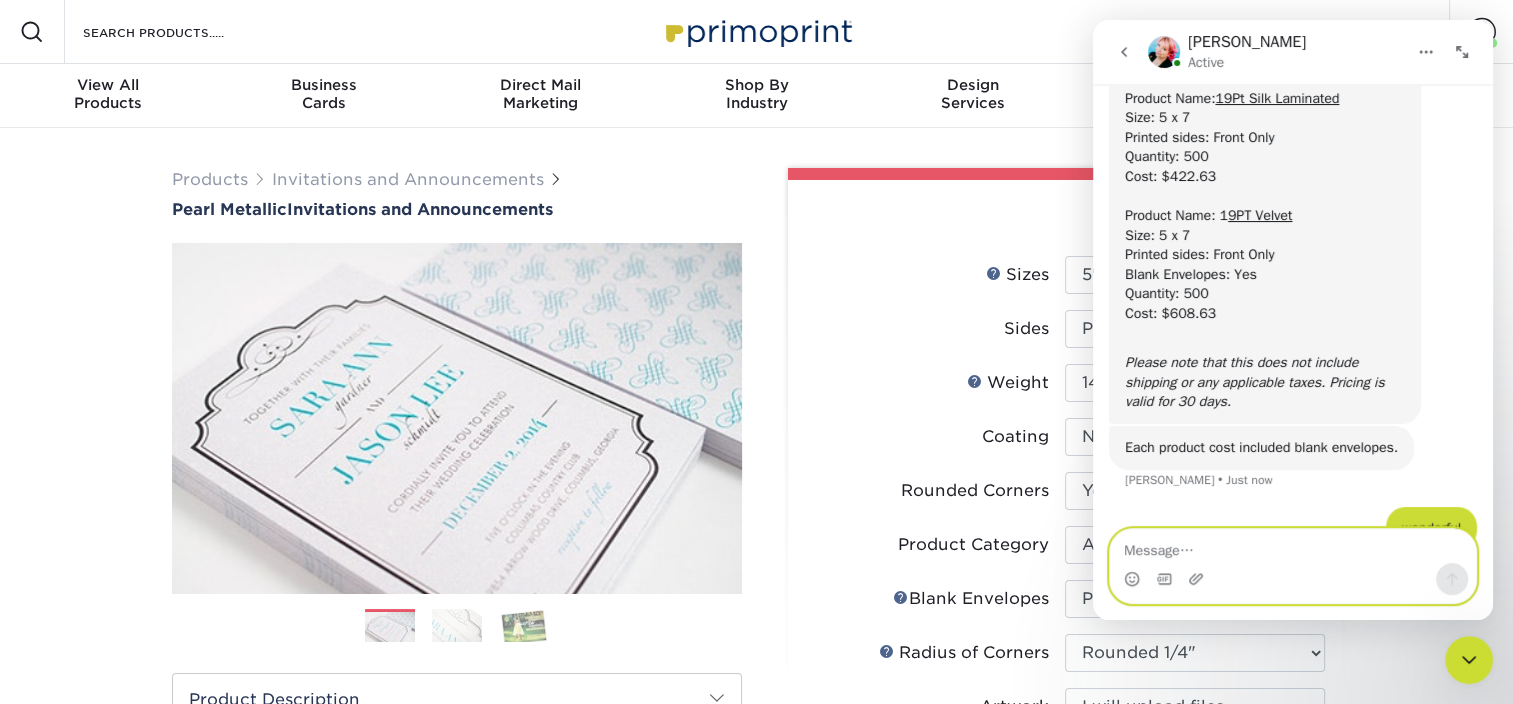 scroll, scrollTop: 1968, scrollLeft: 0, axis: vertical 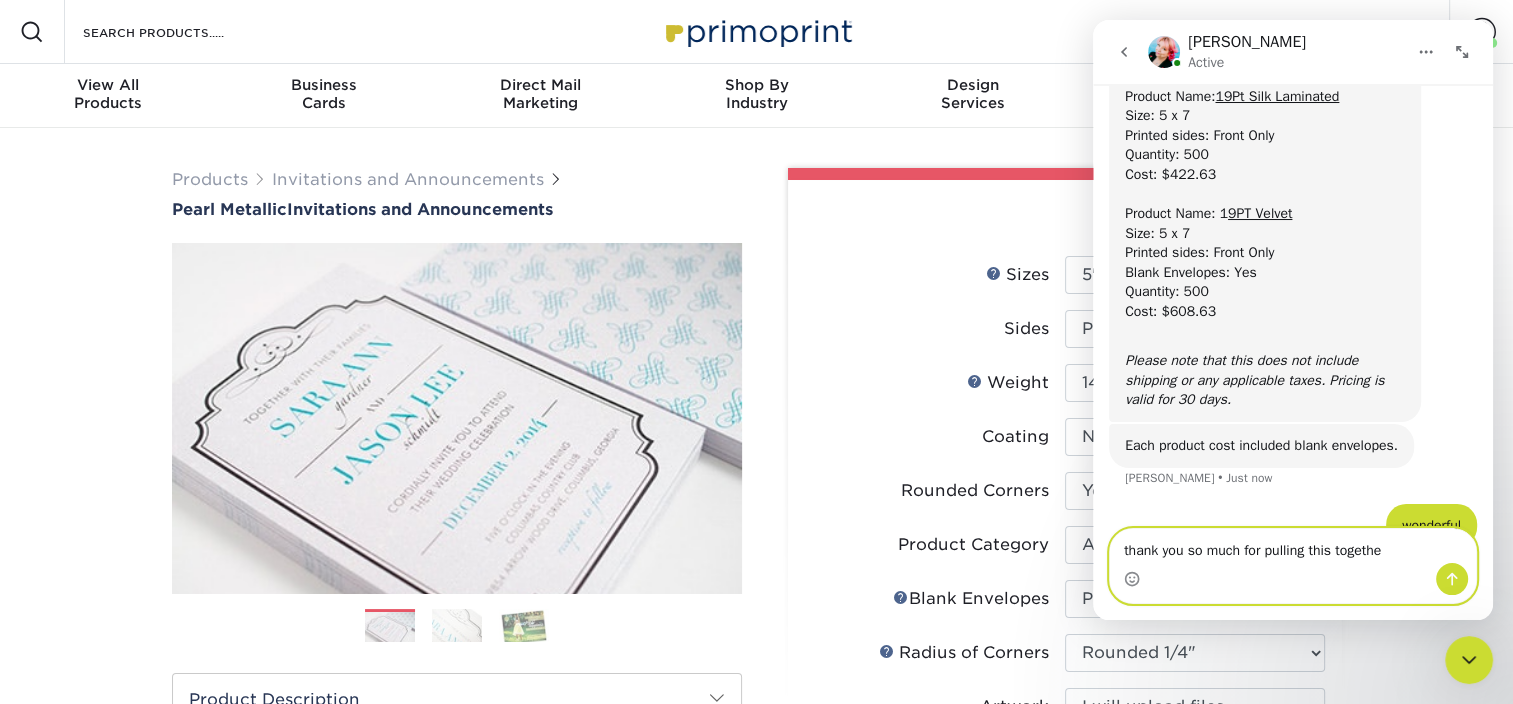 type on "thank you so much for pulling this together" 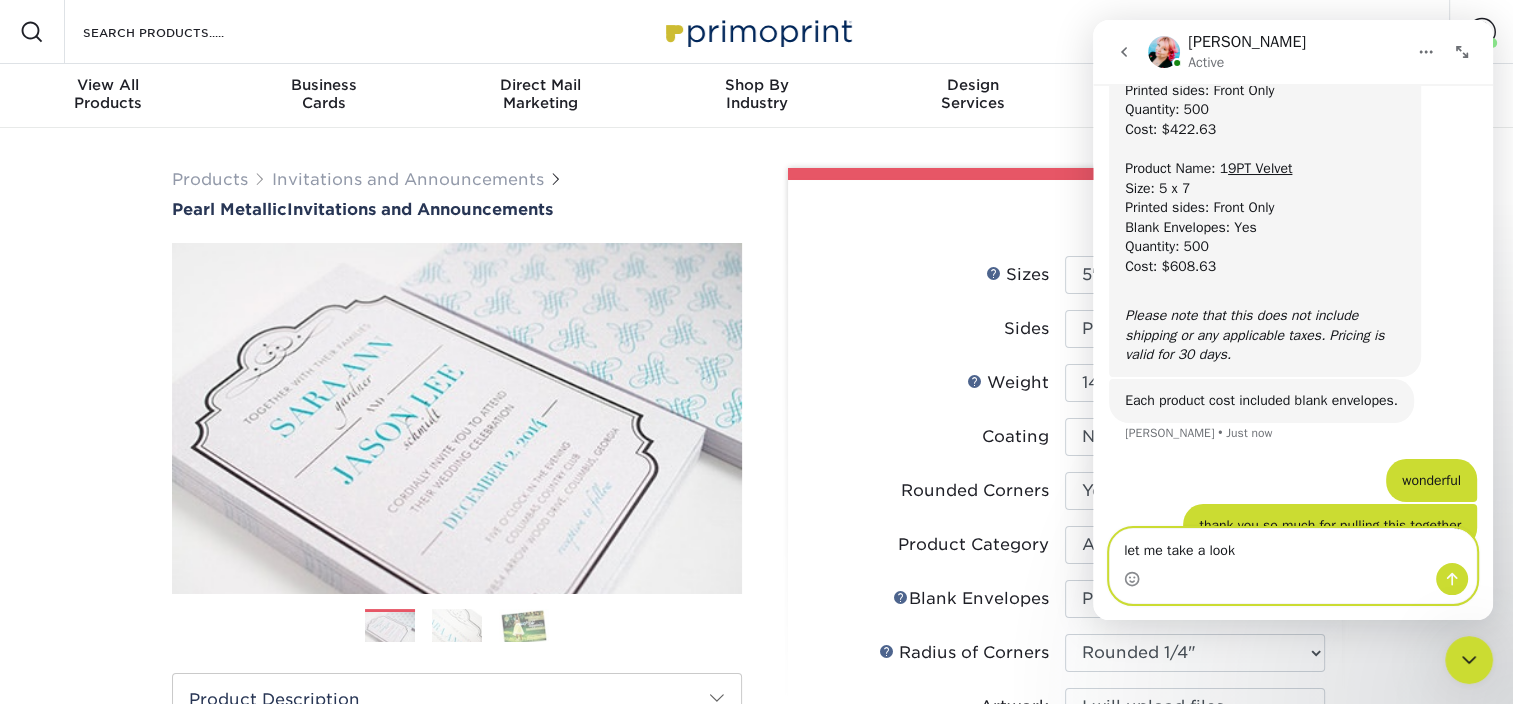 scroll, scrollTop: 2090, scrollLeft: 0, axis: vertical 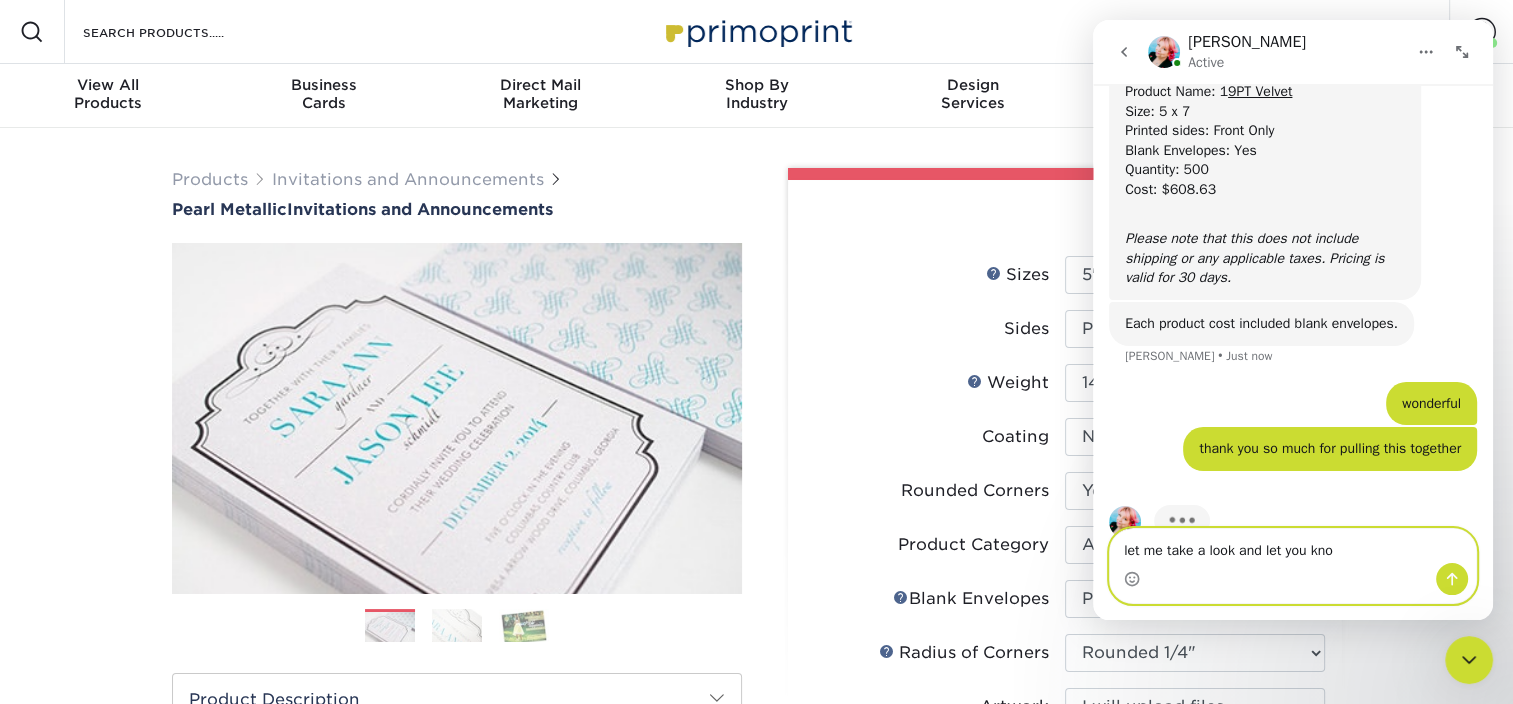 type on "let me take a look and let you know" 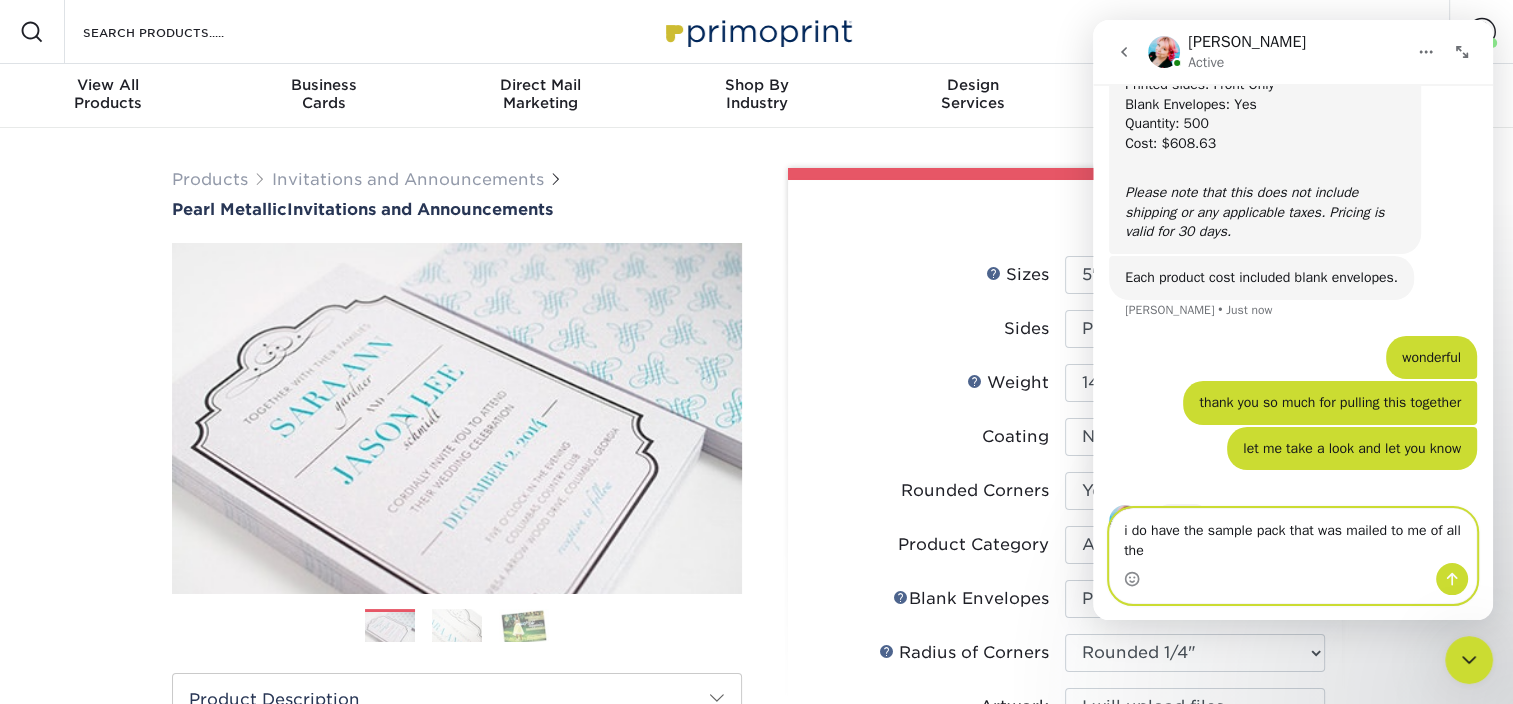 scroll, scrollTop: 2156, scrollLeft: 0, axis: vertical 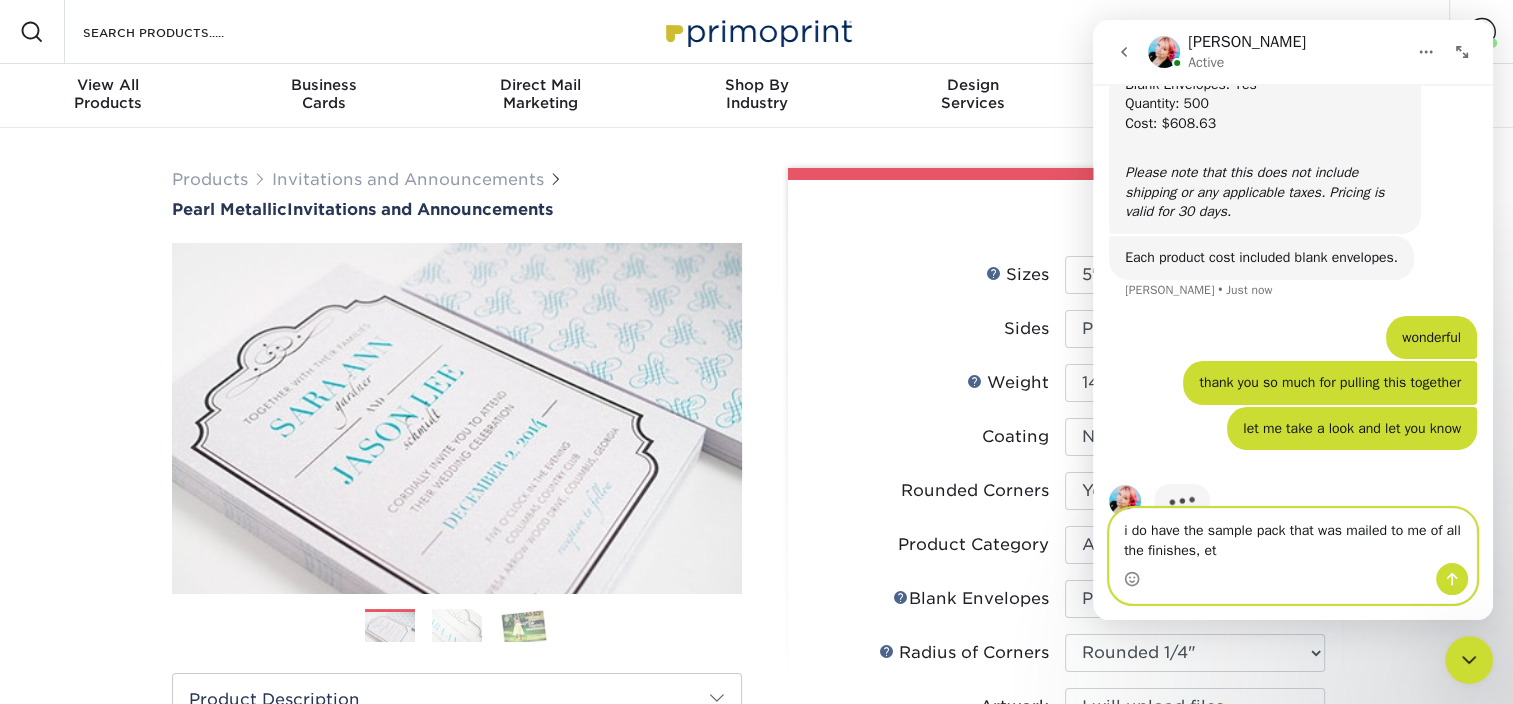 type on "i do have the sample pack that was mailed to me of all the finishes, etc" 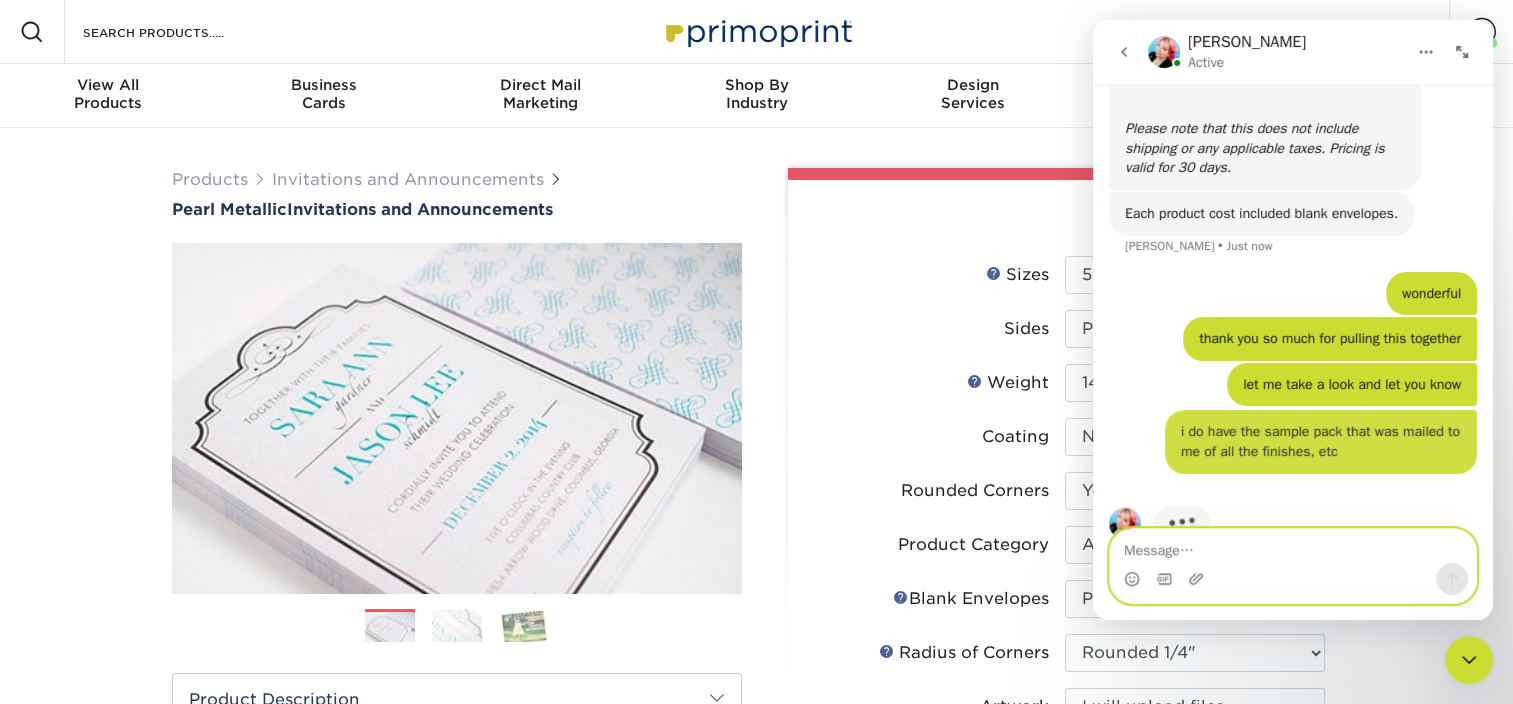 scroll, scrollTop: 2201, scrollLeft: 0, axis: vertical 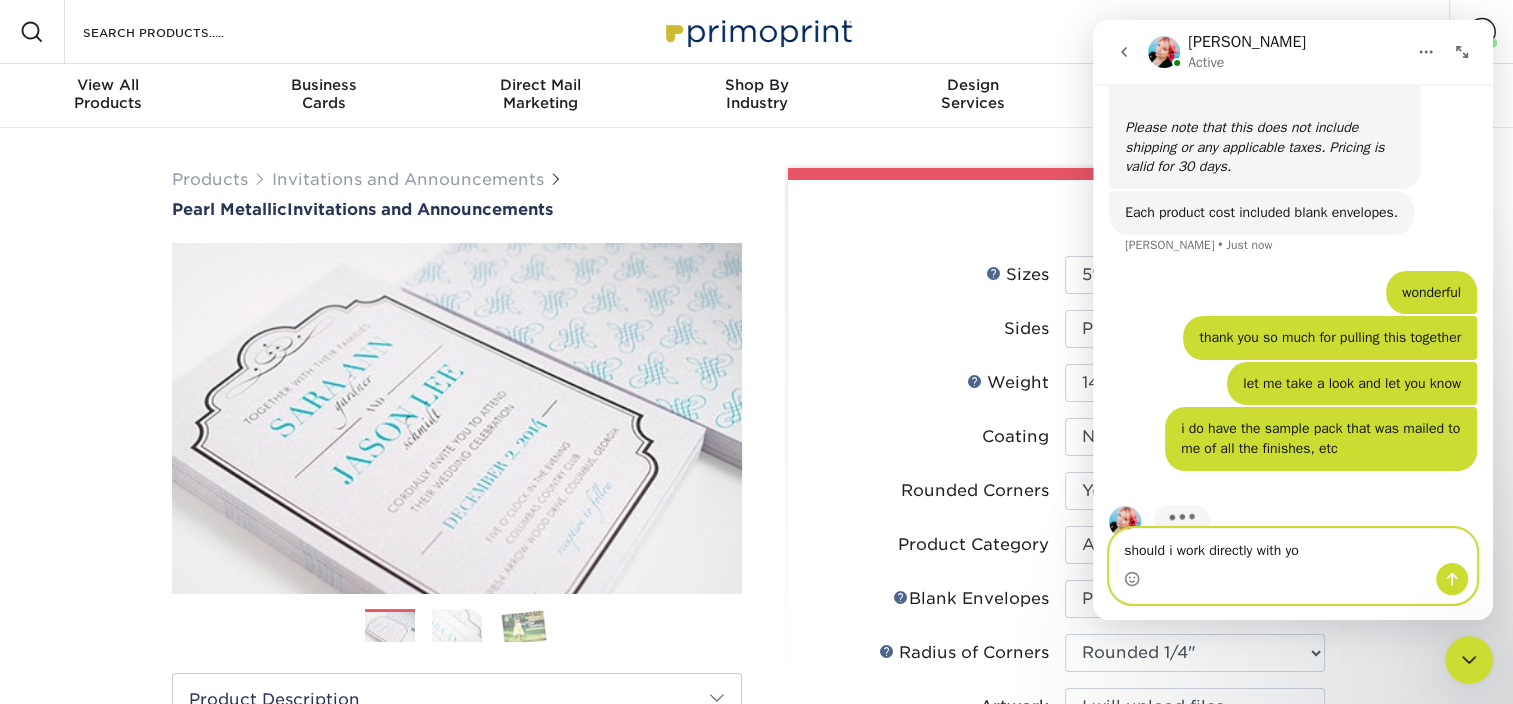 type on "should i work directly with you" 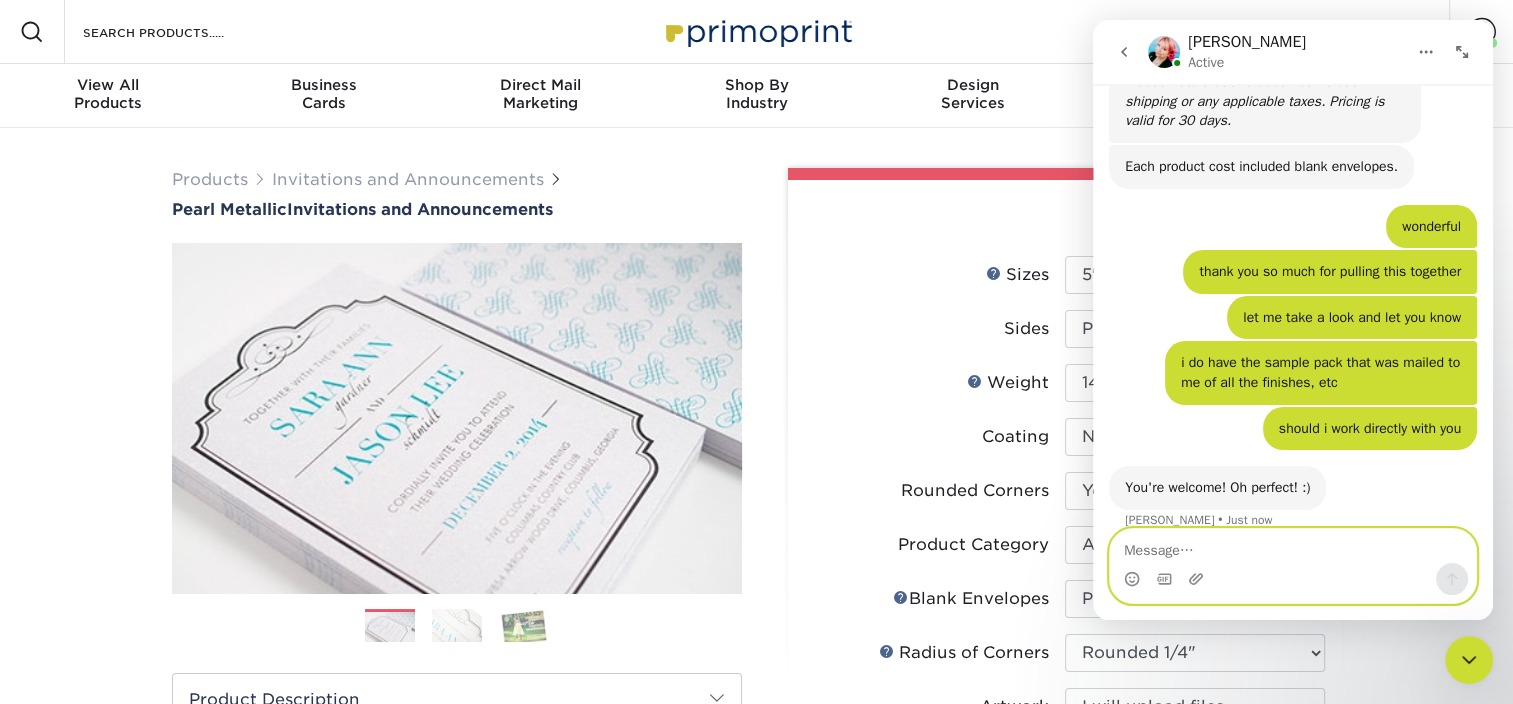 scroll, scrollTop: 2306, scrollLeft: 0, axis: vertical 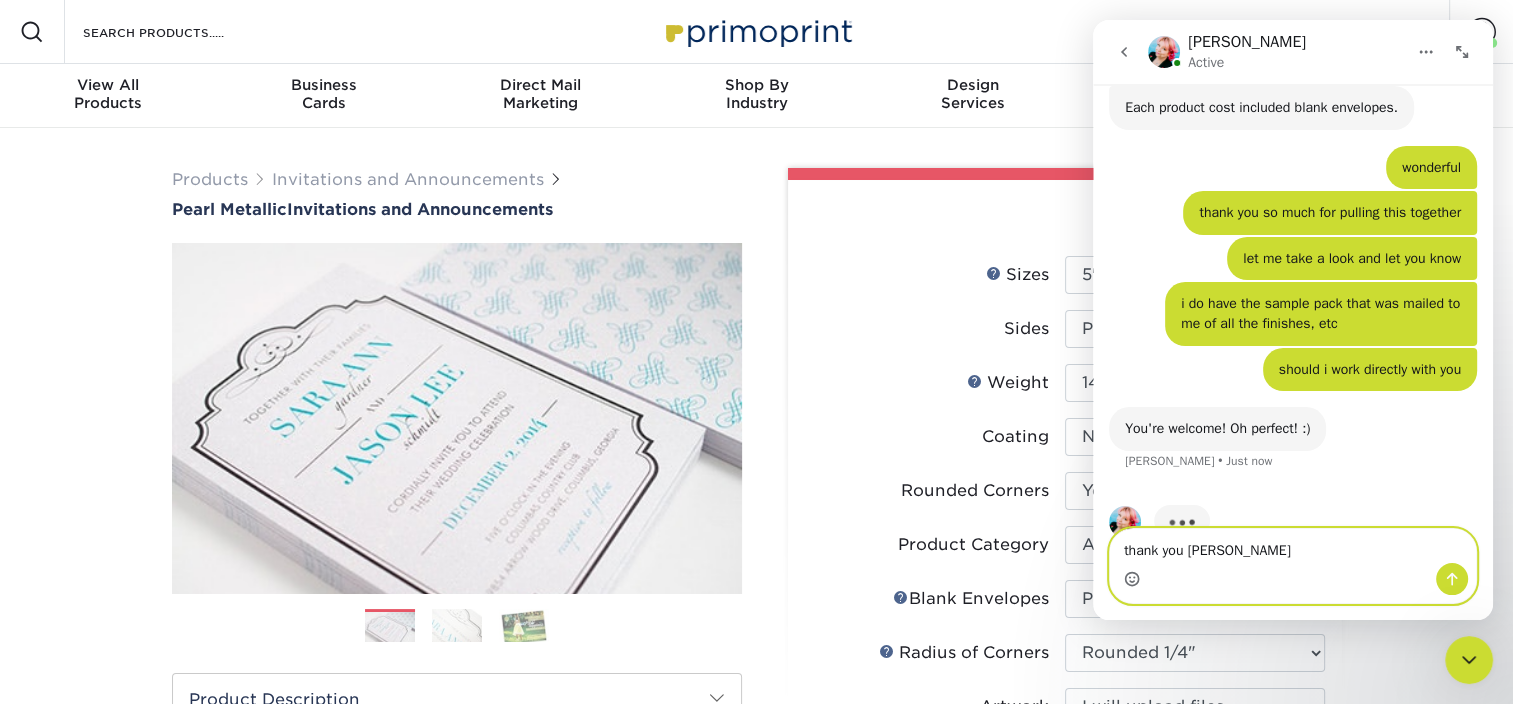 type on "thank you again" 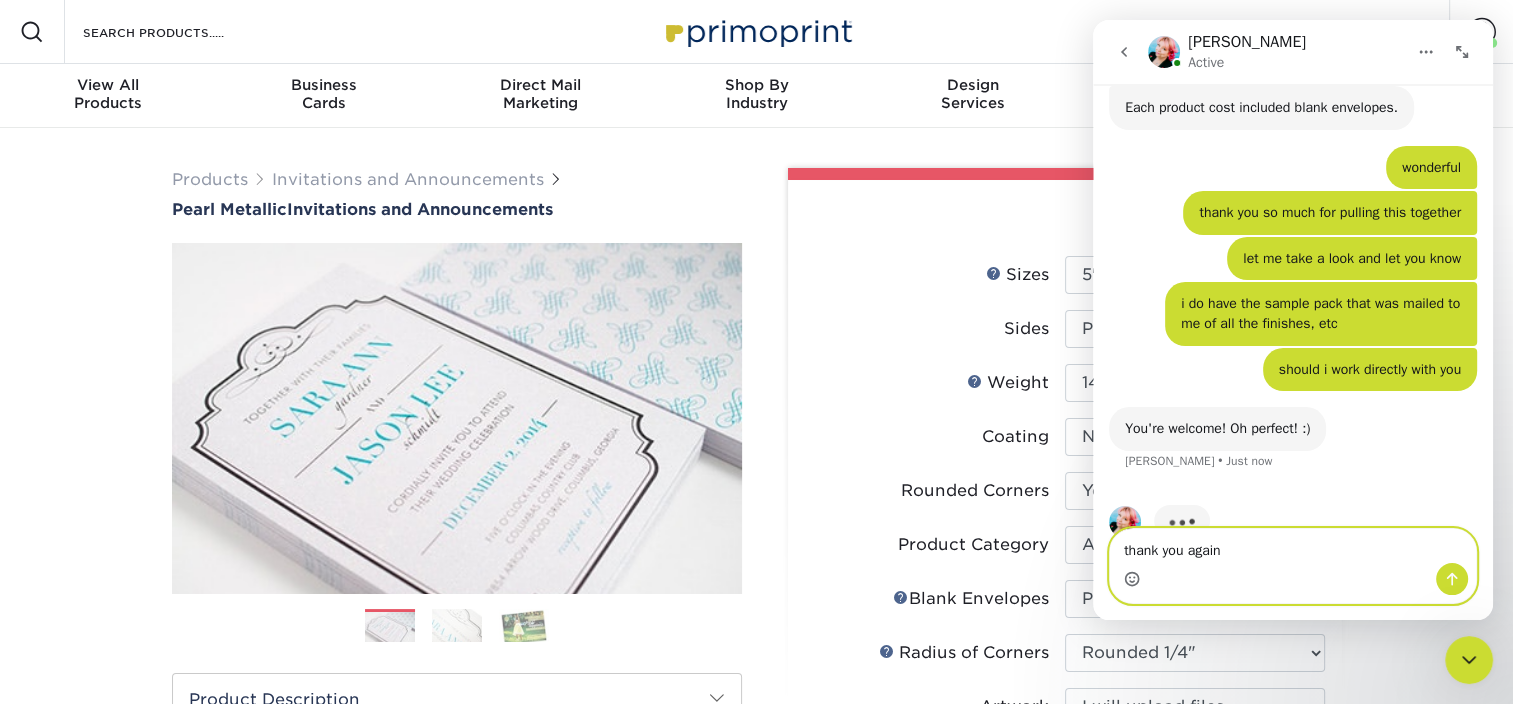 type 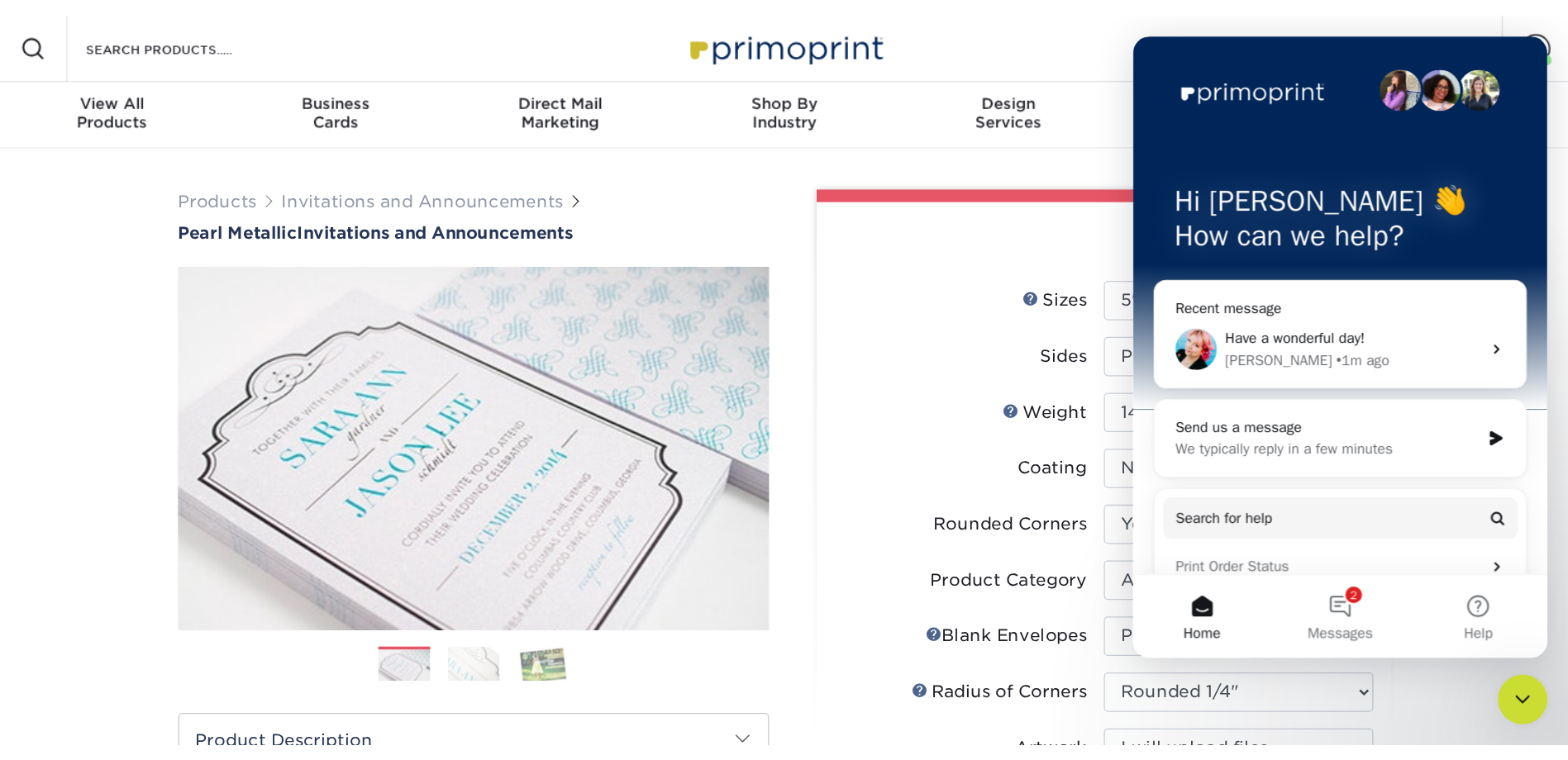 scroll, scrollTop: 0, scrollLeft: 0, axis: both 